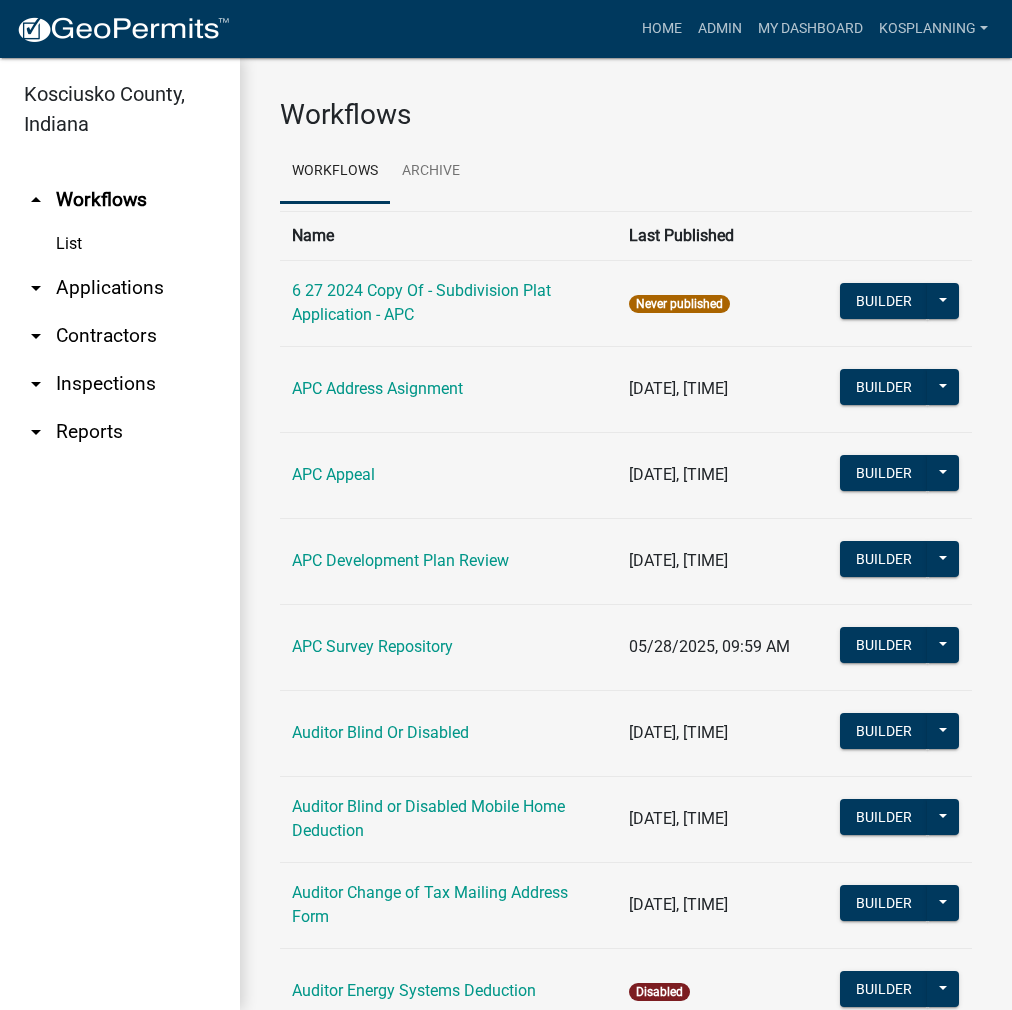 scroll, scrollTop: 0, scrollLeft: 0, axis: both 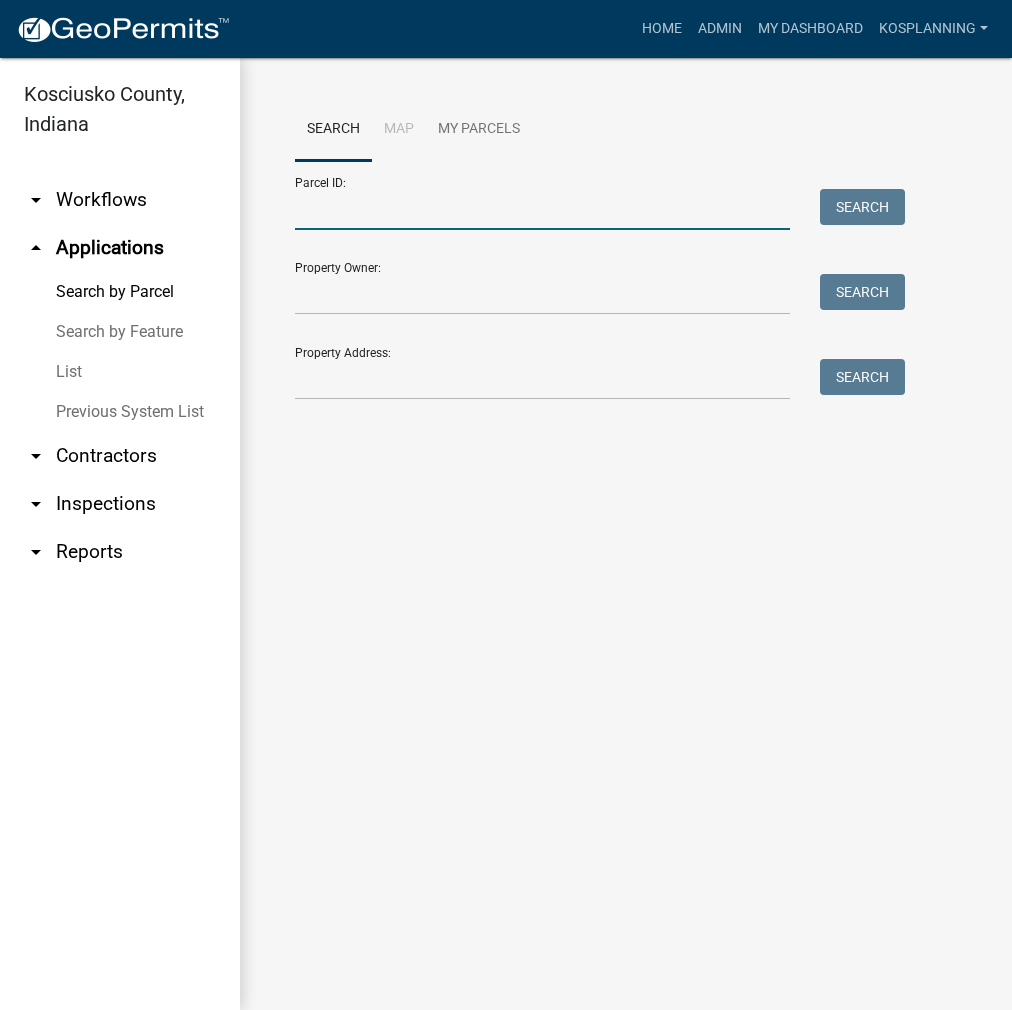 click on "Parcel ID:" at bounding box center [542, 209] 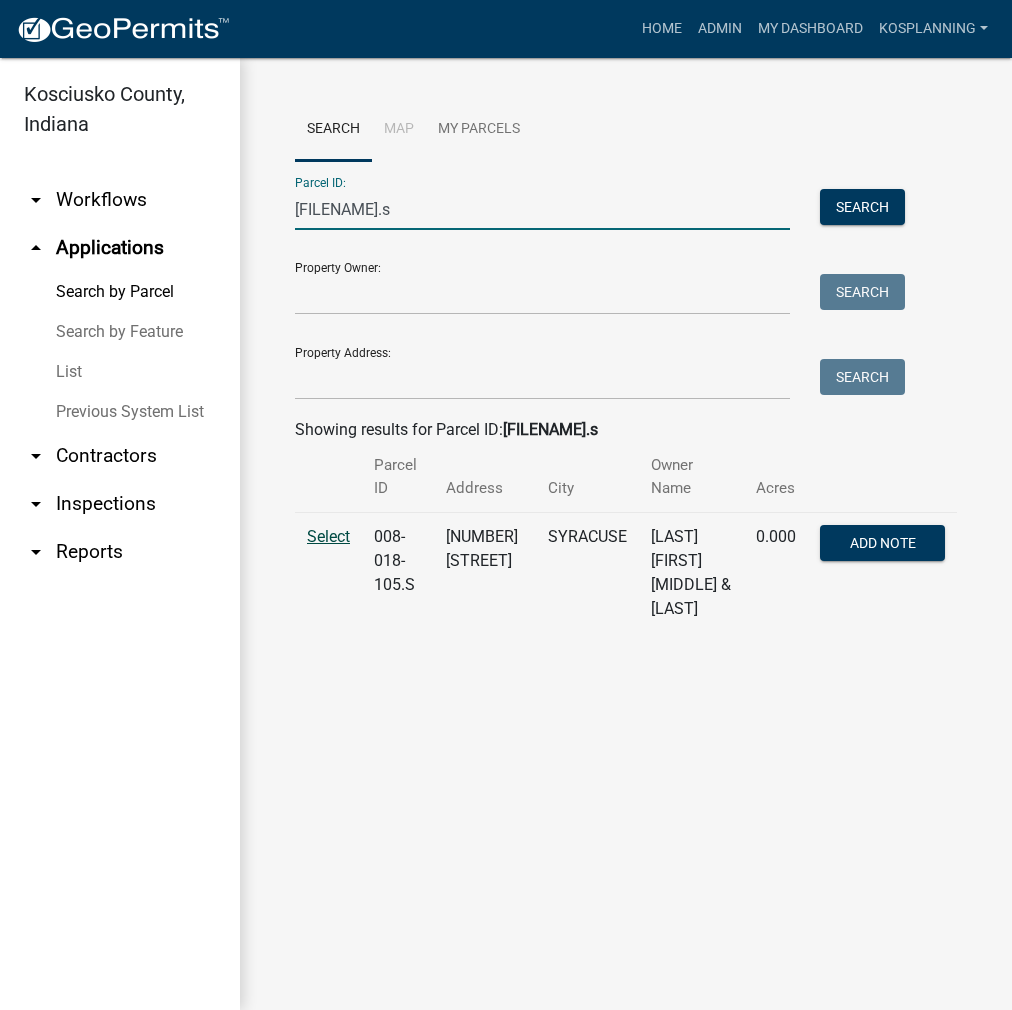 type on "[FILENAME].s" 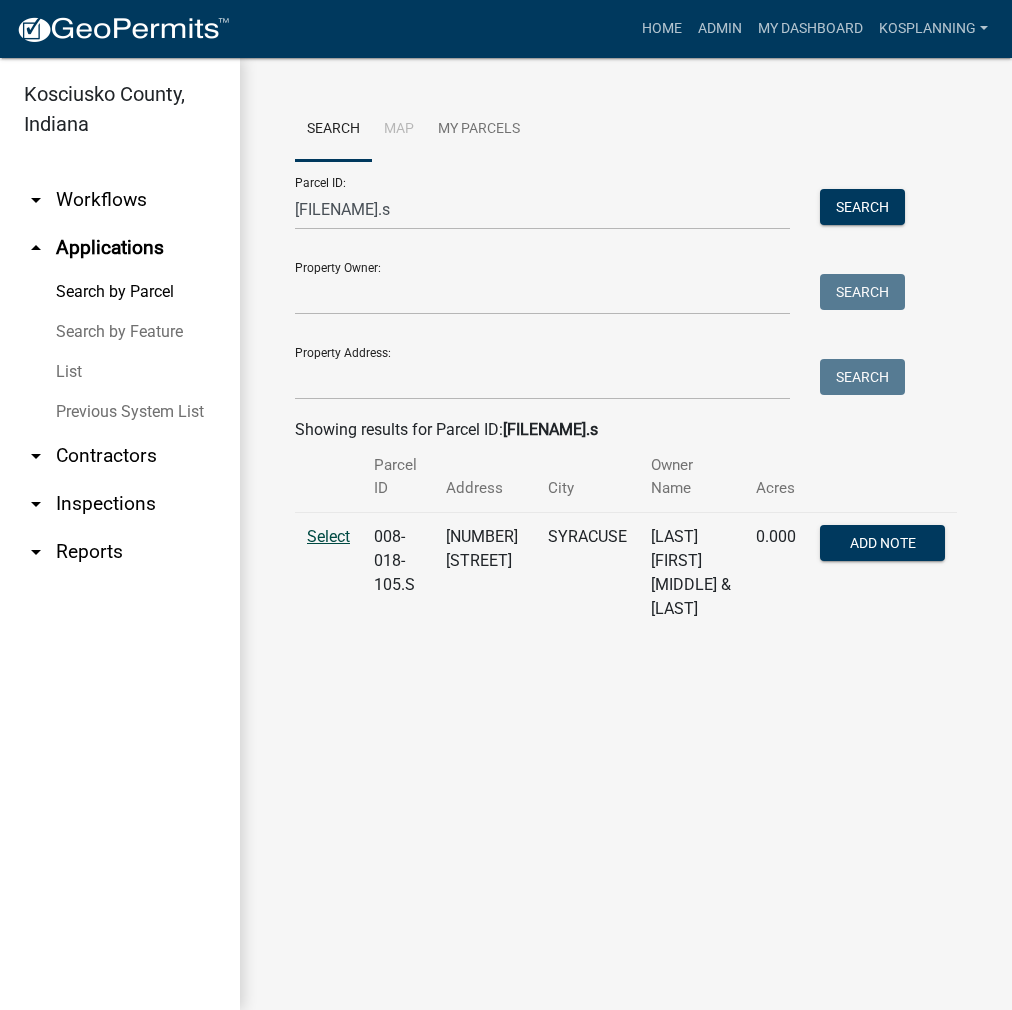 click on "Select" at bounding box center [328, 536] 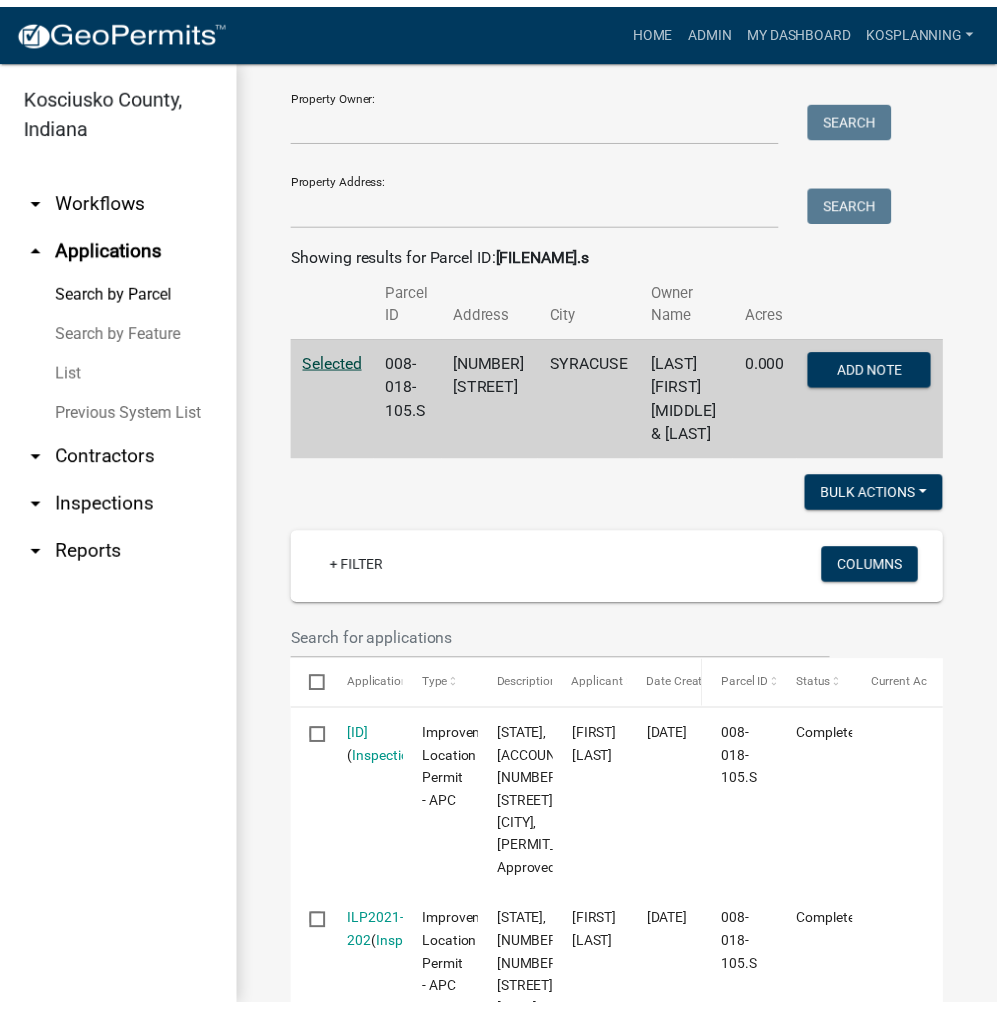 scroll, scrollTop: 300, scrollLeft: 0, axis: vertical 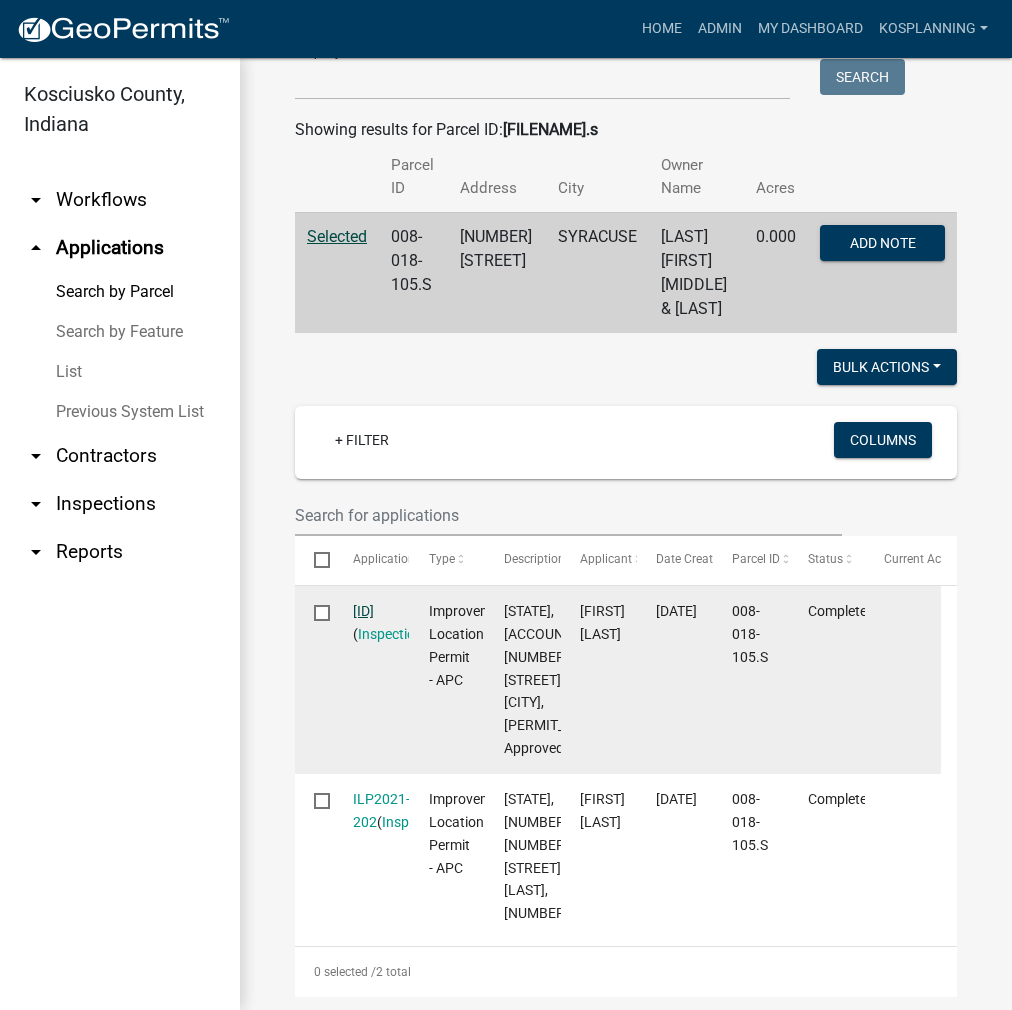 click on "[ID]" 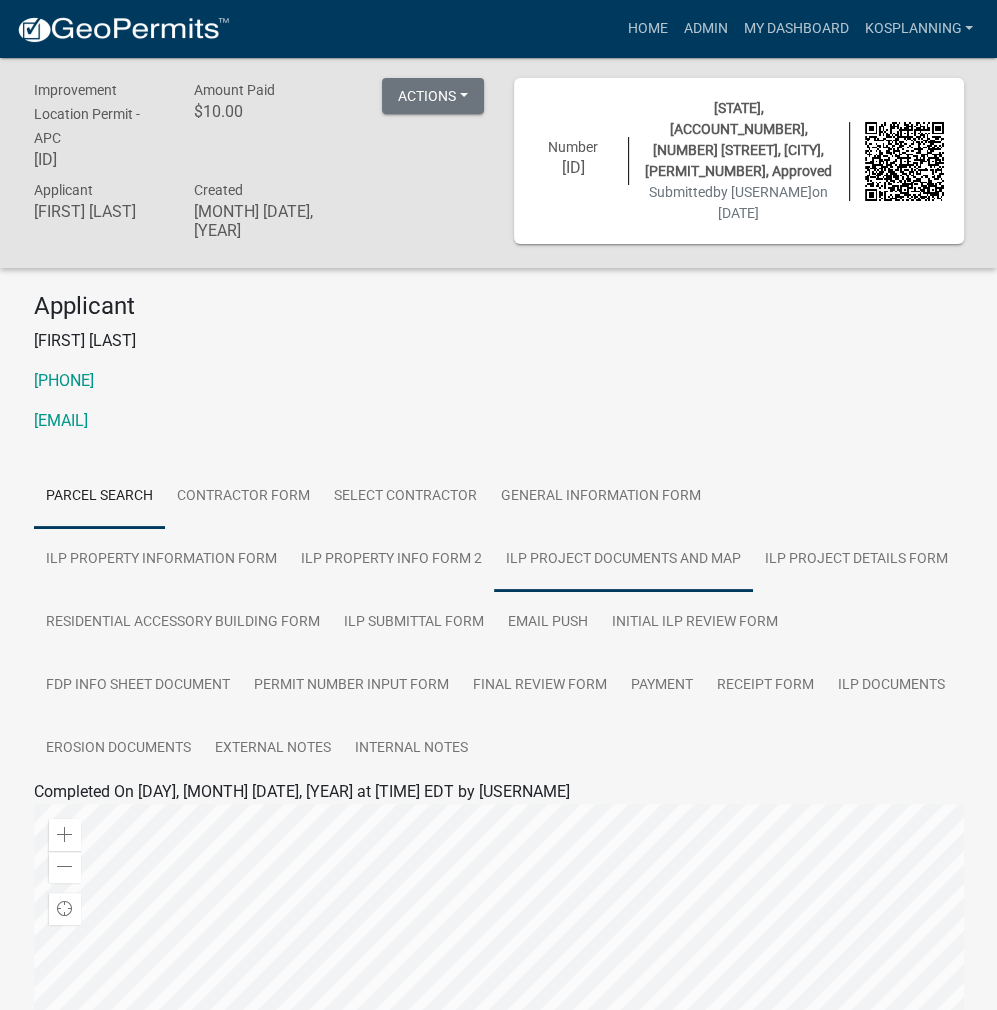 click on "ILP Project Documents and Map" at bounding box center (623, 560) 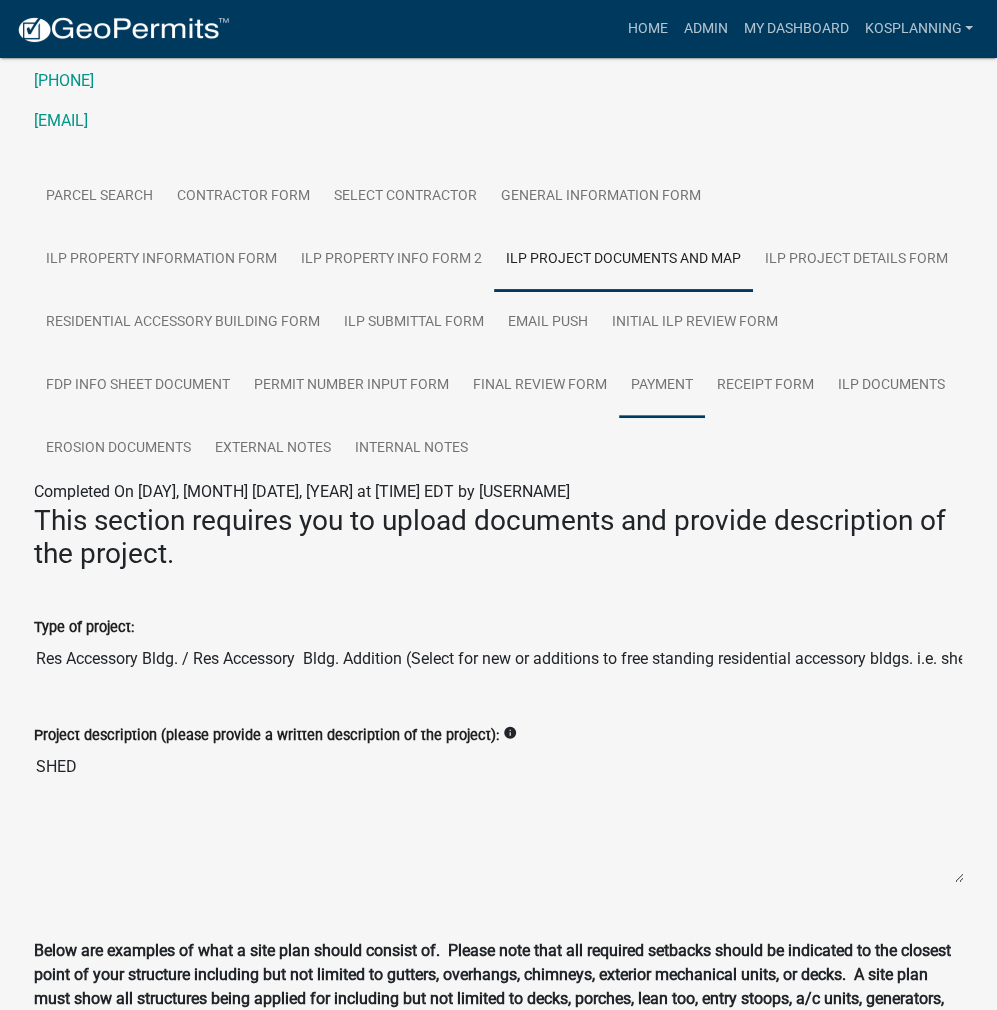 scroll, scrollTop: 500, scrollLeft: 0, axis: vertical 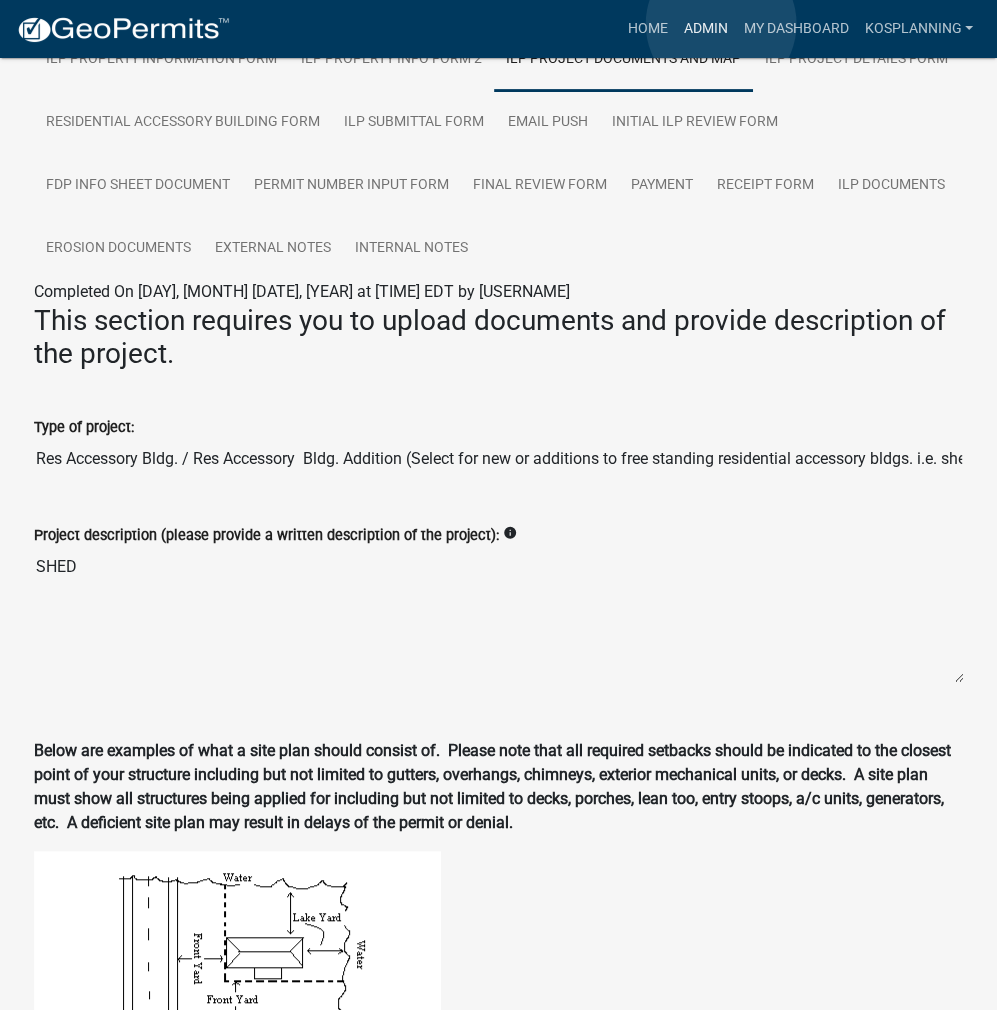 click on "Admin" at bounding box center [705, 29] 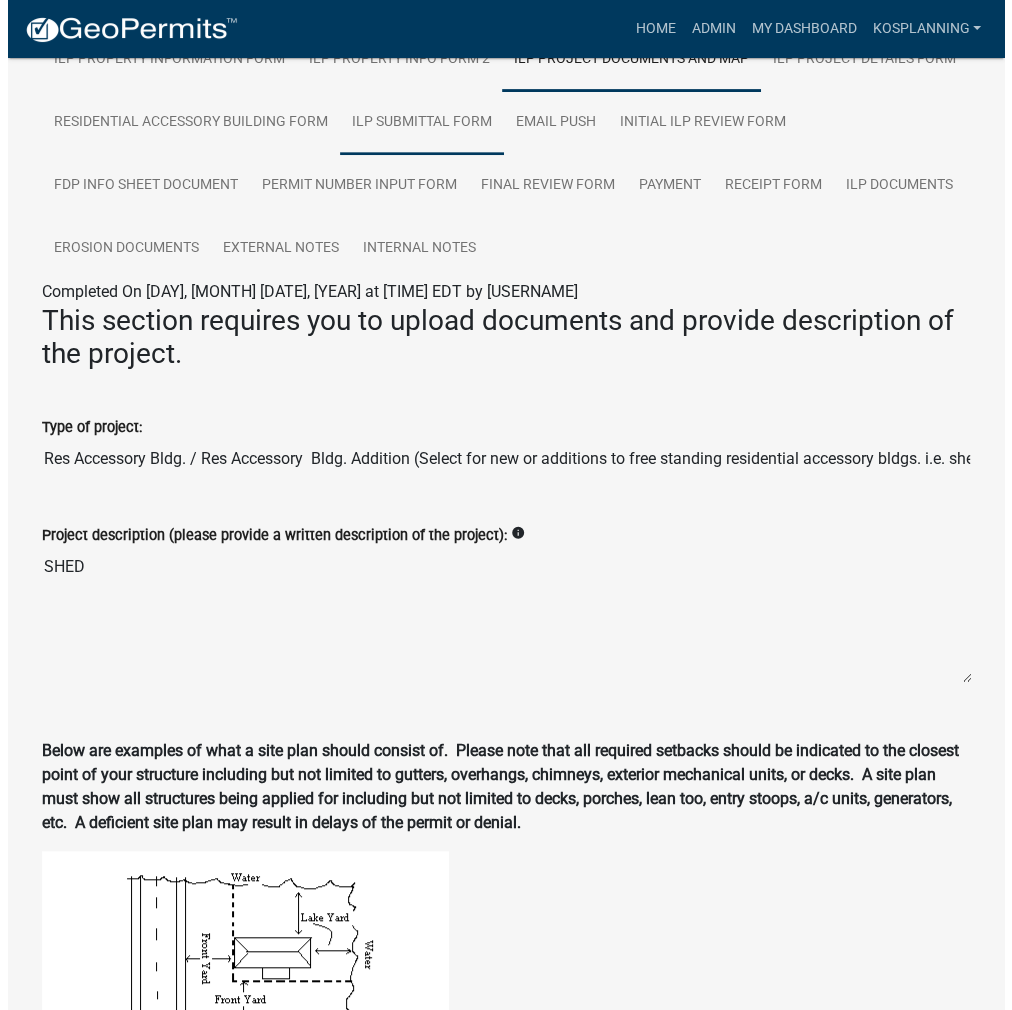 scroll, scrollTop: 0, scrollLeft: 0, axis: both 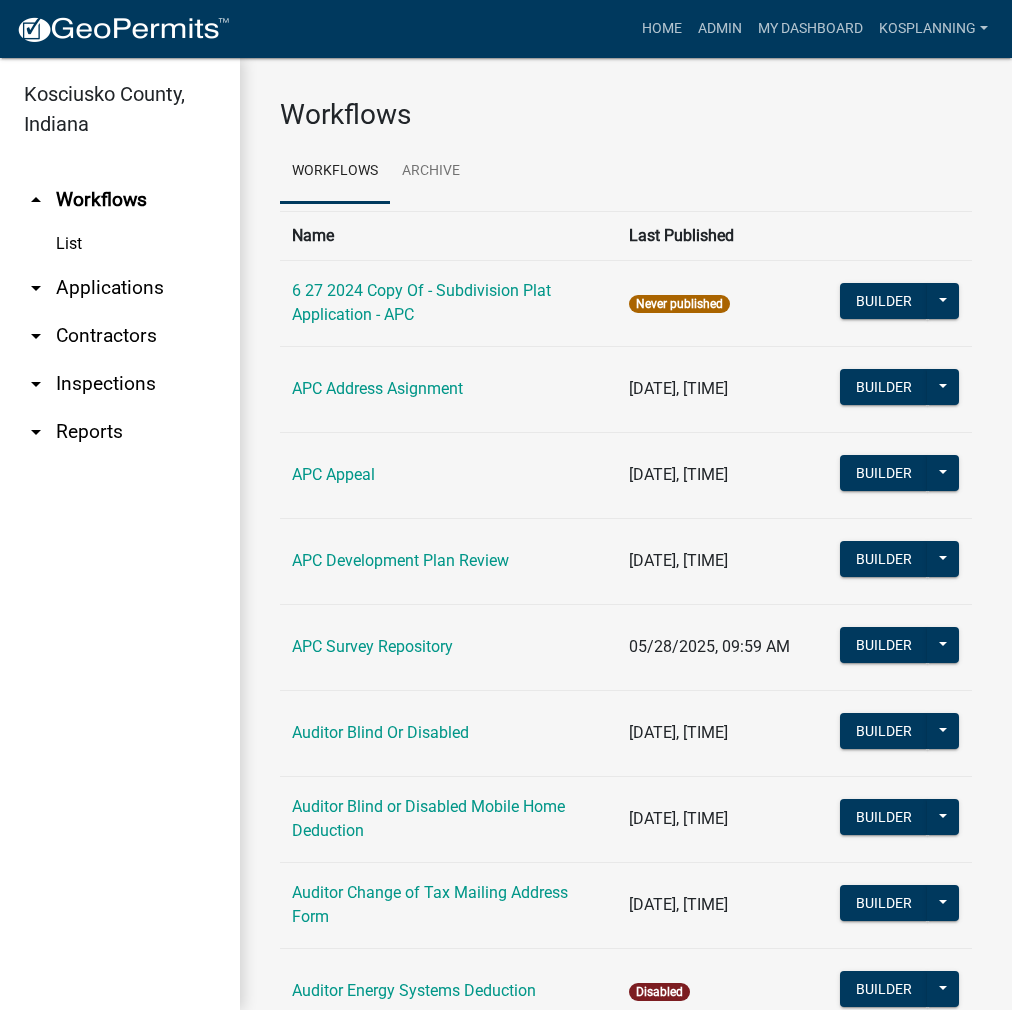 click on "arrow_drop_down   Applications" at bounding box center [120, 288] 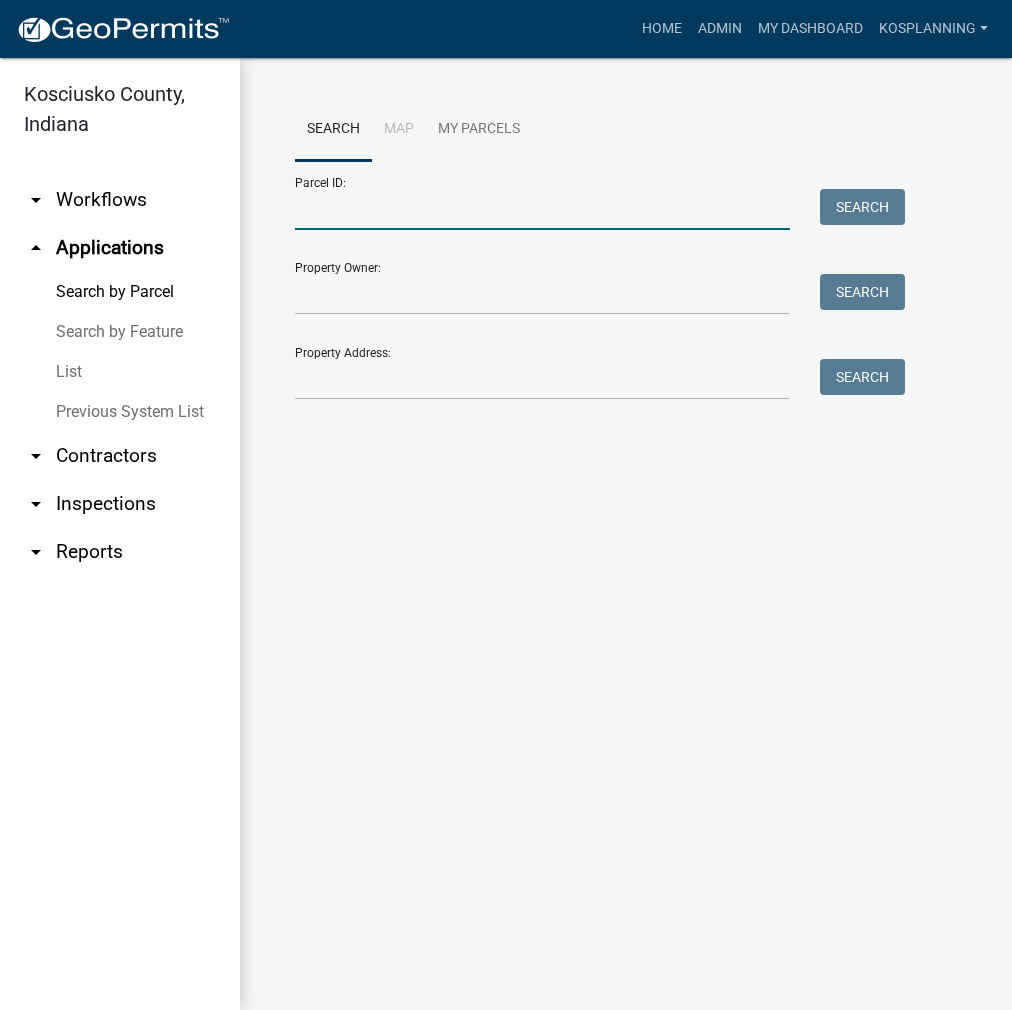 drag, startPoint x: 330, startPoint y: 217, endPoint x: 556, endPoint y: 221, distance: 226.0354 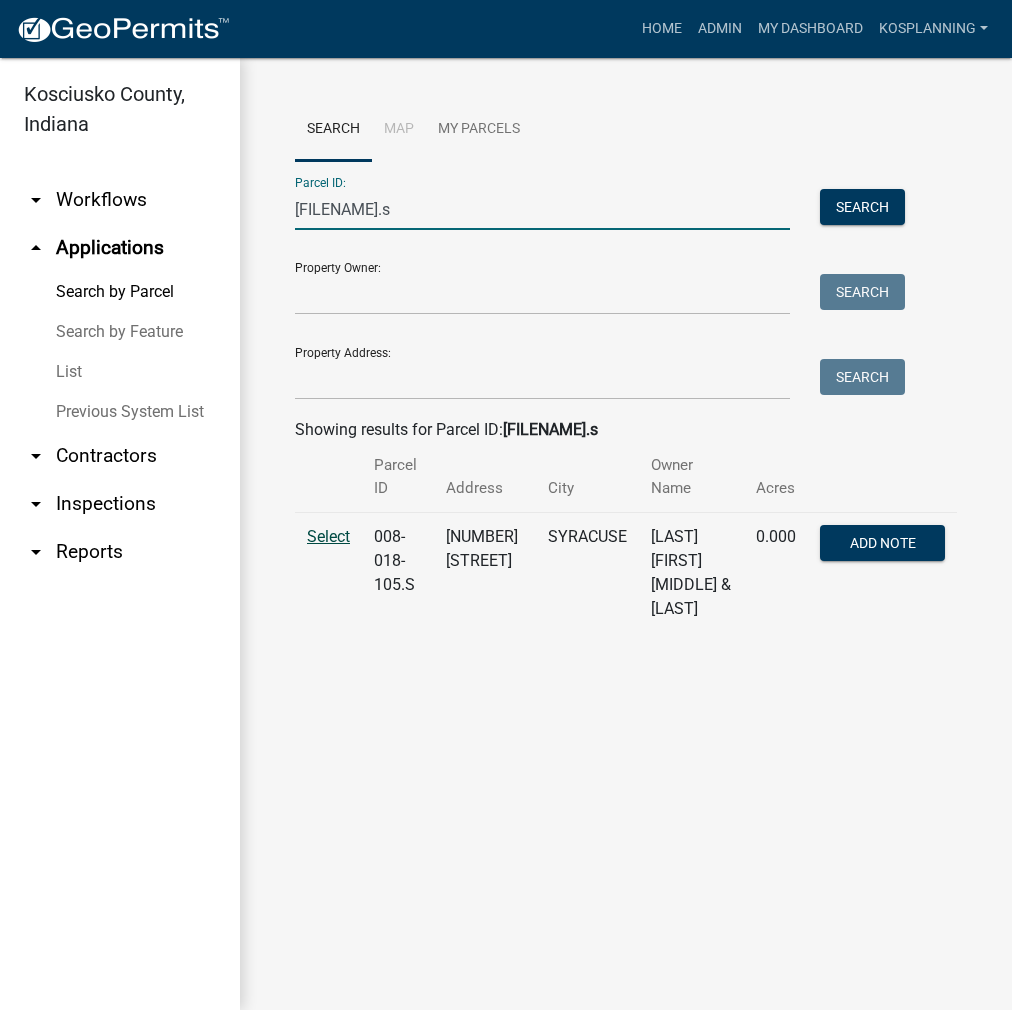 type on "[FILENAME].s" 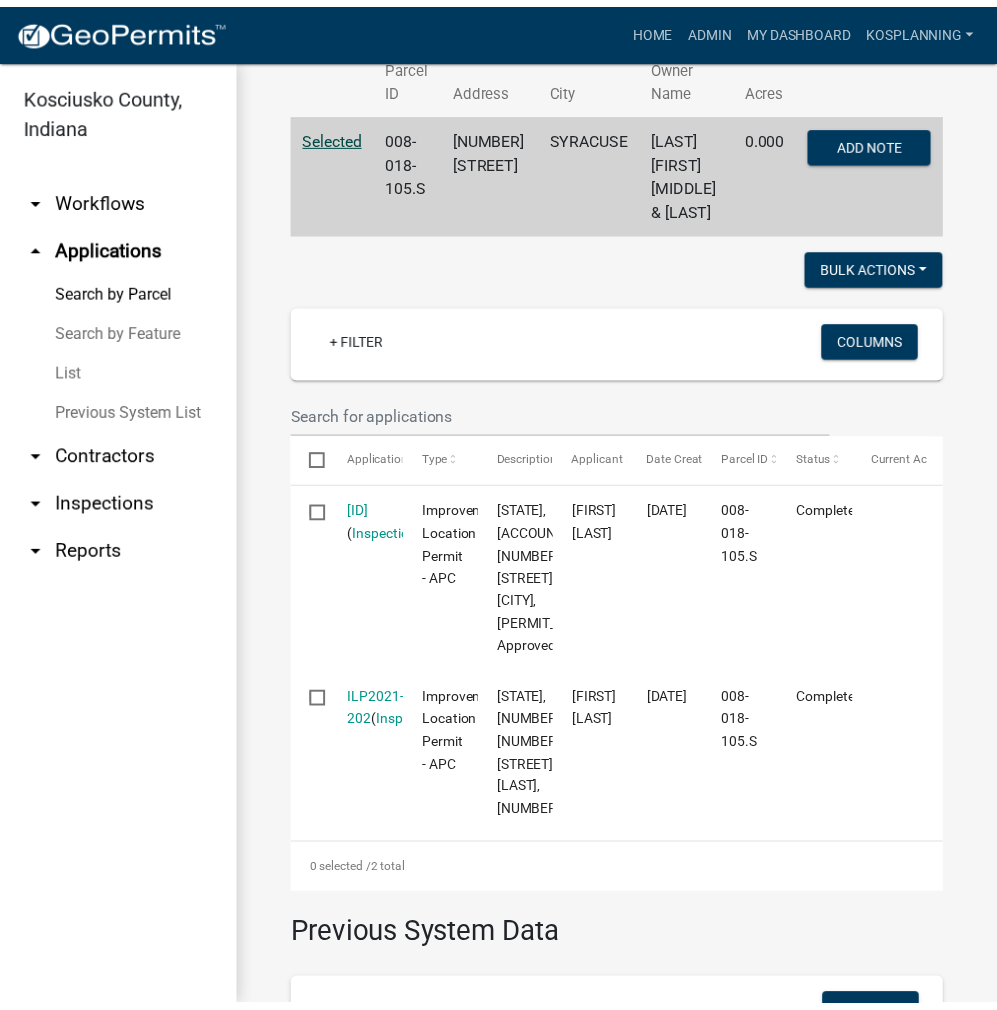 scroll, scrollTop: 800, scrollLeft: 0, axis: vertical 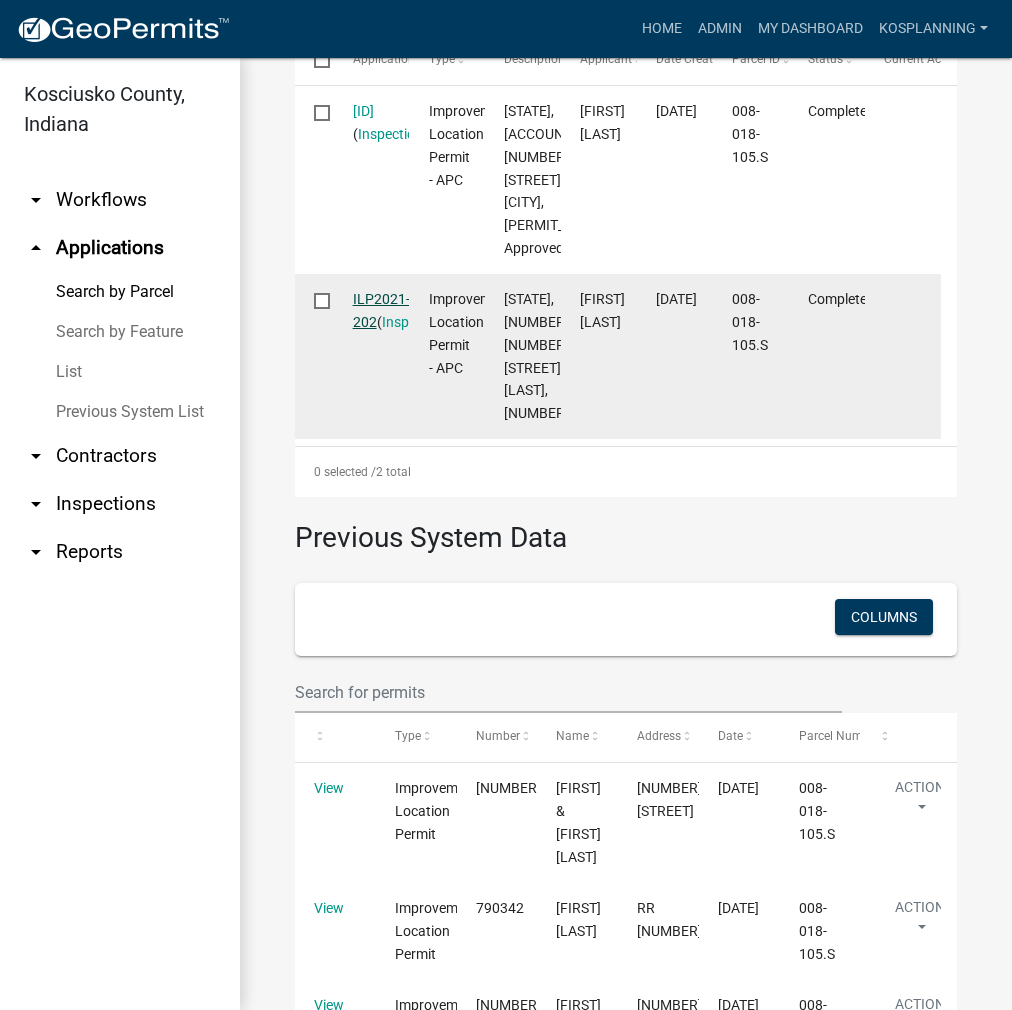 click on "ILP2021-202" 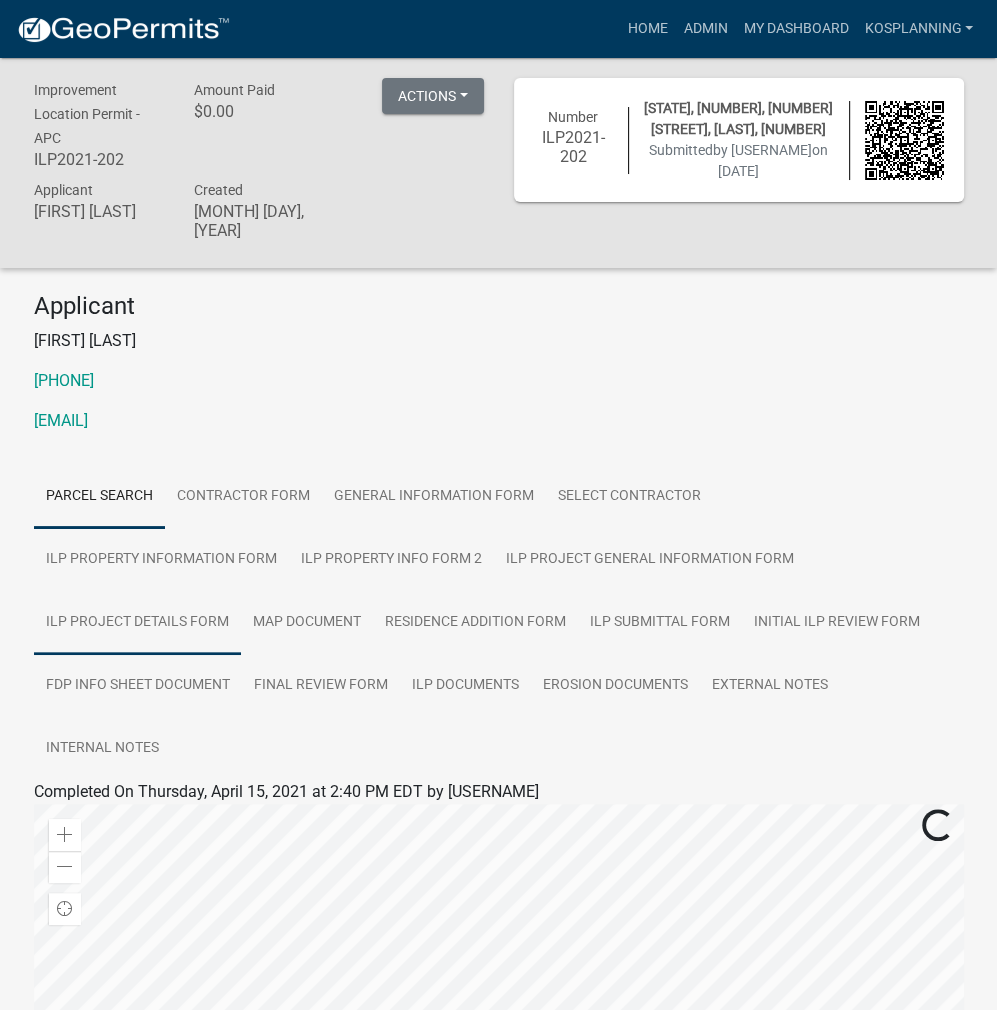 click on "ILP Project Details Form" at bounding box center [137, 623] 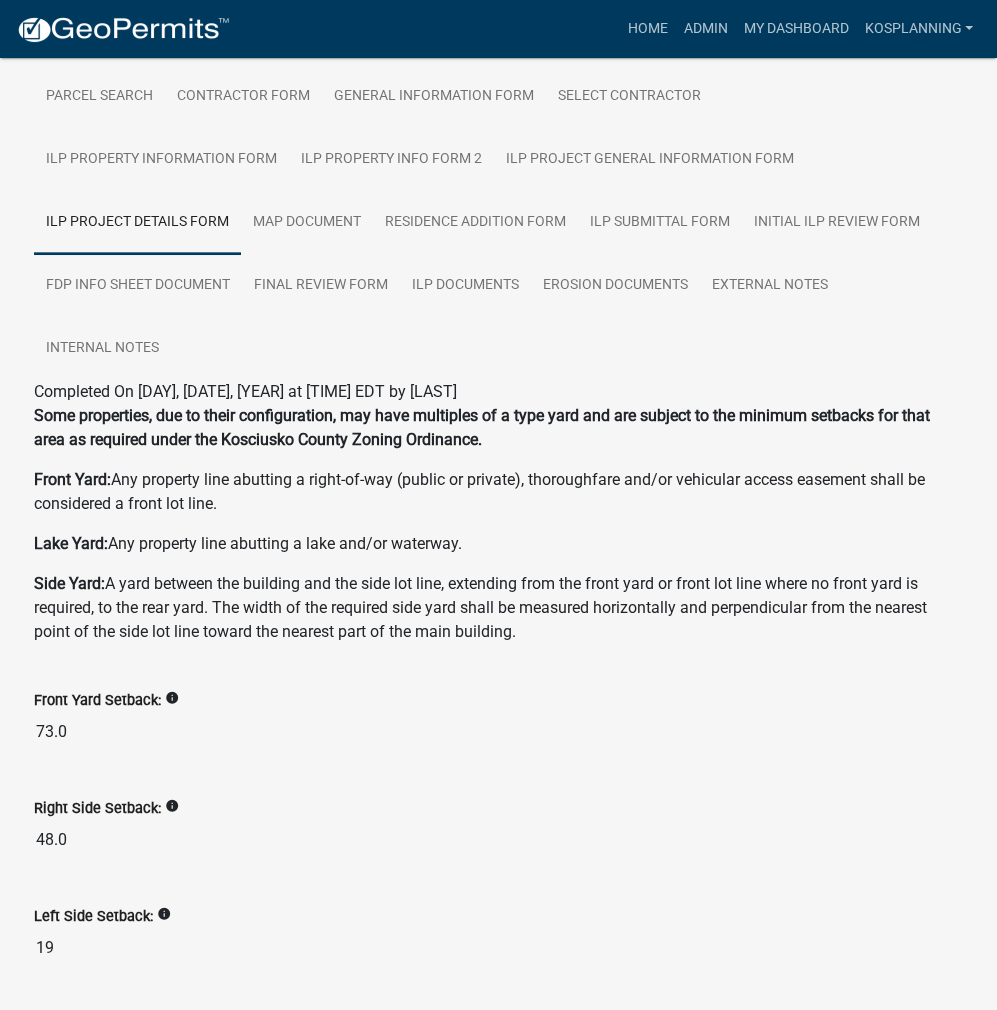 scroll, scrollTop: 100, scrollLeft: 0, axis: vertical 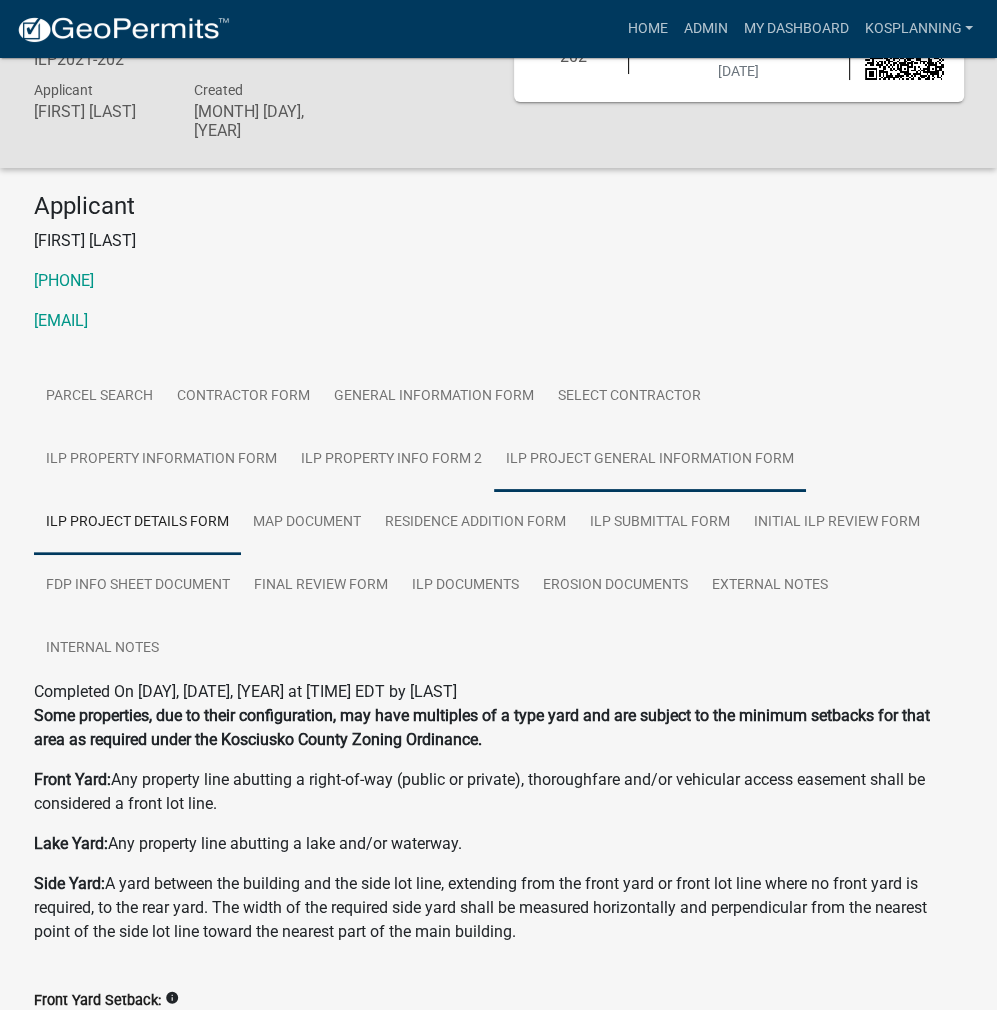 click on "ILP Project General Information Form" at bounding box center [650, 460] 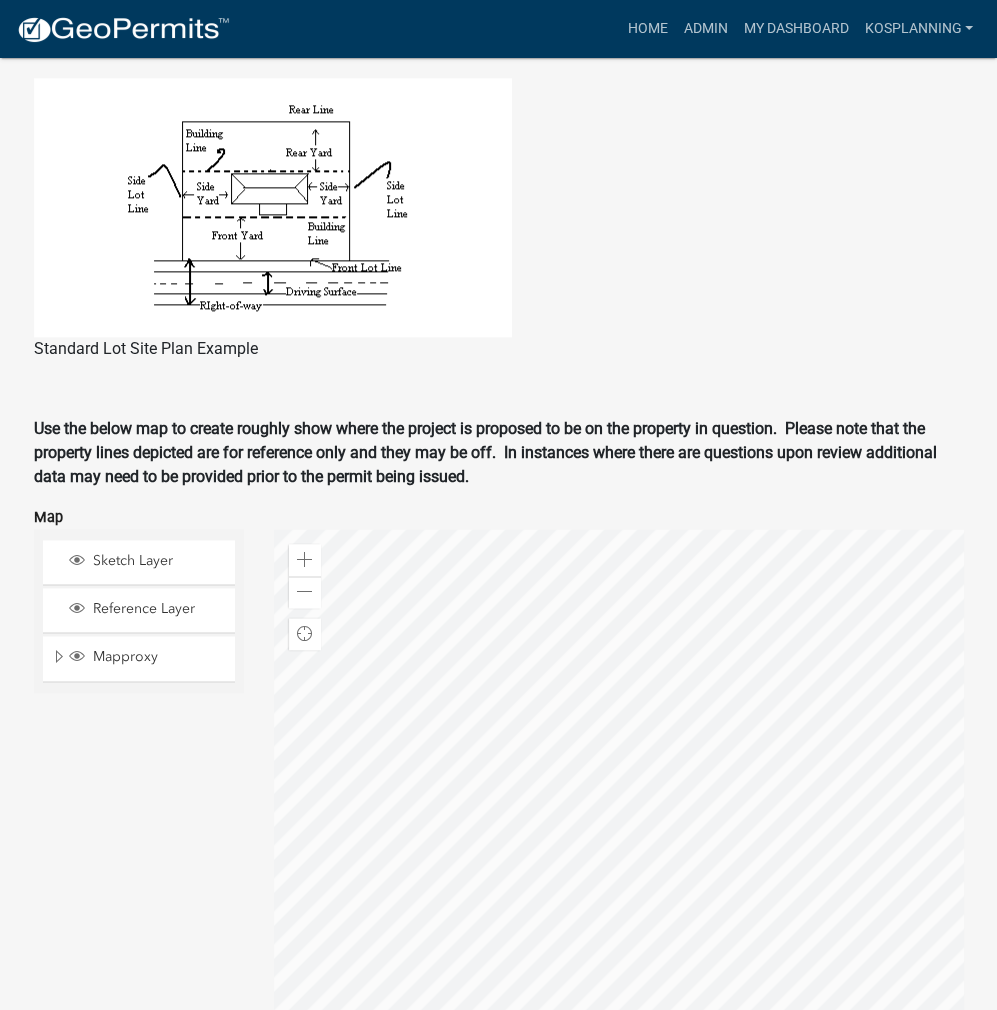 scroll, scrollTop: 1784, scrollLeft: 0, axis: vertical 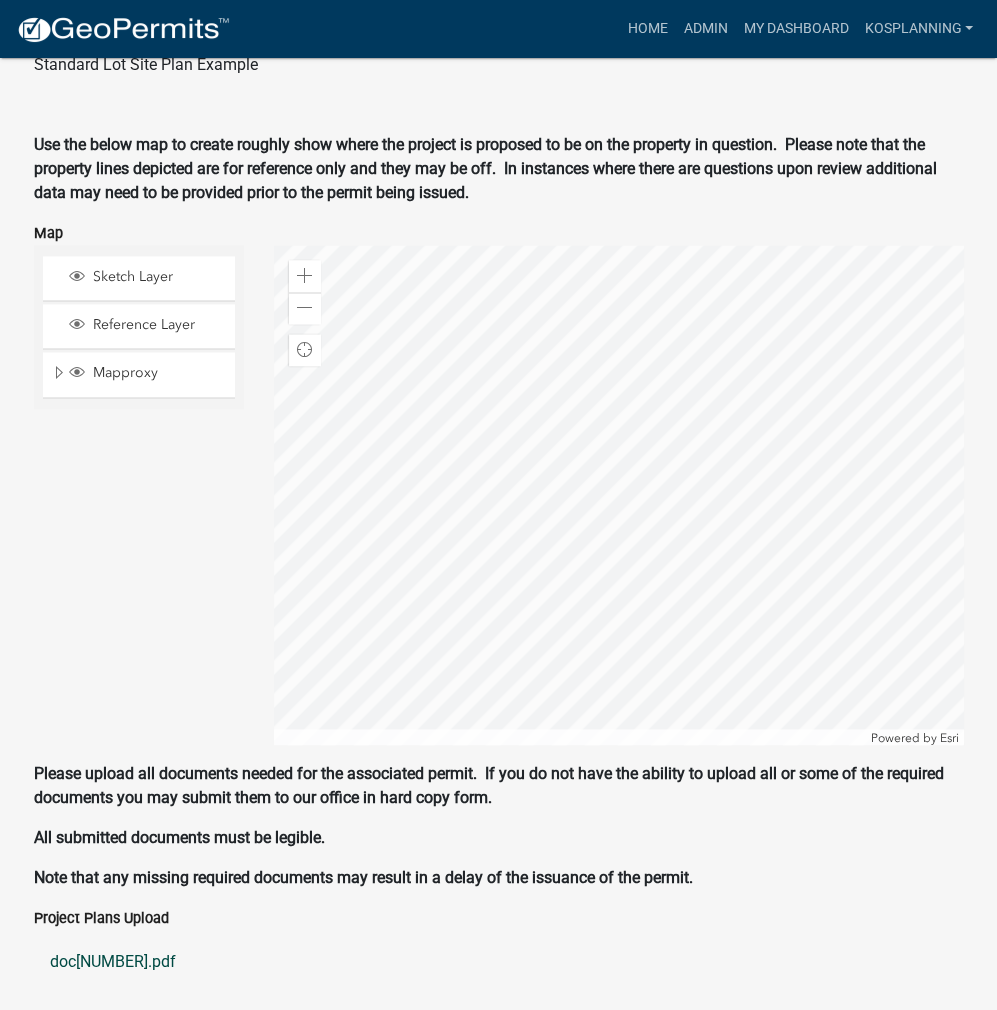 click on "doc[NUMBER].pdf" 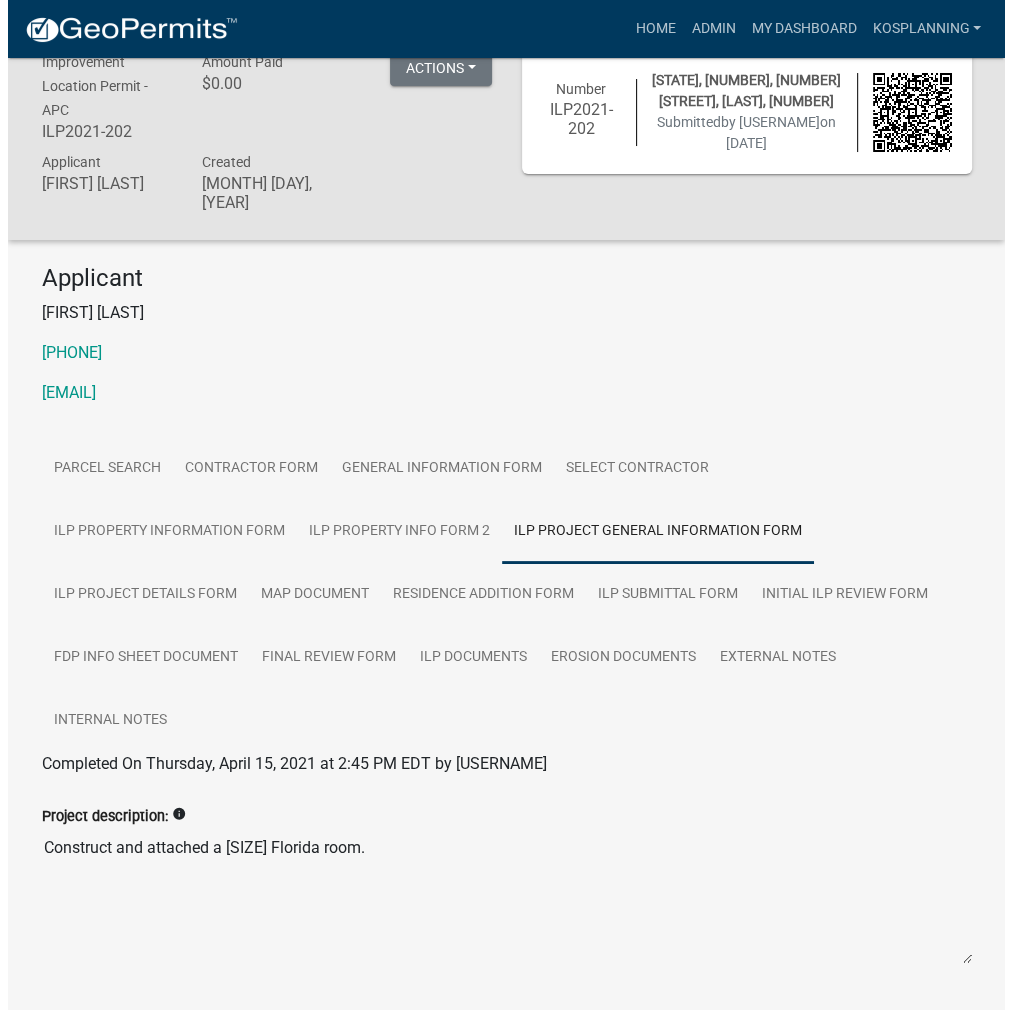 scroll, scrollTop: 0, scrollLeft: 0, axis: both 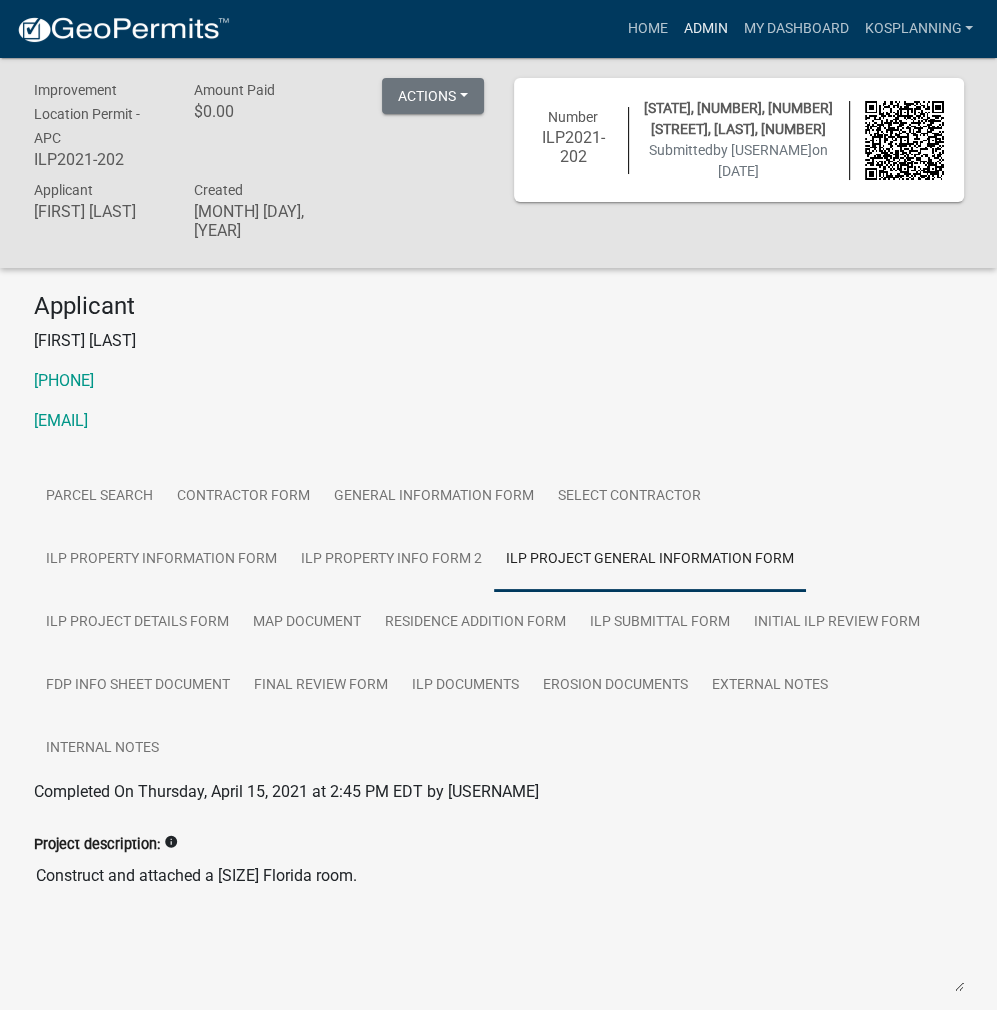 click on "Admin" at bounding box center [705, 29] 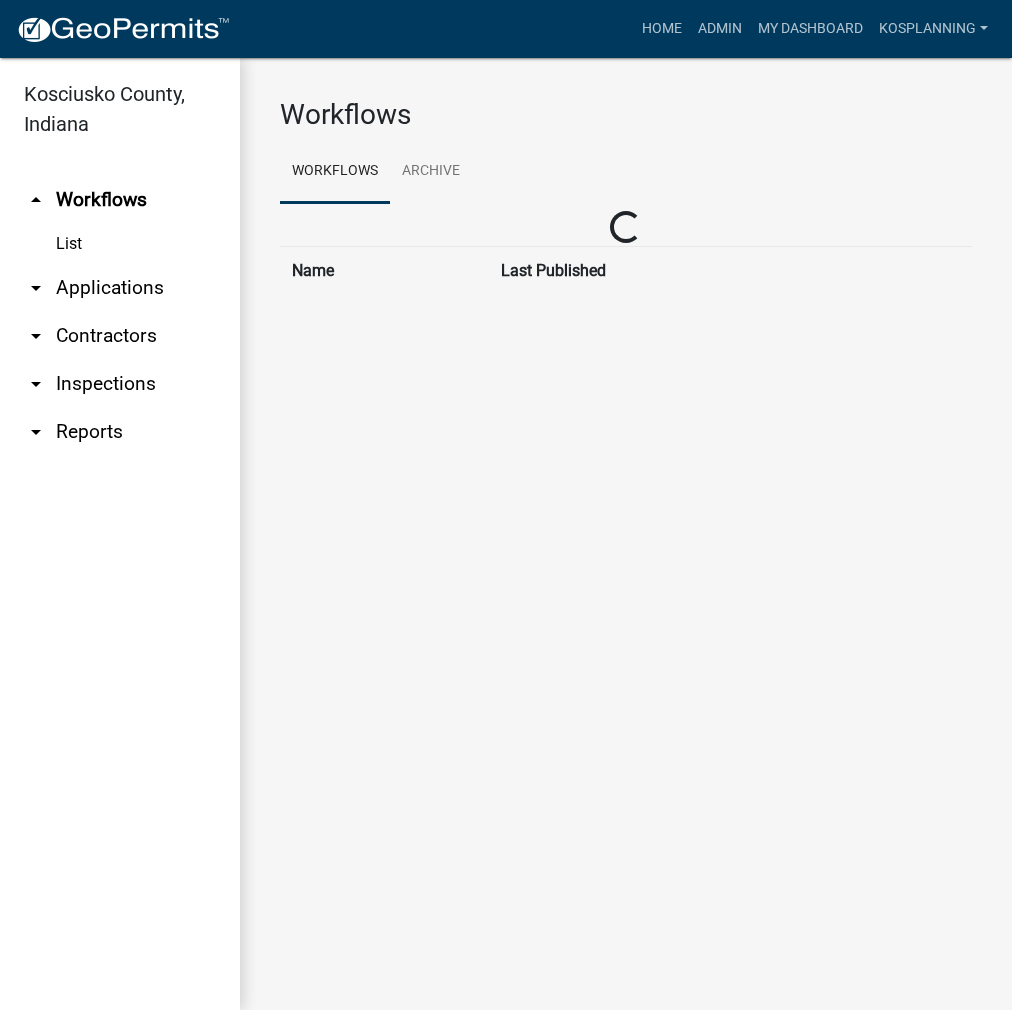 click on "arrow_drop_down   Applications" at bounding box center [120, 288] 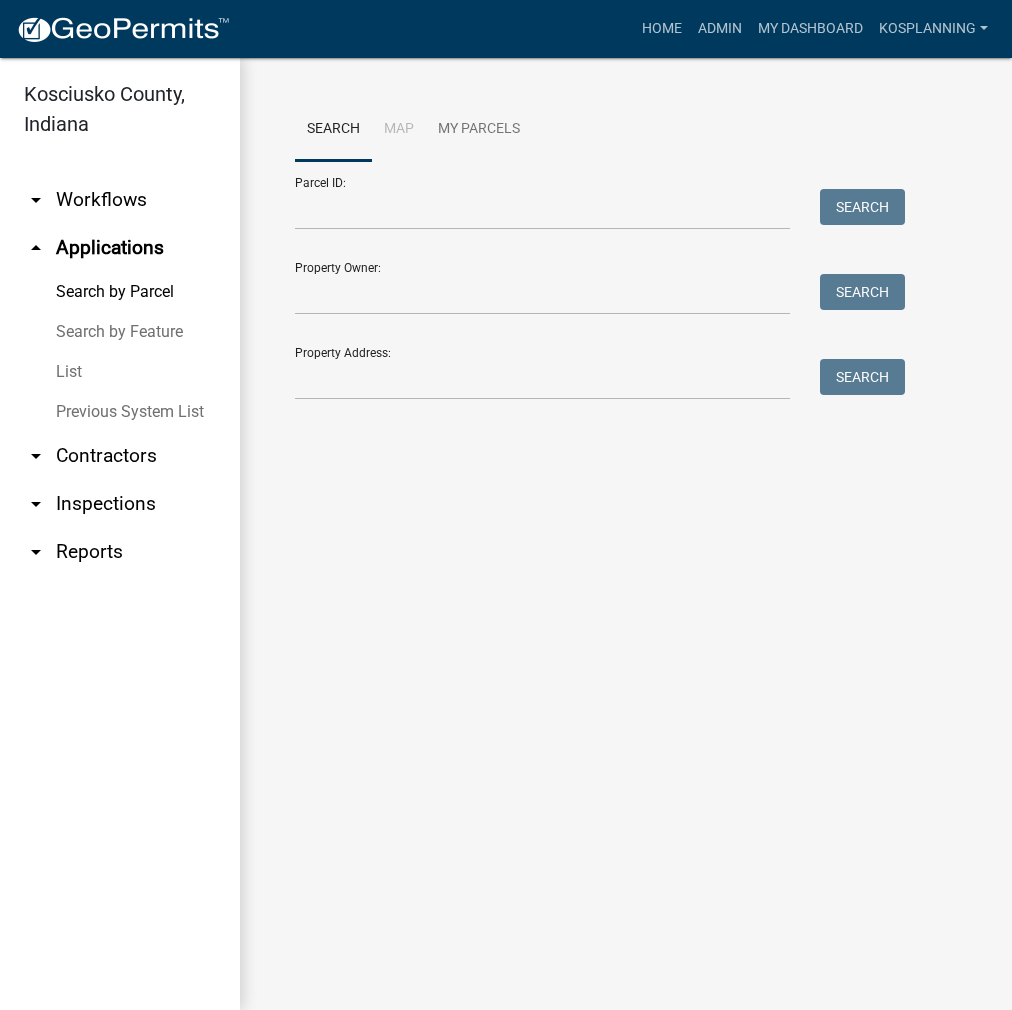 click on "arrow_drop_down   Contractors" at bounding box center [120, 456] 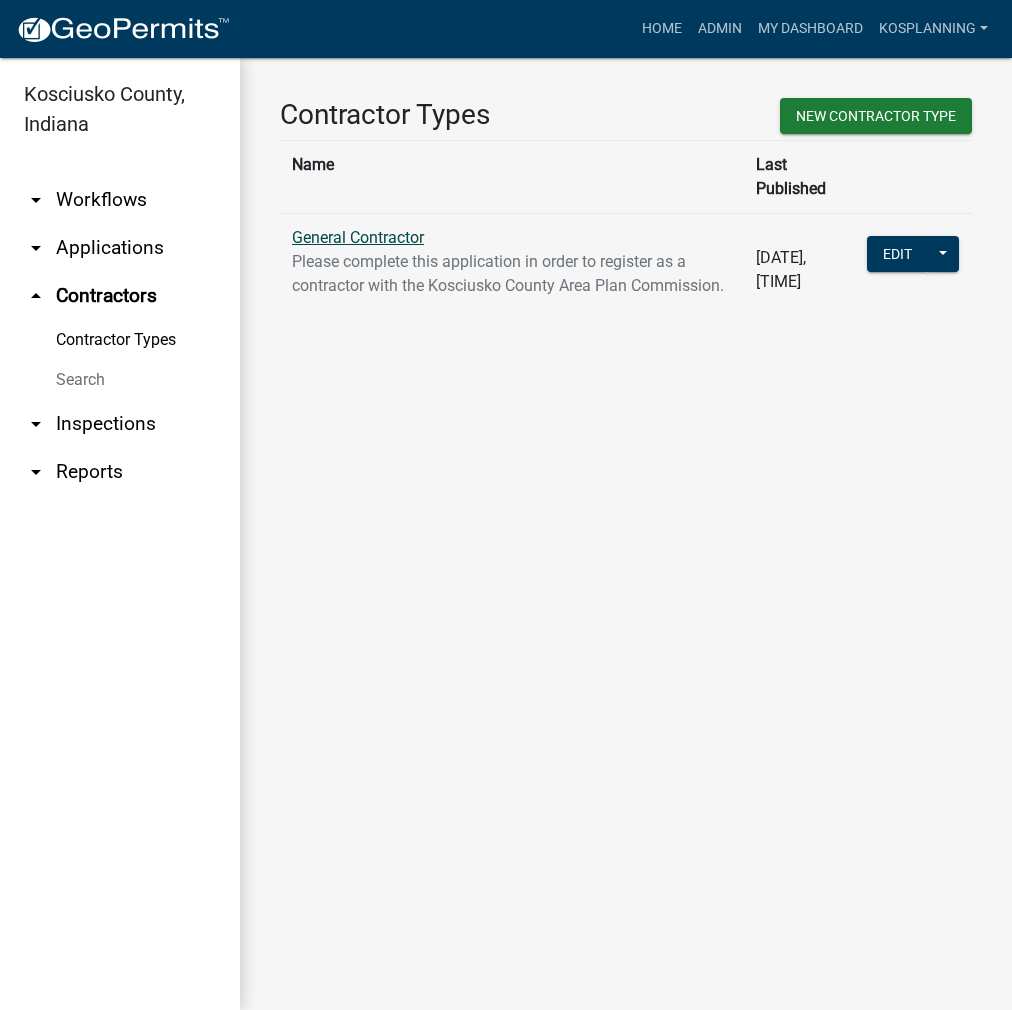 click on "General Contractor" 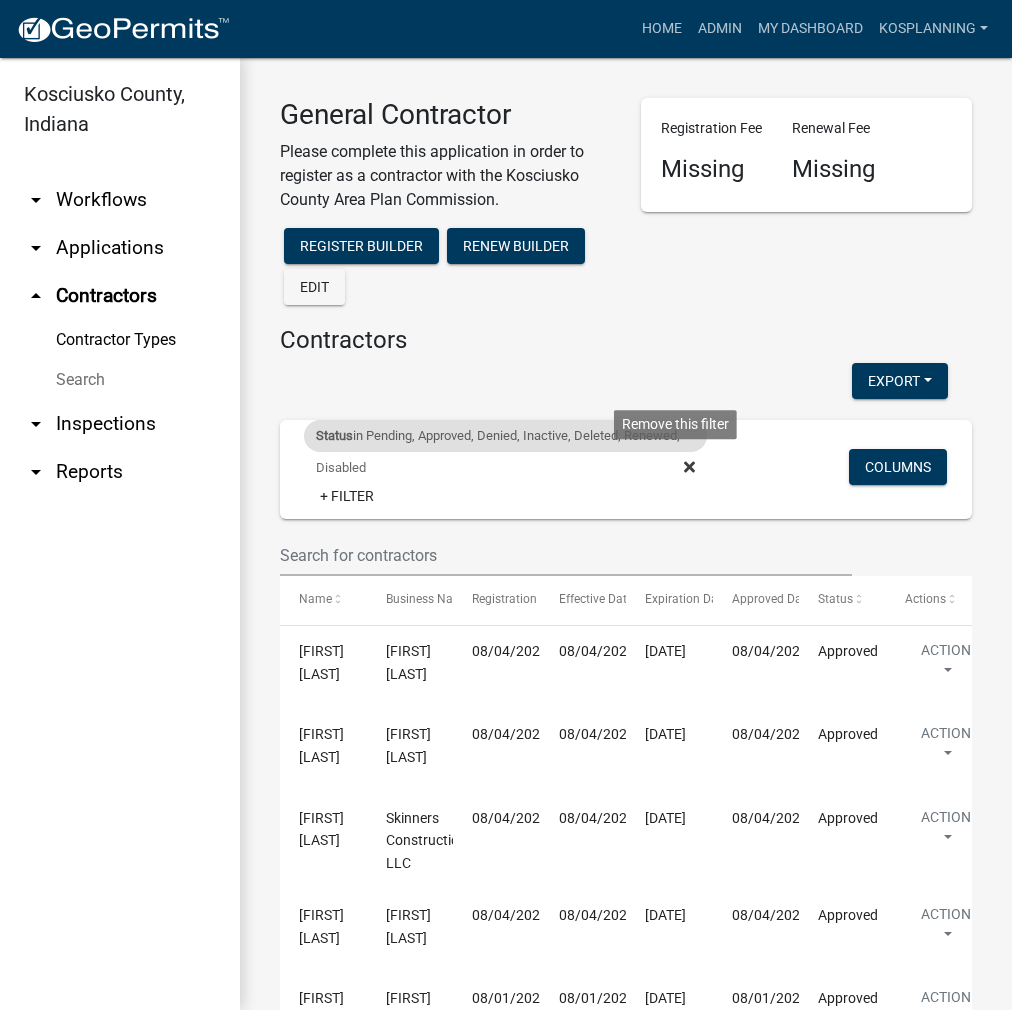 click 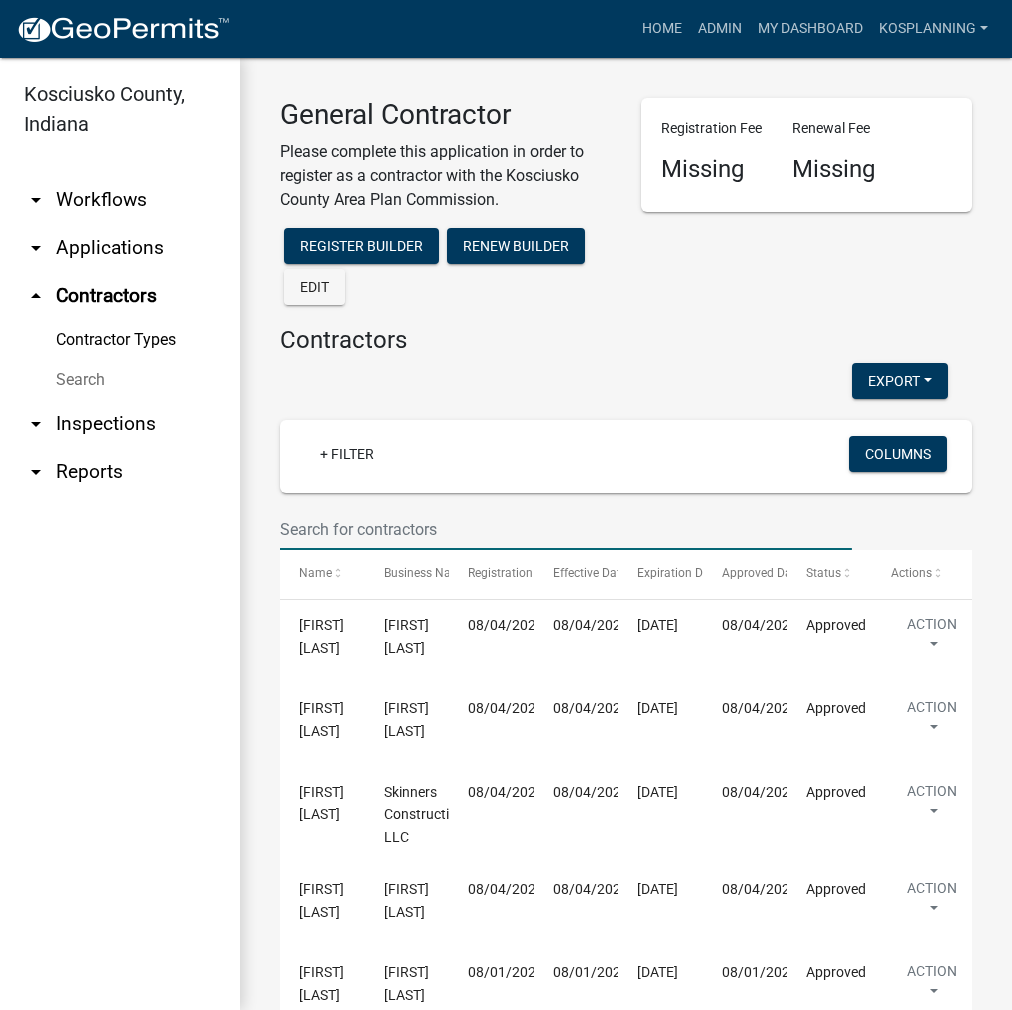 click at bounding box center (566, 529) 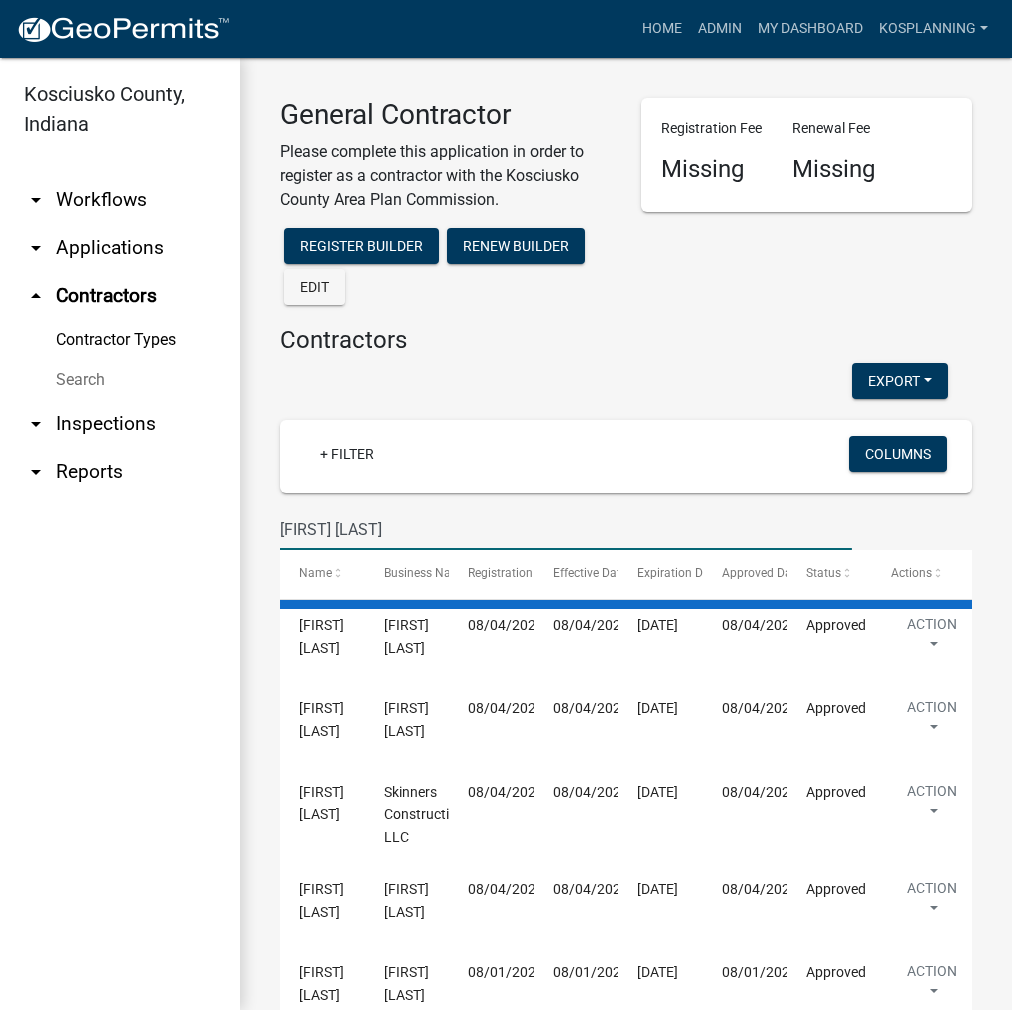 type on "[FIRST] [LAST]" 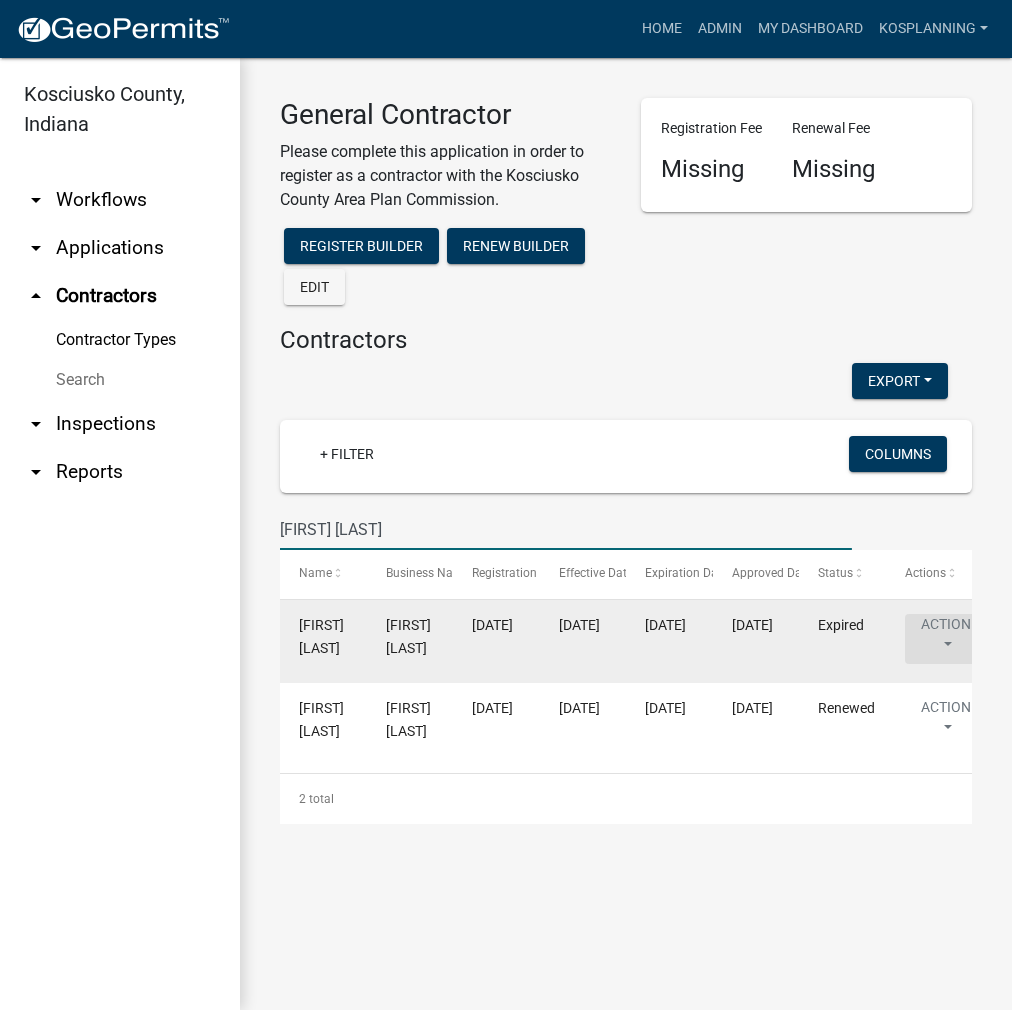 click on "Action" at bounding box center [946, 639] 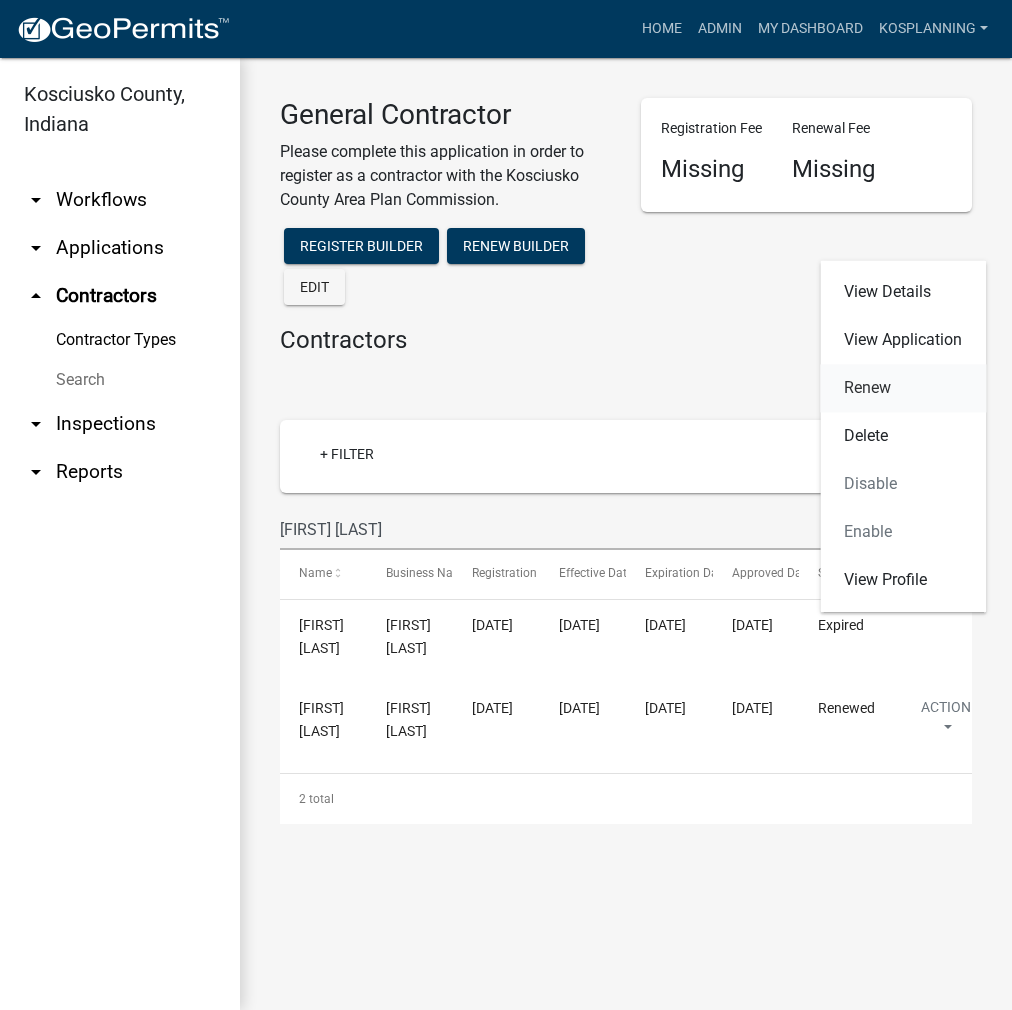 click on "Renew" at bounding box center (903, 388) 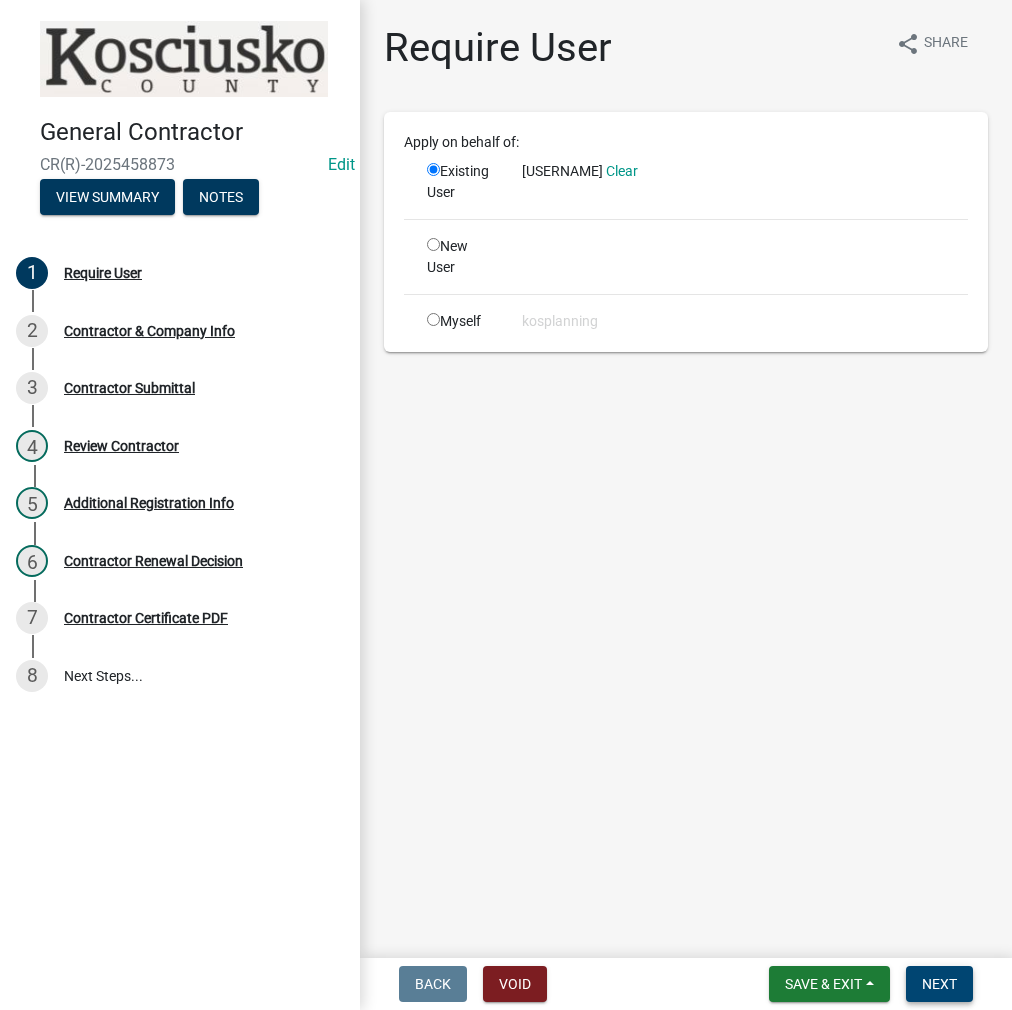 click on "Next" at bounding box center (939, 984) 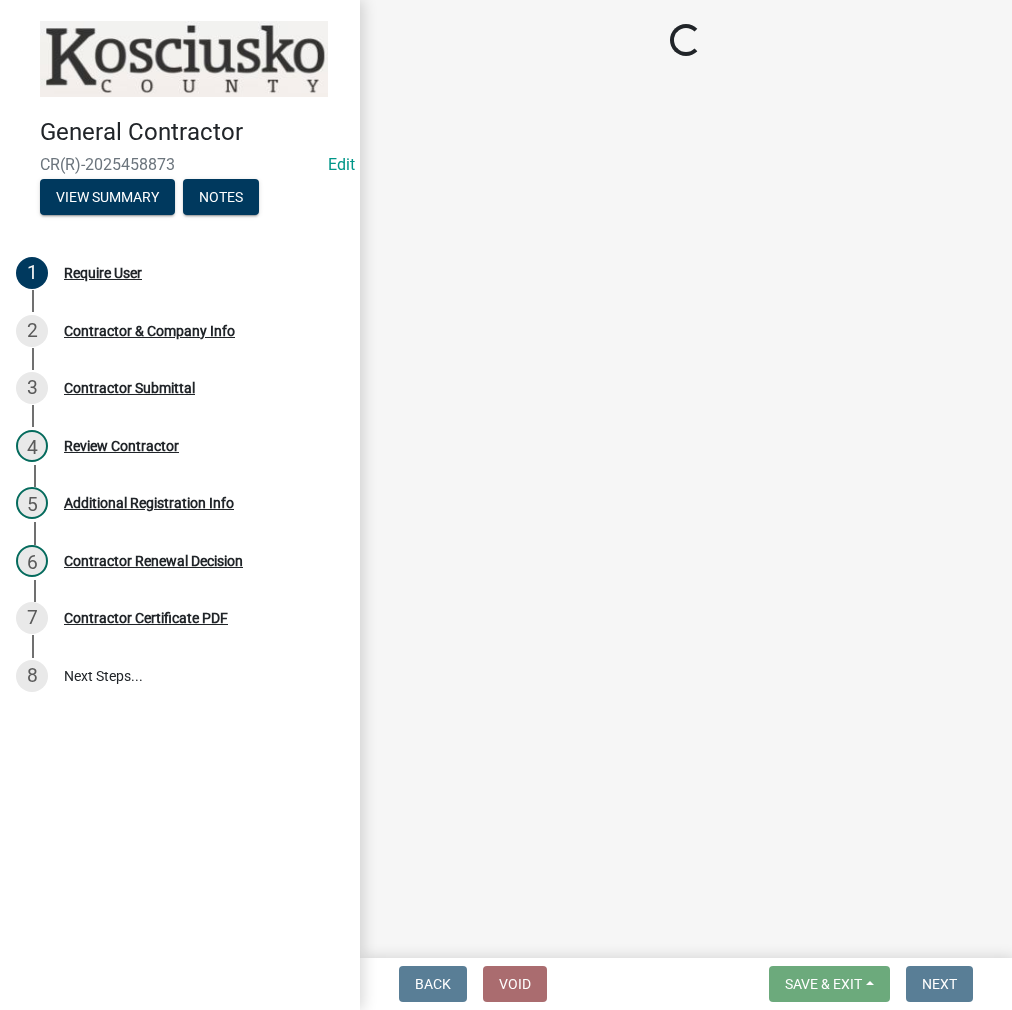 select on "IN" 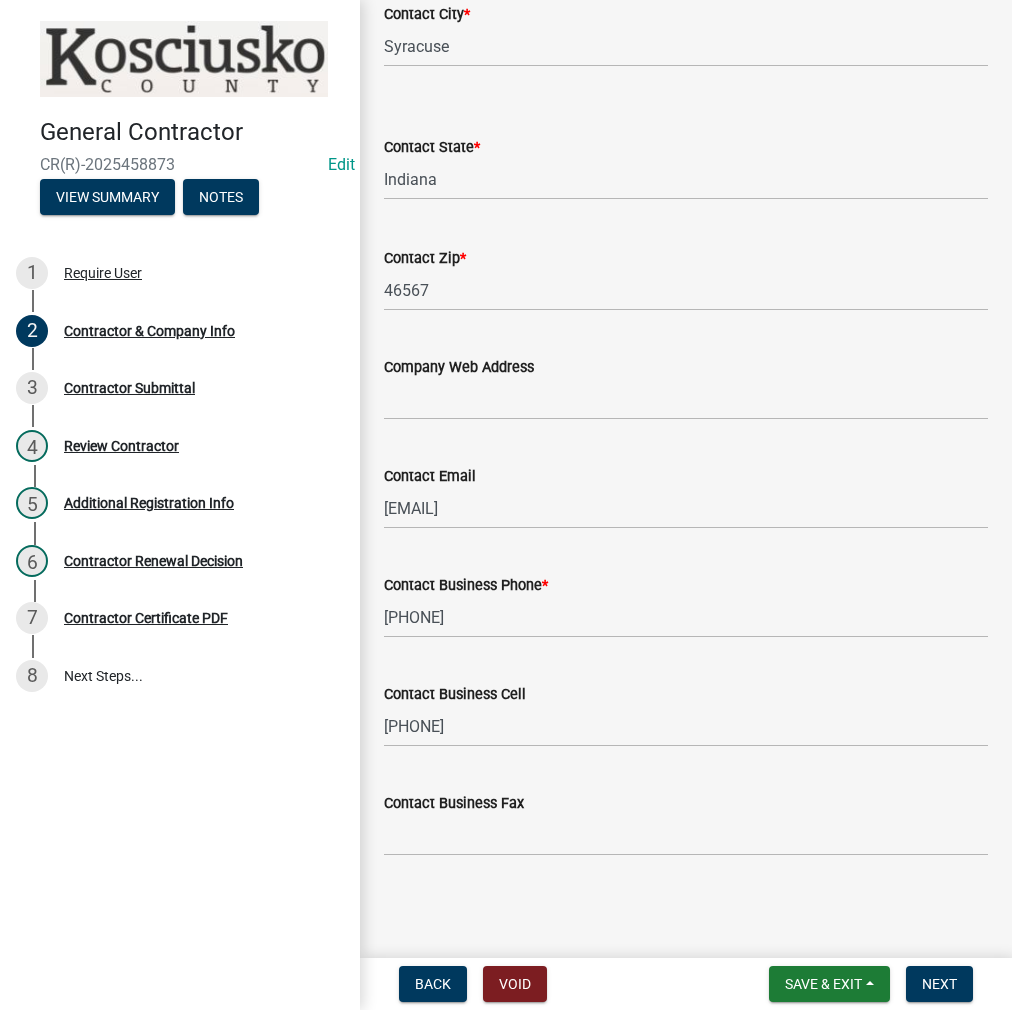 scroll, scrollTop: 840, scrollLeft: 0, axis: vertical 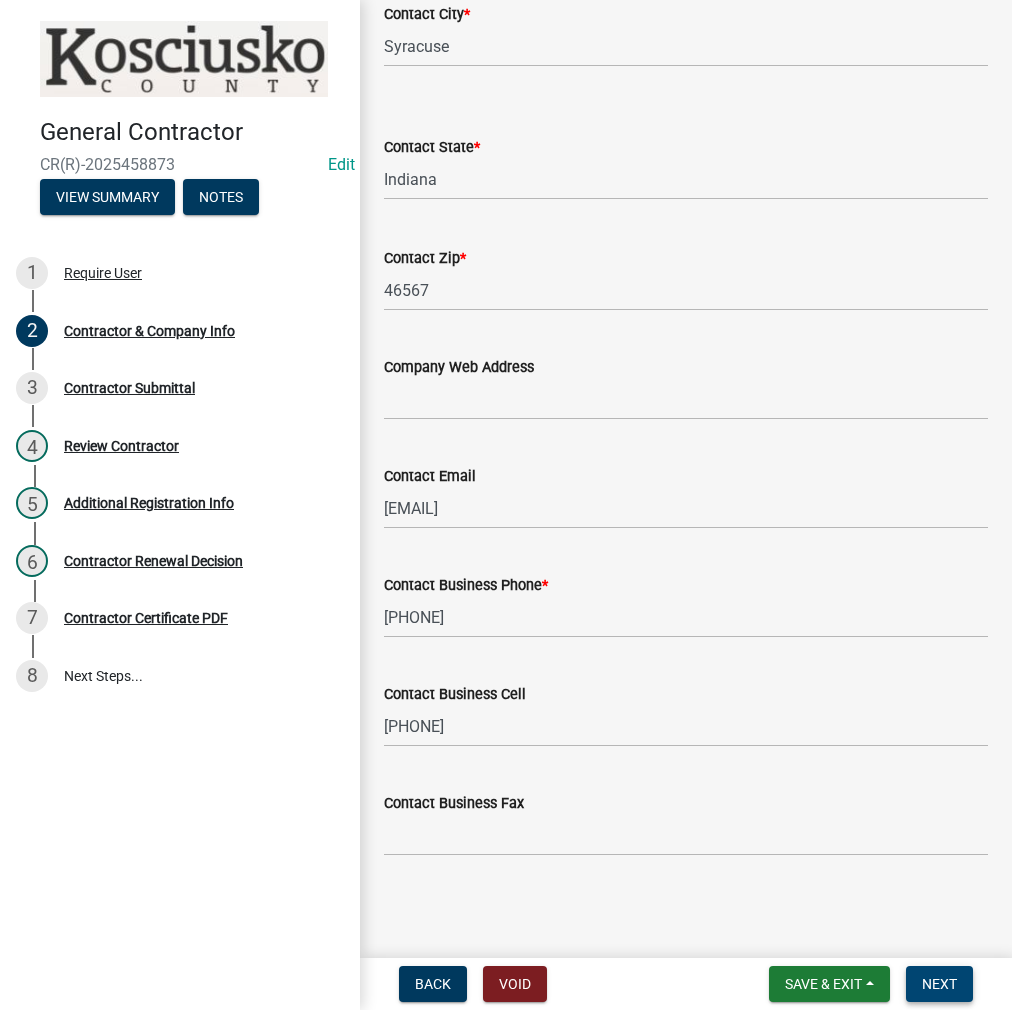 click on "Next" at bounding box center (939, 984) 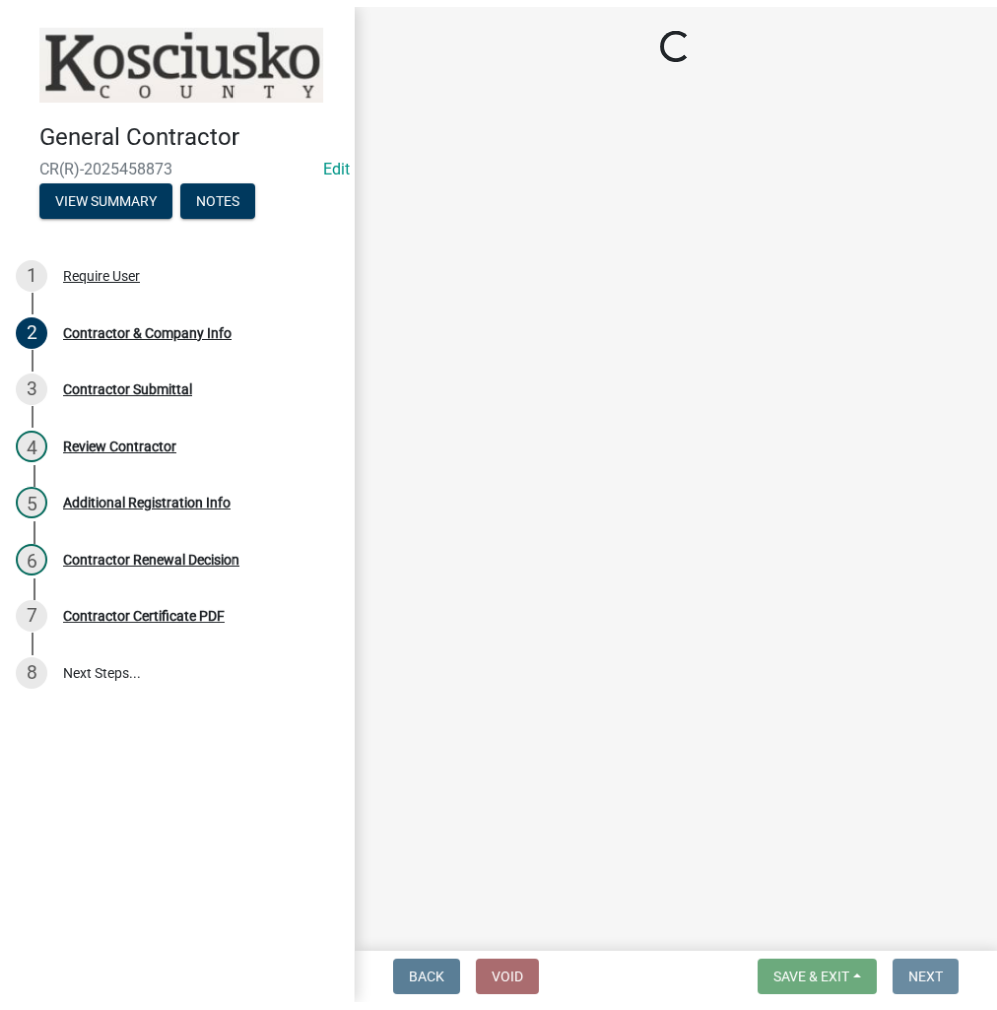 scroll, scrollTop: 0, scrollLeft: 0, axis: both 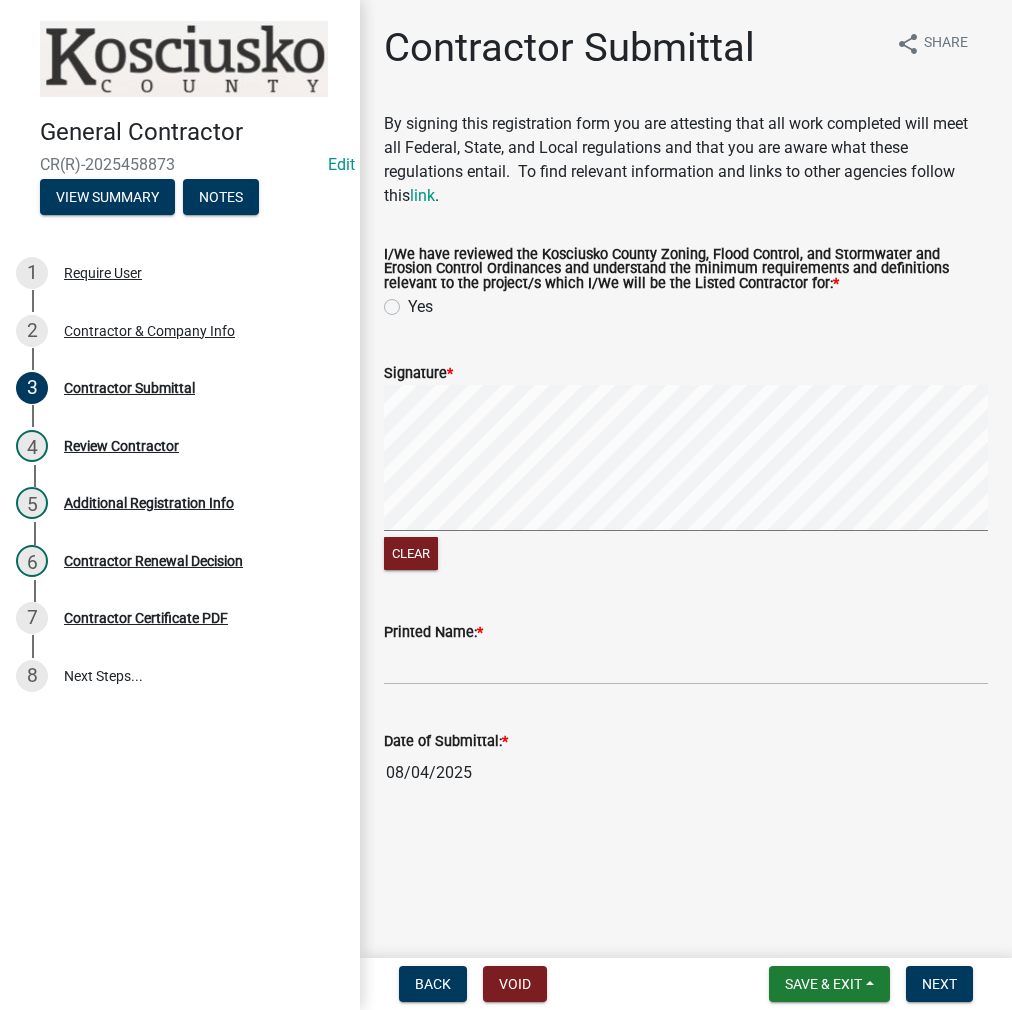 click on "Yes" 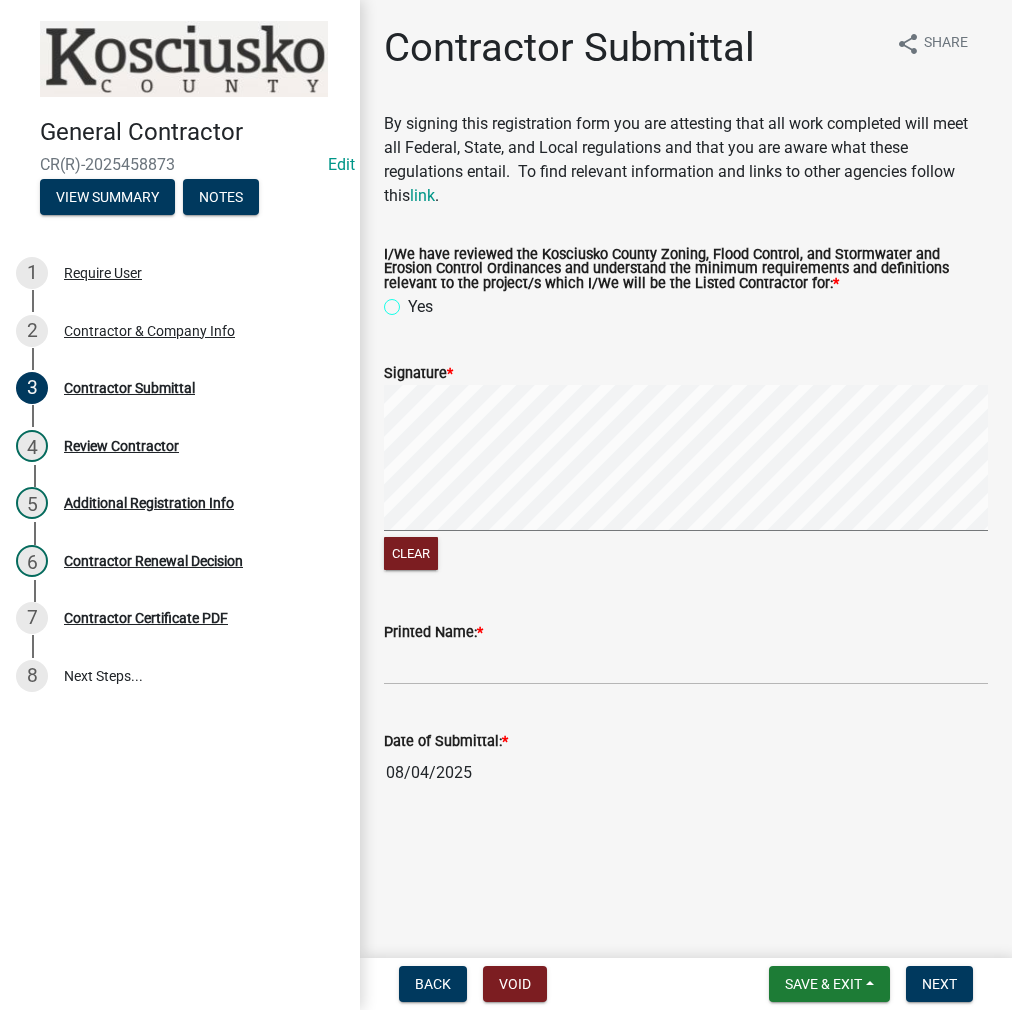 click on "Yes" at bounding box center (414, 301) 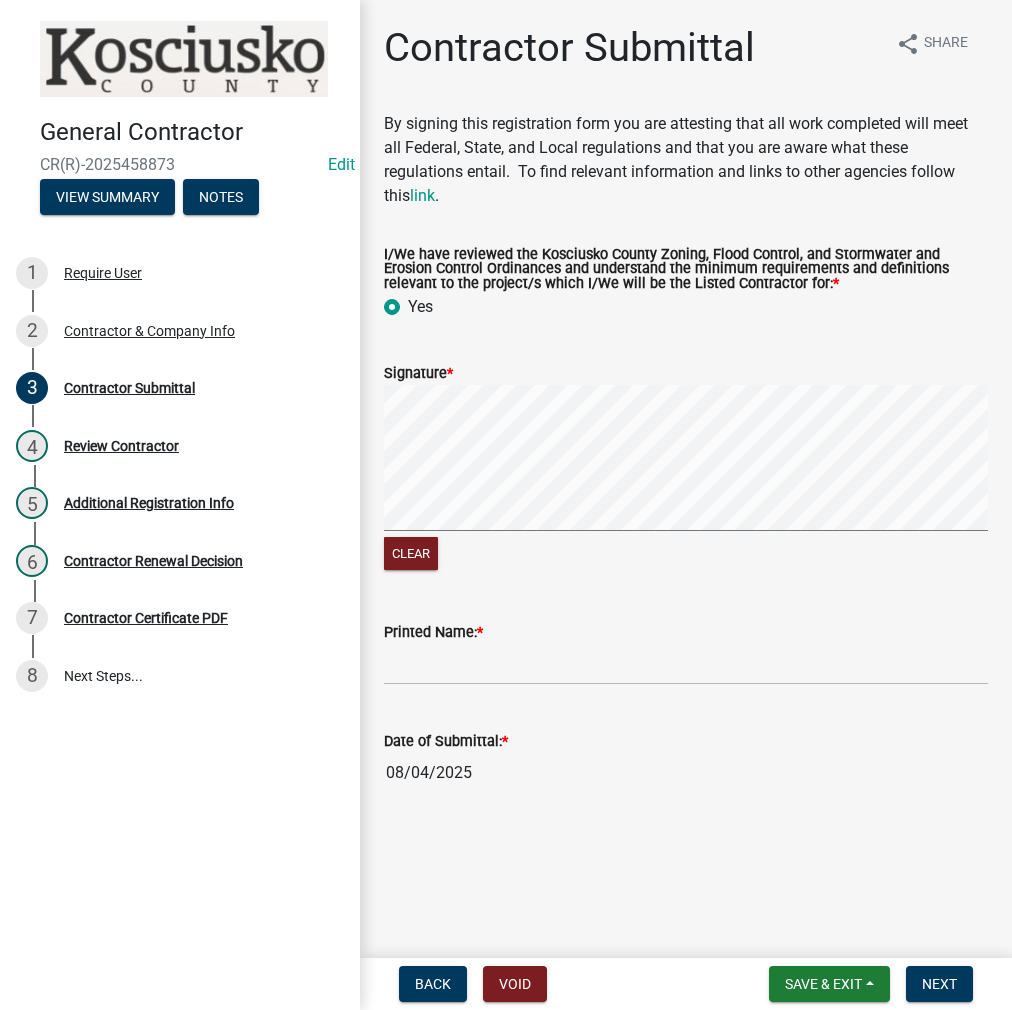 radio on "true" 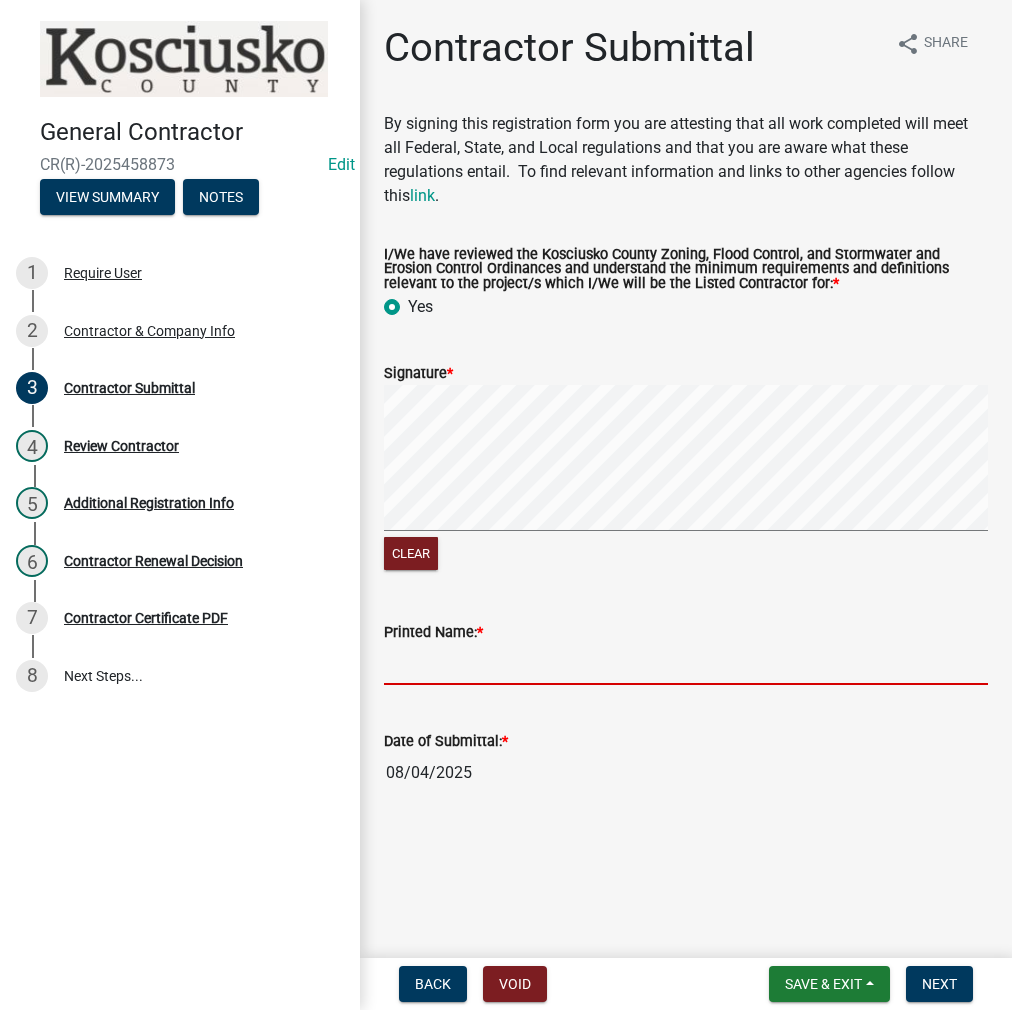 click on "Printed Name:  *" at bounding box center [686, 664] 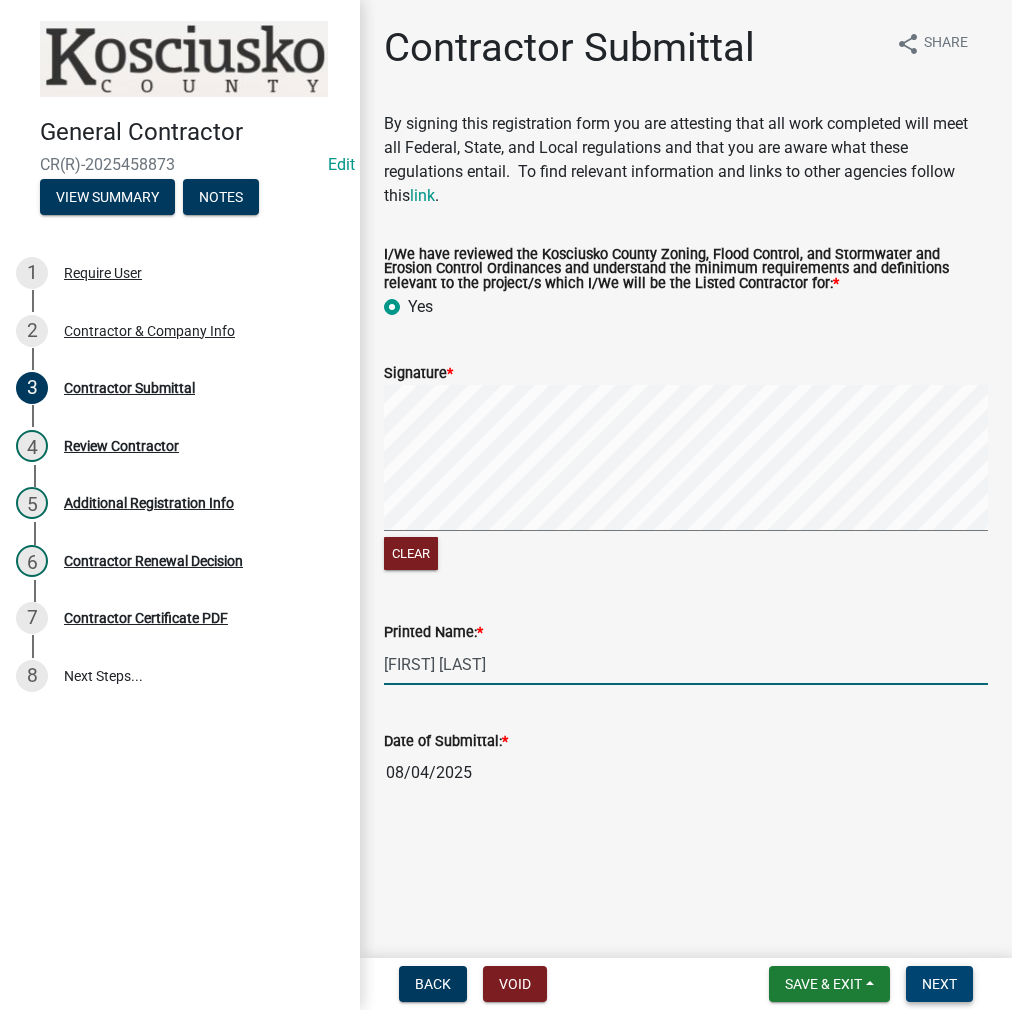 type on "[FIRST] [LAST]" 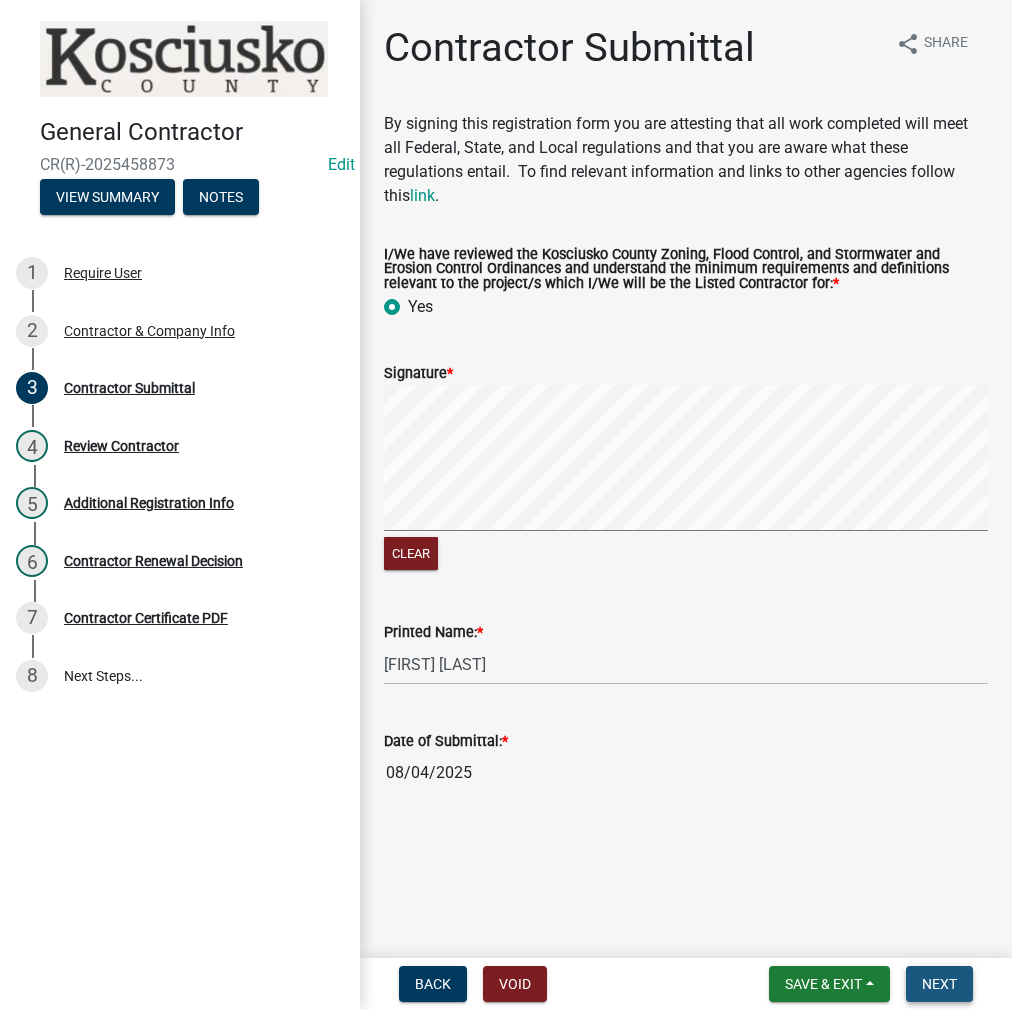 click on "Next" at bounding box center [939, 984] 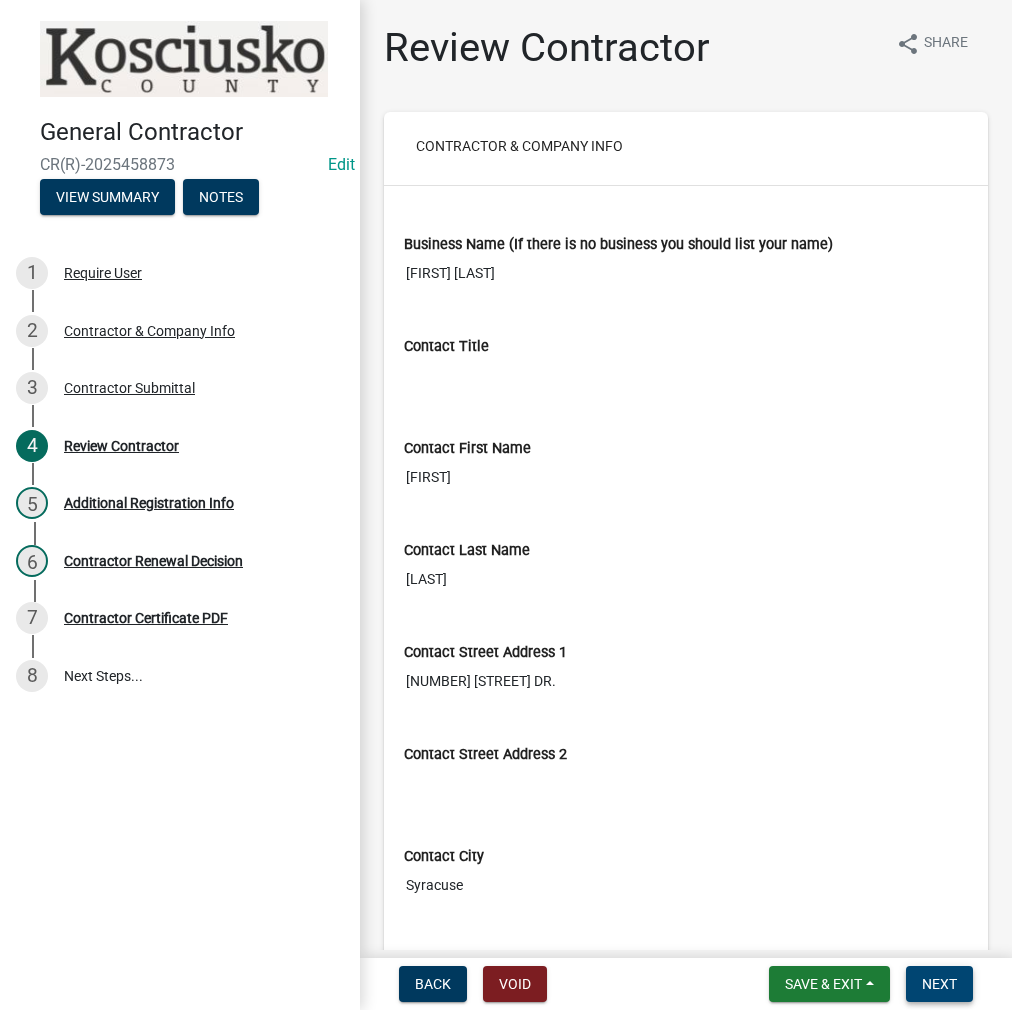click on "Next" at bounding box center (939, 984) 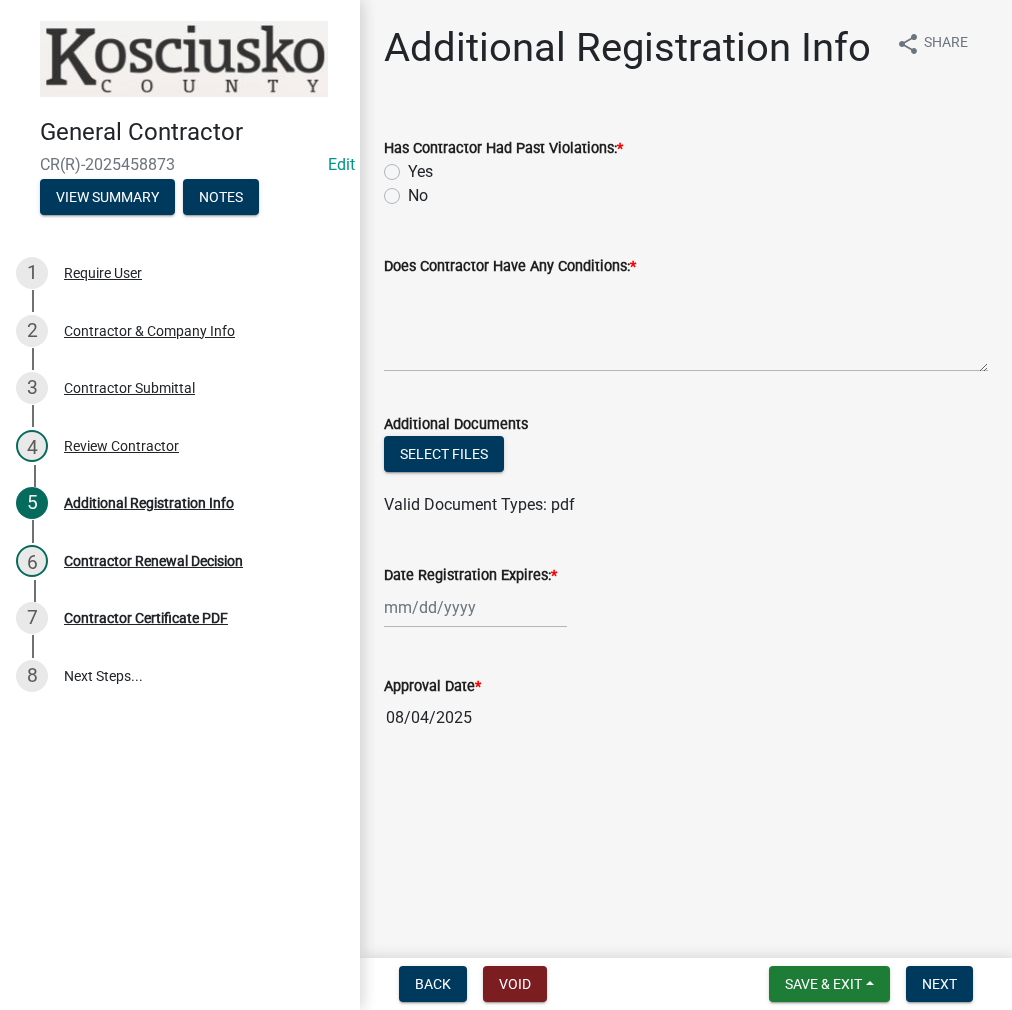 click on "No" 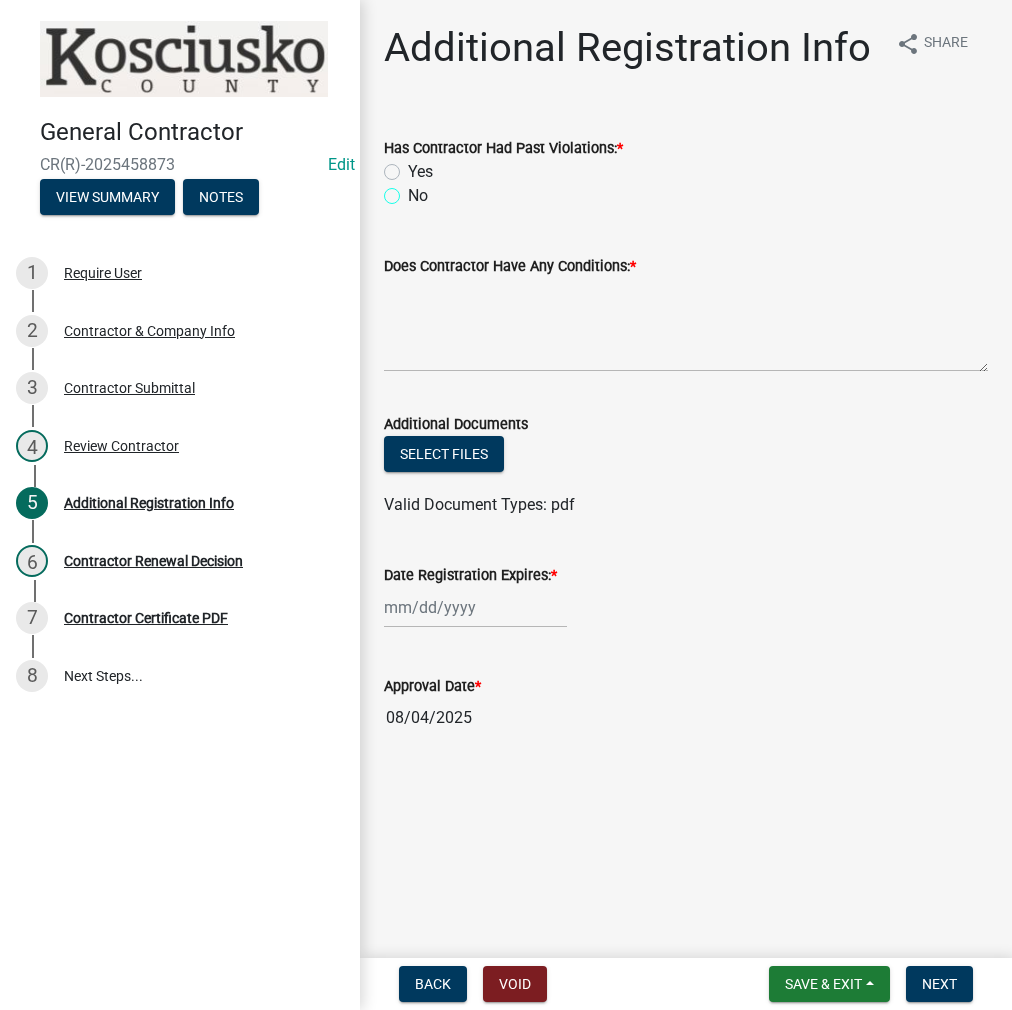 click on "No" at bounding box center [414, 190] 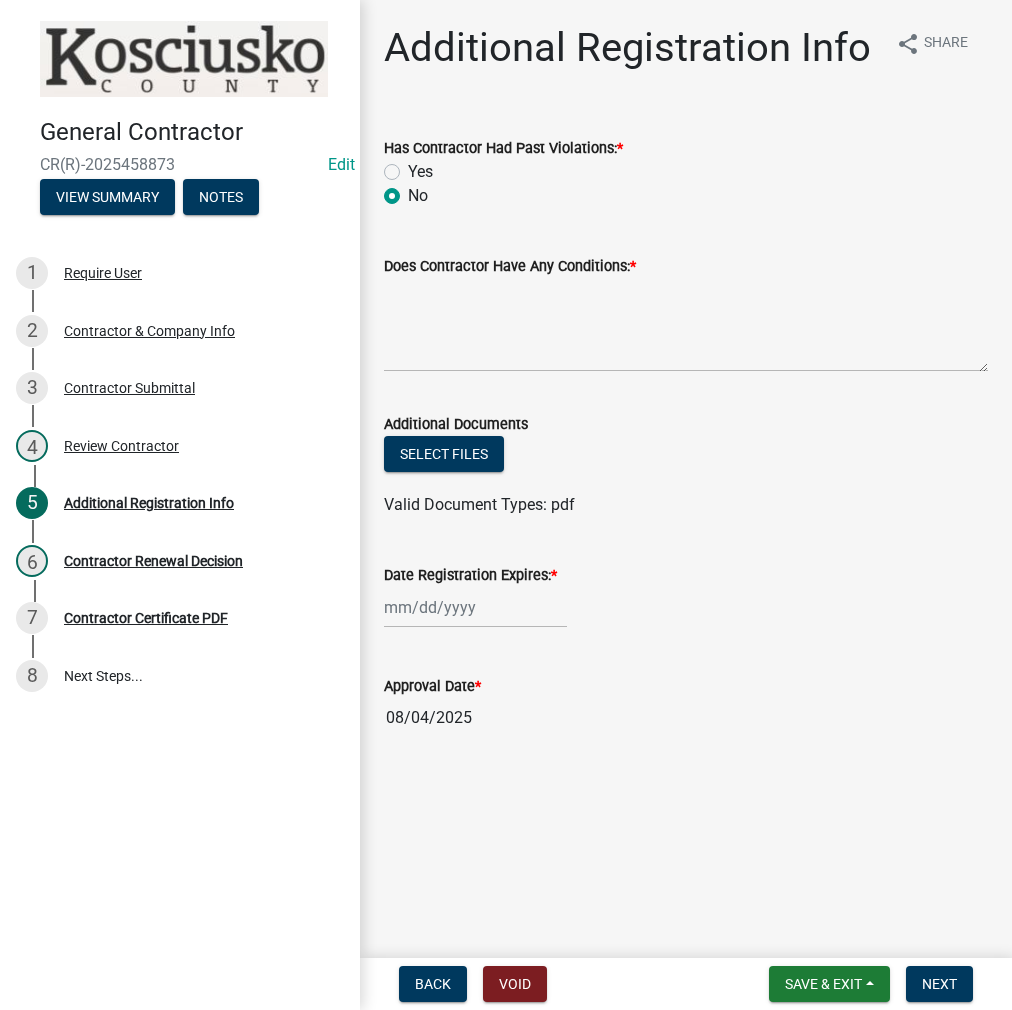 radio on "true" 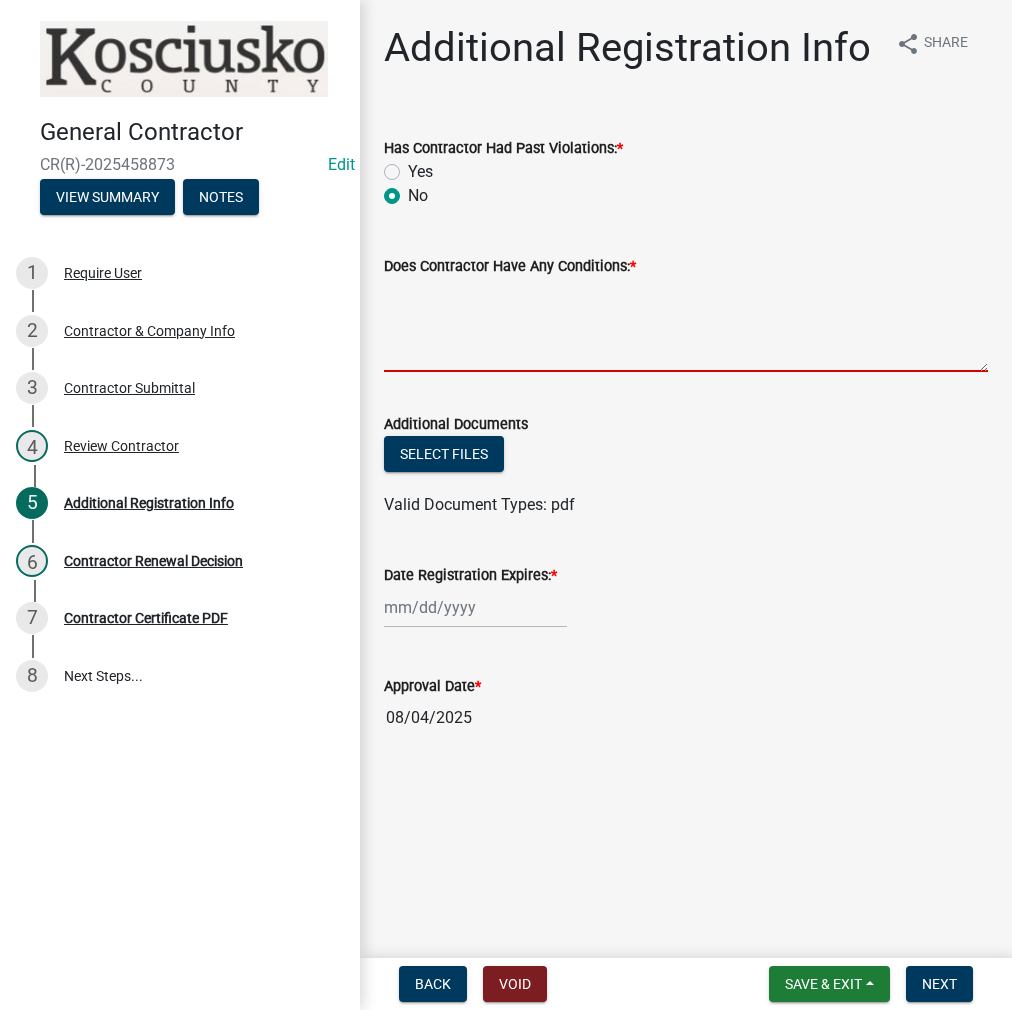 click on "Does Contractor Have Any Conditions:  *" at bounding box center [686, 325] 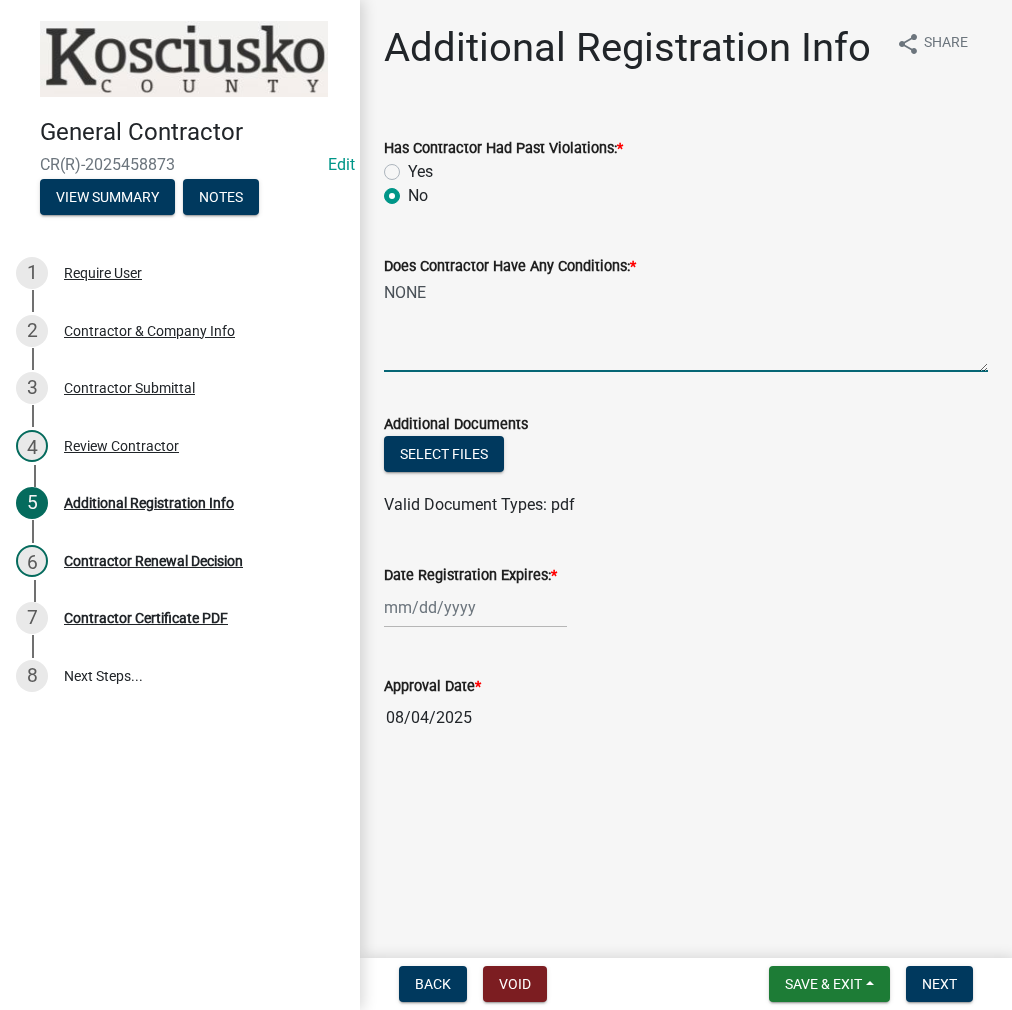 type on "NONE" 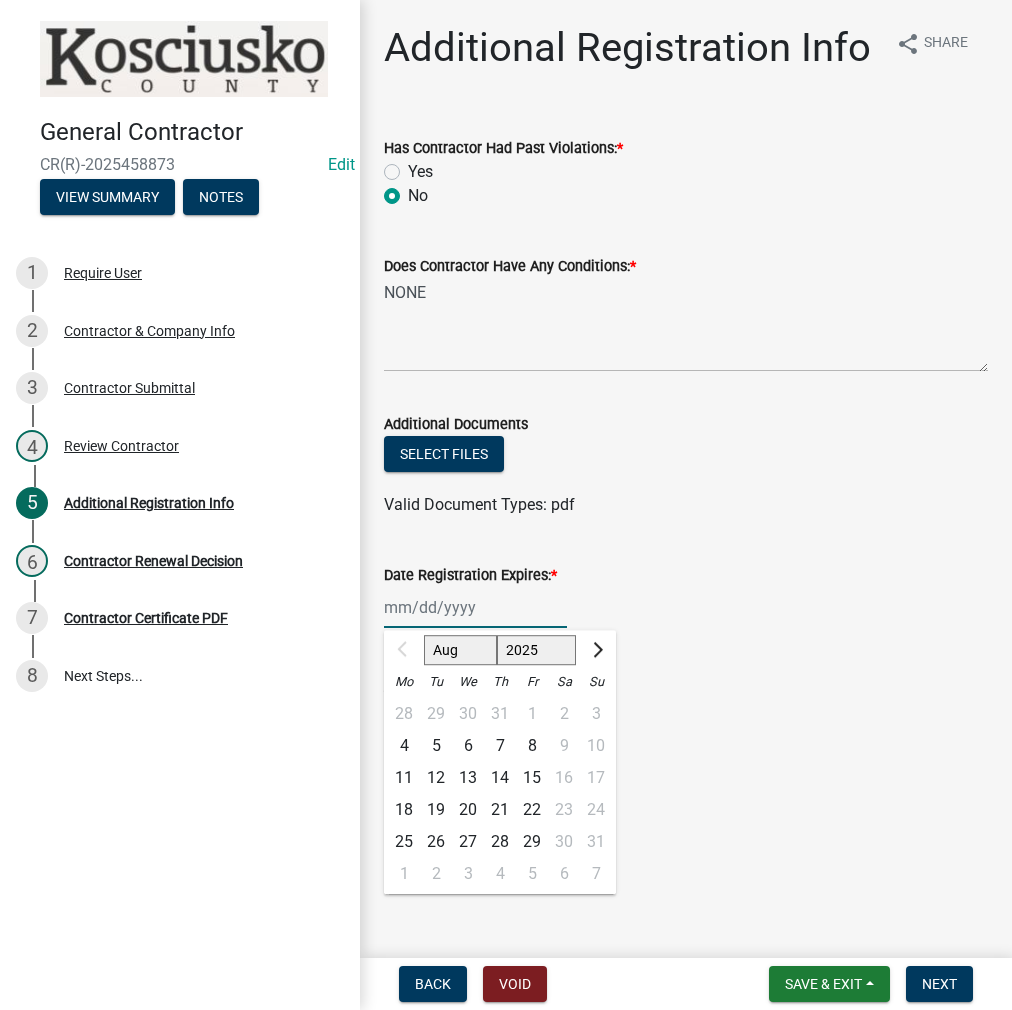 click on "2025 2026 2027 2028 2029 2030 2031 2032 2033 2034 2035 2036 2037 2038 2039 2040 2041 2042 2043 2044 2045 2046 2047 2048 2049 2050 2051 2052 2053 2054 2055 2056 2057 2058 2059 2060 2061 2062 2063 2064 2065 2066 2067 2068 2069 2070 2071 2072 2073 2074 2075 2076 2077 2078 2079 2080 2081 2082 2083 2084 2085 2086 2087 2088 2089 2090 2091 2092 2093 2094 2095 2096 2097 2098 2099 2100 2101 2102 2103 2104 2105 2106 2107 2108 2109 2110 2111 2112 2113 2114 2115 2116 2117 2118 2119 2120 2121 2122 2123 2124 2125 2126 2127 2128 2129 2130 2131 2132 2133 2134 2135 2136 2137 2138 2139 2140 2141 2142 2143 2144 2145 2146 2147 2148 2149 2150 2151 2152 2153 2154 2155 2156 2157 2158 2159 2160 2161 2162 2163 2164 2165 2166 2167 2168 2169 2170 2171 2172 2173 2174 2175 2176 2177 2178 2179 2180 2181 2182 2183 2184 2185 2186 2187 2188 2189 2190 2191 2192 2193 2194 2195 2196 2197 2198 2199 2200 2201 2202 2203 2204 2205 2206 2207 2208 2209 2210 2211 2212 2213 2214 2215 2216 2217 2218 2219 2220 2221 2222 2223 2224 2225 2226 2227 2228 2229" 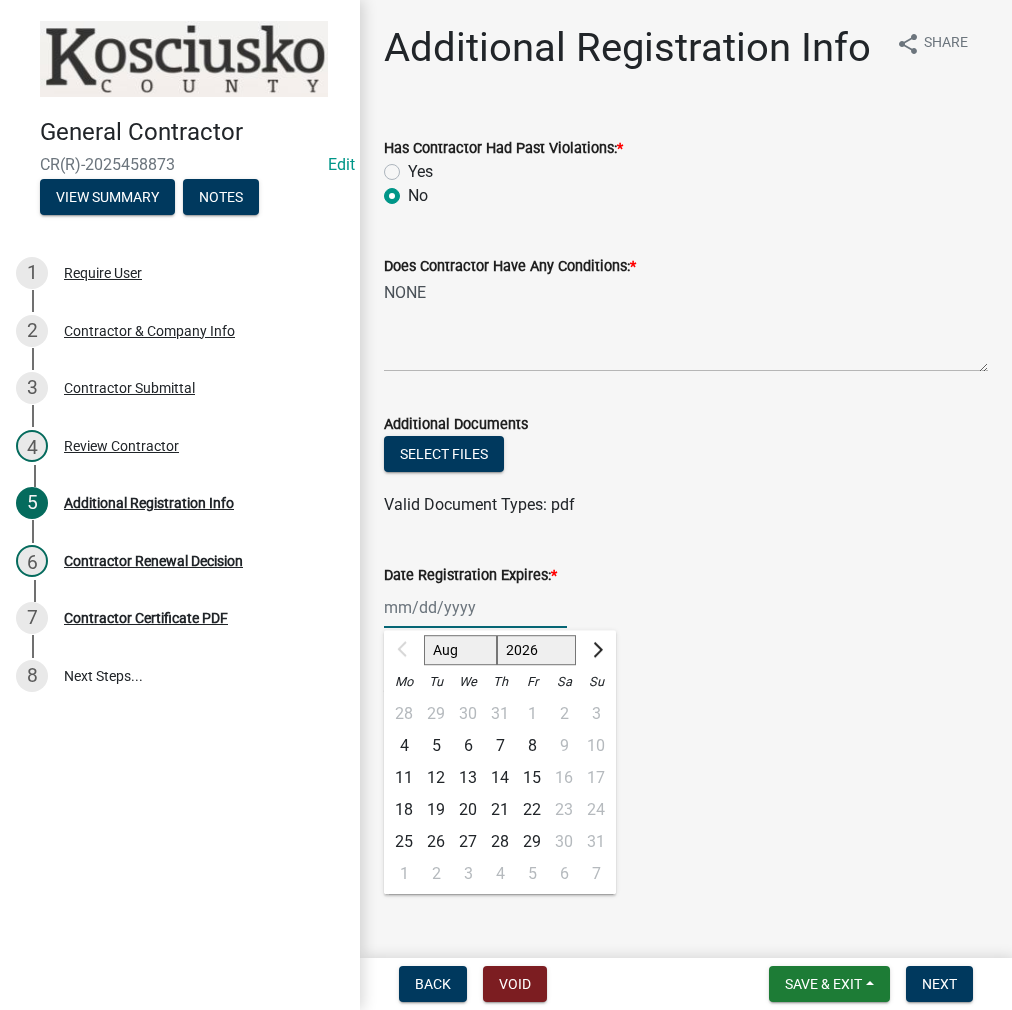 click on "2025 2026 2027 2028 2029 2030 2031 2032 2033 2034 2035 2036 2037 2038 2039 2040 2041 2042 2043 2044 2045 2046 2047 2048 2049 2050 2051 2052 2053 2054 2055 2056 2057 2058 2059 2060 2061 2062 2063 2064 2065 2066 2067 2068 2069 2070 2071 2072 2073 2074 2075 2076 2077 2078 2079 2080 2081 2082 2083 2084 2085 2086 2087 2088 2089 2090 2091 2092 2093 2094 2095 2096 2097 2098 2099 2100 2101 2102 2103 2104 2105 2106 2107 2108 2109 2110 2111 2112 2113 2114 2115 2116 2117 2118 2119 2120 2121 2122 2123 2124 2125 2126 2127 2128 2129 2130 2131 2132 2133 2134 2135 2136 2137 2138 2139 2140 2141 2142 2143 2144 2145 2146 2147 2148 2149 2150 2151 2152 2153 2154 2155 2156 2157 2158 2159 2160 2161 2162 2163 2164 2165 2166 2167 2168 2169 2170 2171 2172 2173 2174 2175 2176 2177 2178 2179 2180 2181 2182 2183 2184 2185 2186 2187 2188 2189 2190 2191 2192 2193 2194 2195 2196 2197 2198 2199 2200 2201 2202 2203 2204 2205 2206 2207 2208 2209 2210 2211 2212 2213 2214 2215 2216 2217 2218 2219 2220 2221 2222 2223 2224 2225 2226 2227 2228 2229" 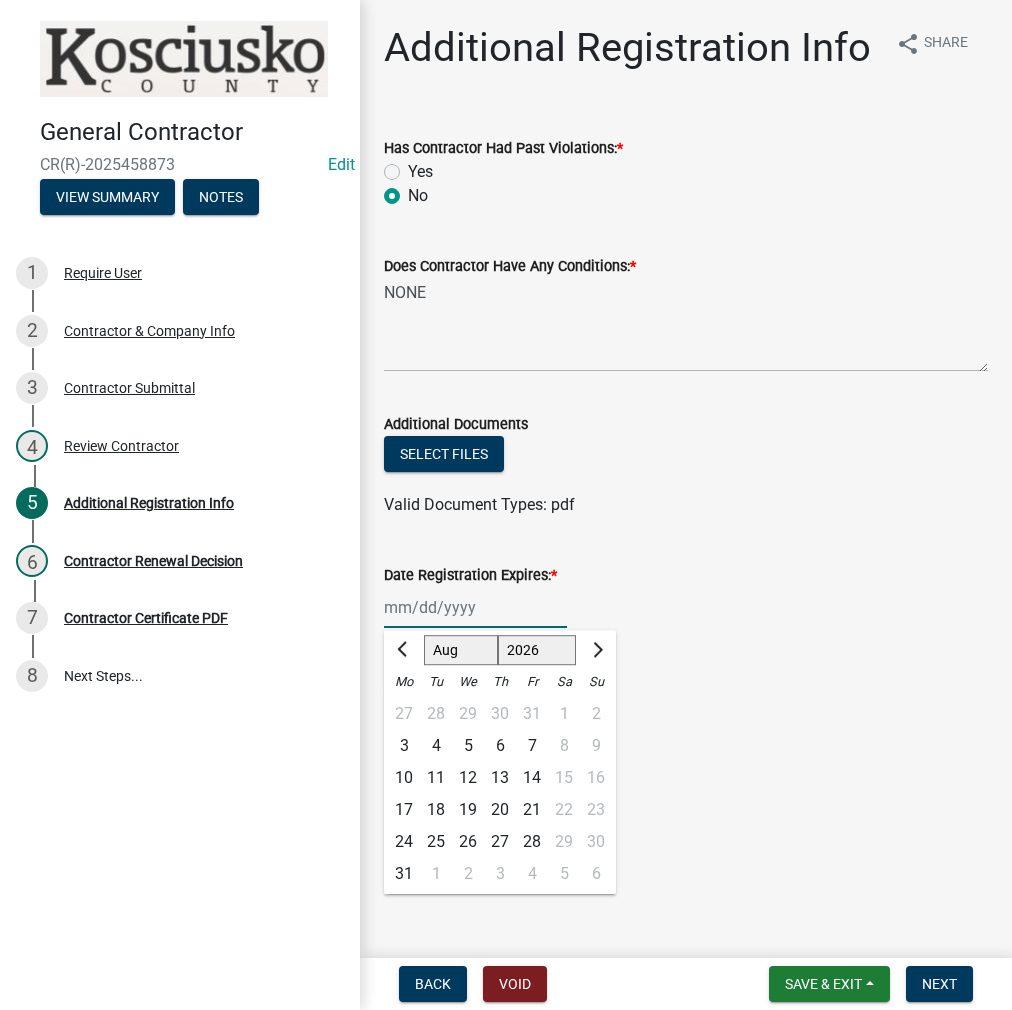 click on "4" 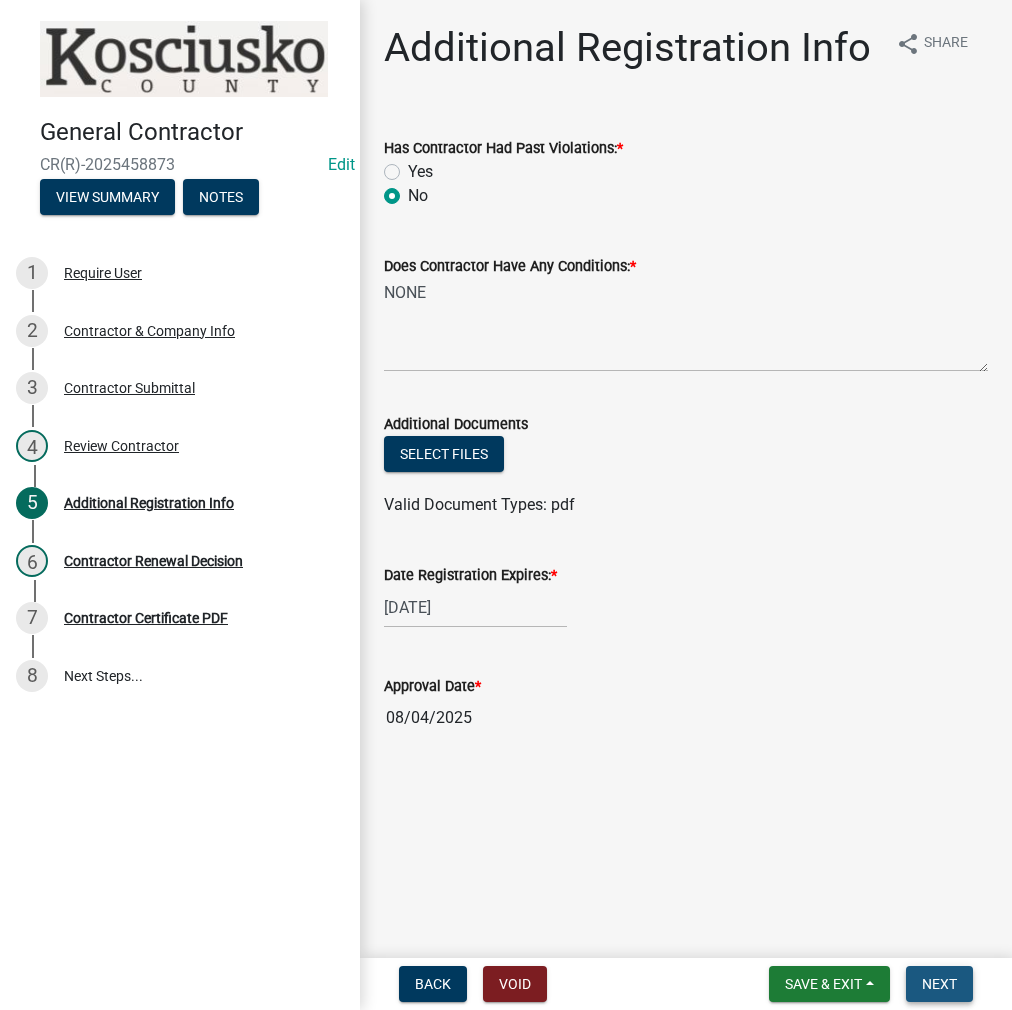 click on "Next" at bounding box center (939, 984) 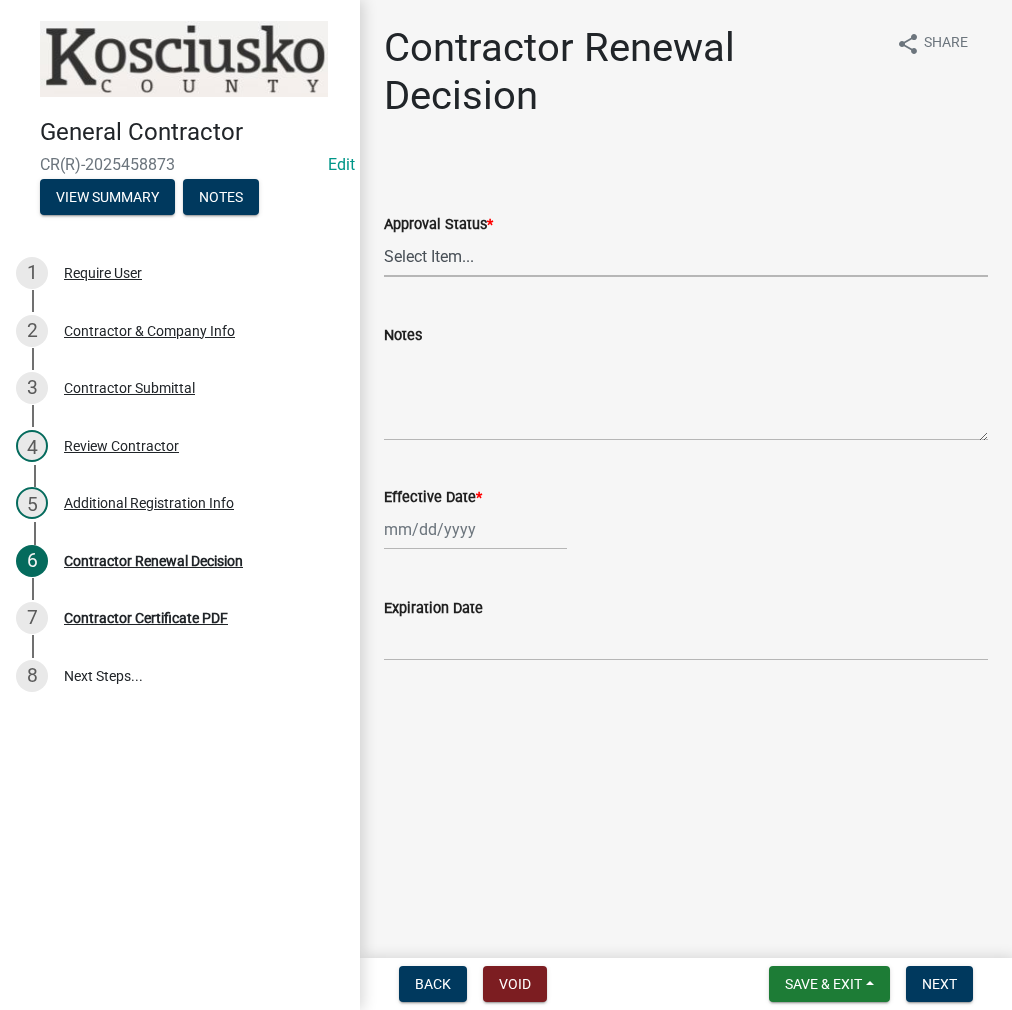 click on "Select Item...   Approved   Denied" at bounding box center (686, 256) 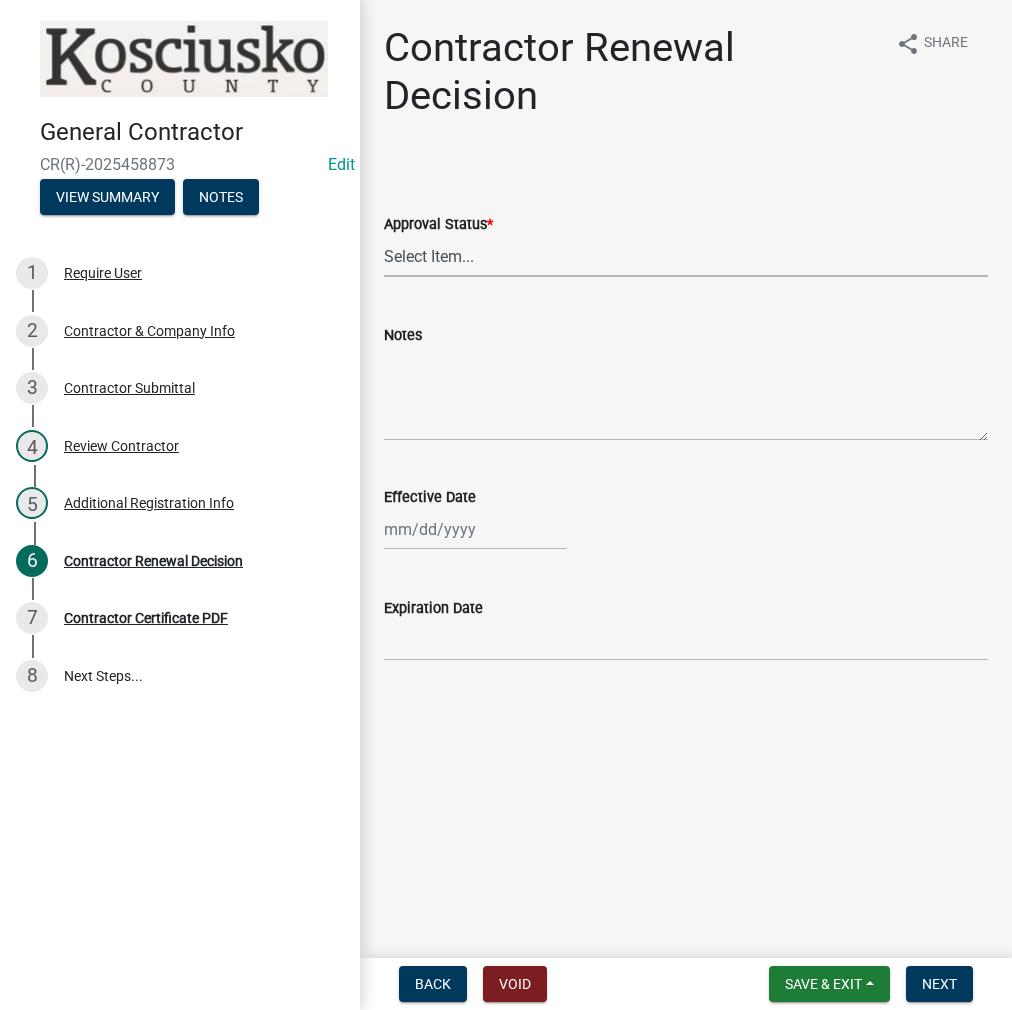 click on "Select Item...   Approved   Denied" at bounding box center (686, 256) 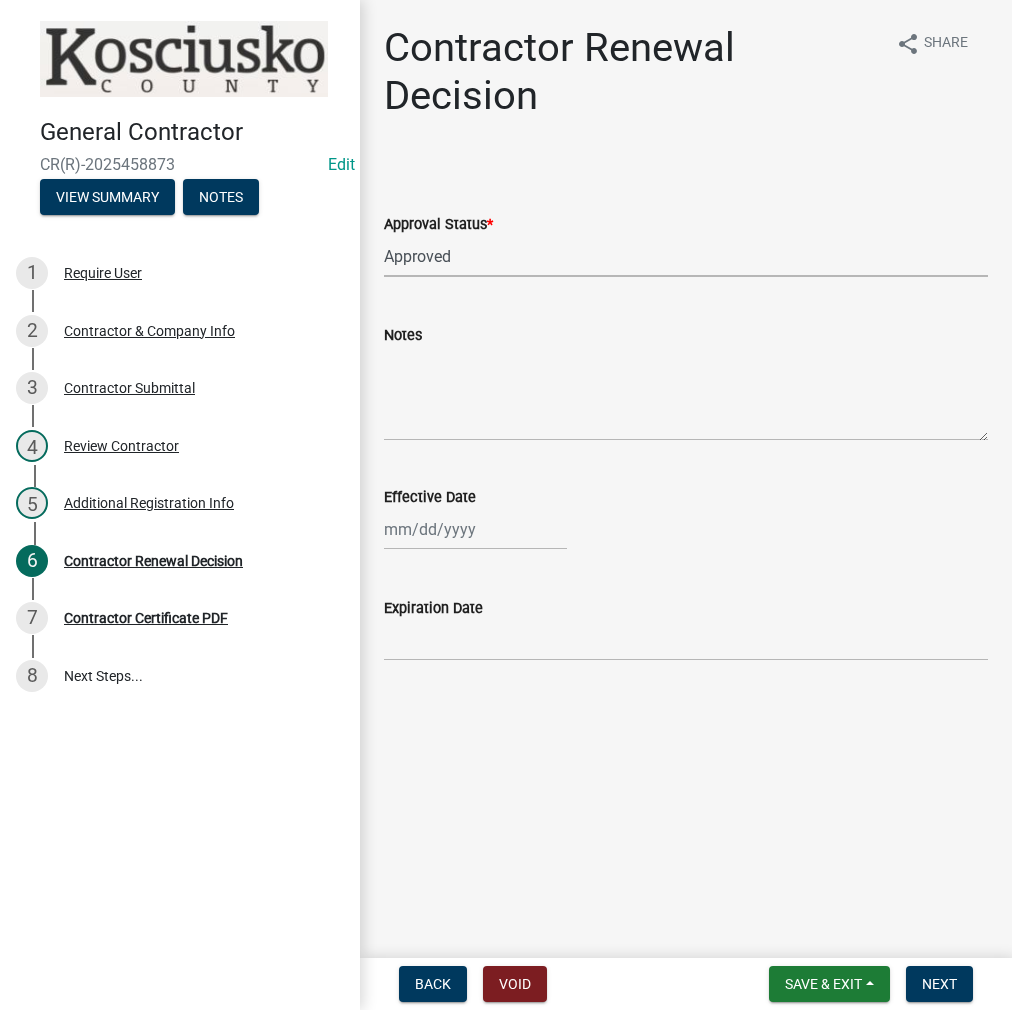 click on "Select Item...   Approved   Denied" at bounding box center [686, 256] 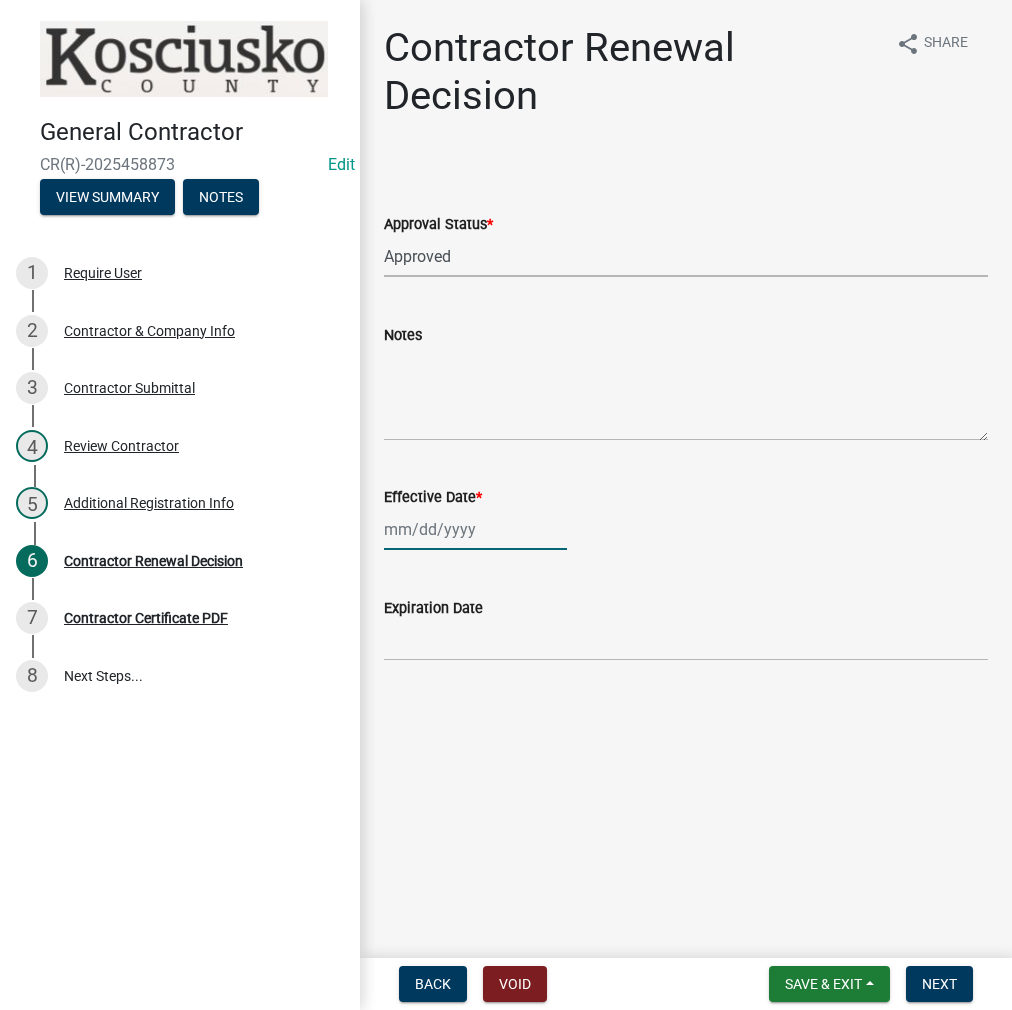 click 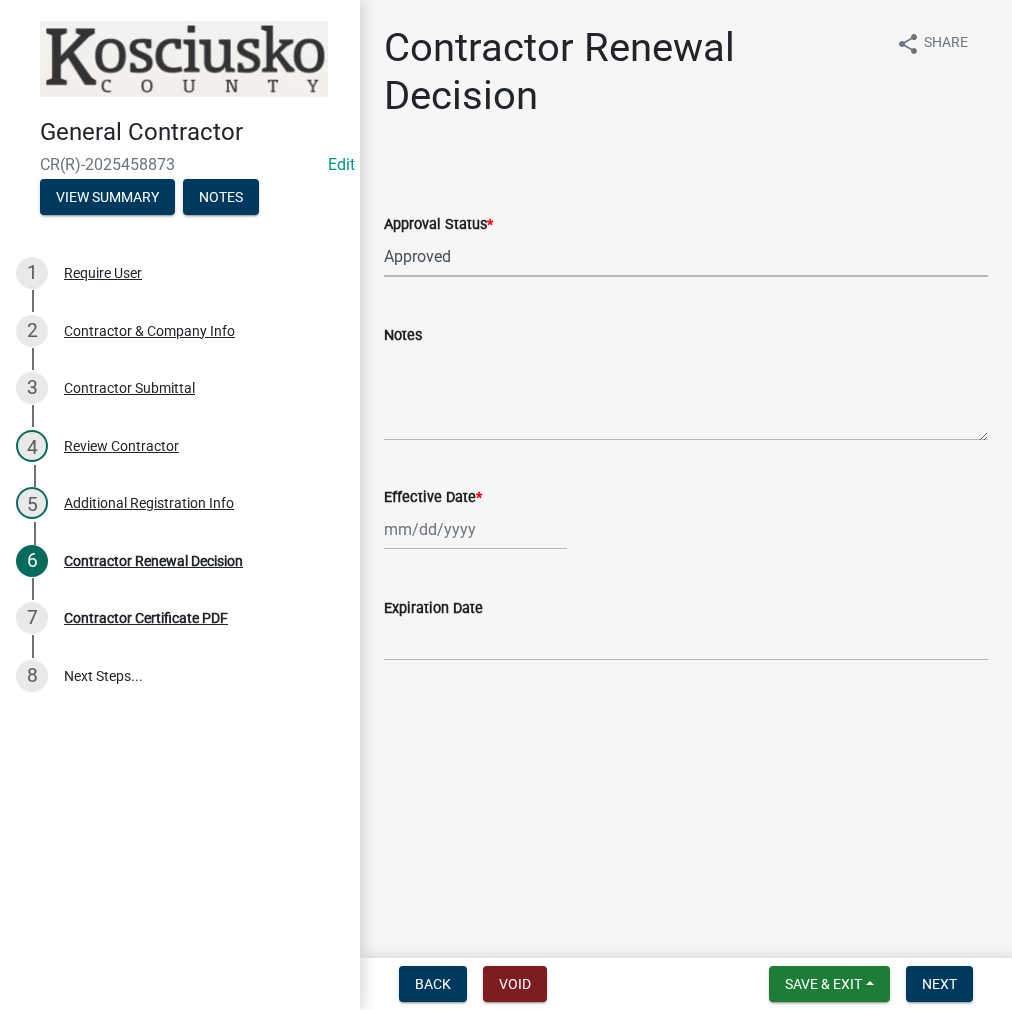 select on "8" 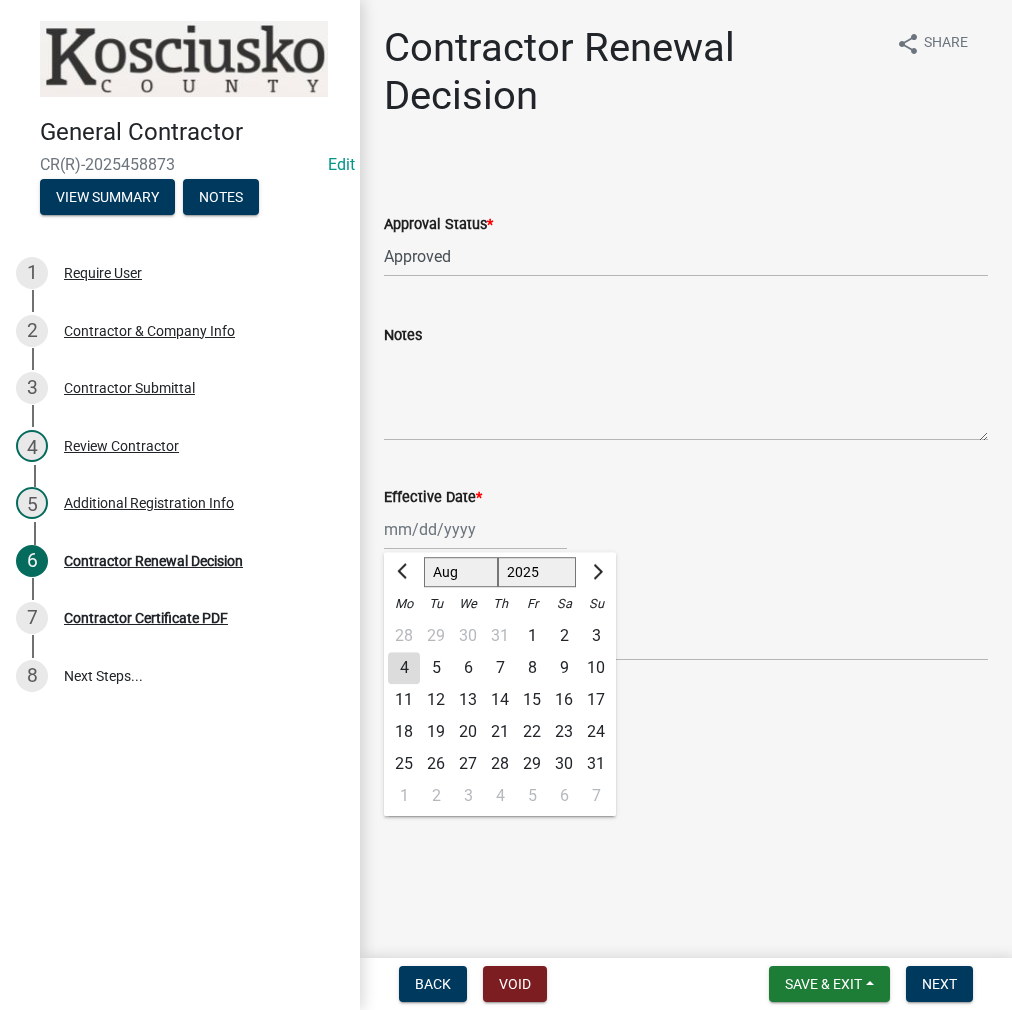 click on "1525 1526 1527 1528 1529 1530 1531 1532 1533 1534 1535 1536 1537 1538 1539 1540 1541 1542 1543 1544 1545 1546 1547 1548 1549 1550 1551 1552 1553 1554 1555 1556 1557 1558 1559 1560 1561 1562 1563 1564 1565 1566 1567 1568 1569 1570 1571 1572 1573 1574 1575 1576 1577 1578 1579 1580 1581 1582 1583 1584 1585 1586 1587 1588 1589 1590 1591 1592 1593 1594 1595 1596 1597 1598 1599 1600 1601 1602 1603 1604 1605 1606 1607 1608 1609 1610 1611 1612 1613 1614 1615 1616 1617 1618 1619 1620 1621 1622 1623 1624 1625 1626 1627 1628 1629 1630 1631 1632 1633 1634 1635 1636 1637 1638 1639 1640 1641 1642 1643 1644 1645 1646 1647 1648 1649 1650 1651 1652 1653 1654 1655 1656 1657 1658 1659 1660 1661 1662 1663 1664 1665 1666 1667 1668 1669 1670 1671 1672 1673 1674 1675 1676 1677 1678 1679 1680 1681 1682 1683 1684 1685 1686 1687 1688 1689 1690 1691 1692 1693 1694 1695 1696 1697 1698 1699 1700 1701 1702 1703 1704 1705 1706 1707 1708 1709 1710 1711 1712 1713 1714 1715 1716 1717 1718 1719 1720 1721 1722 1723 1724 1725 1726 1727 1728 1729" 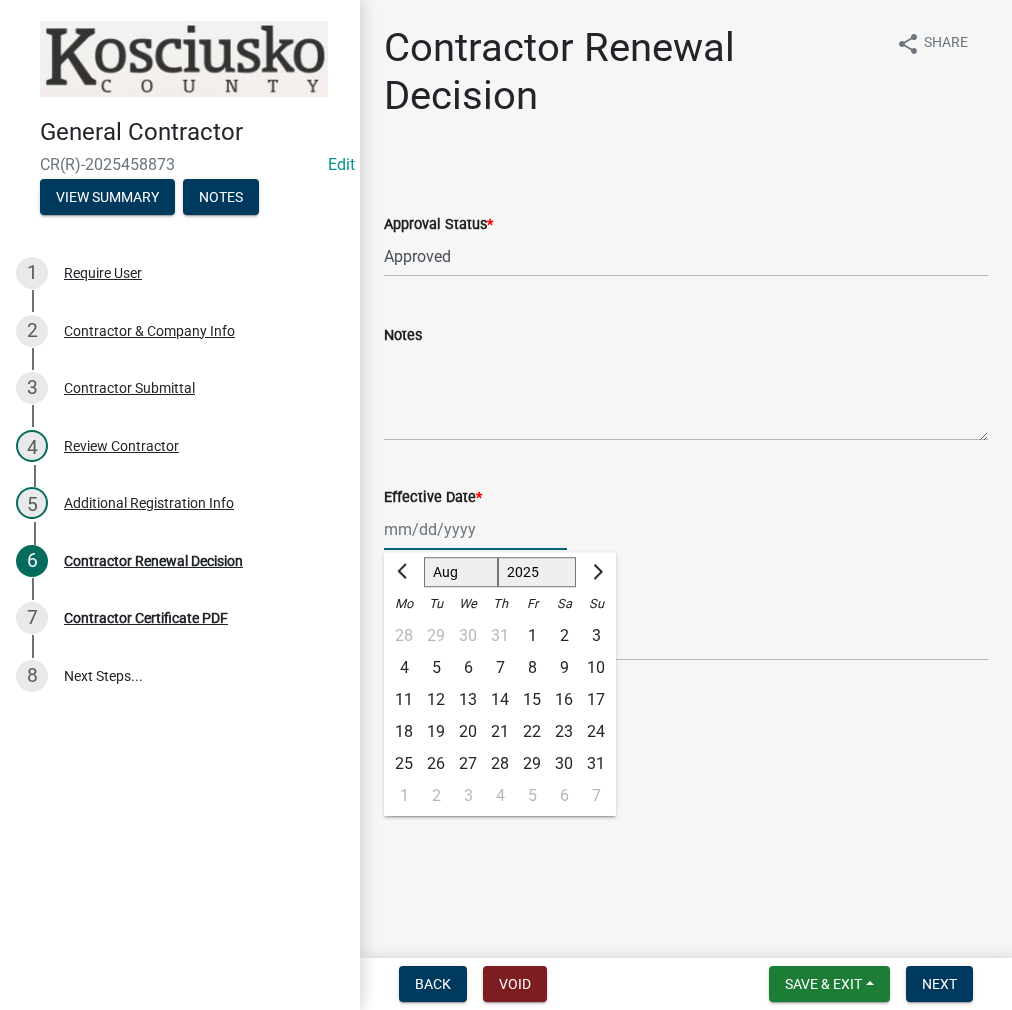 click on "1525 1526 1527 1528 1529 1530 1531 1532 1533 1534 1535 1536 1537 1538 1539 1540 1541 1542 1543 1544 1545 1546 1547 1548 1549 1550 1551 1552 1553 1554 1555 1556 1557 1558 1559 1560 1561 1562 1563 1564 1565 1566 1567 1568 1569 1570 1571 1572 1573 1574 1575 1576 1577 1578 1579 1580 1581 1582 1583 1584 1585 1586 1587 1588 1589 1590 1591 1592 1593 1594 1595 1596 1597 1598 1599 1600 1601 1602 1603 1604 1605 1606 1607 1608 1609 1610 1611 1612 1613 1614 1615 1616 1617 1618 1619 1620 1621 1622 1623 1624 1625 1626 1627 1628 1629 1630 1631 1632 1633 1634 1635 1636 1637 1638 1639 1640 1641 1642 1643 1644 1645 1646 1647 1648 1649 1650 1651 1652 1653 1654 1655 1656 1657 1658 1659 1660 1661 1662 1663 1664 1665 1666 1667 1668 1669 1670 1671 1672 1673 1674 1675 1676 1677 1678 1679 1680 1681 1682 1683 1684 1685 1686 1687 1688 1689 1690 1691 1692 1693 1694 1695 1696 1697 1698 1699 1700 1701 1702 1703 1704 1705 1706 1707 1708 1709 1710 1711 1712 1713 1714 1715 1716 1717 1718 1719 1720 1721 1722 1723 1724 1725 1726 1727 1728 1729" 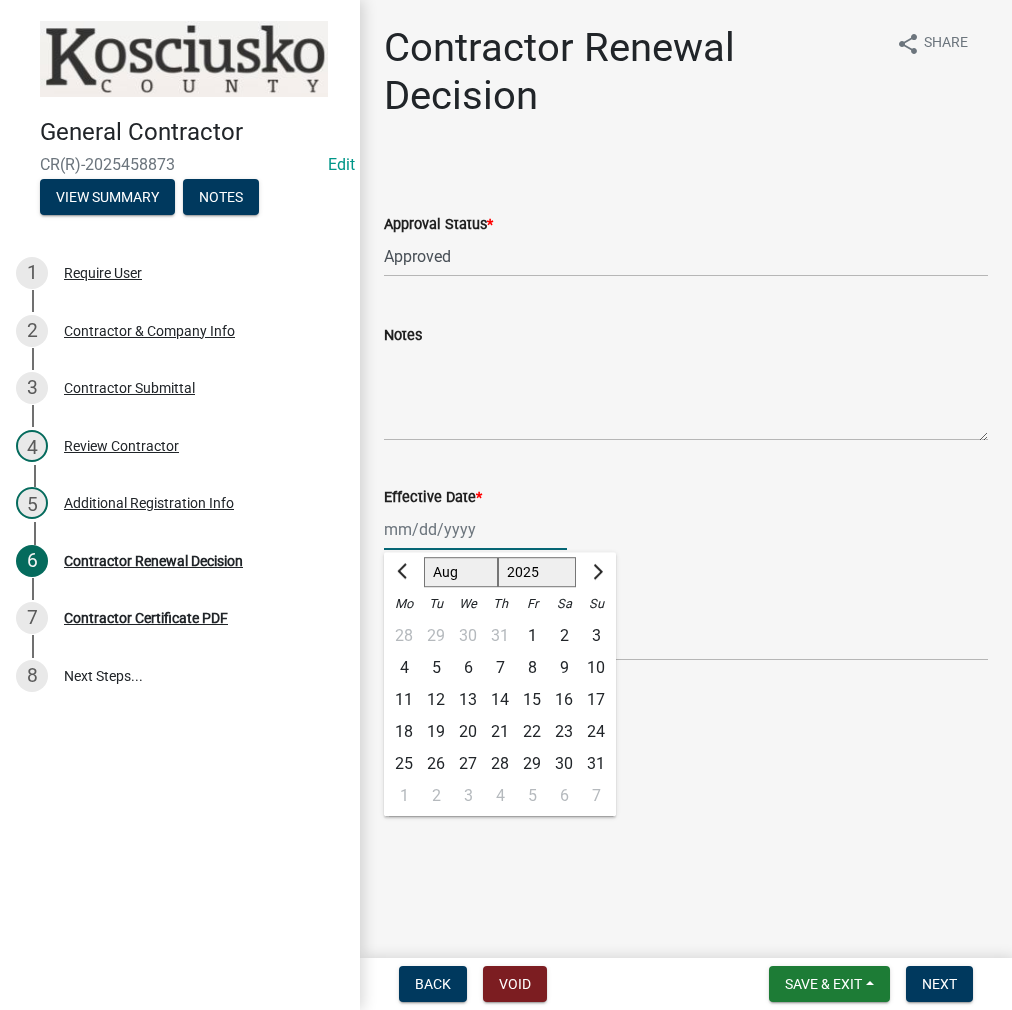 click on "4" 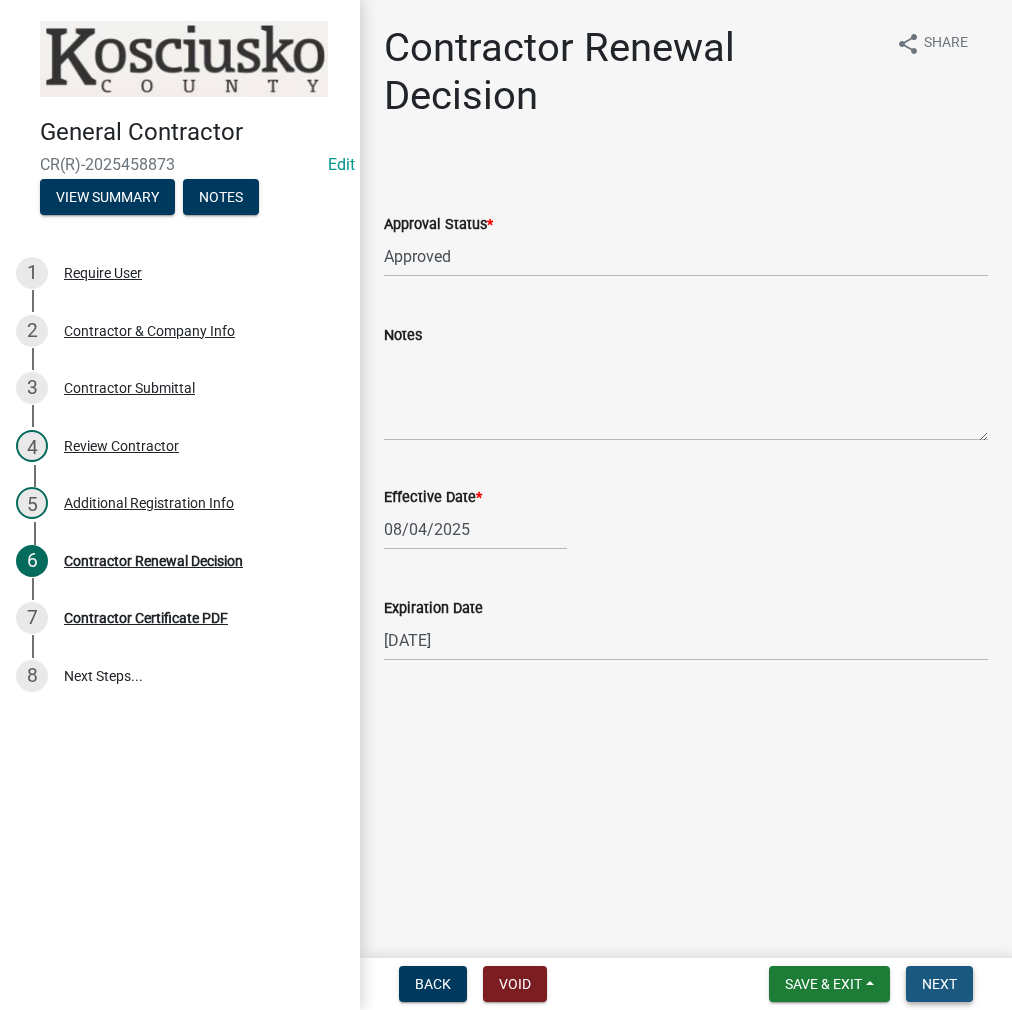click on "Next" at bounding box center [939, 984] 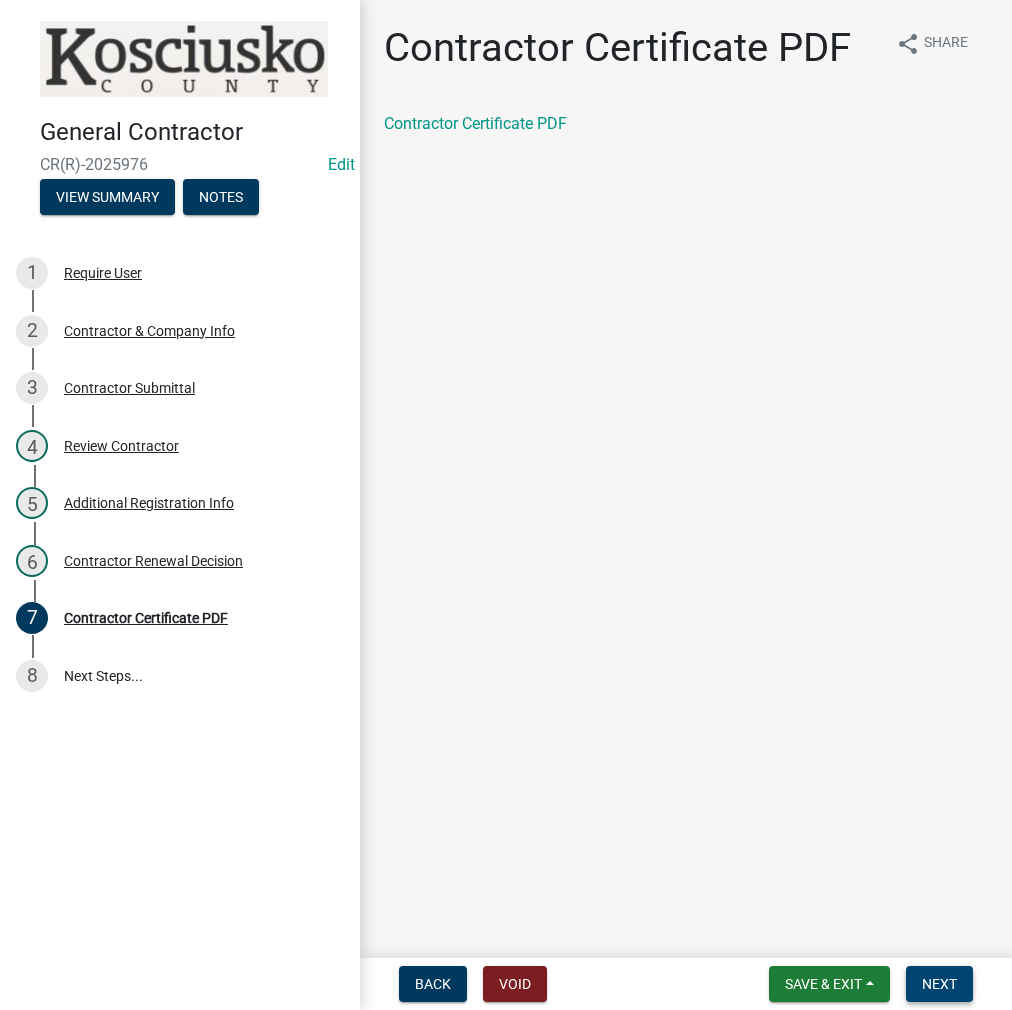 click on "Next" at bounding box center (939, 984) 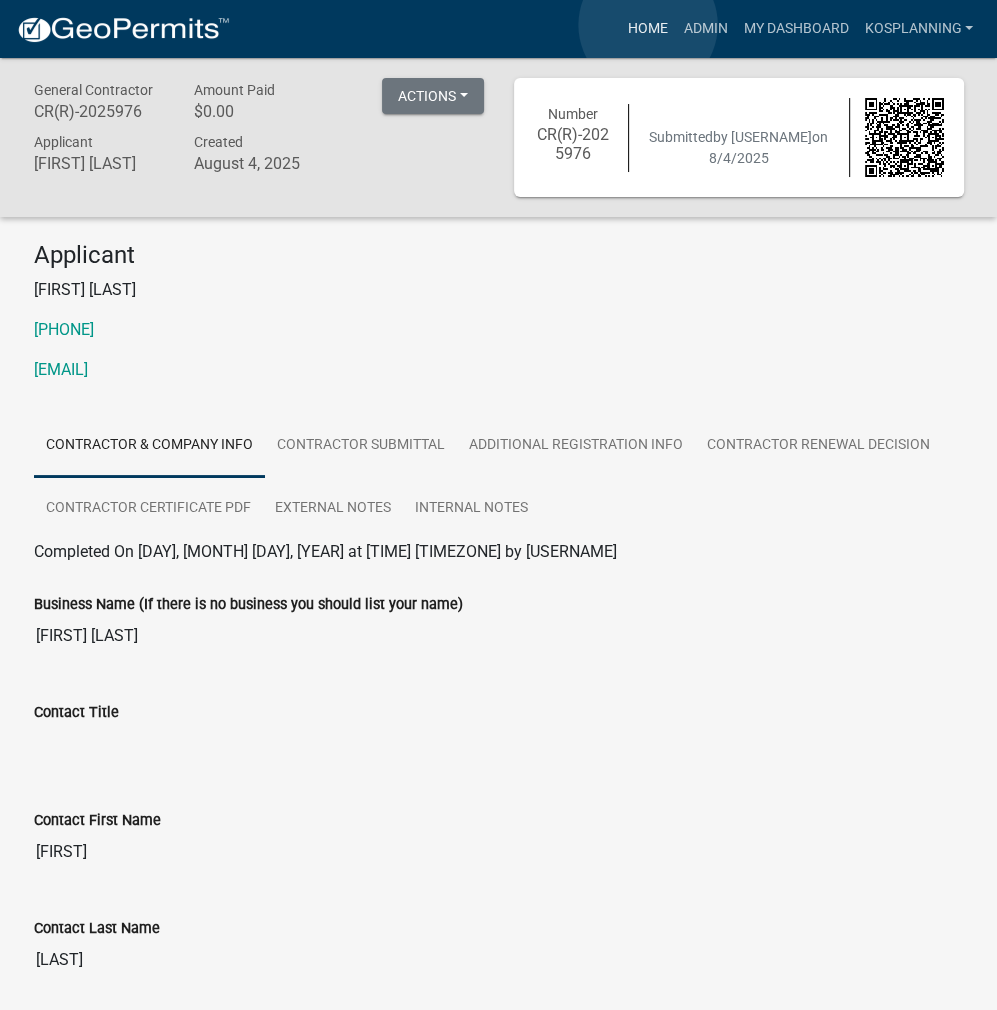click on "Home" at bounding box center [647, 29] 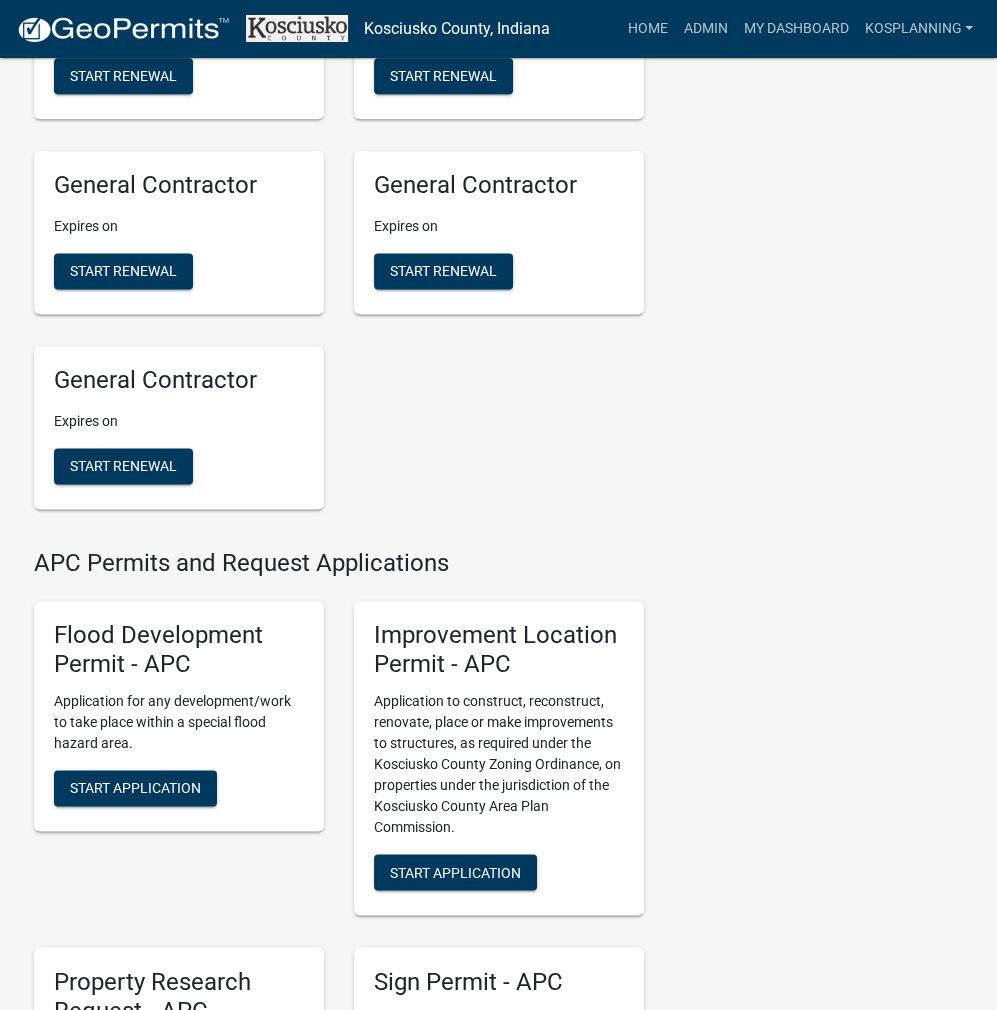 scroll, scrollTop: 1800, scrollLeft: 0, axis: vertical 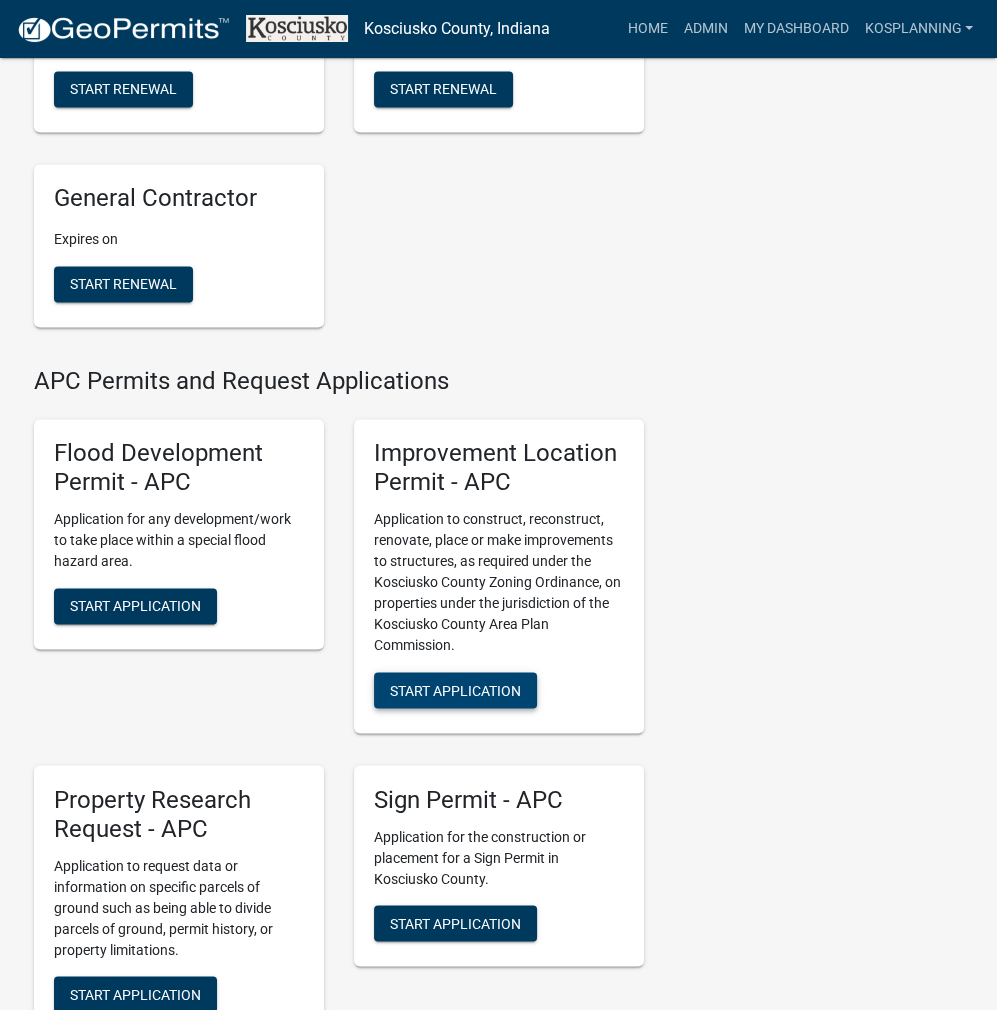 click on "Start Application" at bounding box center (455, 690) 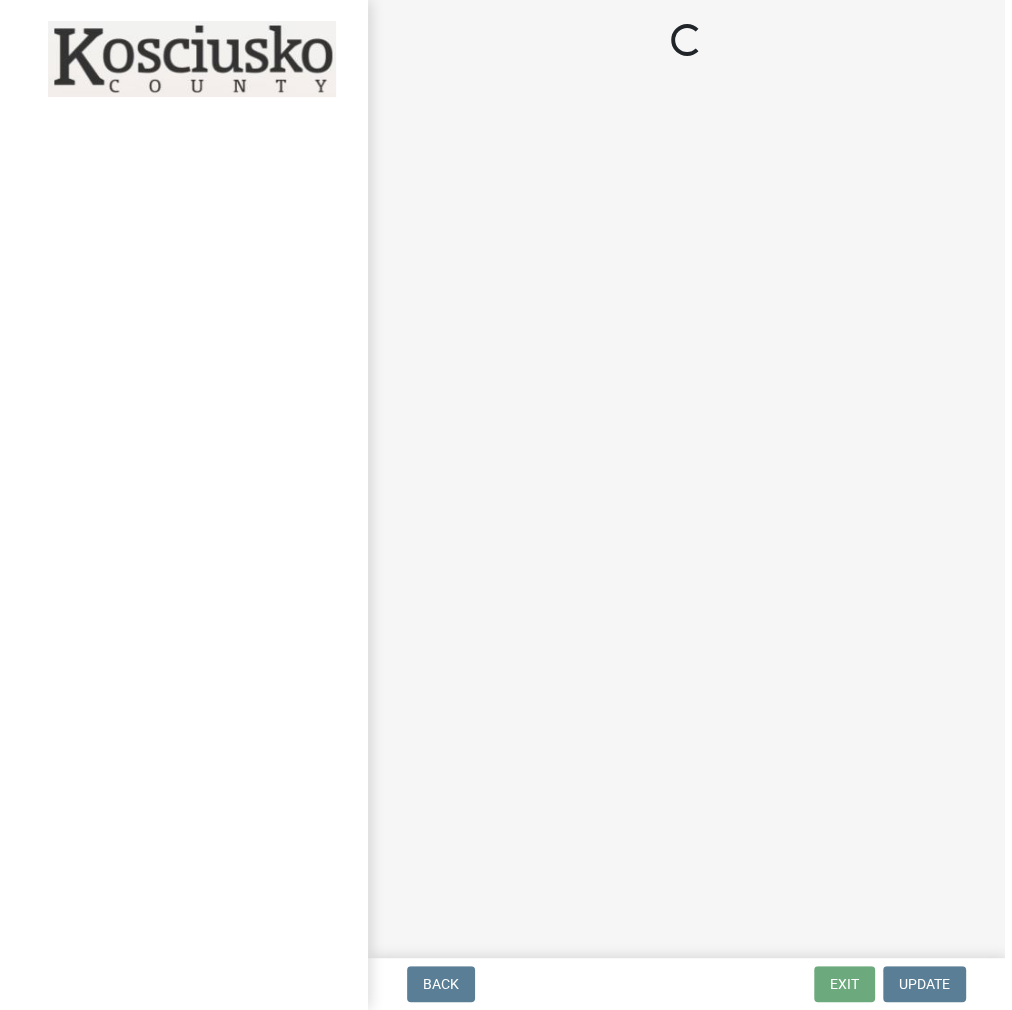 scroll, scrollTop: 0, scrollLeft: 0, axis: both 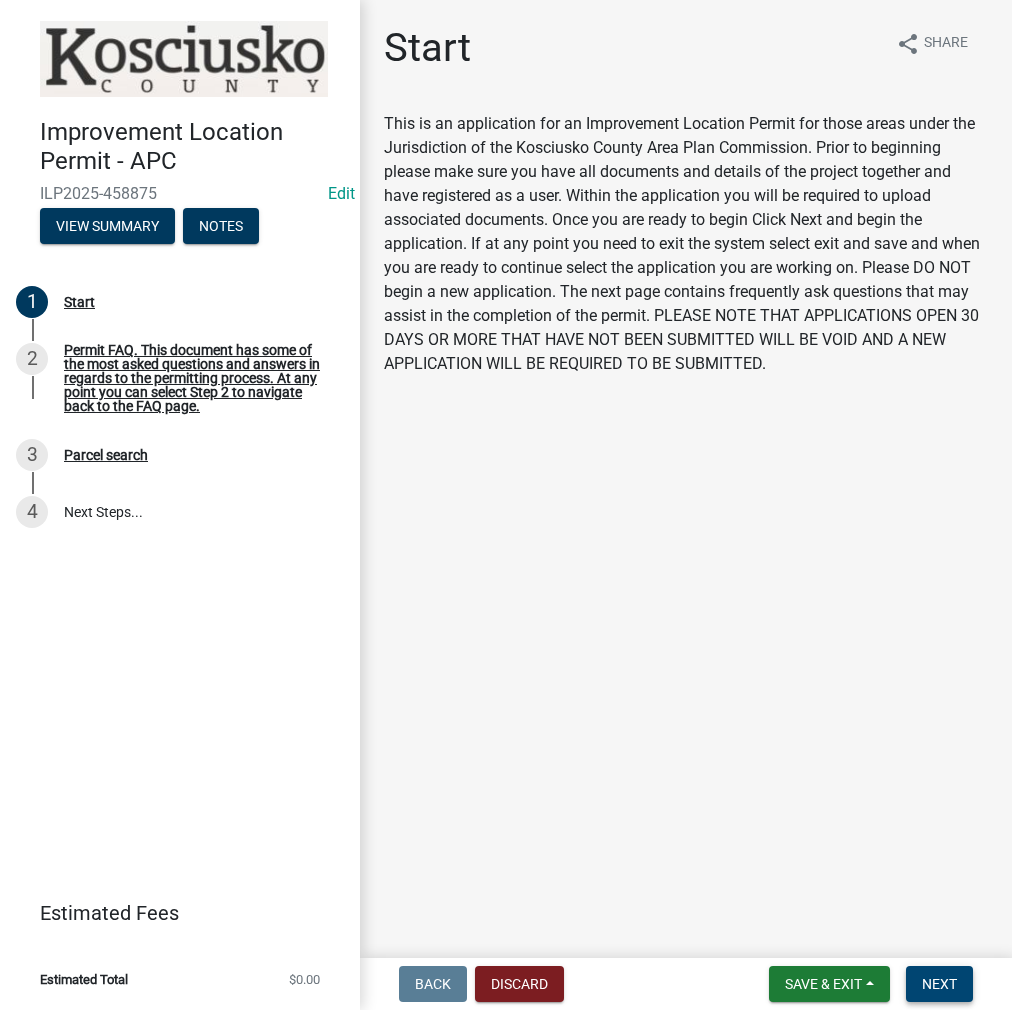 click on "Next" at bounding box center (939, 984) 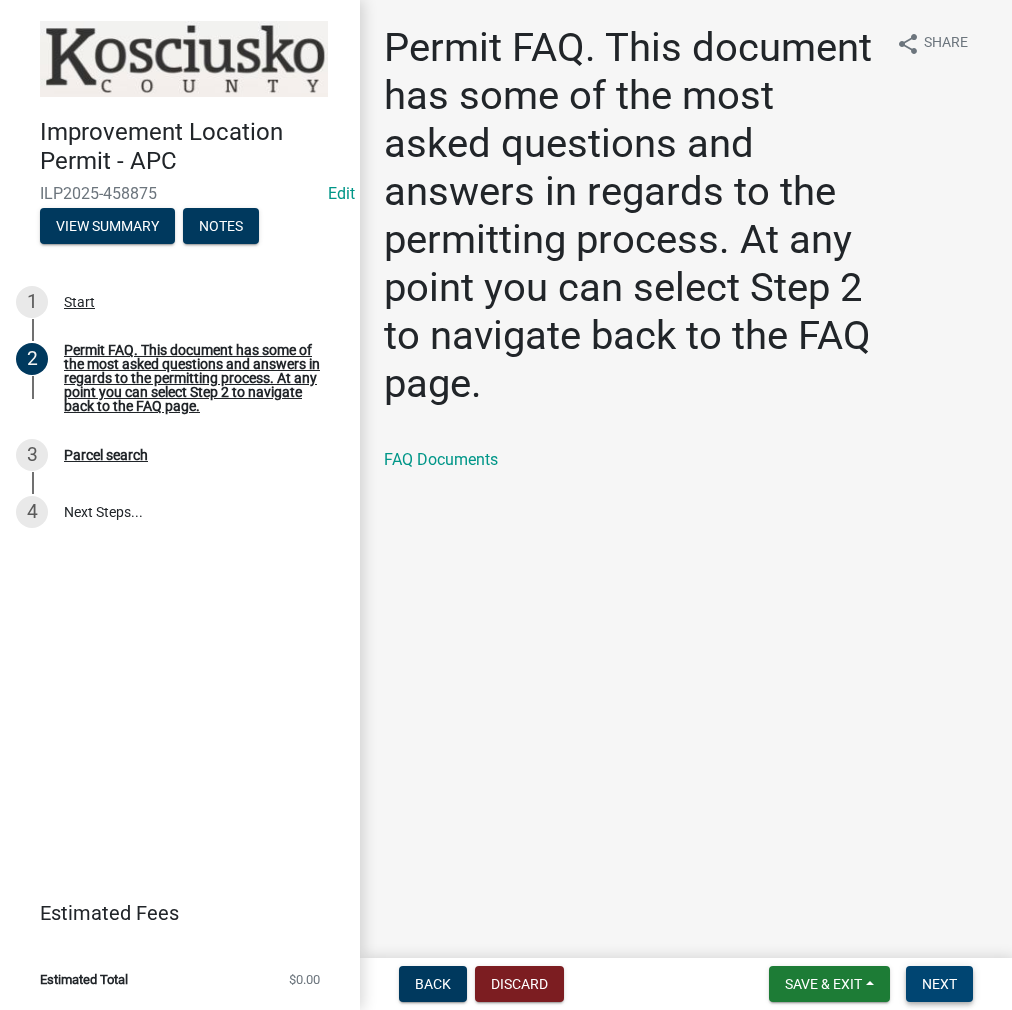 click on "Next" at bounding box center (939, 984) 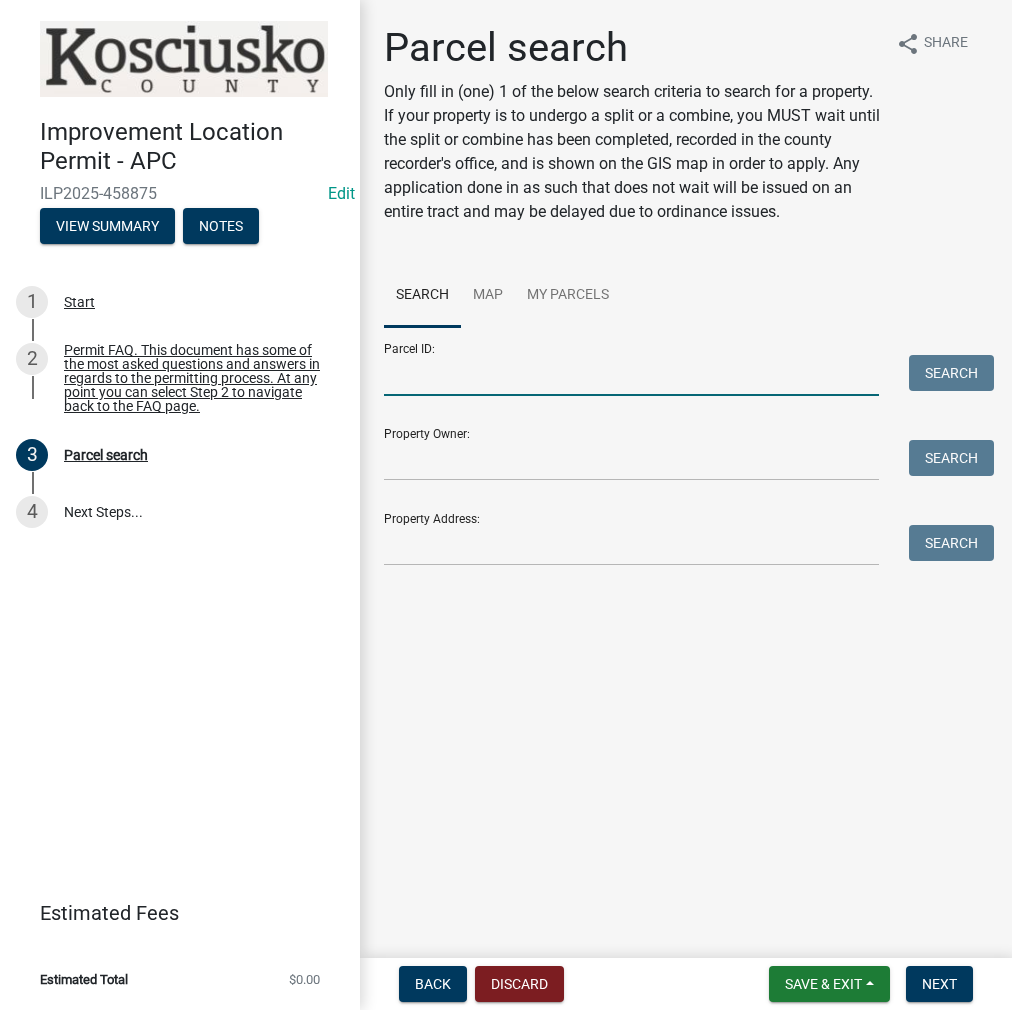 click on "Parcel ID:" at bounding box center (631, 375) 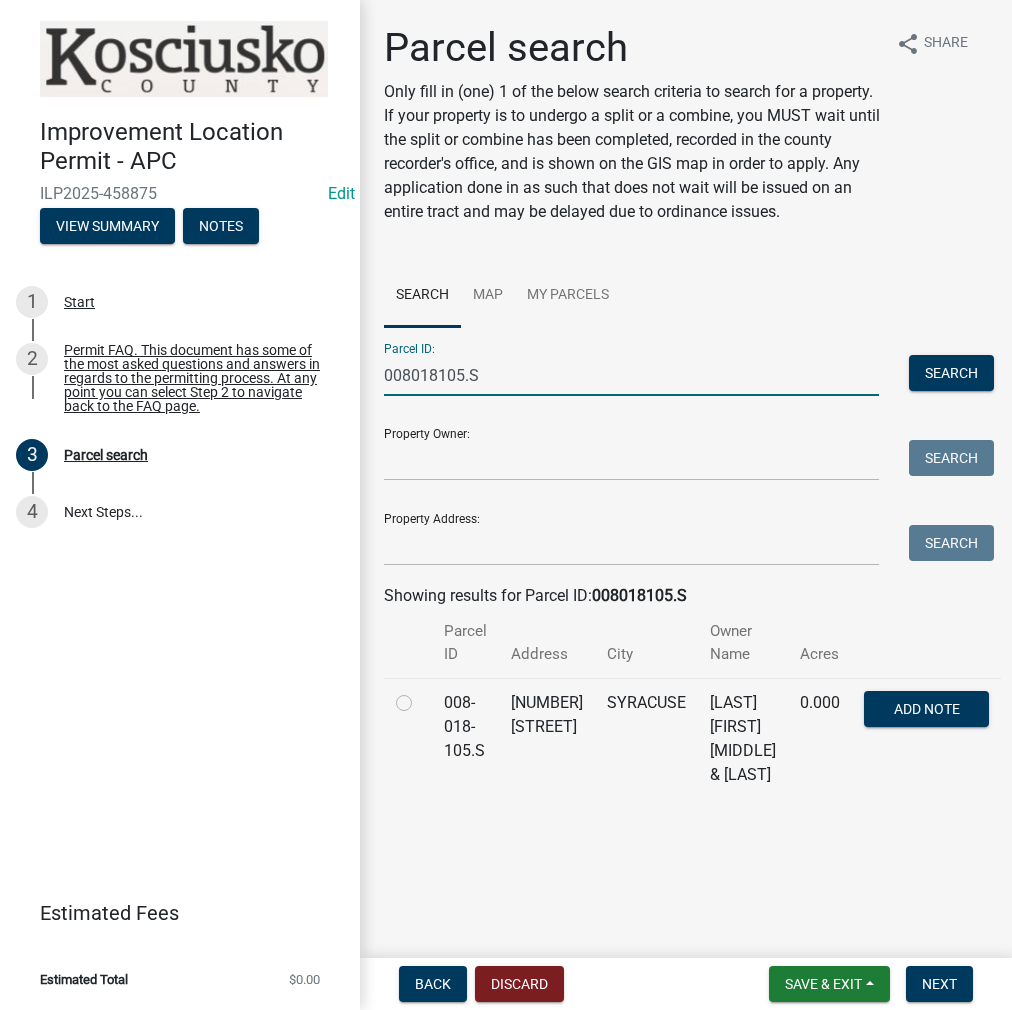 type on "008018105.S" 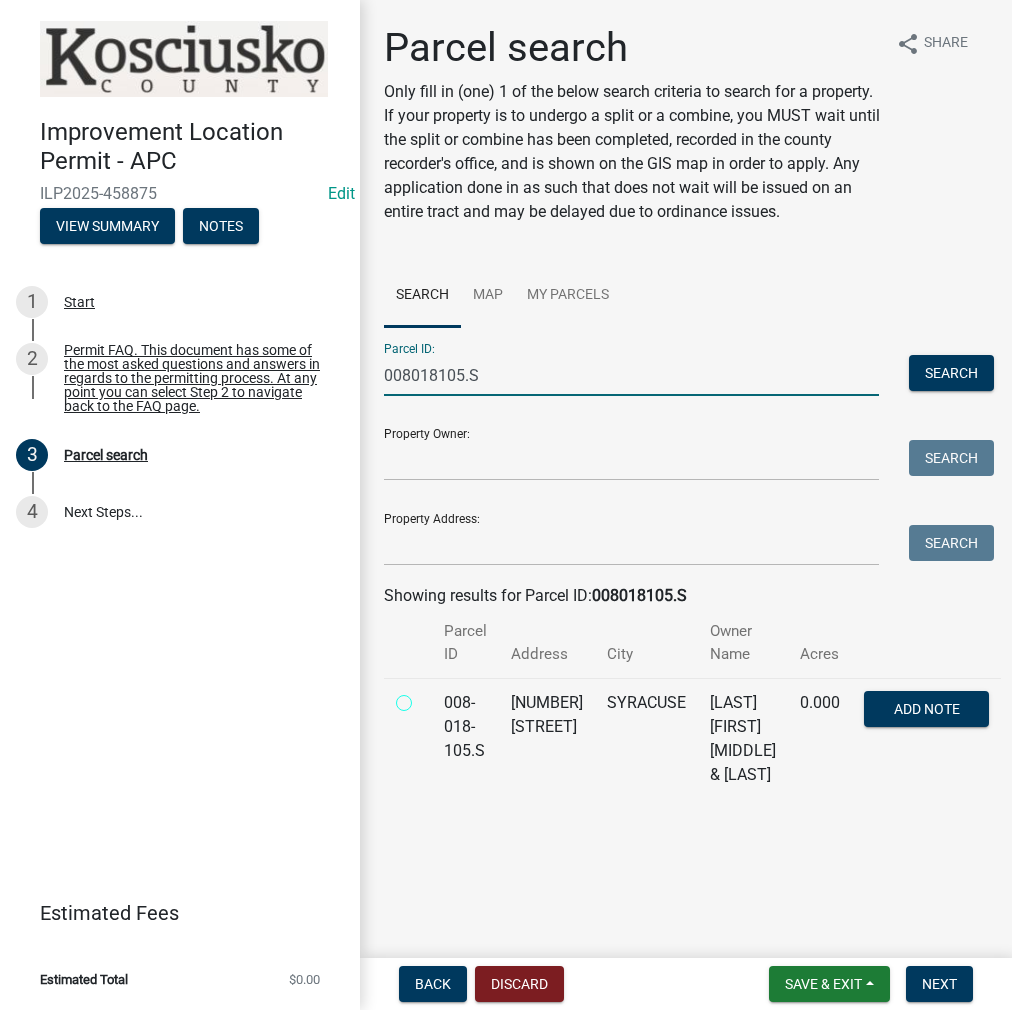 click at bounding box center (426, 697) 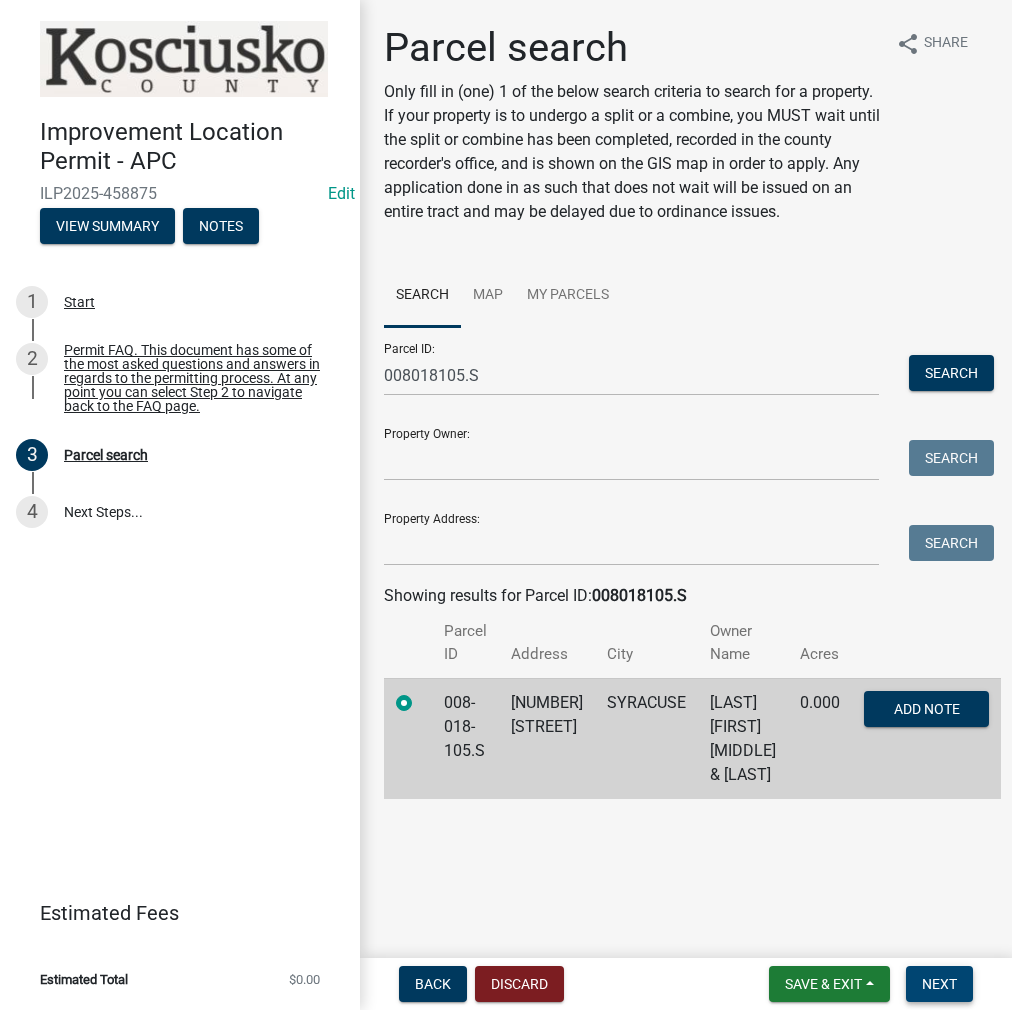 click on "Next" at bounding box center (939, 984) 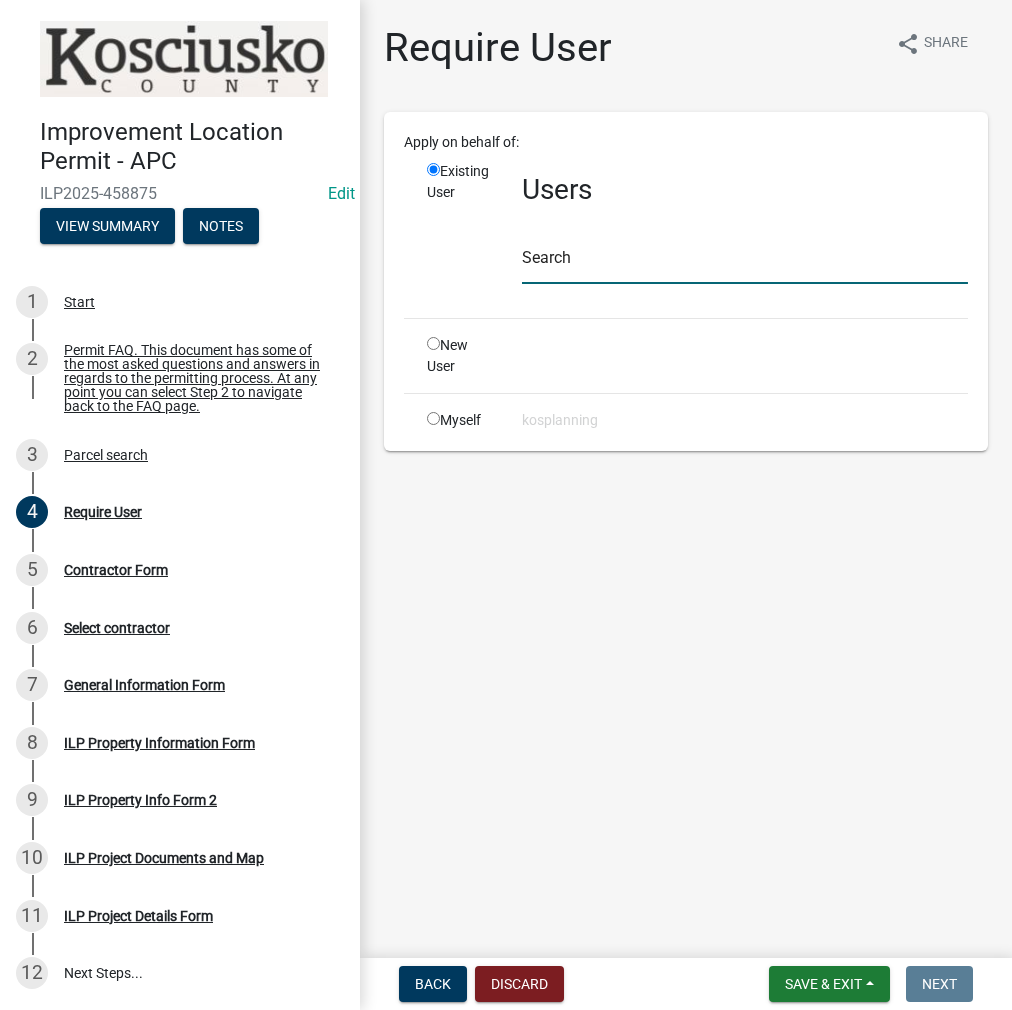 click 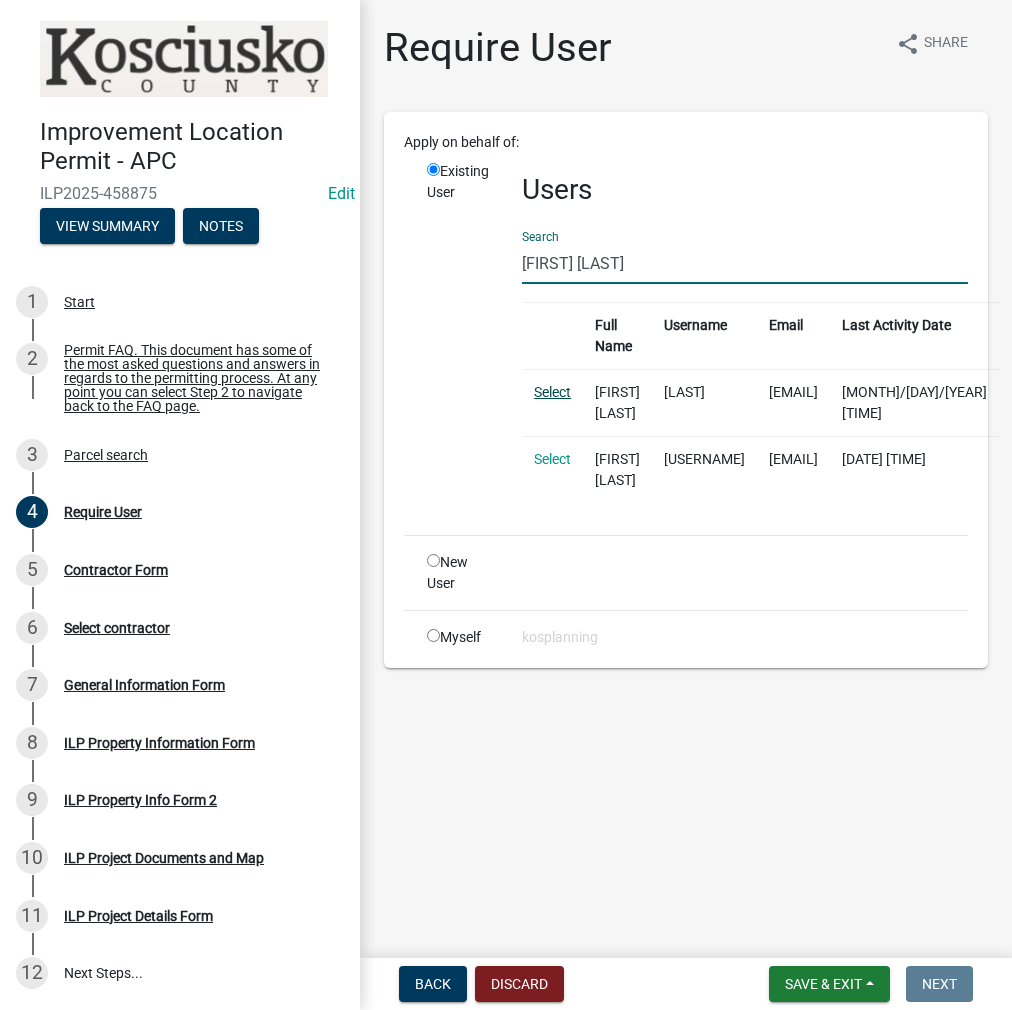 type on "[FIRST] [LAST]" 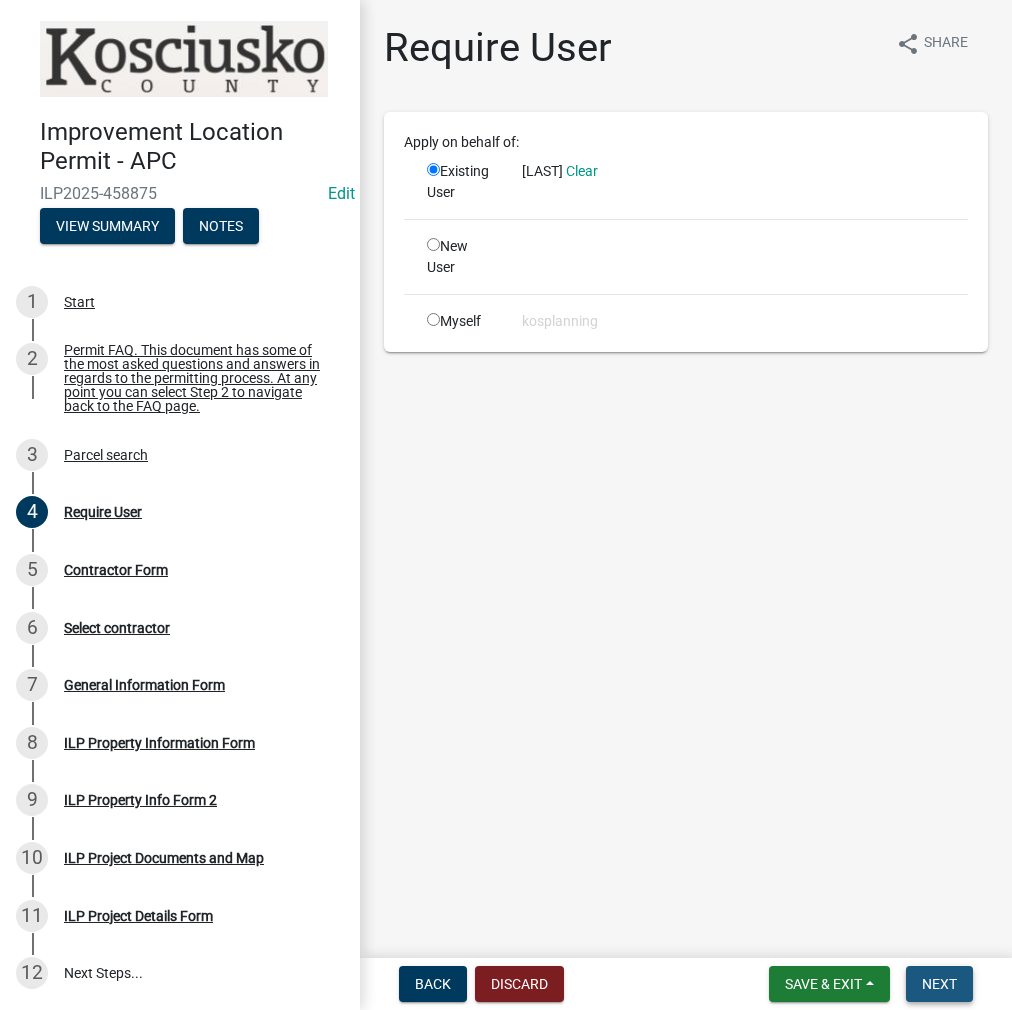 click on "Next" at bounding box center [939, 984] 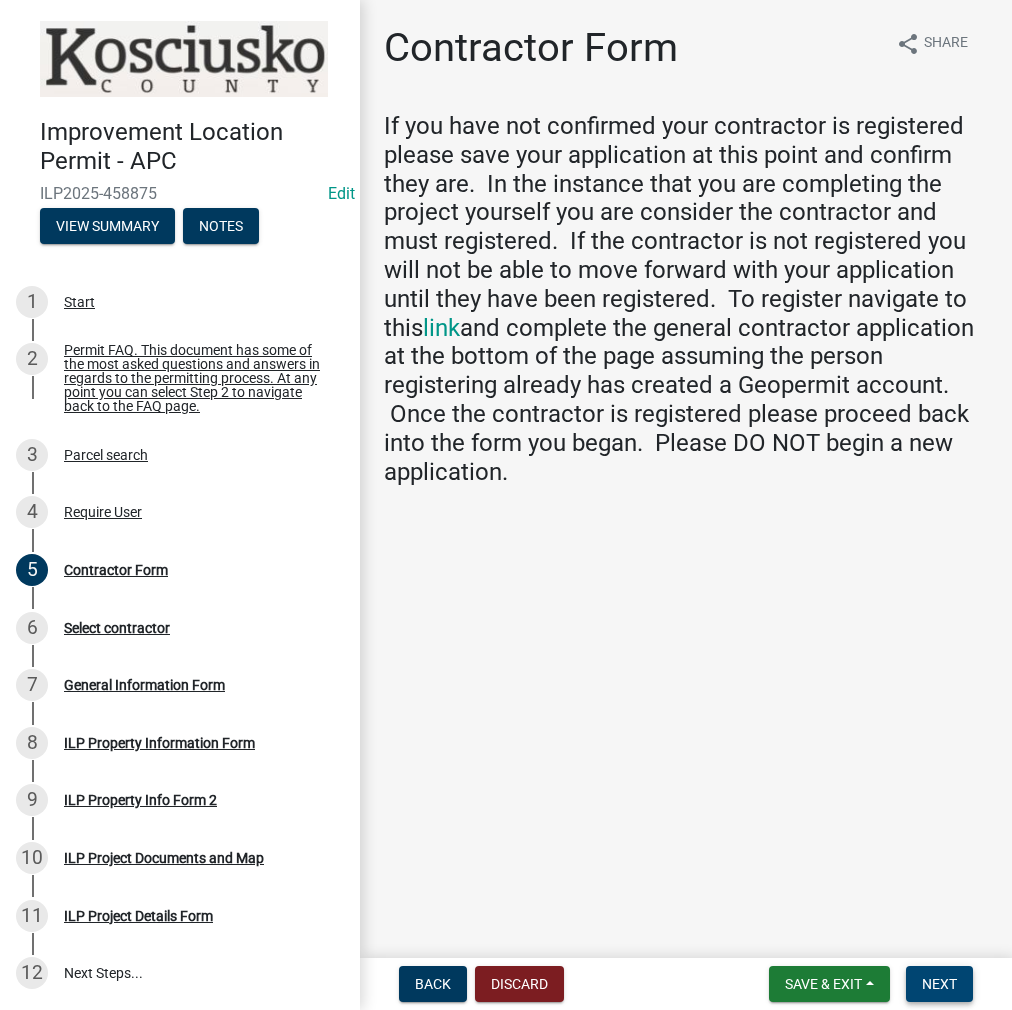 click on "Next" at bounding box center [939, 984] 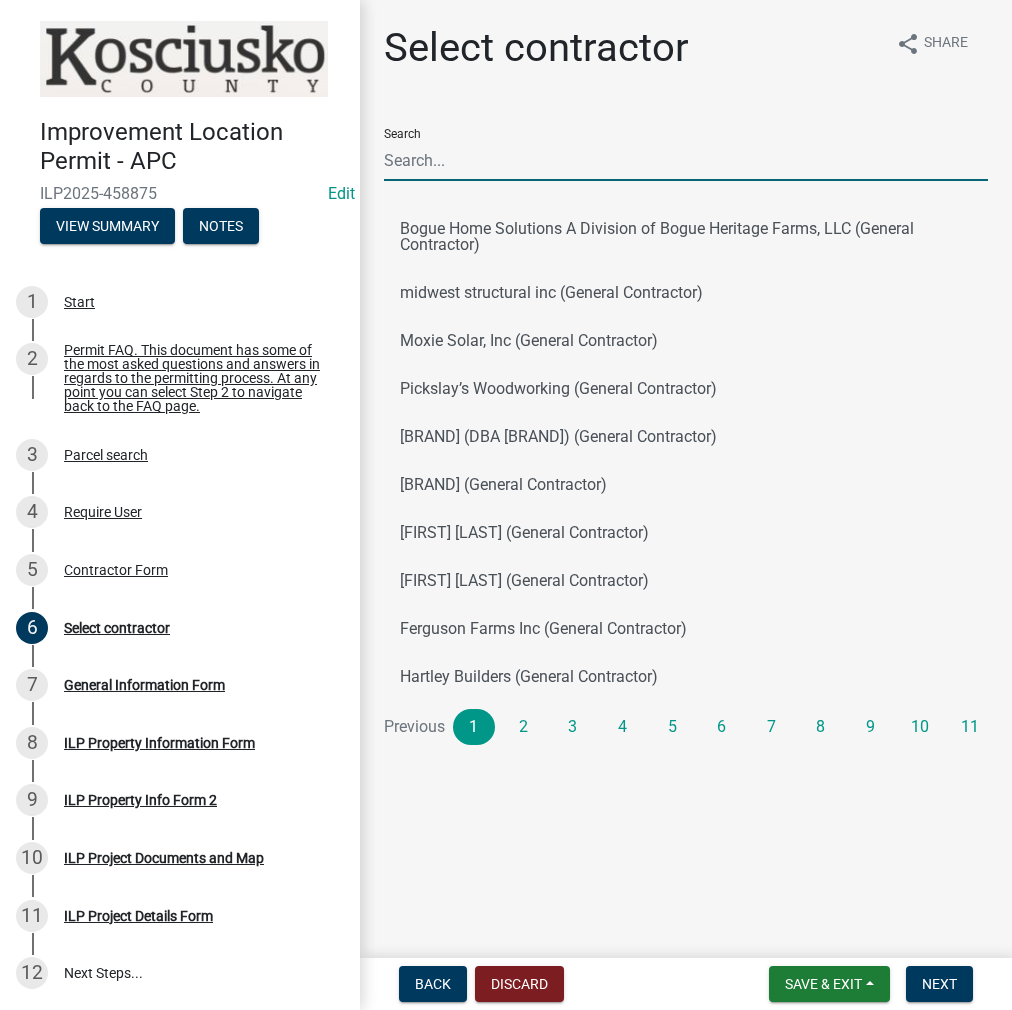 click on "Search" at bounding box center (686, 160) 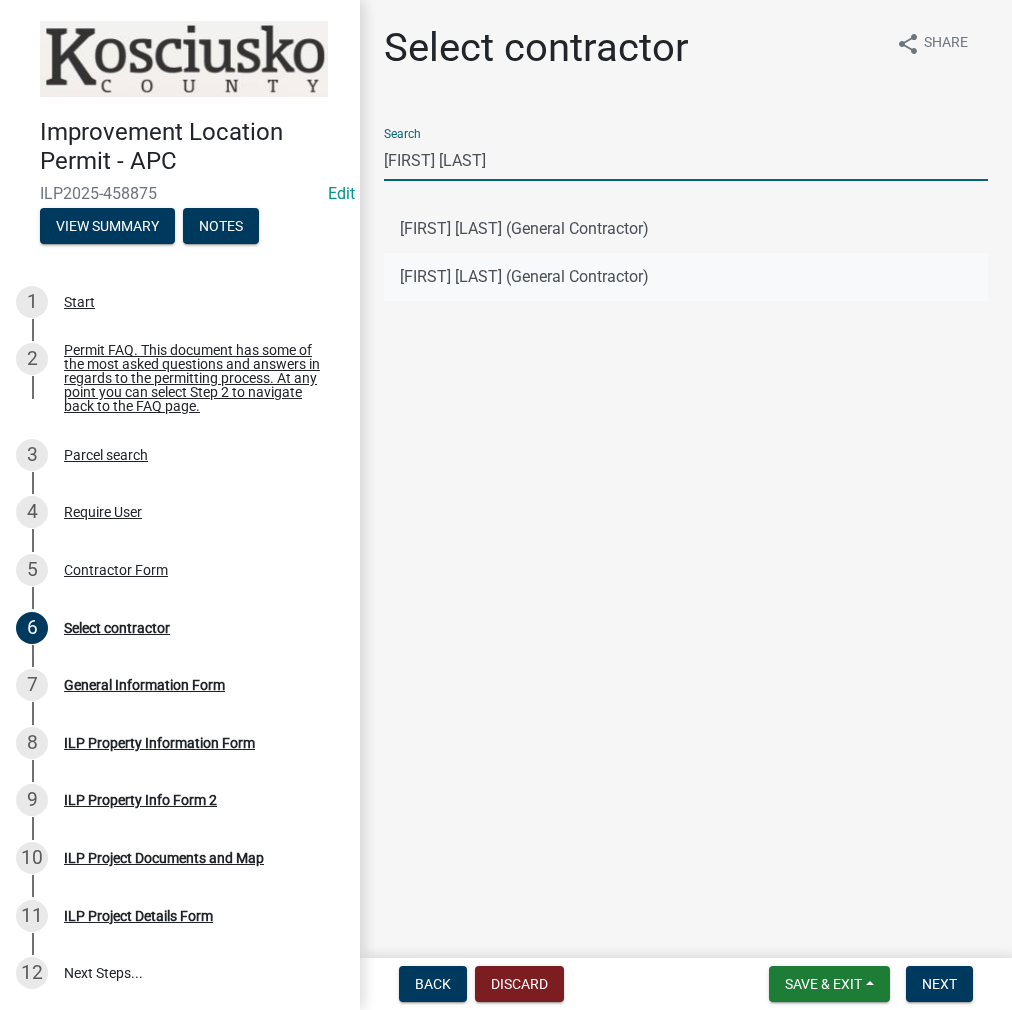 type on "[FIRST] [LAST]" 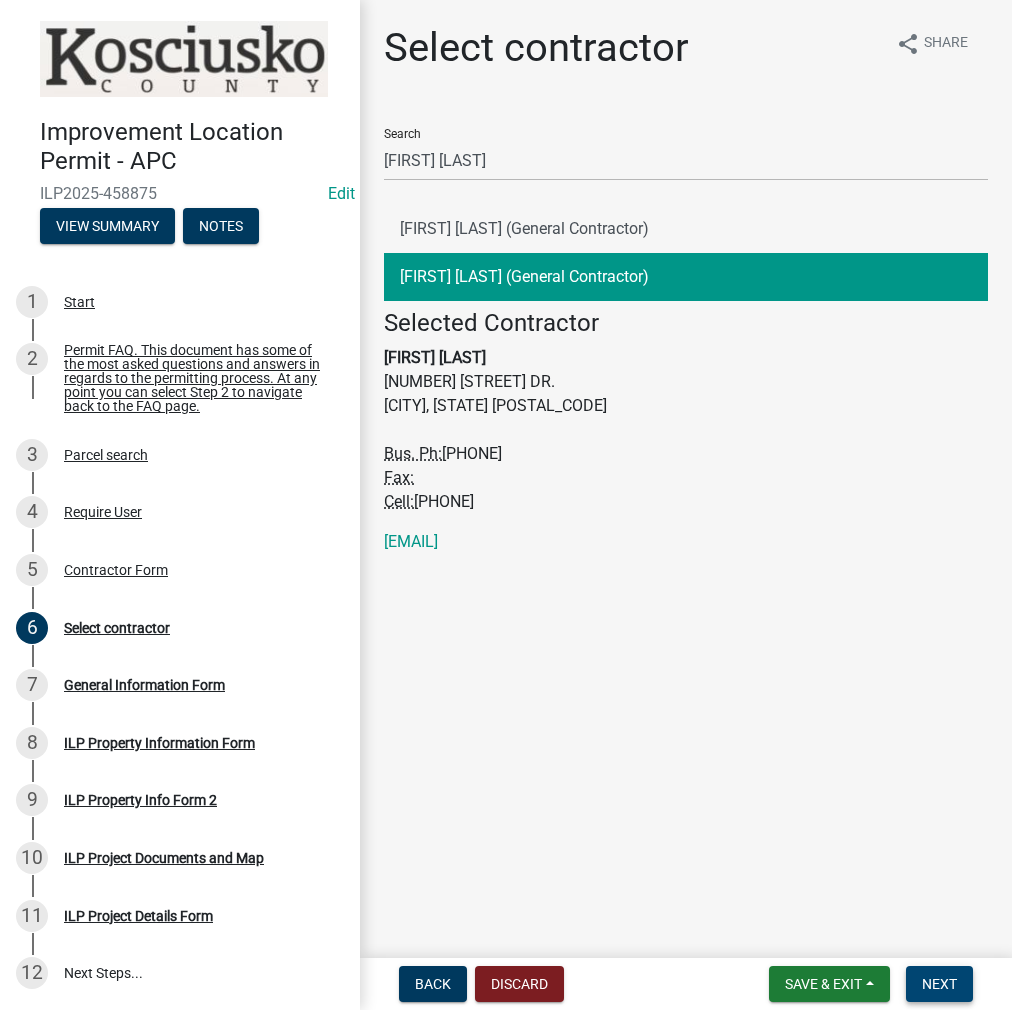 click on "Next" at bounding box center (939, 984) 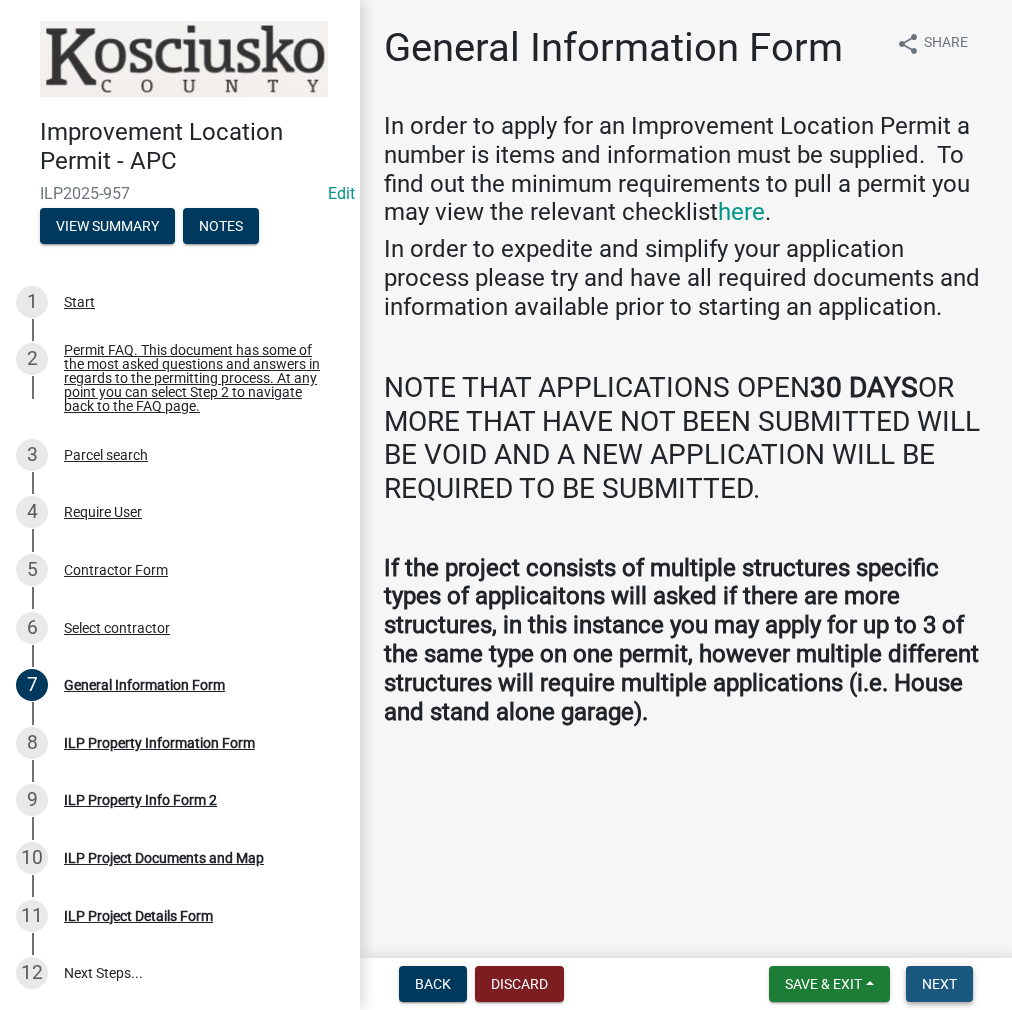 click on "Next" at bounding box center (939, 984) 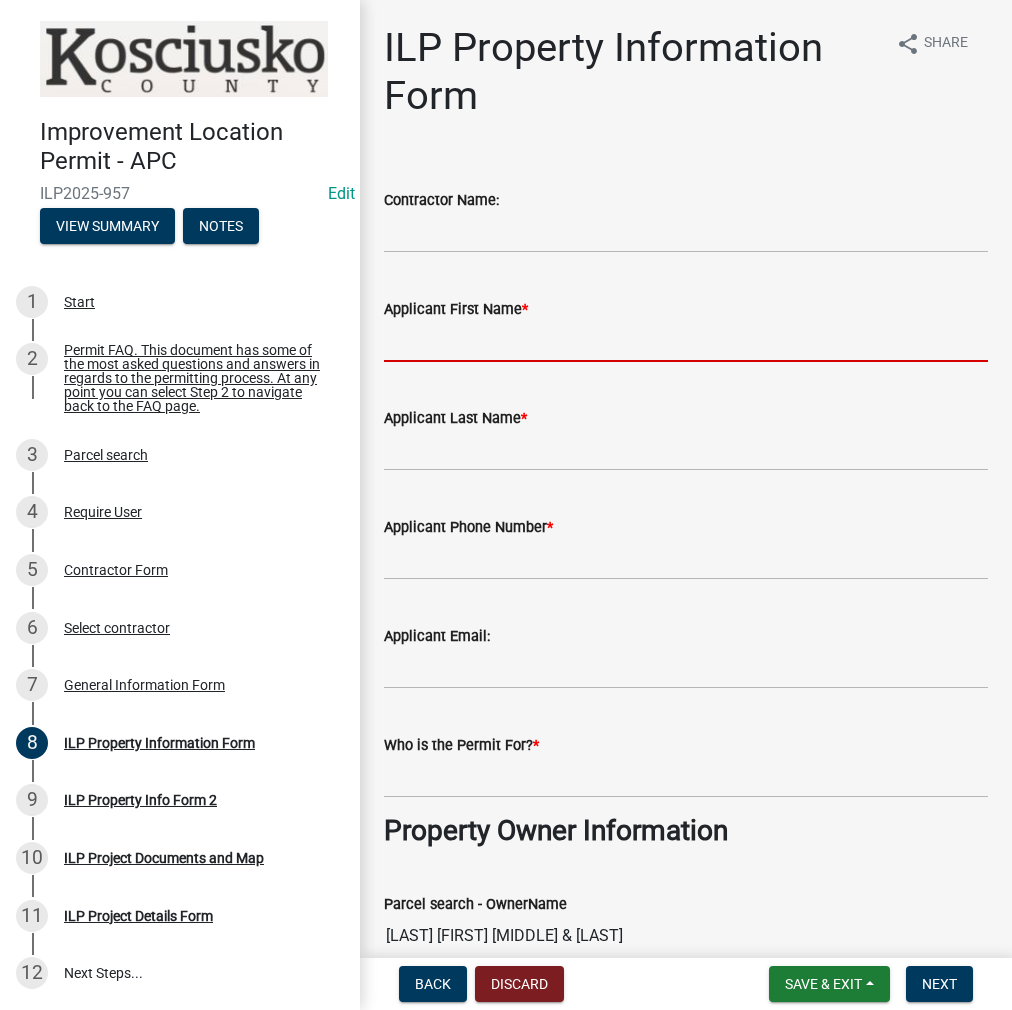 click on "Applicant First Name  *" at bounding box center [686, 341] 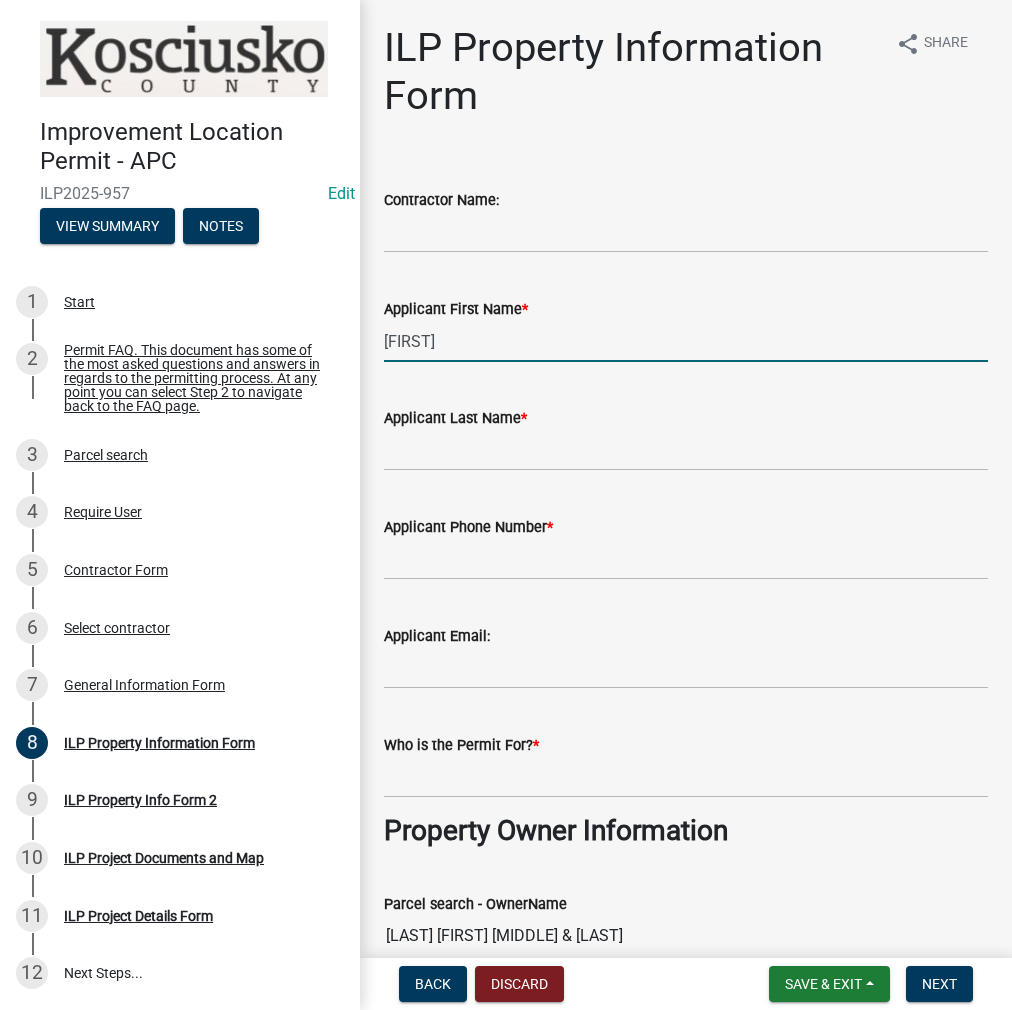 type on "[FIRST]" 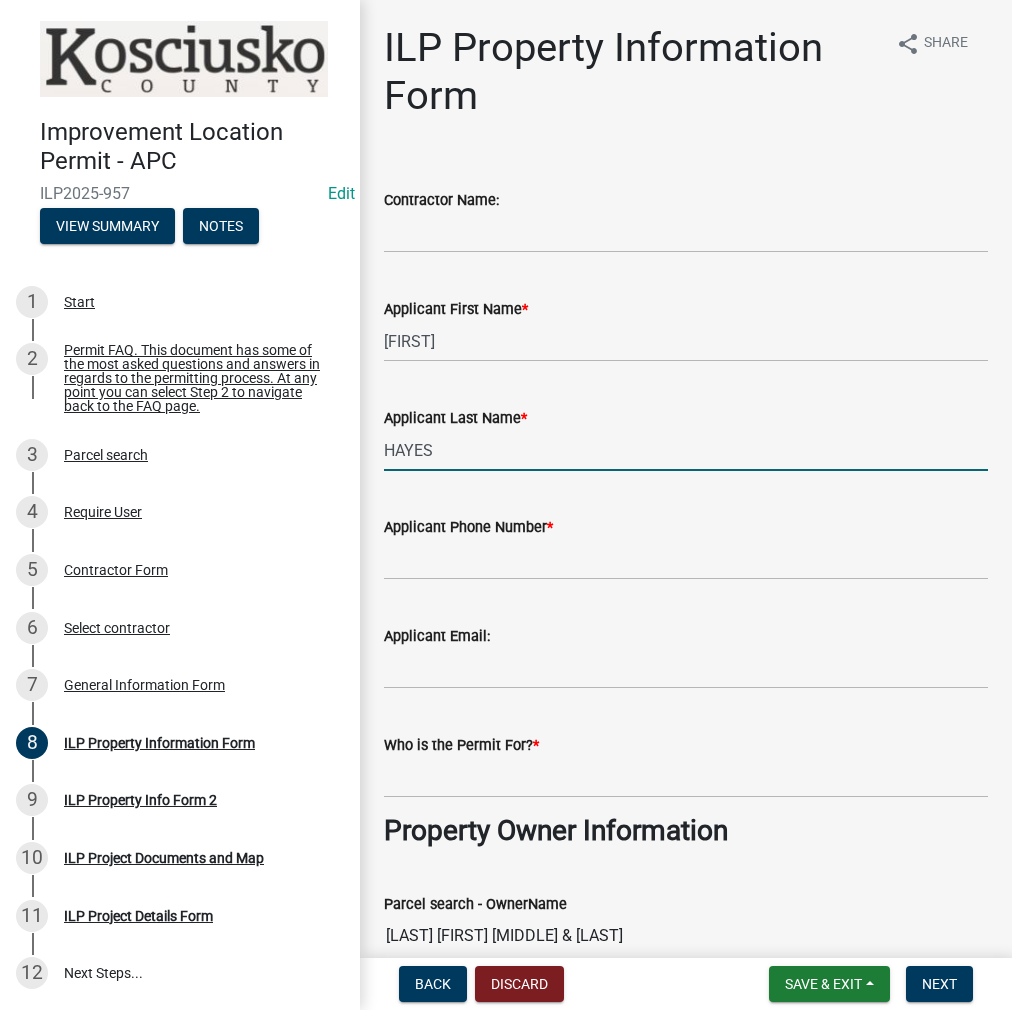 type on "HAYES" 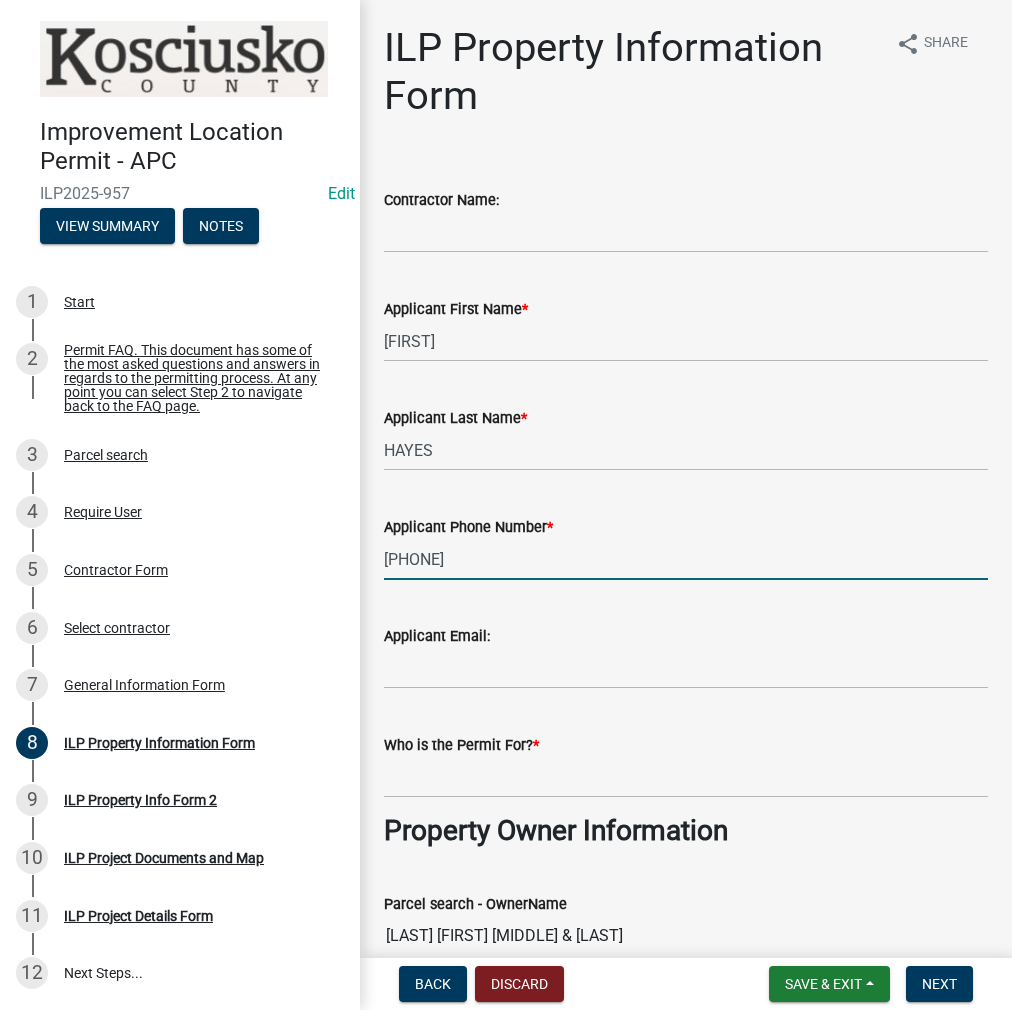 type on "[PHONE]" 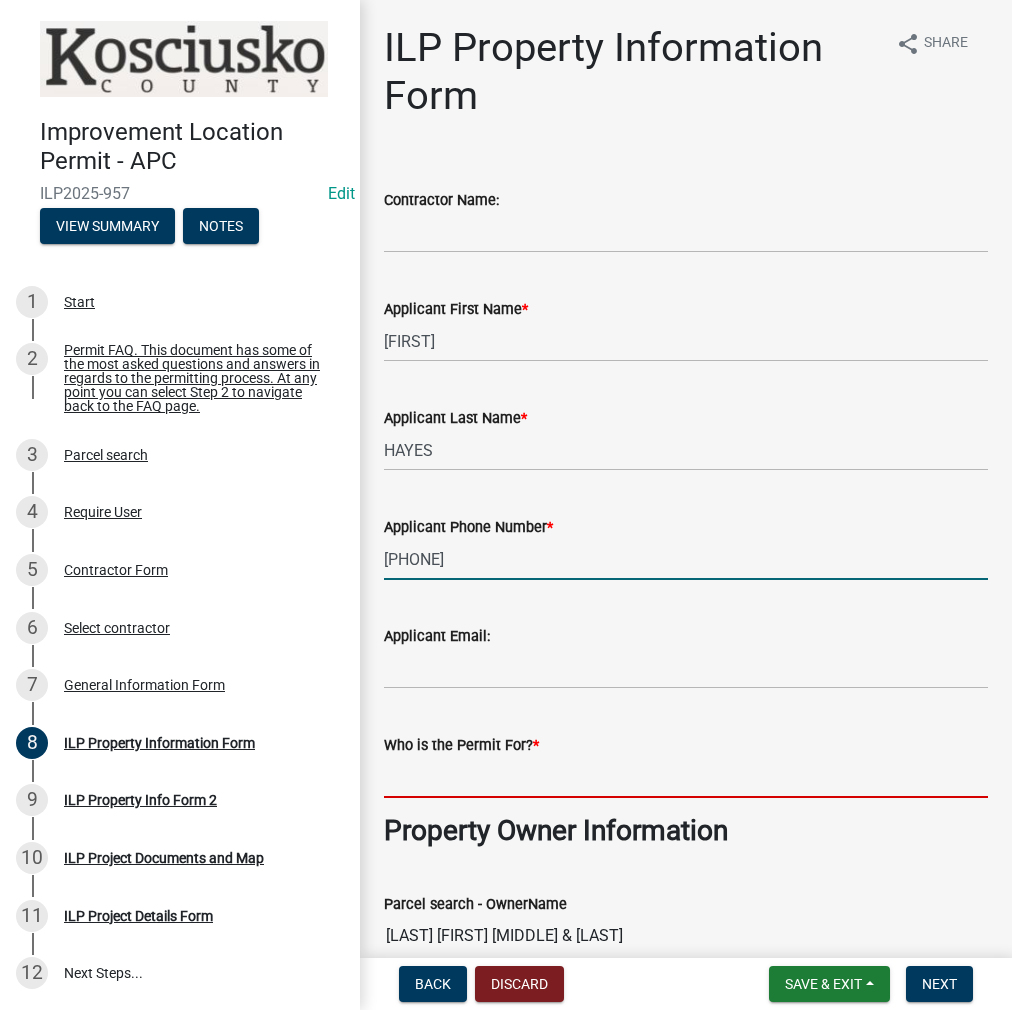 click on "Who is the Permit For?  *" at bounding box center [686, 777] 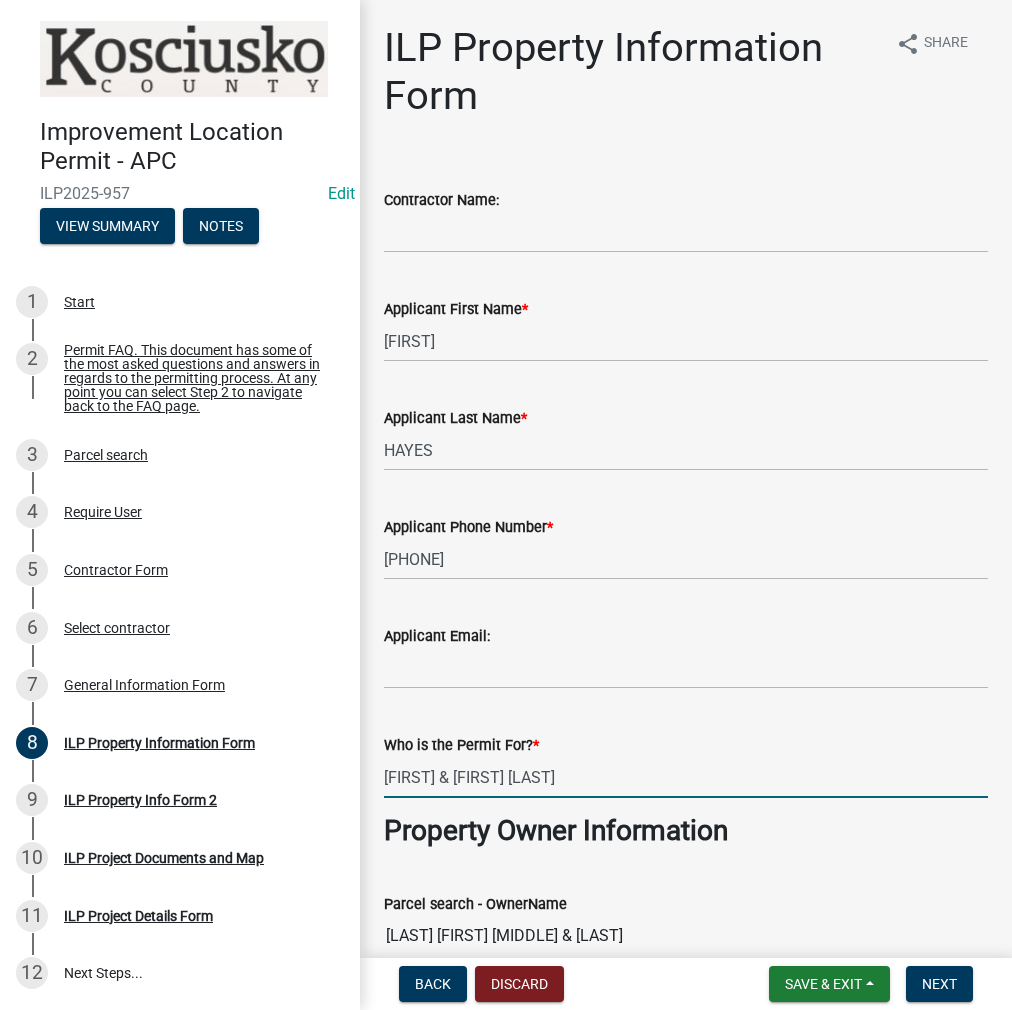 type on "[FIRST] & [FIRST] [LAST]" 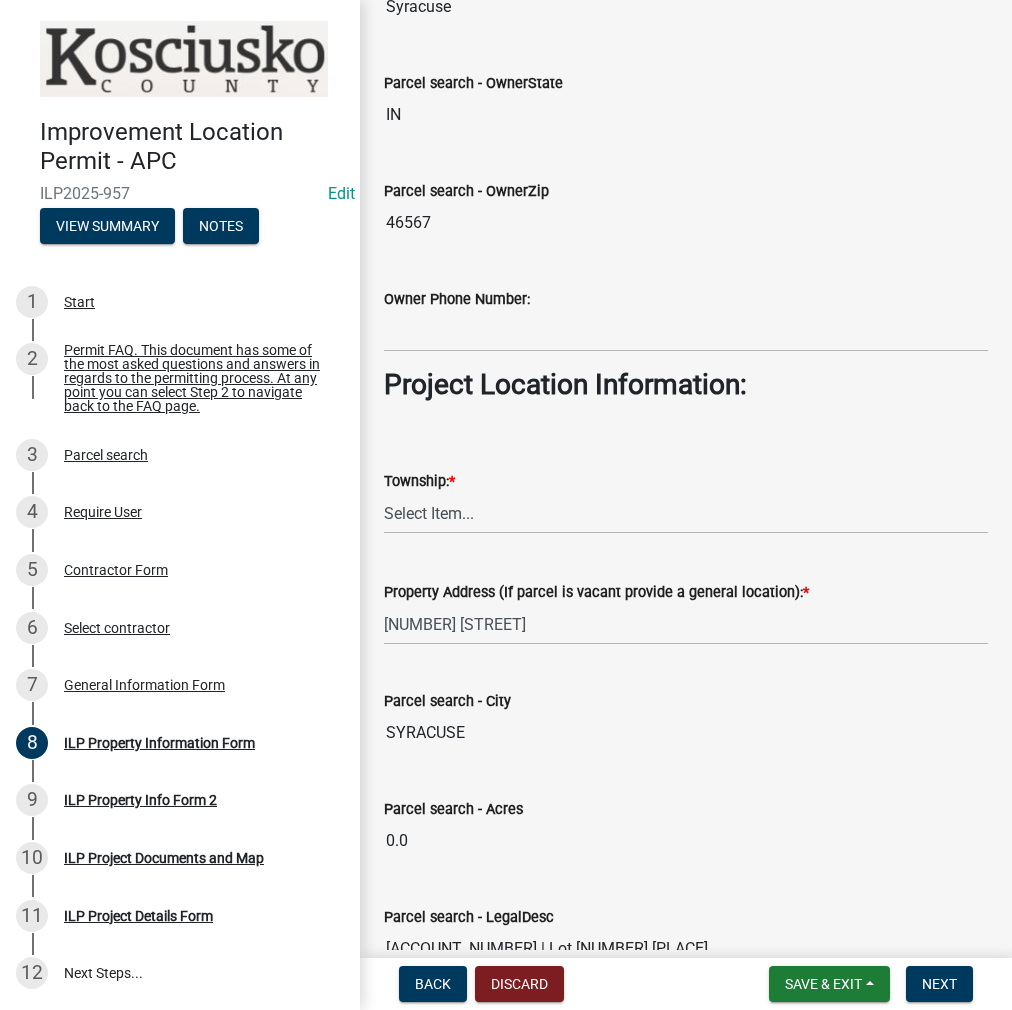 scroll, scrollTop: 1268, scrollLeft: 0, axis: vertical 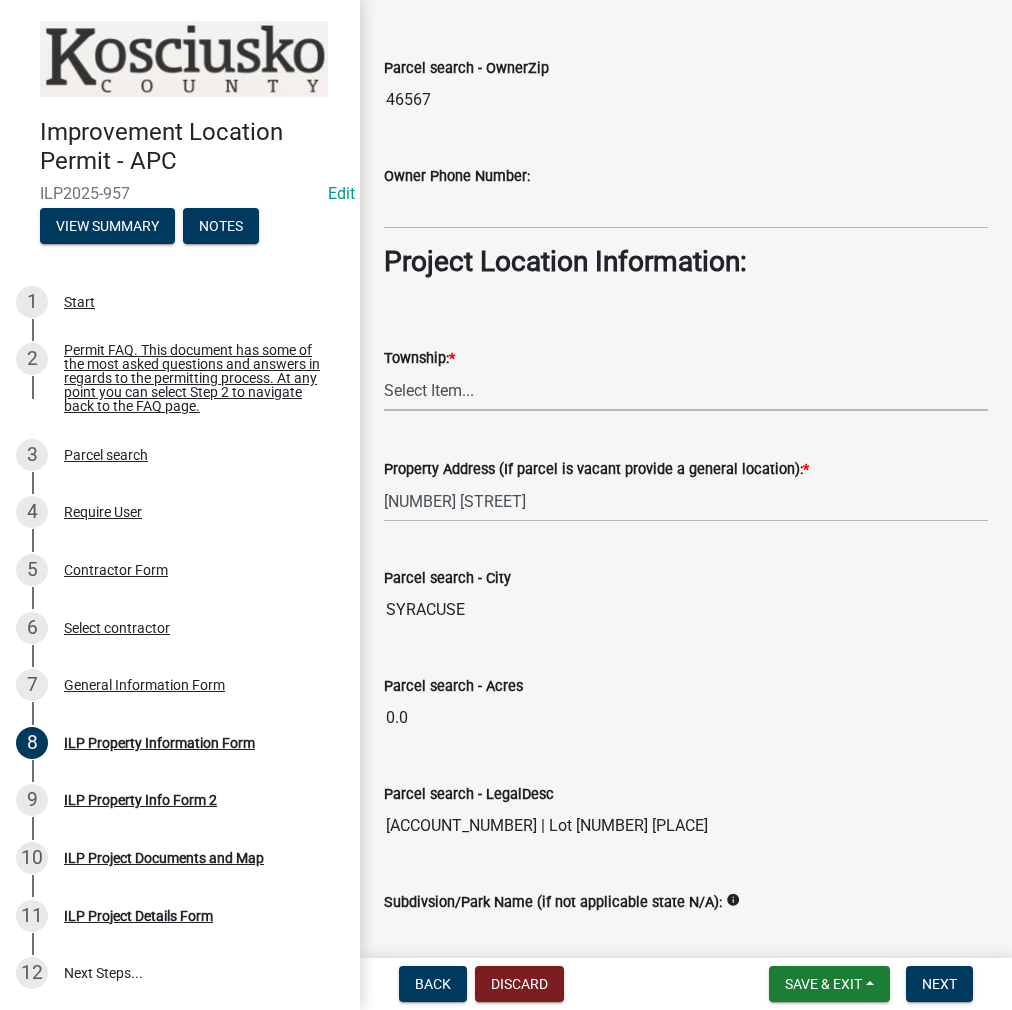 click on "Select Item...   [COUNTY] - [COUNTY] Co   [TOWNSHIP]   [TOWNSHIP]   [TOWNSHIP]   [TOWNSHIP]   [TOWNSHIP]   [TOWNSHIP]   [TOWNSHIP]   [TOWNSHIP]   [TOWNSHIP]   [TOWNSHIP]   [TOWNSHIP]   [TOWNSHIP]   [TOWNSHIP]   [TOWNSHIP]   [TOWNSHIP]   [TOWNSHIP]   [TOWNSHIP]   [TOWNSHIP]" at bounding box center [686, 390] 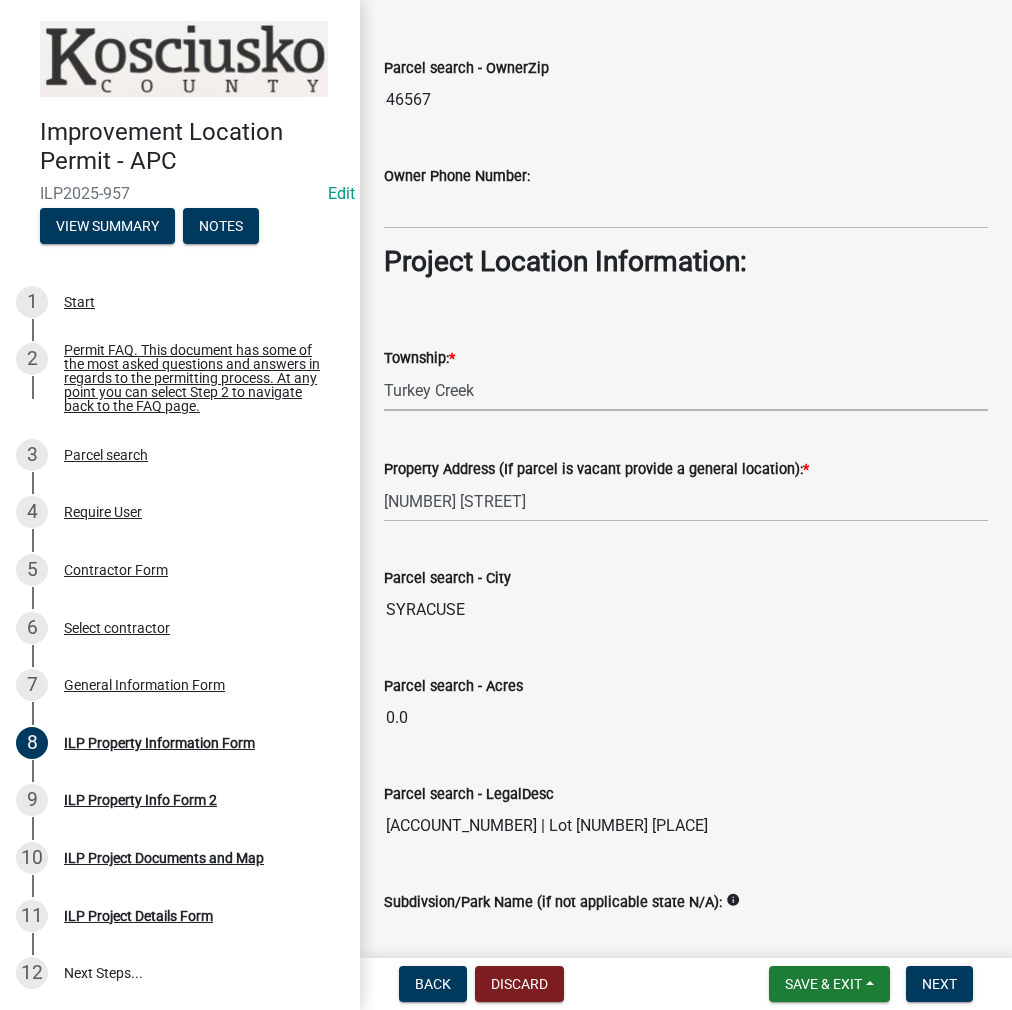 click on "Select Item...   [COUNTY] - [COUNTY] Co   [TOWNSHIP]   [TOWNSHIP]   [TOWNSHIP]   [TOWNSHIP]   [TOWNSHIP]   [TOWNSHIP]   [TOWNSHIP]   [TOWNSHIP]   [TOWNSHIP]   [TOWNSHIP]   [TOWNSHIP]   [TOWNSHIP]   [TOWNSHIP]   [TOWNSHIP]   [TOWNSHIP]   [TOWNSHIP]   [TOWNSHIP]   [TOWNSHIP]" at bounding box center [686, 390] 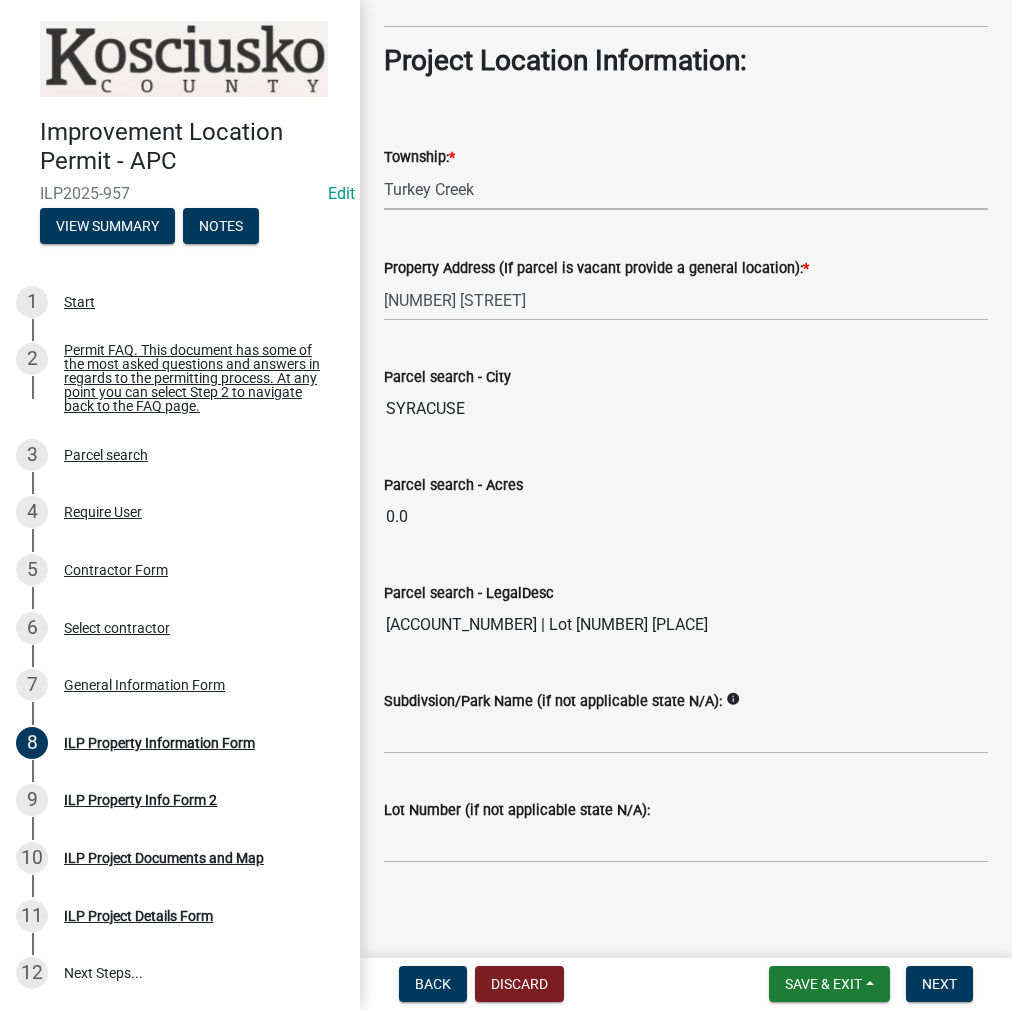 scroll, scrollTop: 1472, scrollLeft: 0, axis: vertical 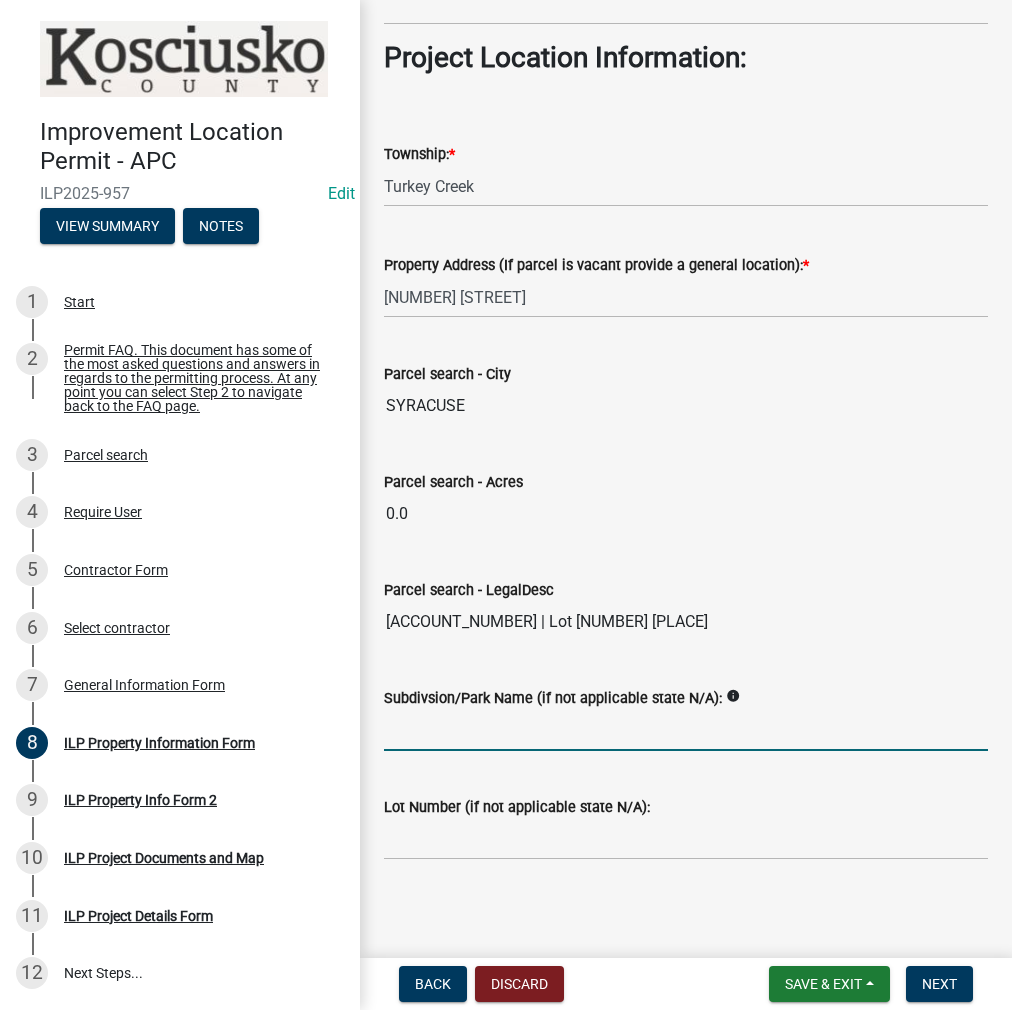 click on "Subdivsion/Park Name (if not applicable state N/A):" at bounding box center [686, 730] 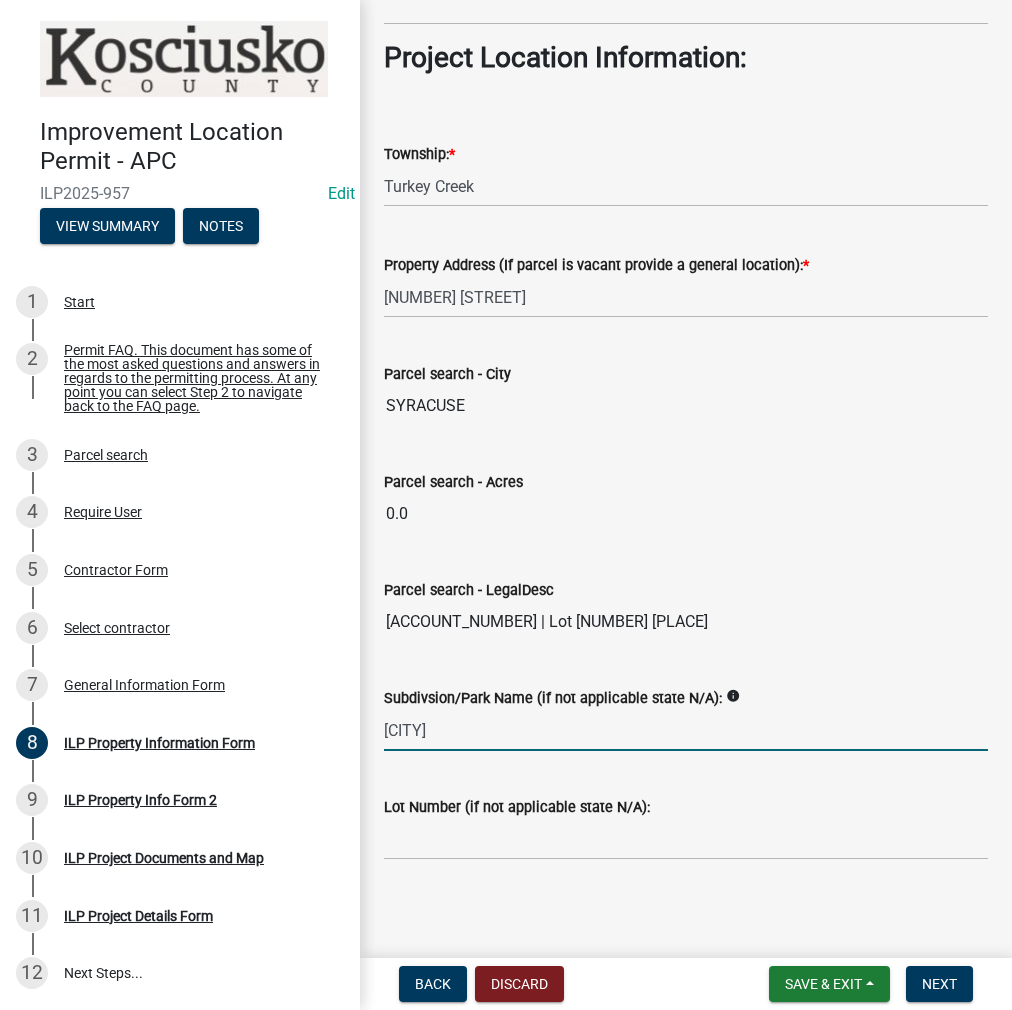 type on "[CITY]" 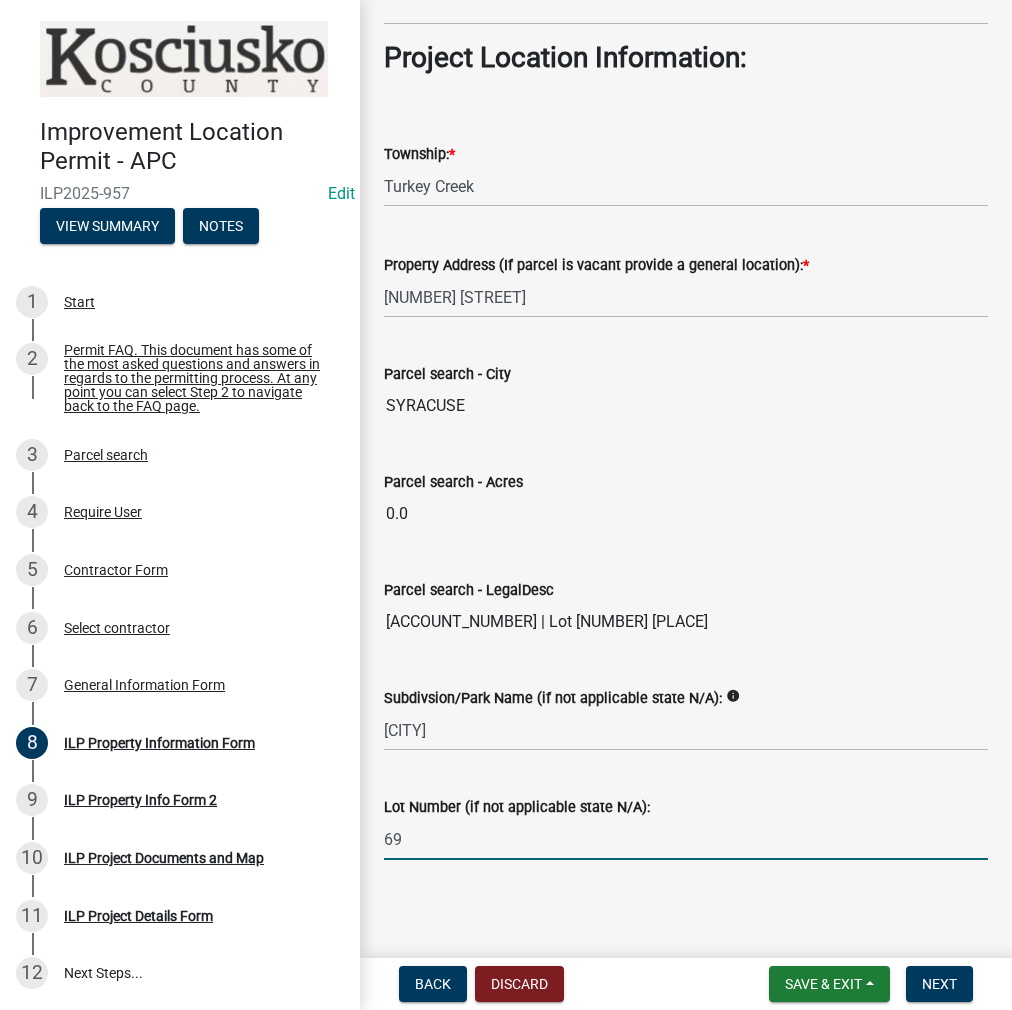 type on "69" 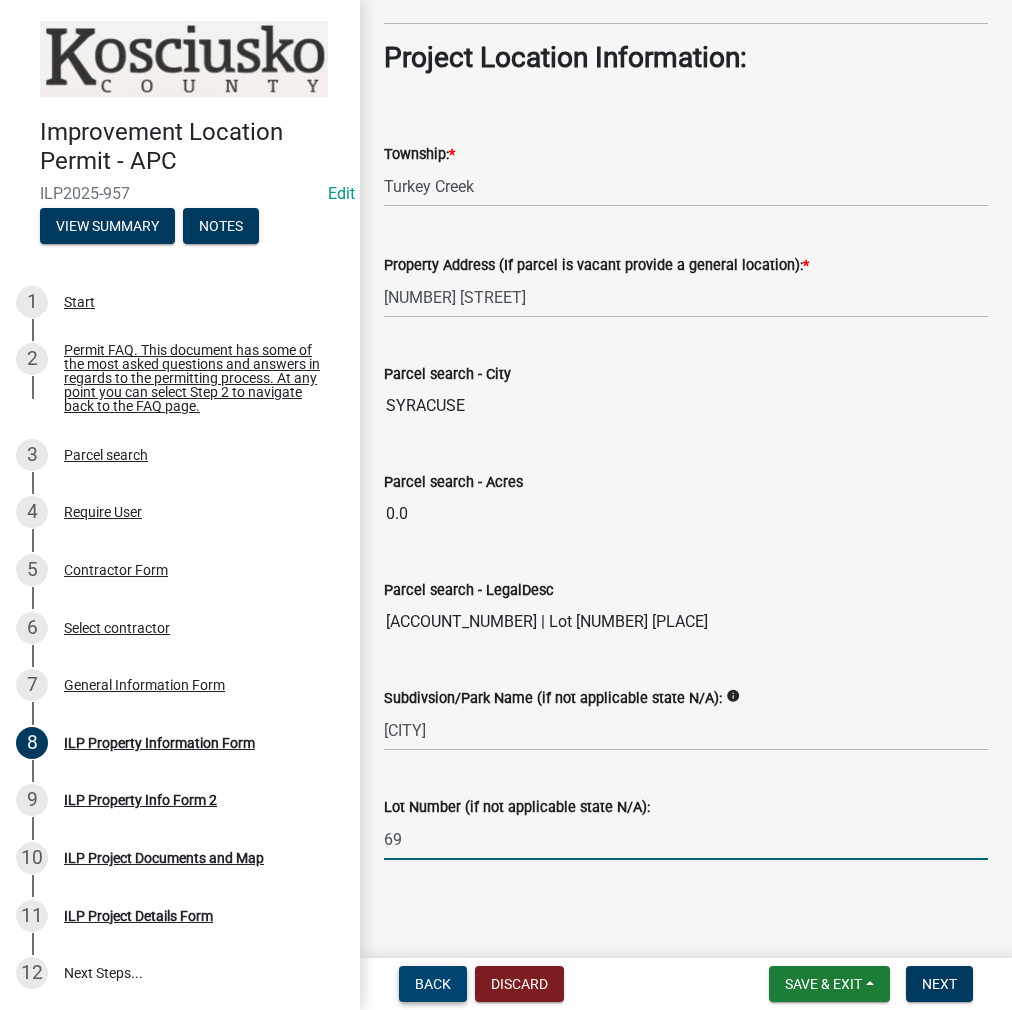 type 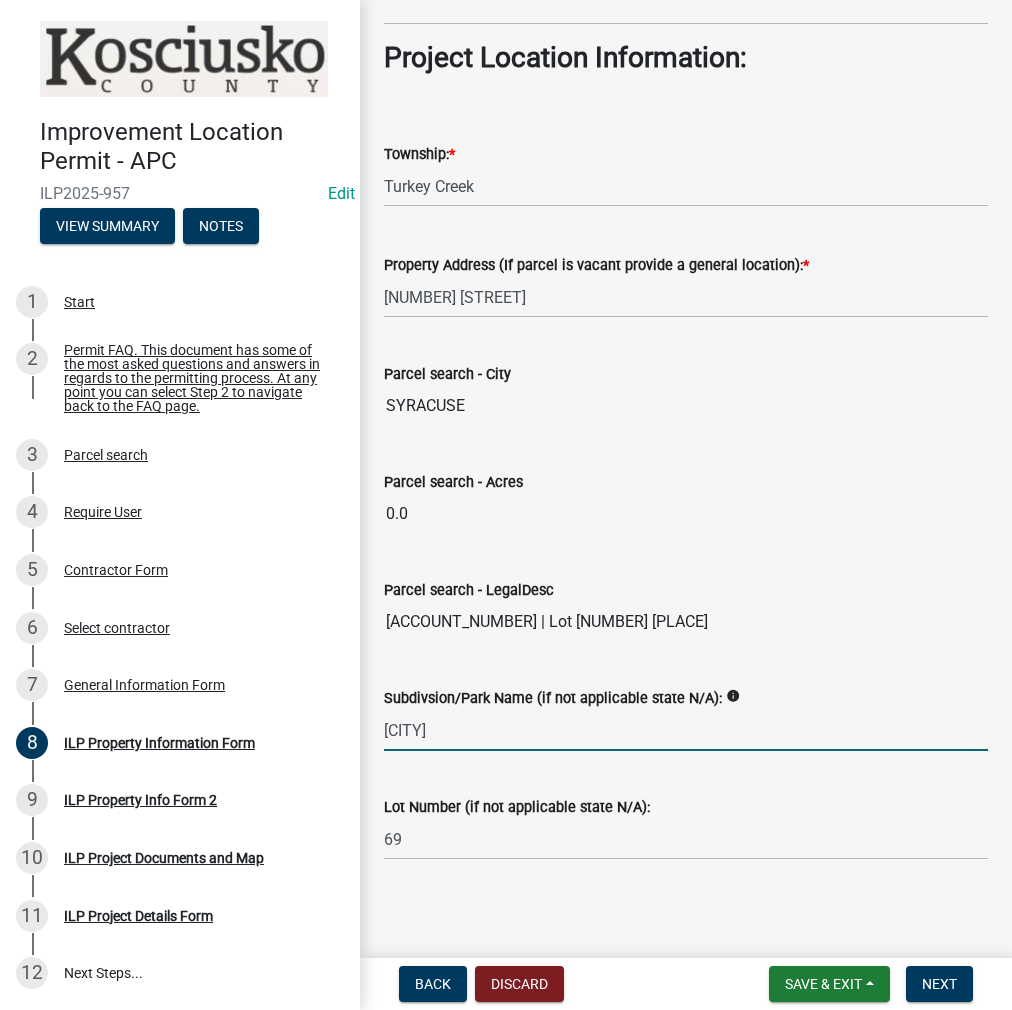 click on "[CITY]" at bounding box center (686, 730) 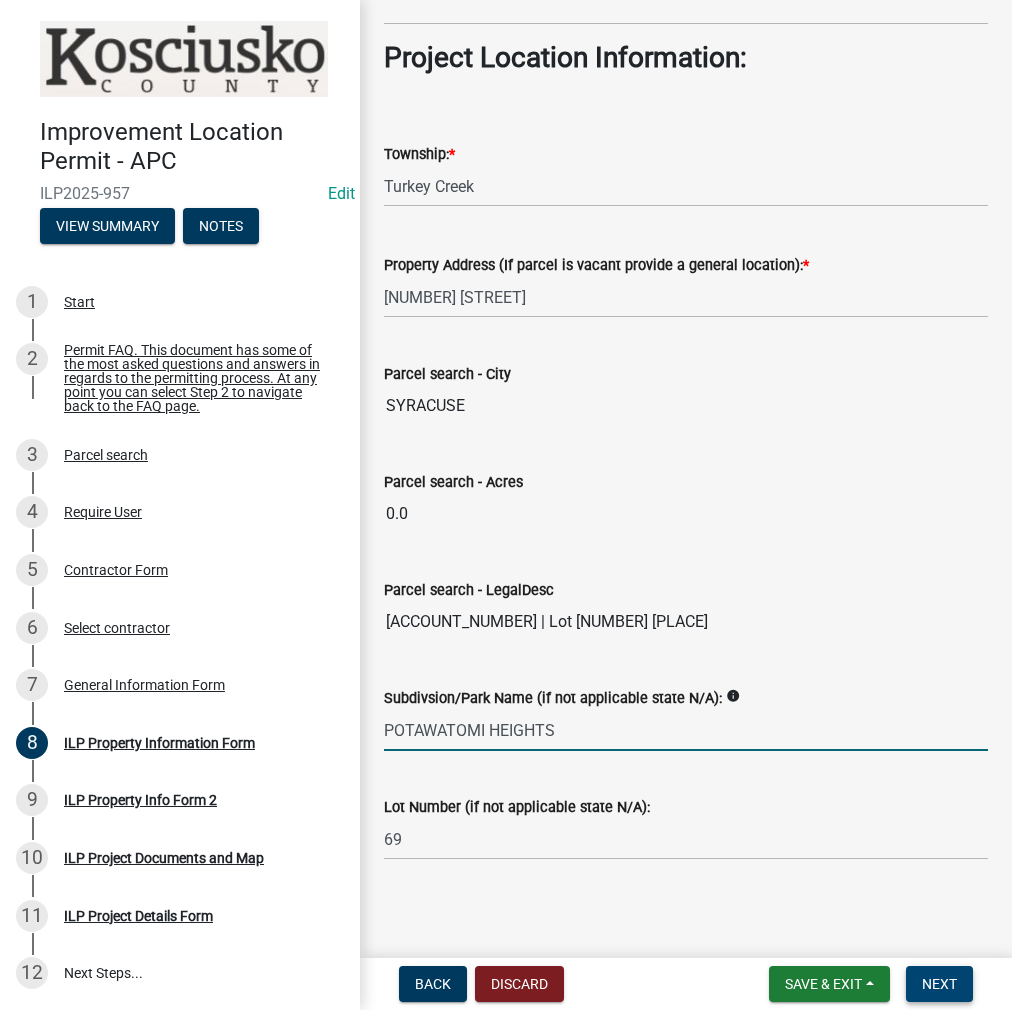 type on "POTAWATOMI HEIGHTS" 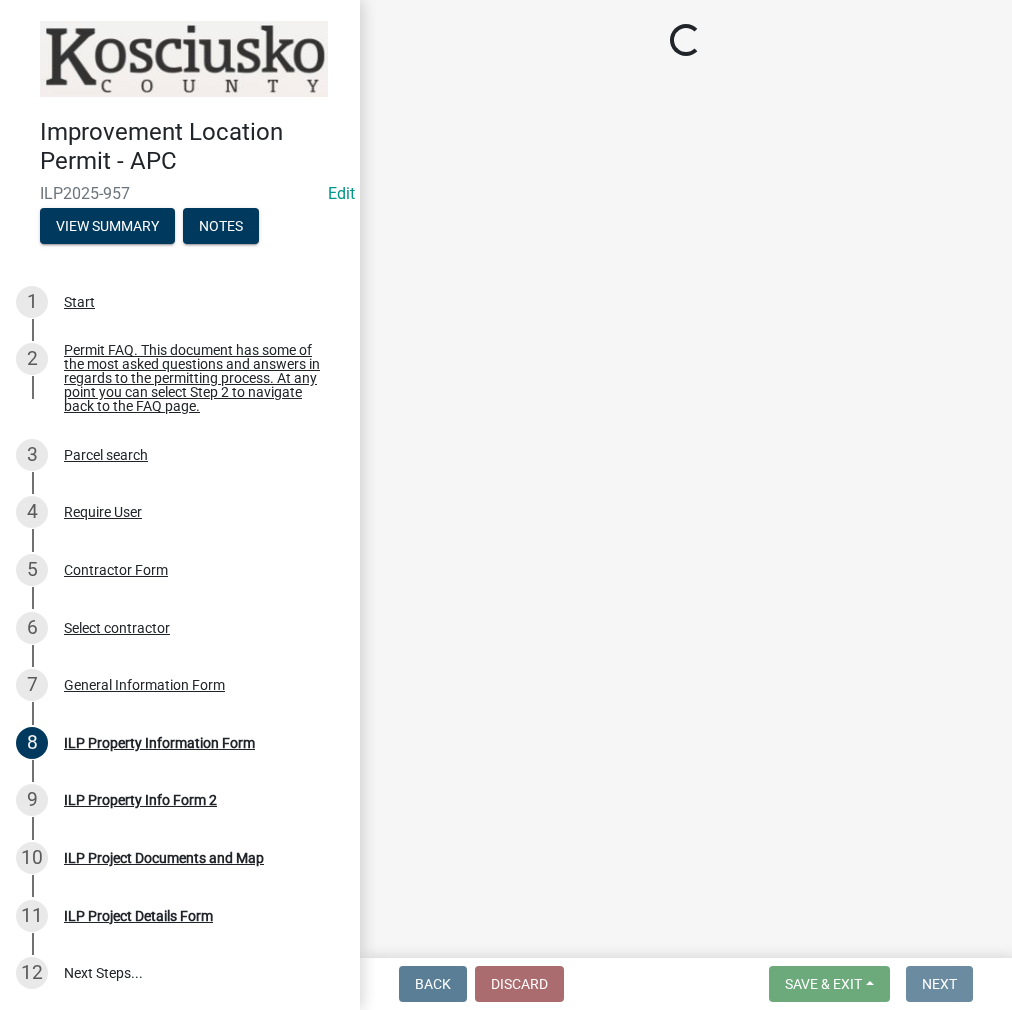 scroll, scrollTop: 0, scrollLeft: 0, axis: both 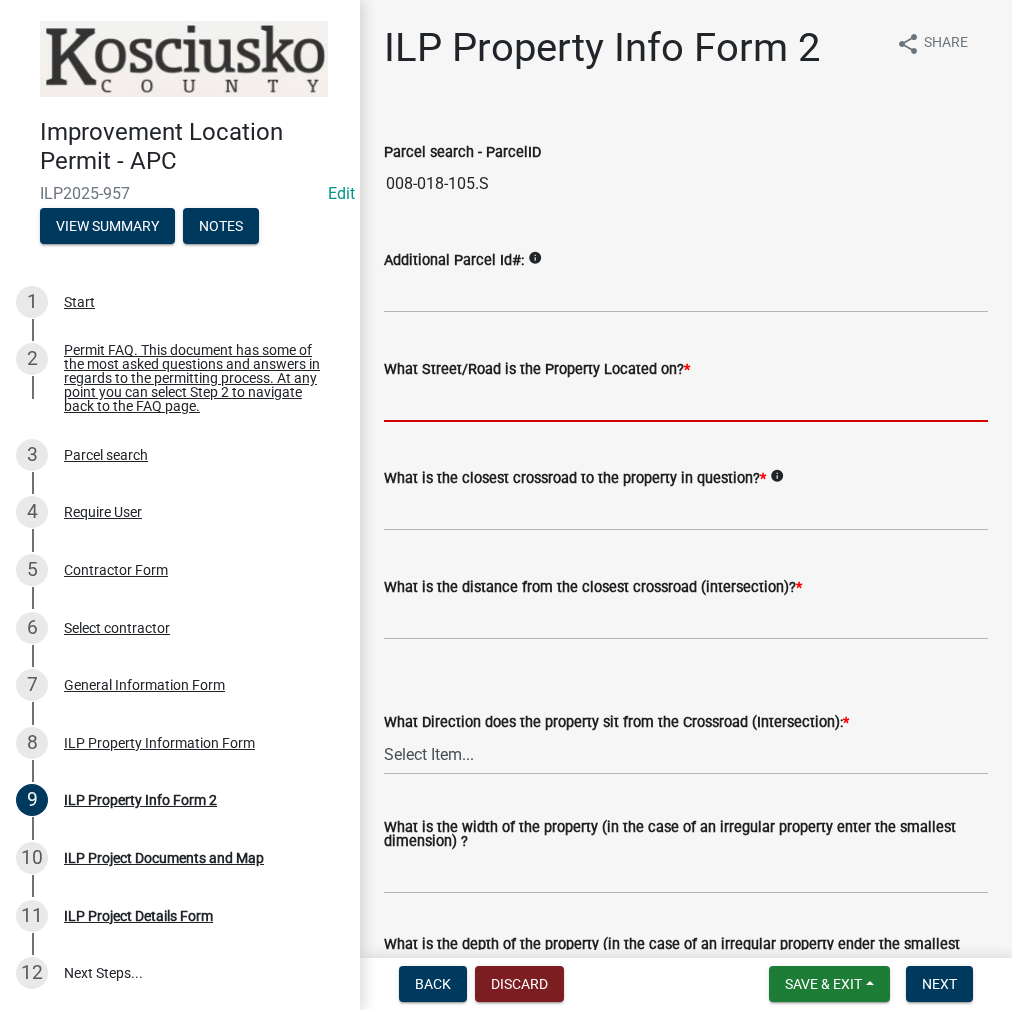 click on "What Street/Road is the Property Located on?  *" at bounding box center (686, 401) 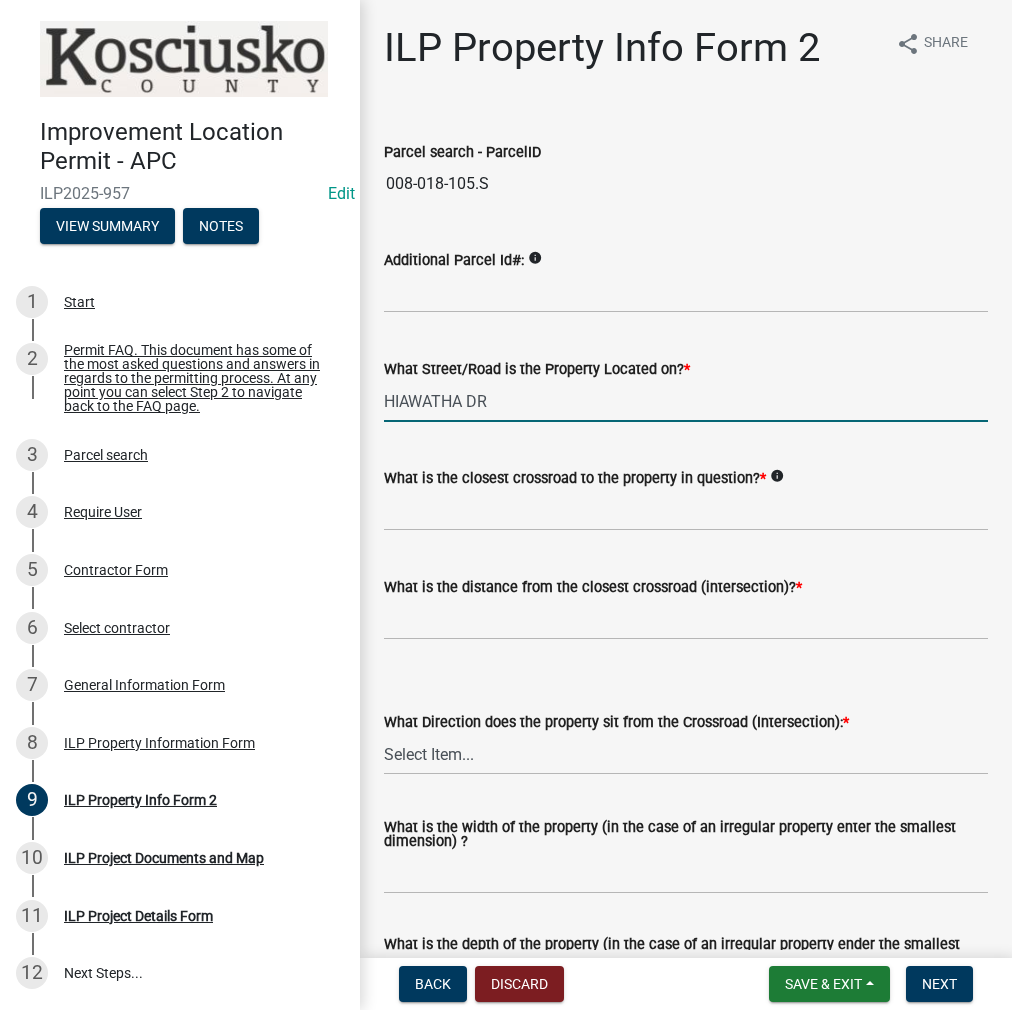 type on "HIAWATHA DR" 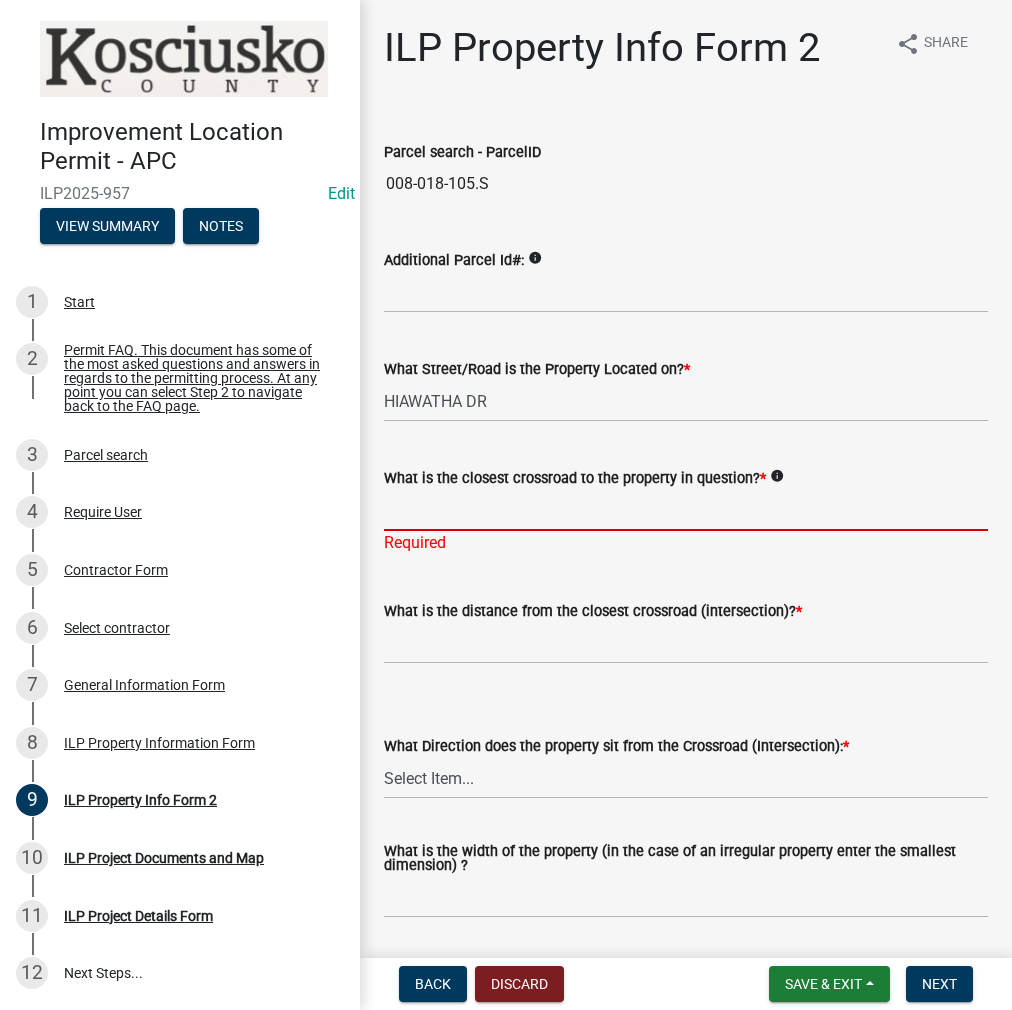 click on "What is the closest crossroad to the property in question?  *" at bounding box center (686, 510) 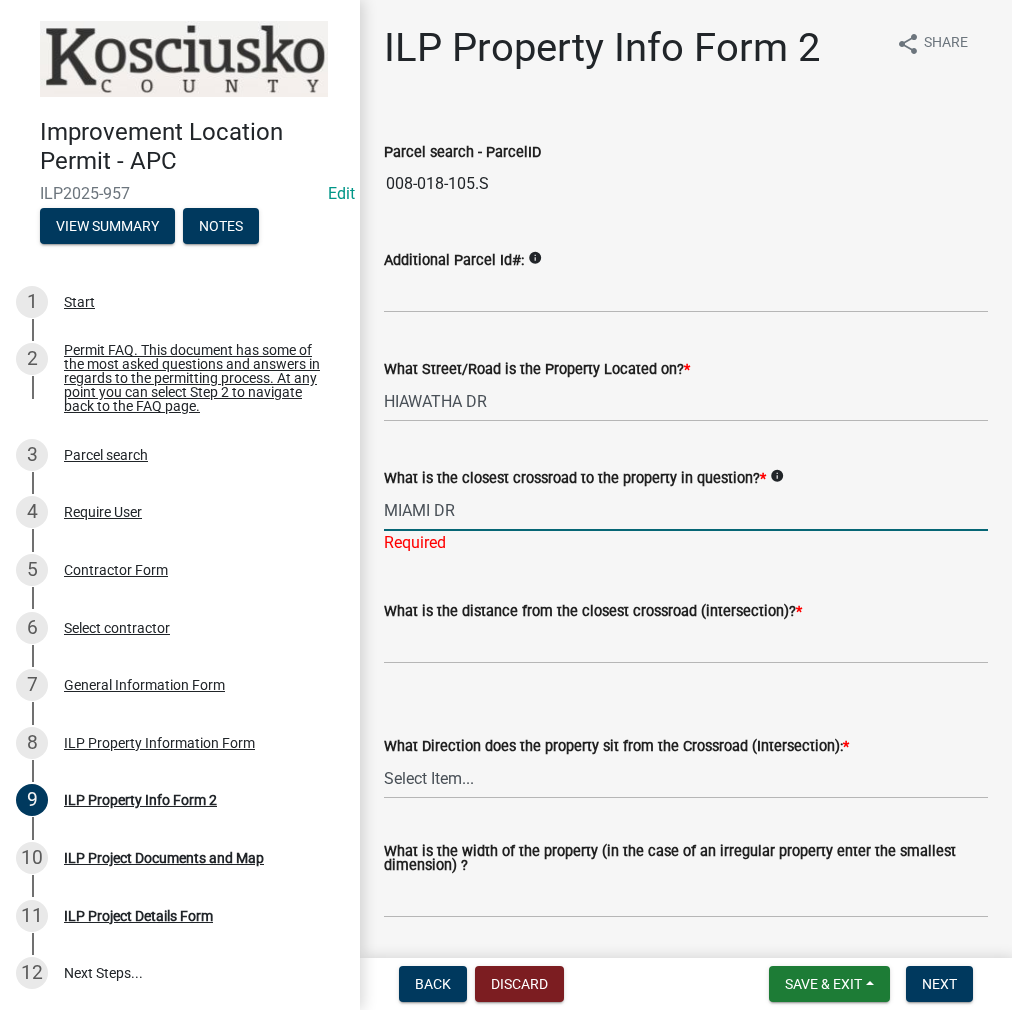 type on "MIAMI DR" 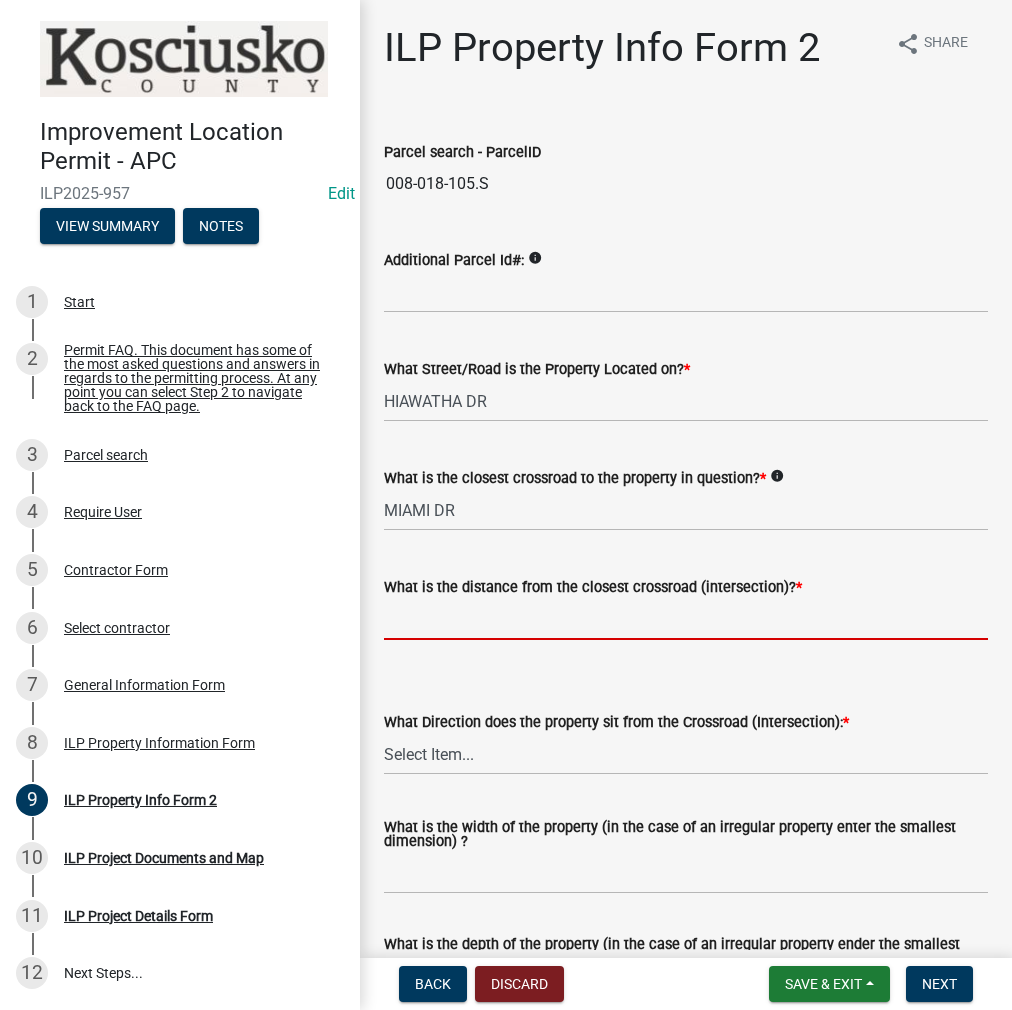 click on "What is the distance from the closest crossroad (intersection)?  *" 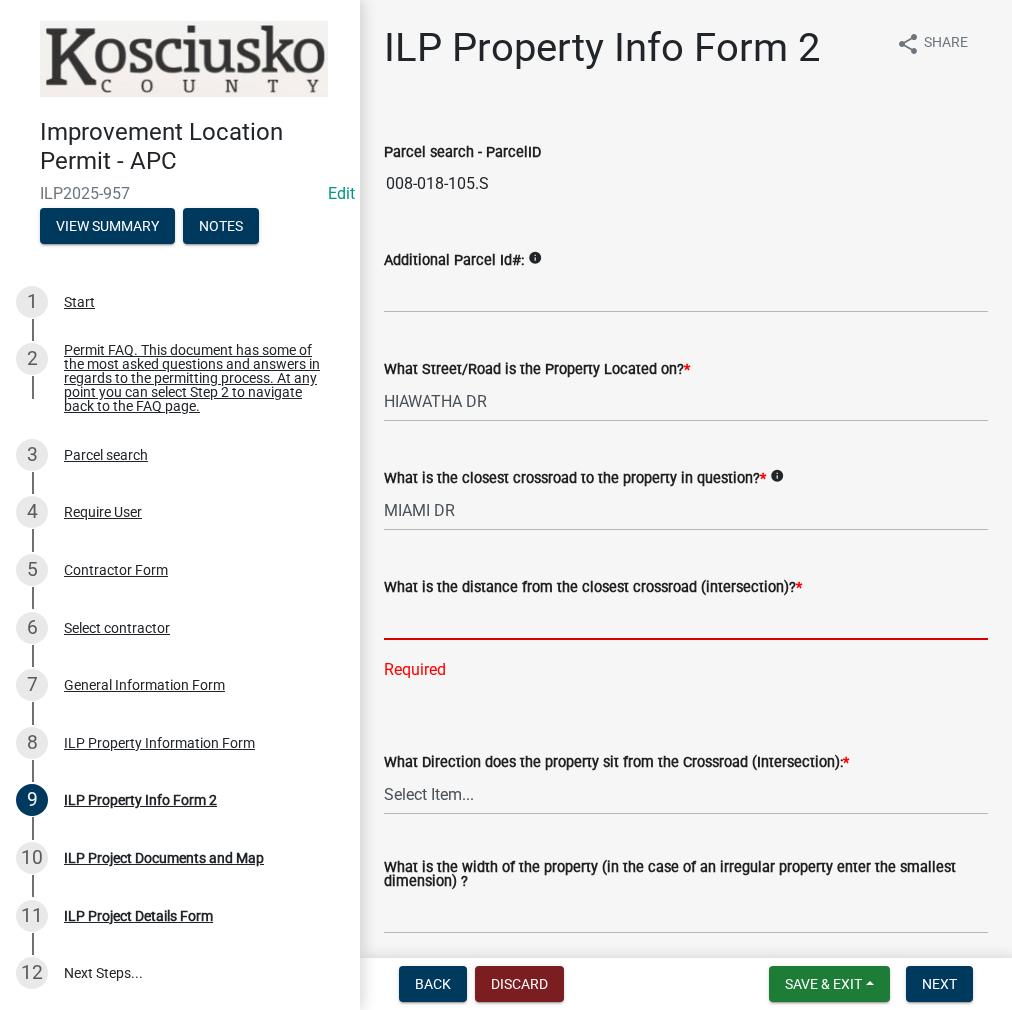 click 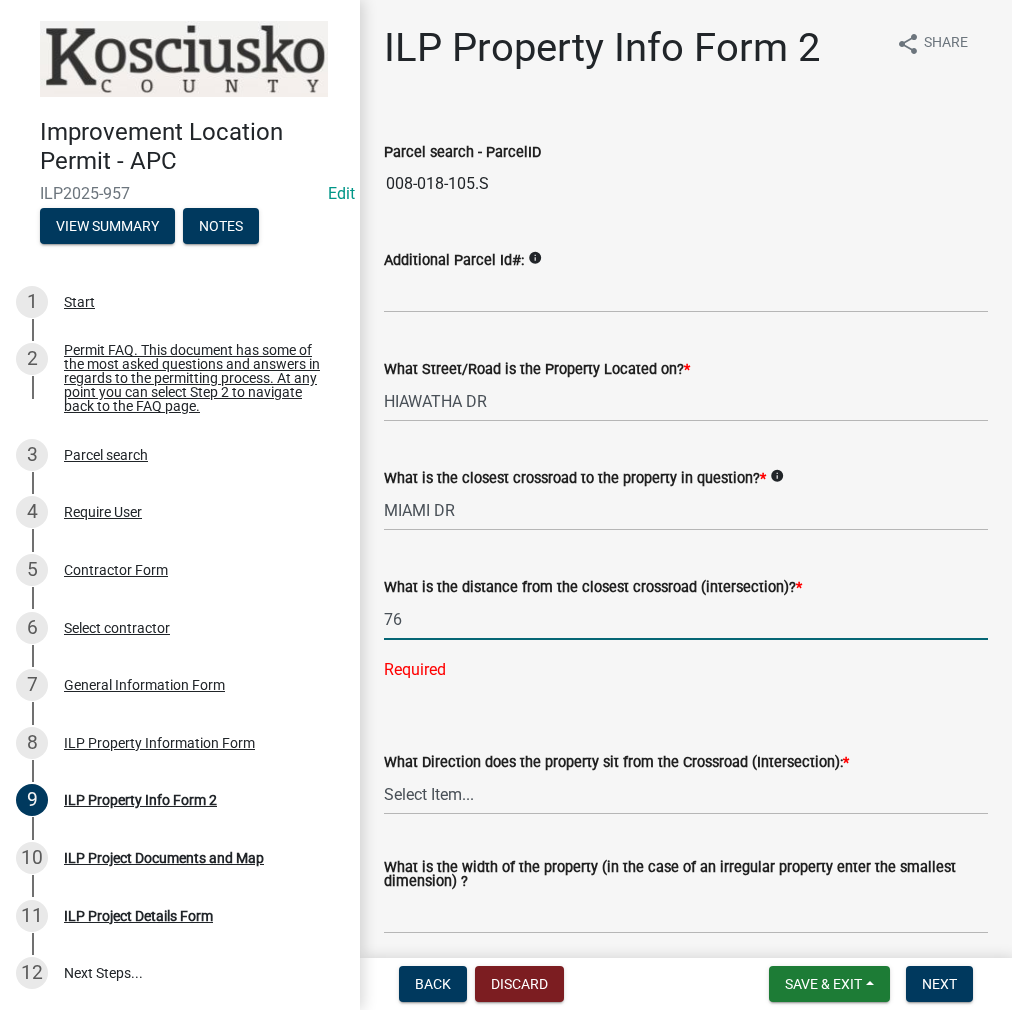 type on "76" 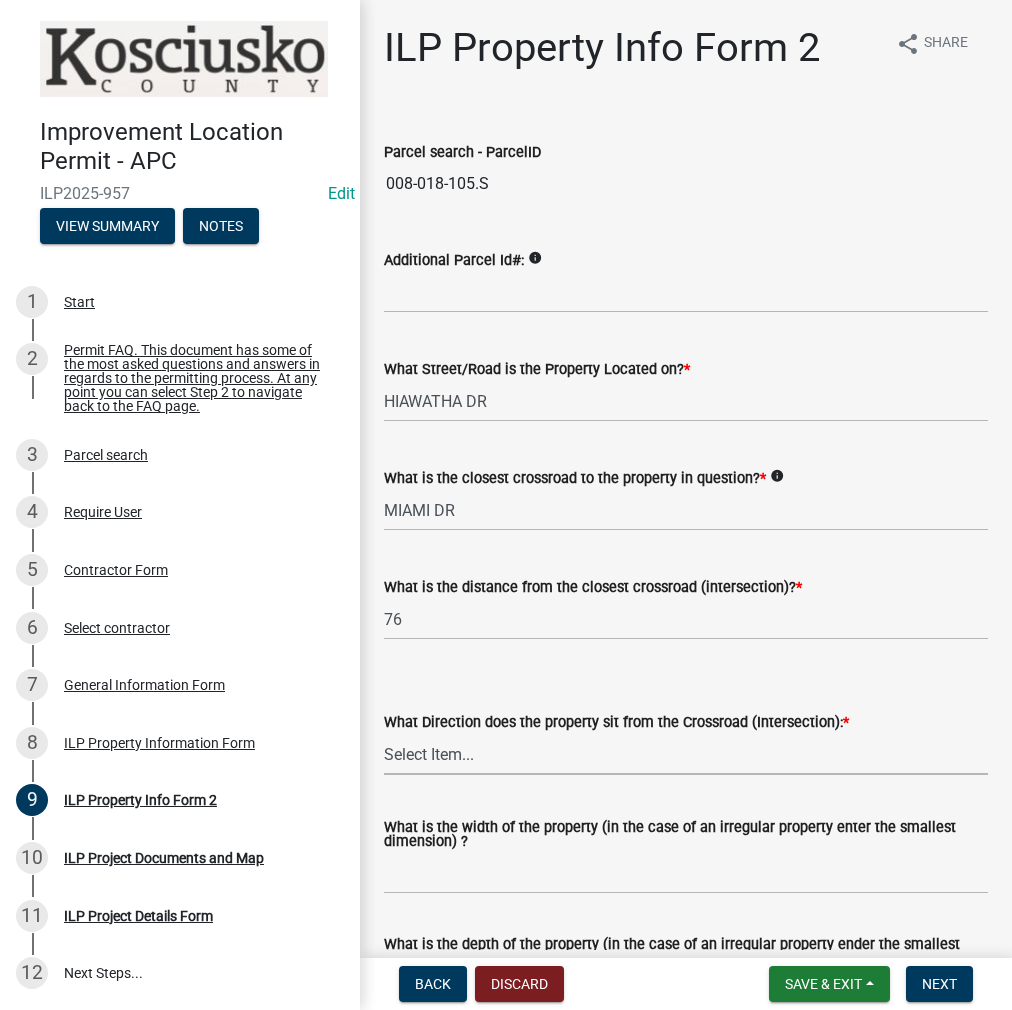 click on "Select Item...   N   NE   NW   S   SE   SW   E   W" at bounding box center [686, 754] 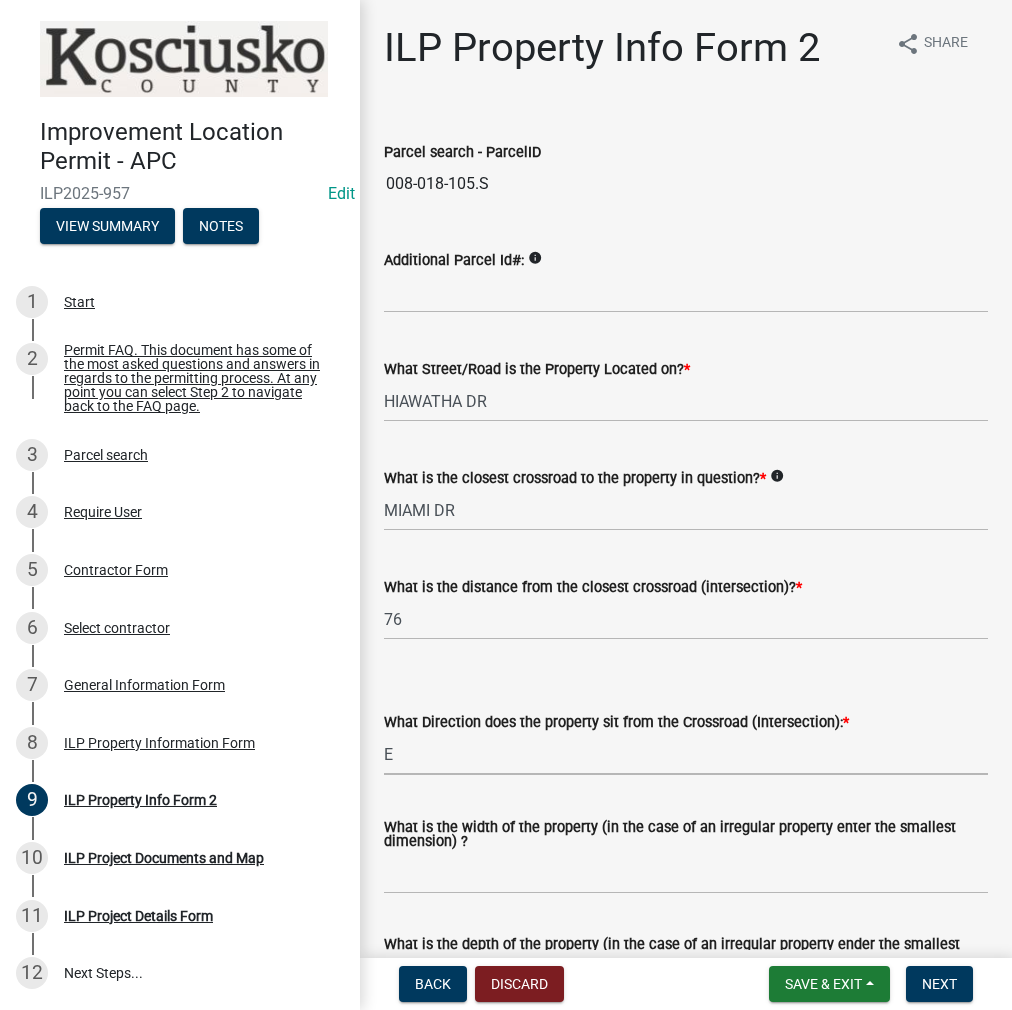 click on "Select Item...   N   NE   NW   S   SE   SW   E   W" at bounding box center (686, 754) 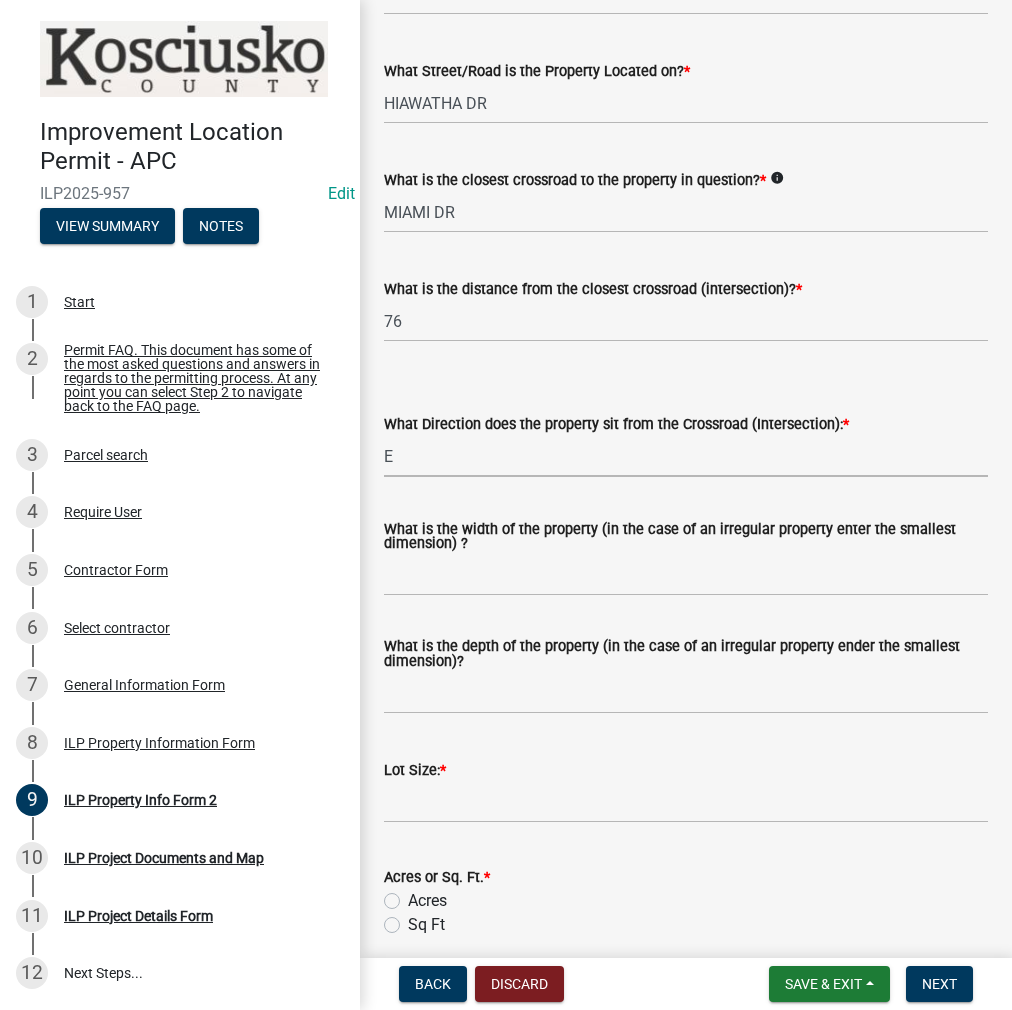 scroll, scrollTop: 300, scrollLeft: 0, axis: vertical 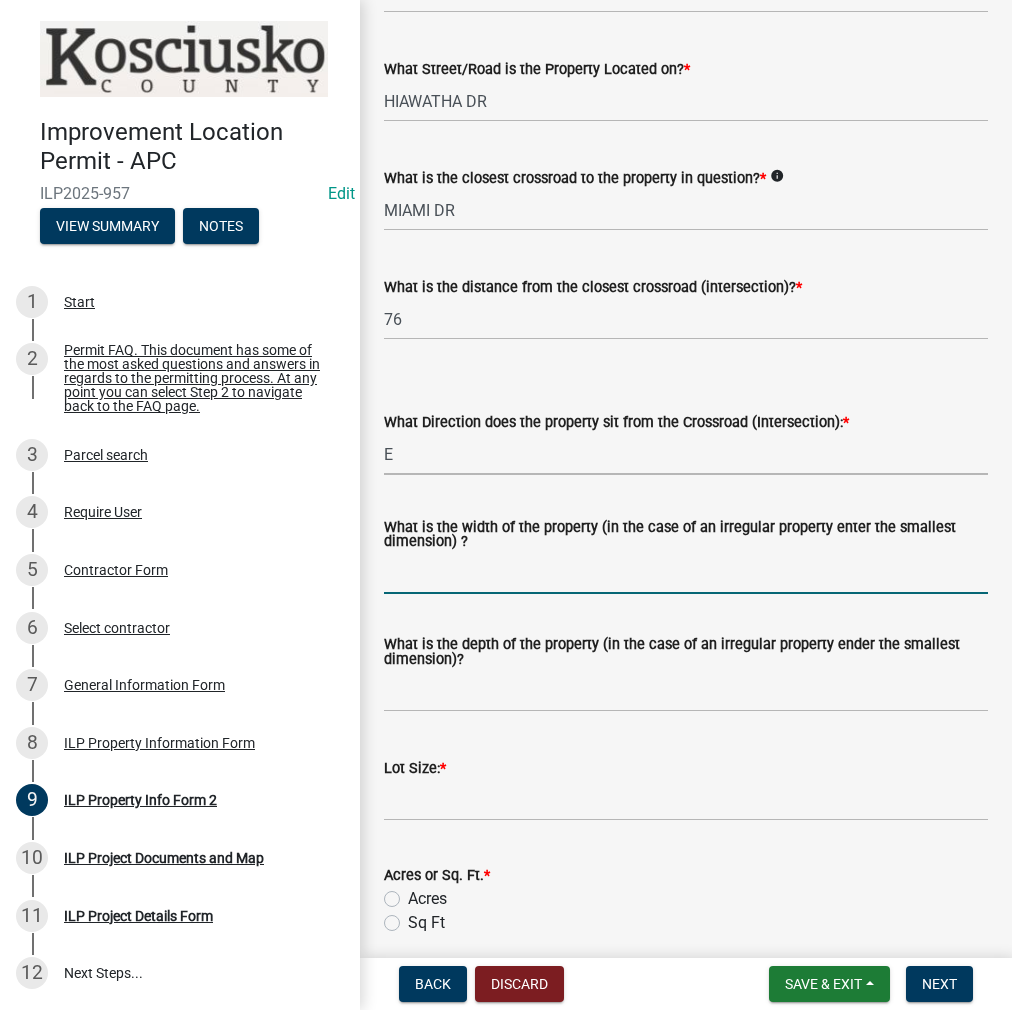 click on "What is the width of the property (in the case of an irregular property enter the smallest dimension) ?" at bounding box center [686, 573] 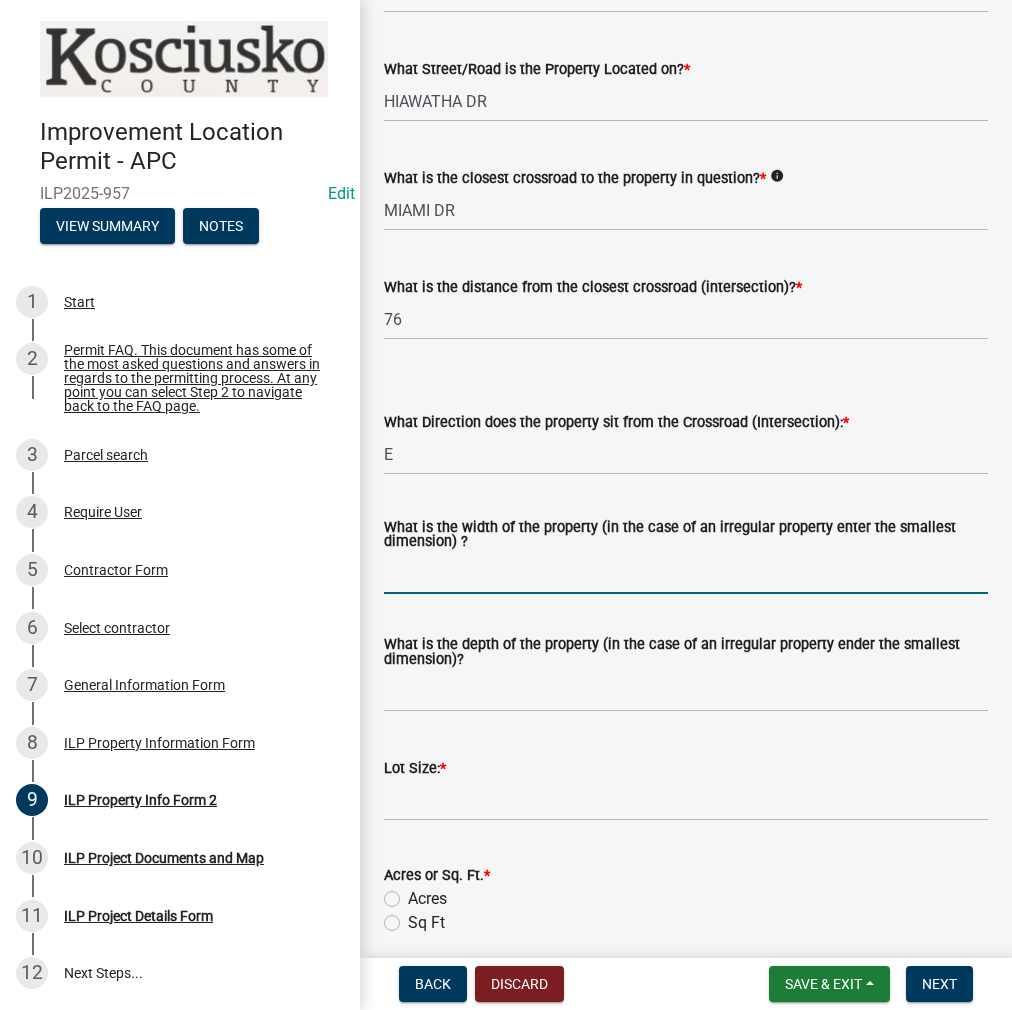 drag, startPoint x: 420, startPoint y: 585, endPoint x: 462, endPoint y: 607, distance: 47.41308 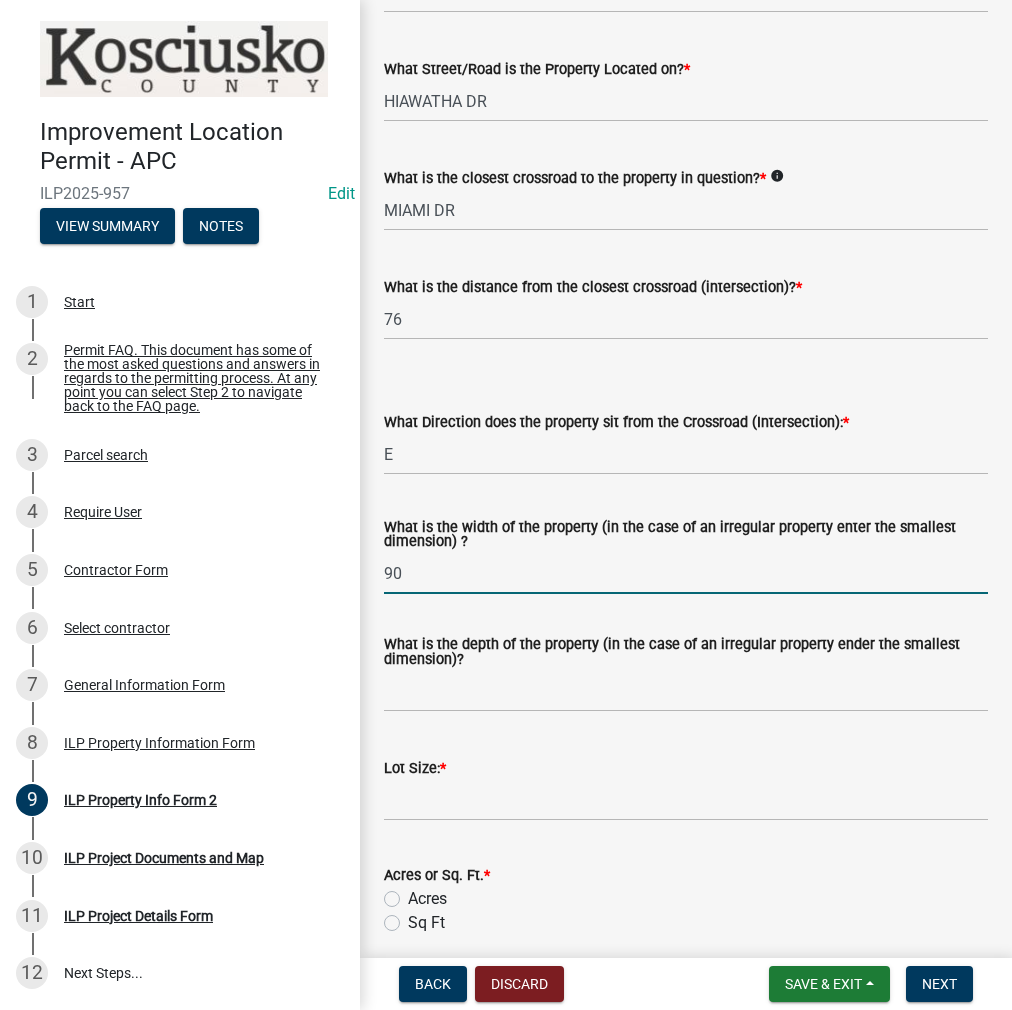 type on "90" 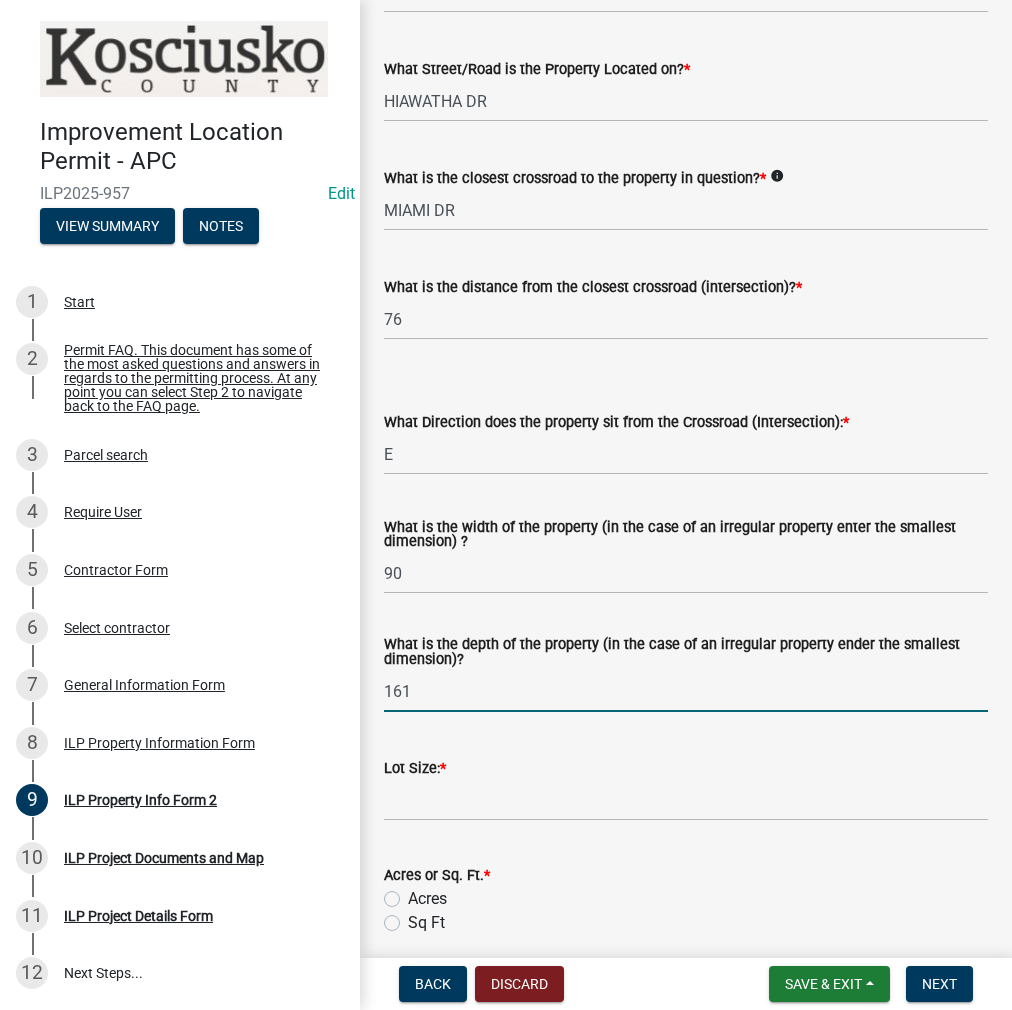 type on "161" 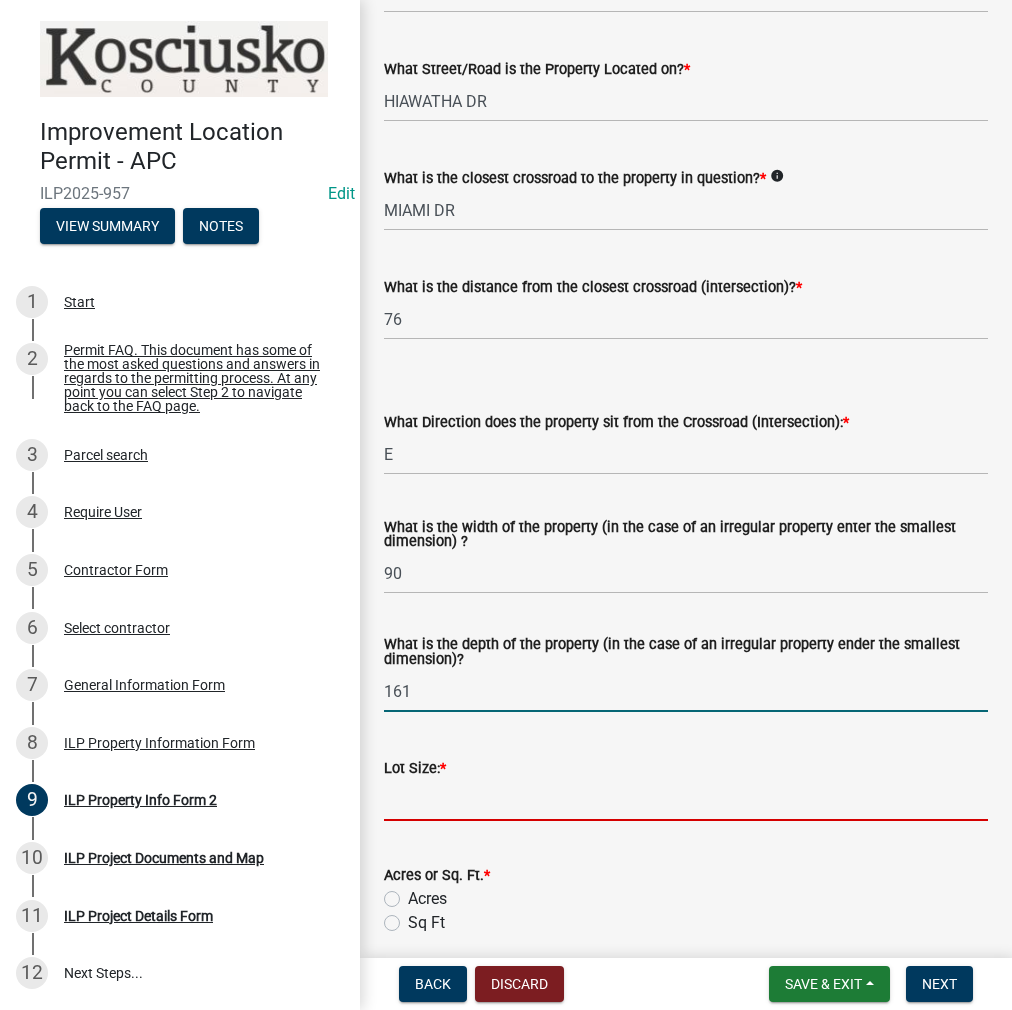 click 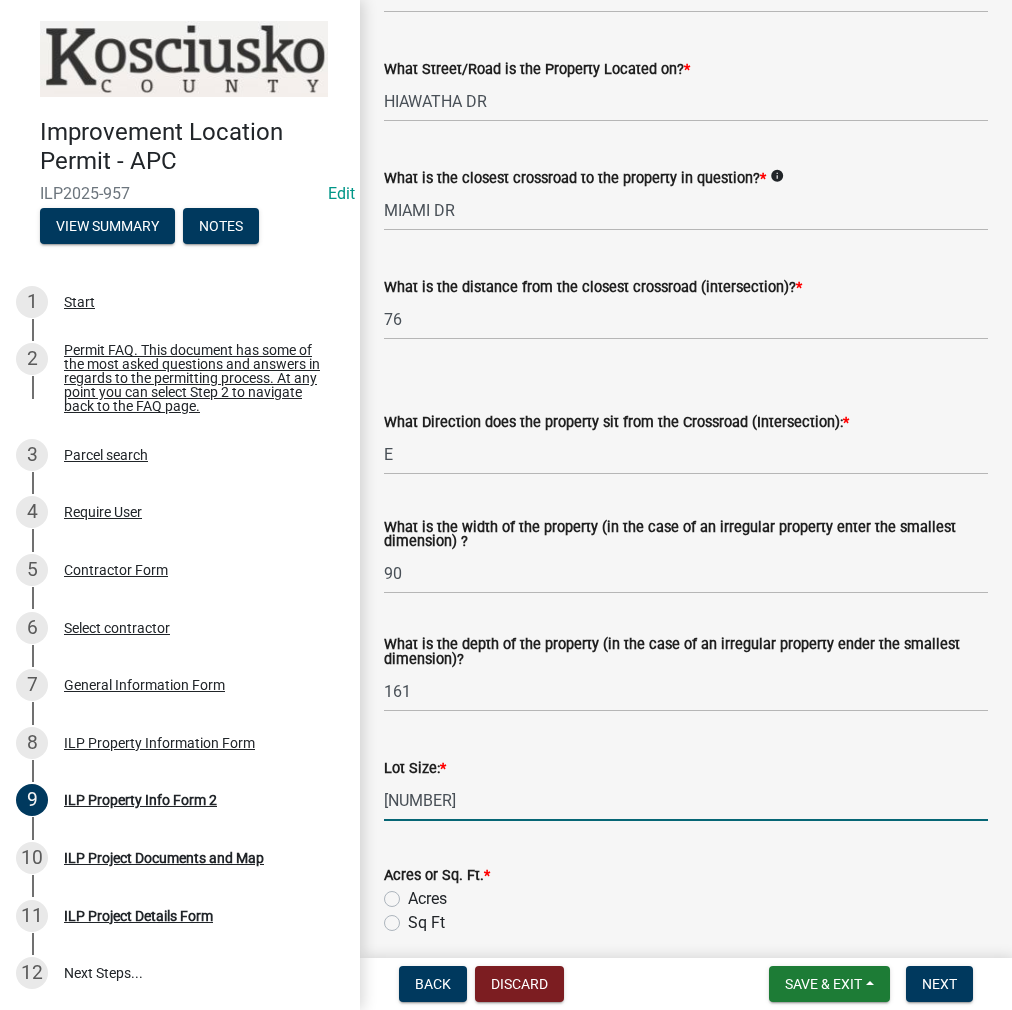 type on "[NUMBER]" 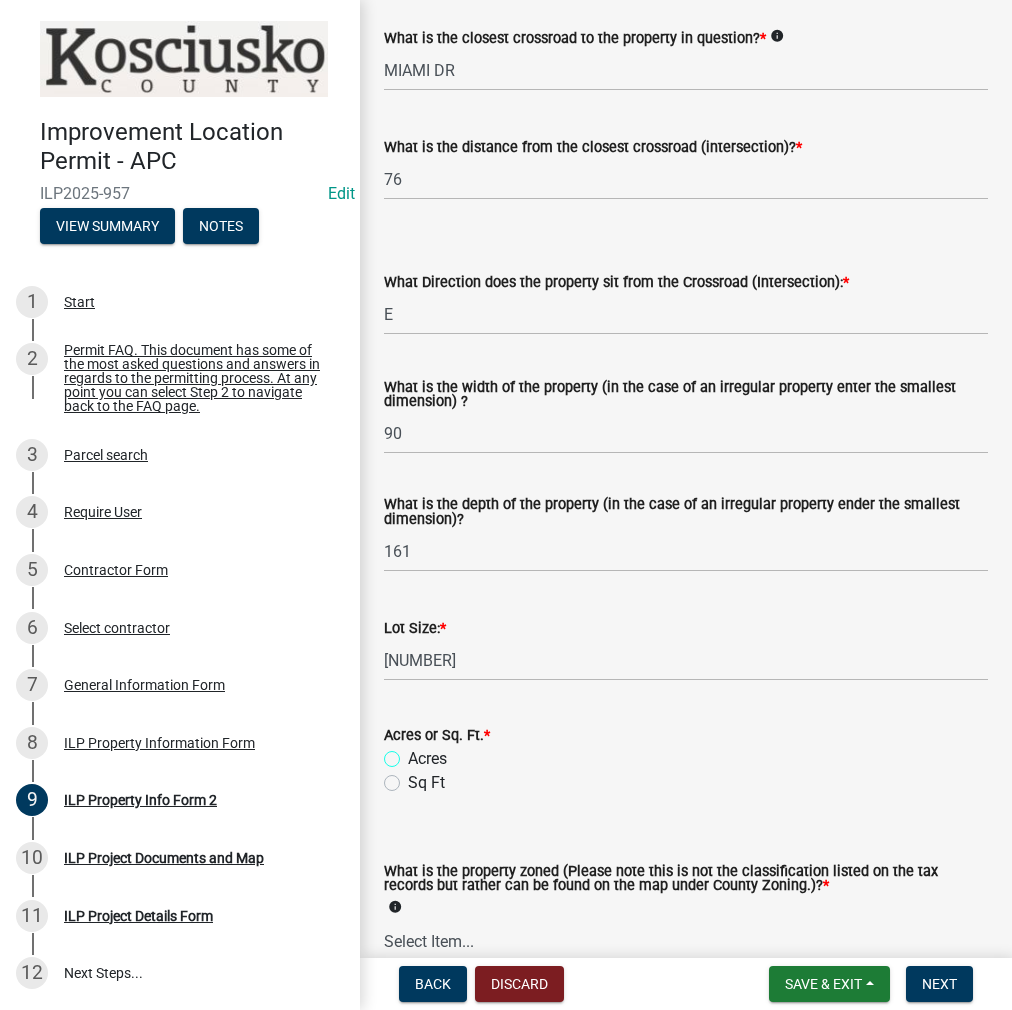 scroll, scrollTop: 600, scrollLeft: 0, axis: vertical 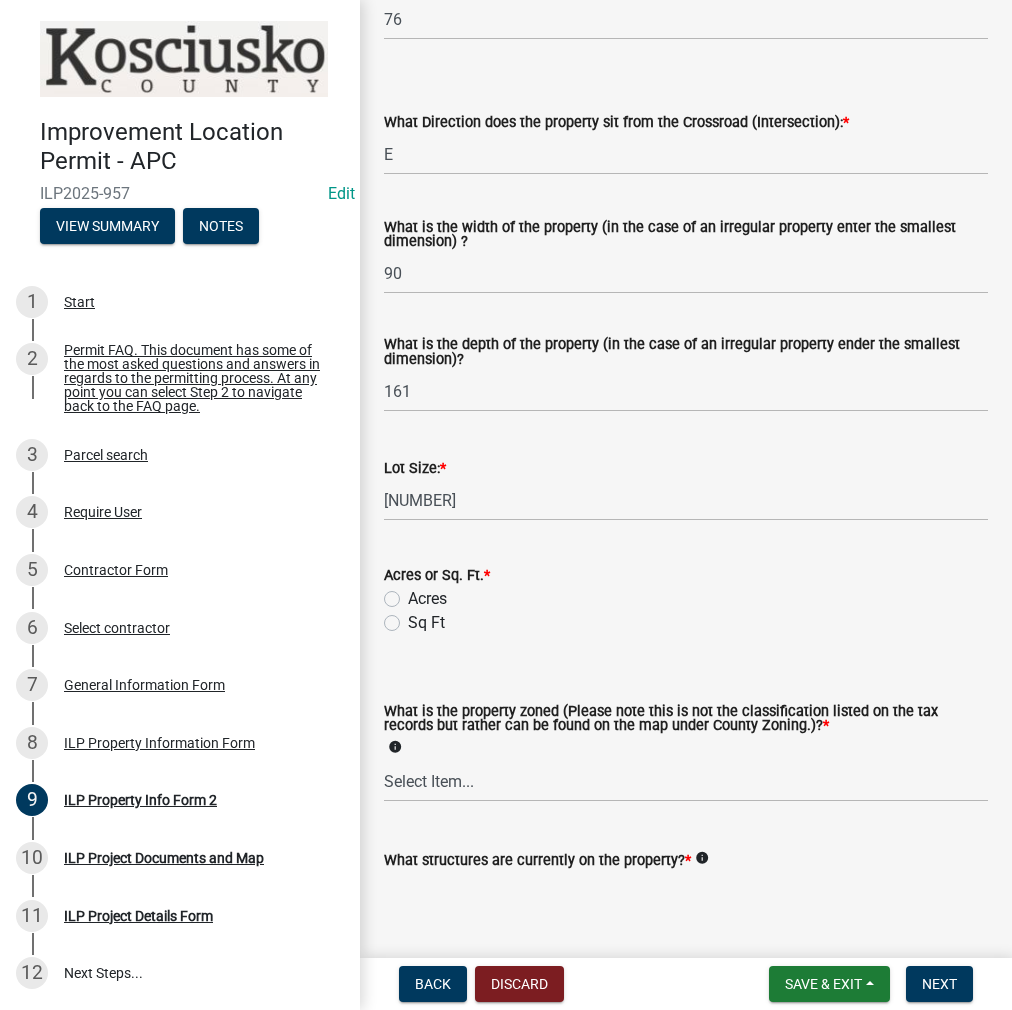 click on "Sq Ft" 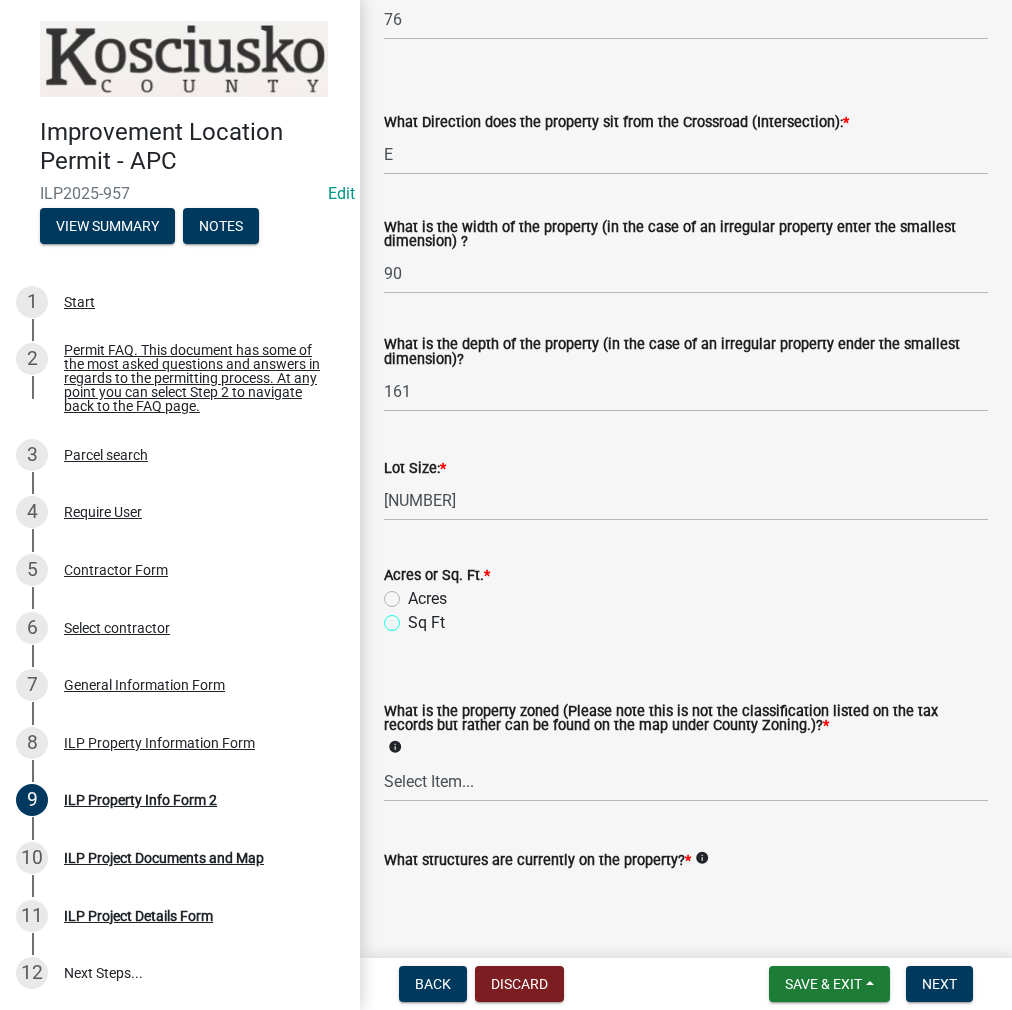 click on "Sq Ft" at bounding box center (414, 617) 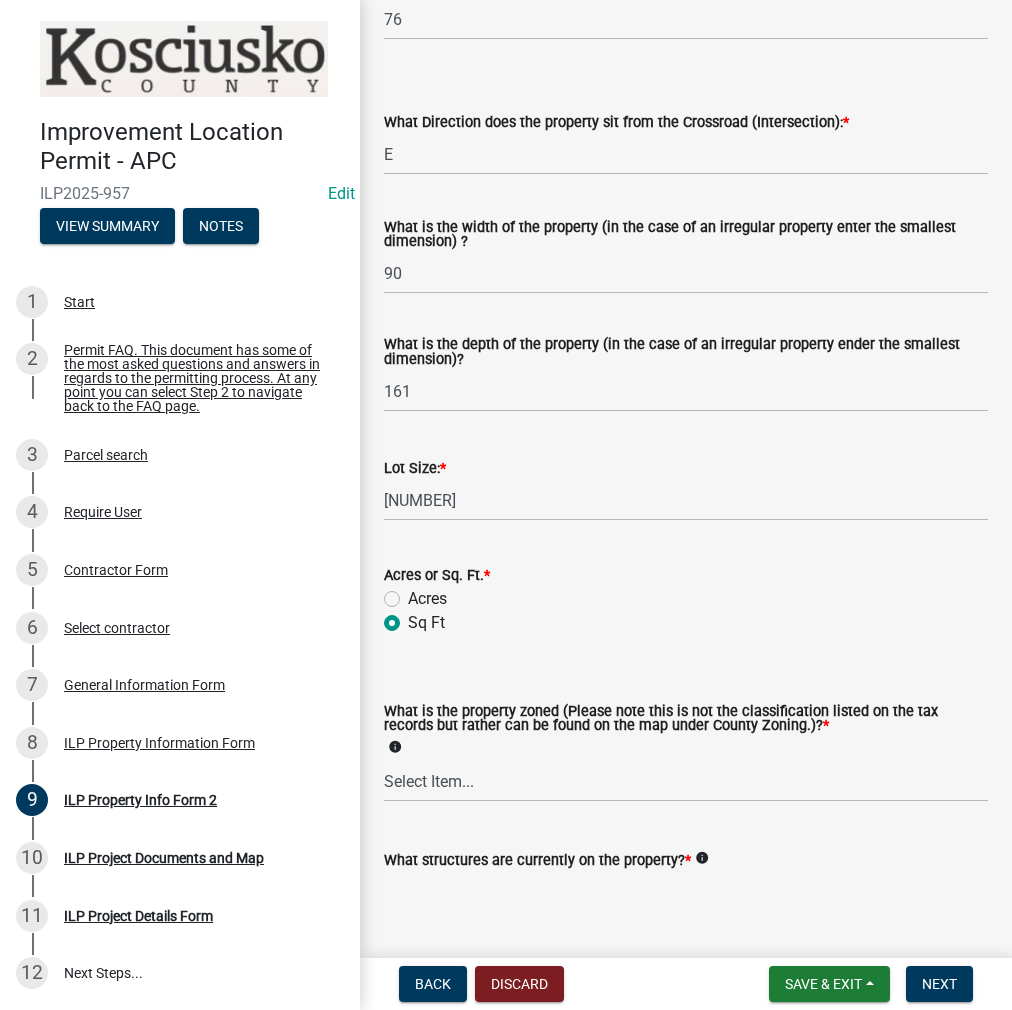 radio on "true" 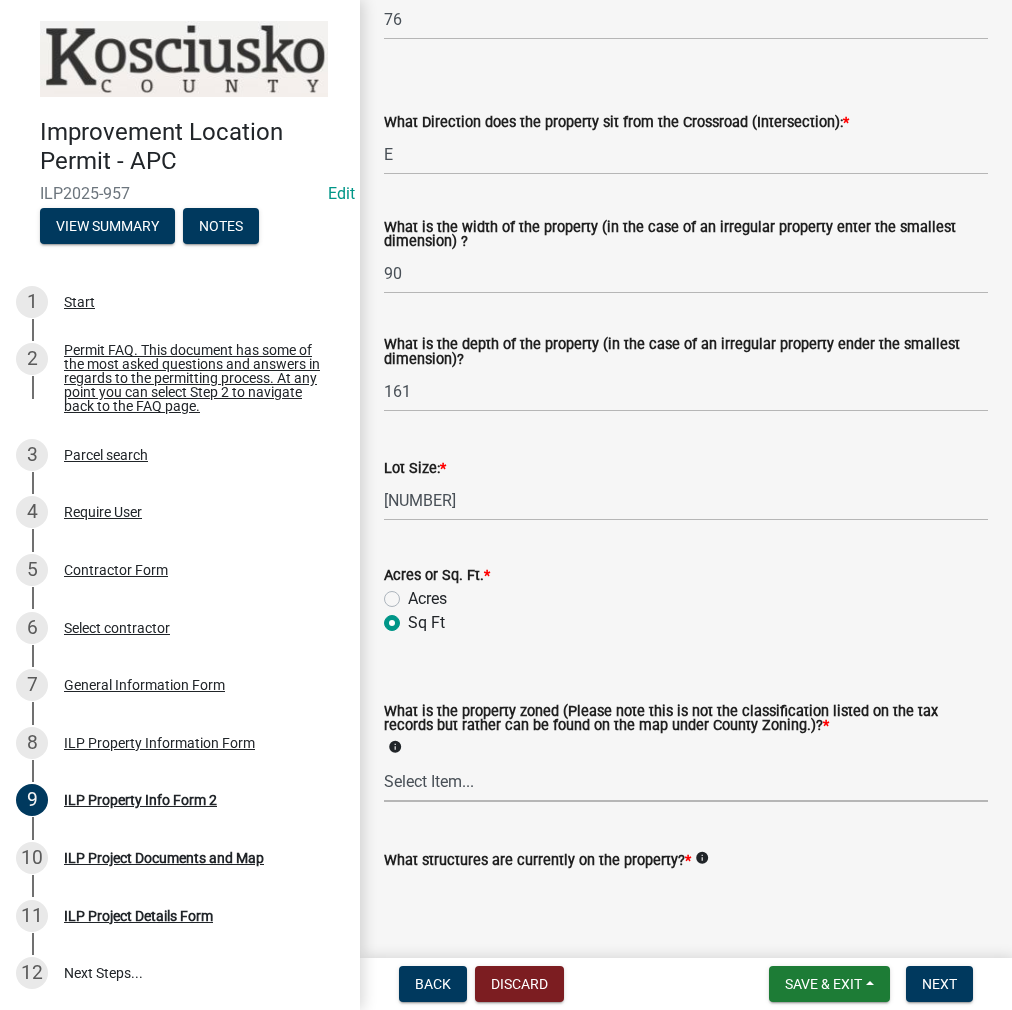 click on "Select Item...   Agricultural   Agricultural 2   Commercial   Environmental   Industrial 1   Industrial 2   Industrial 3   Public Use   Residential" at bounding box center (686, 781) 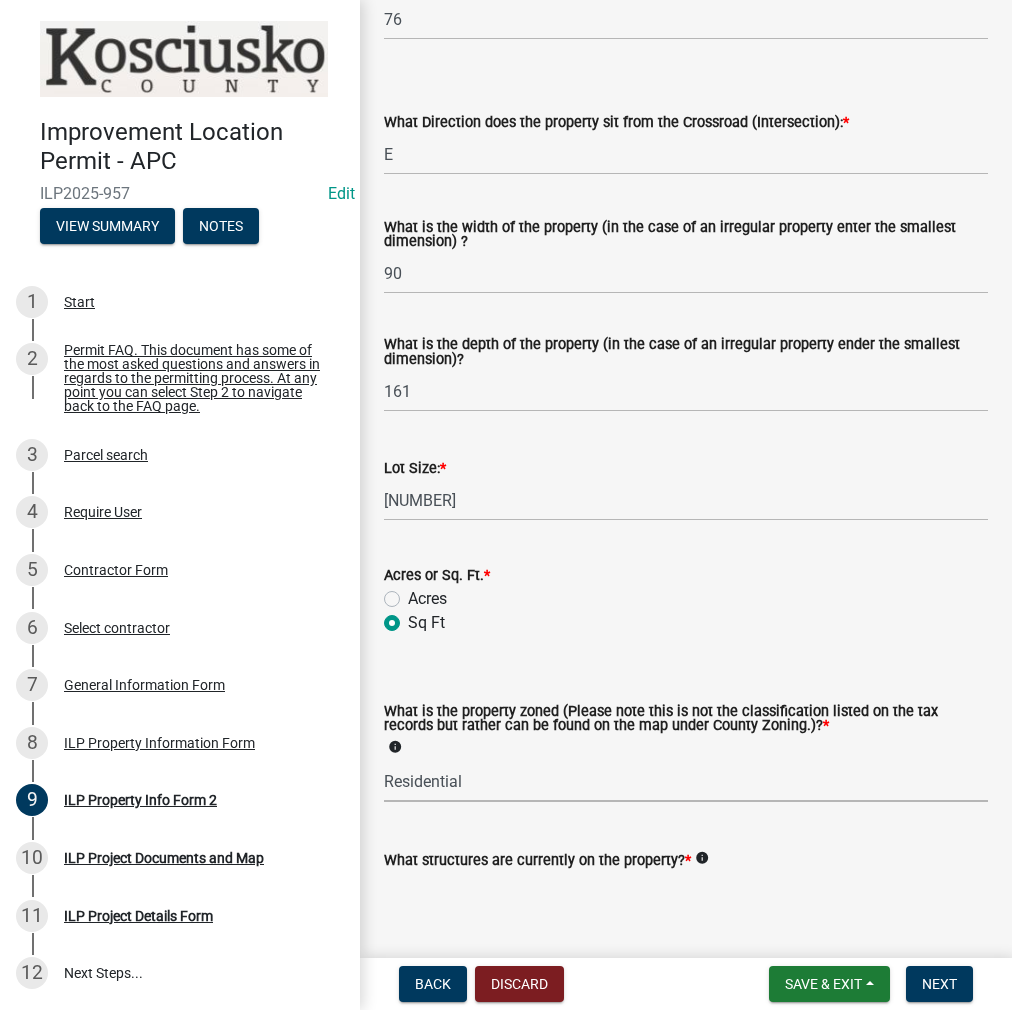 click on "Select Item...   Agricultural   Agricultural 2   Commercial   Environmental   Industrial 1   Industrial 2   Industrial 3   Public Use   Residential" at bounding box center [686, 781] 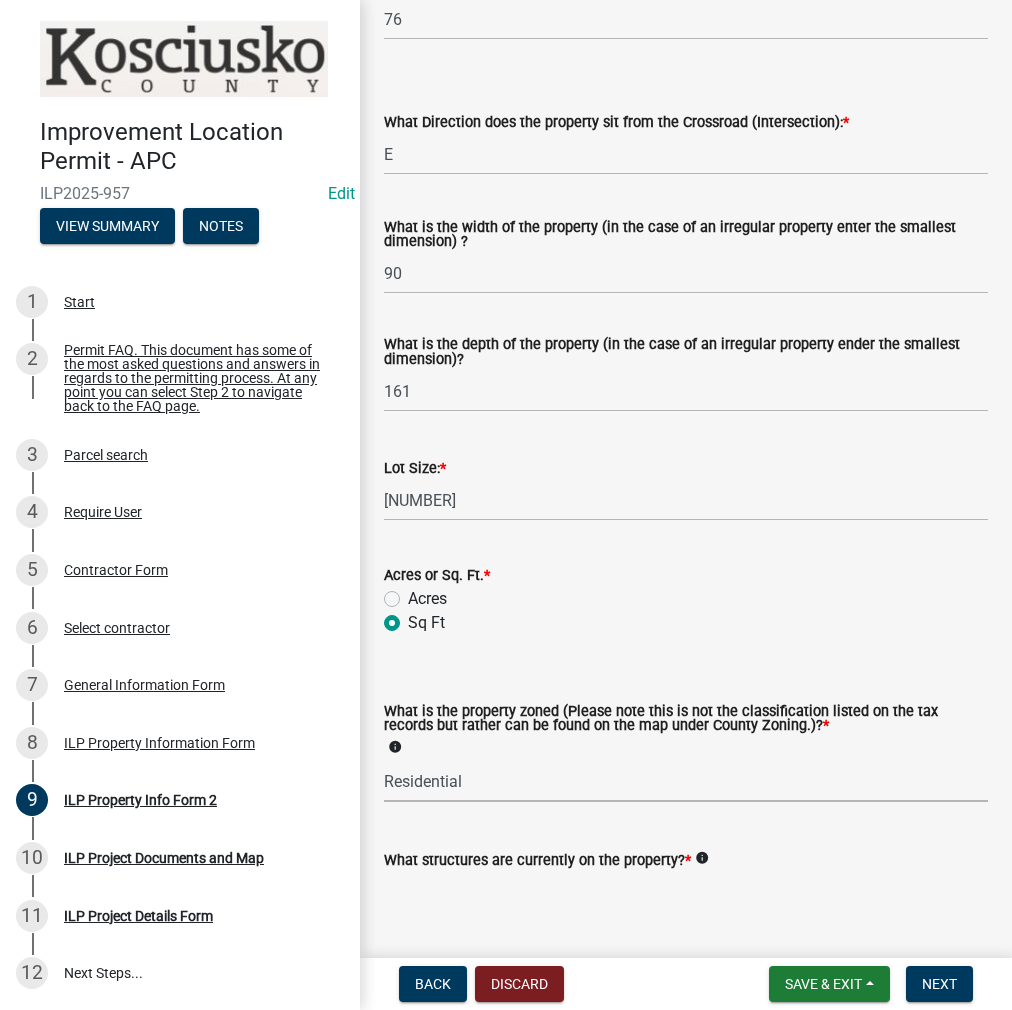 click on "What structures are currently on the property?  *" at bounding box center (686, 919) 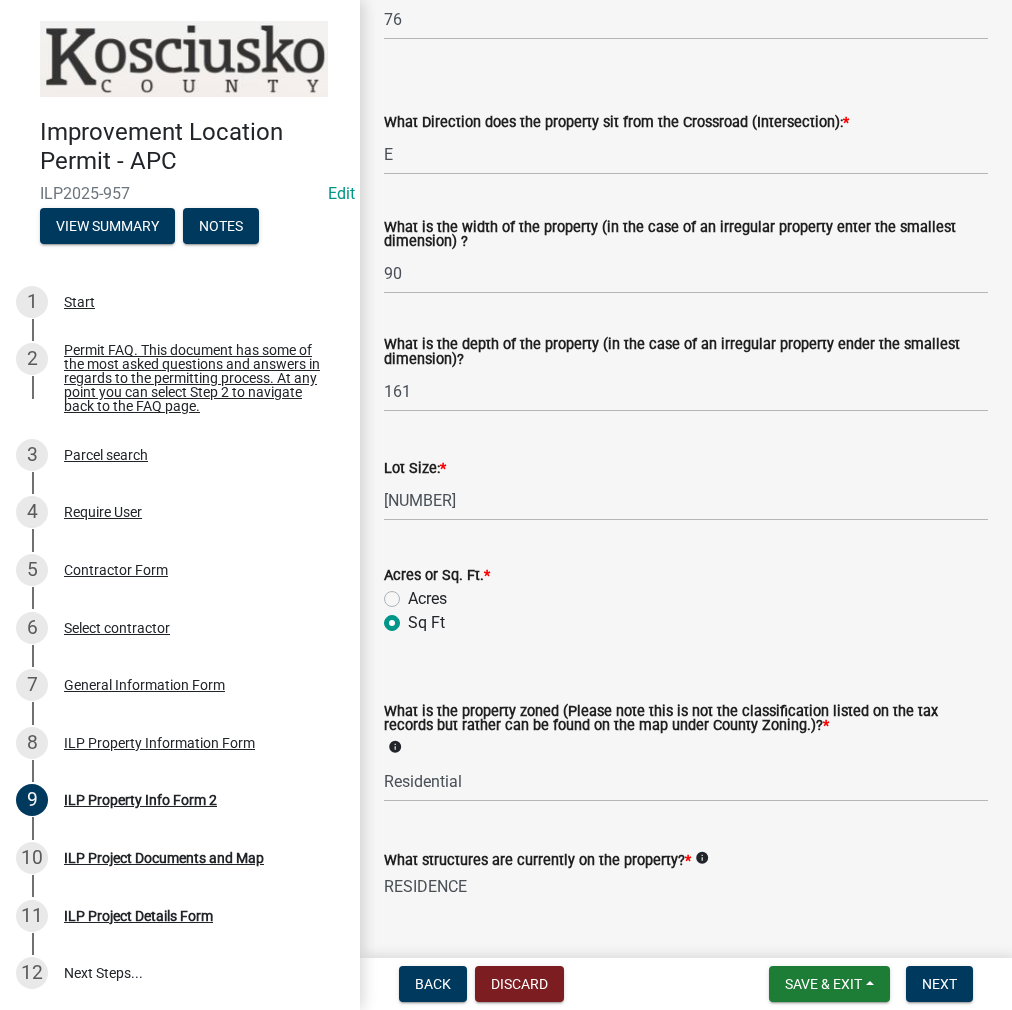 click on "RESIDENCE" at bounding box center (686, 919) 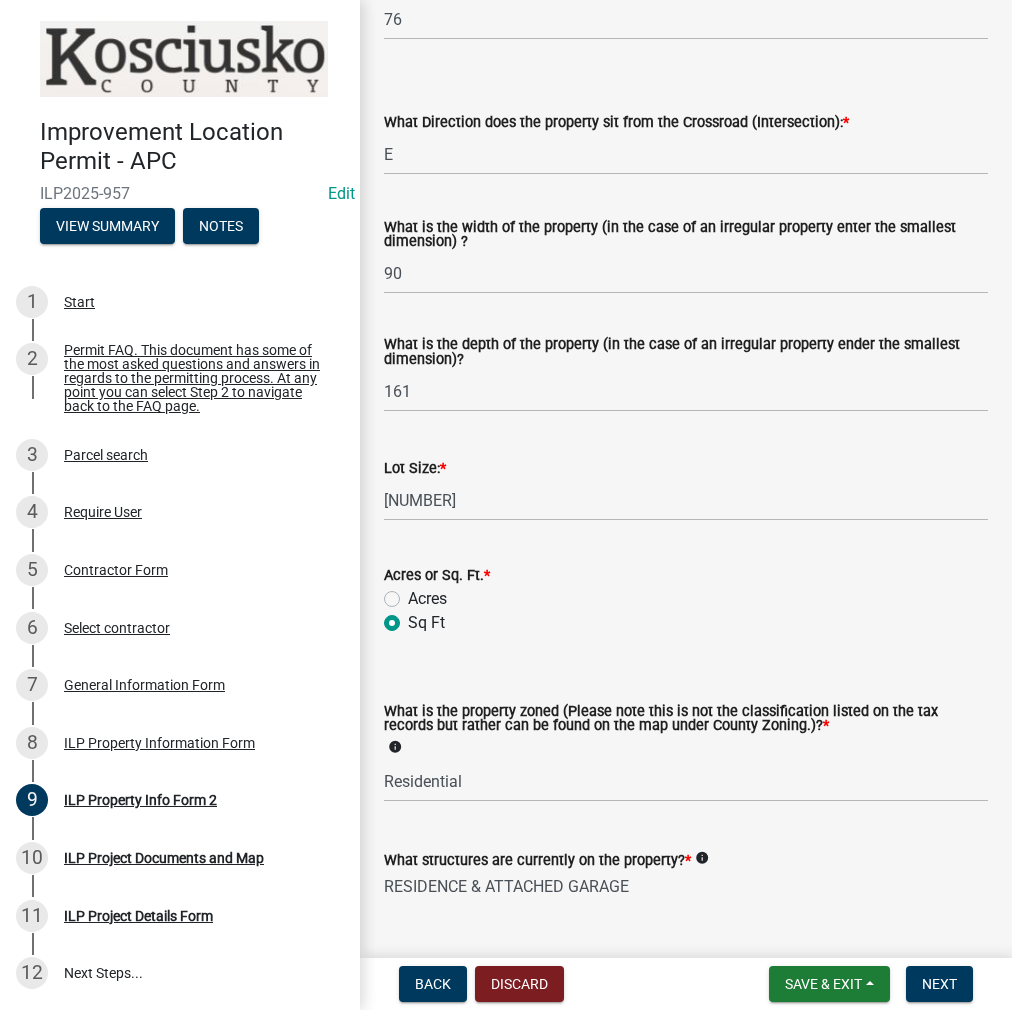 type on "RESIDENCE & ATTACHED GARAGE" 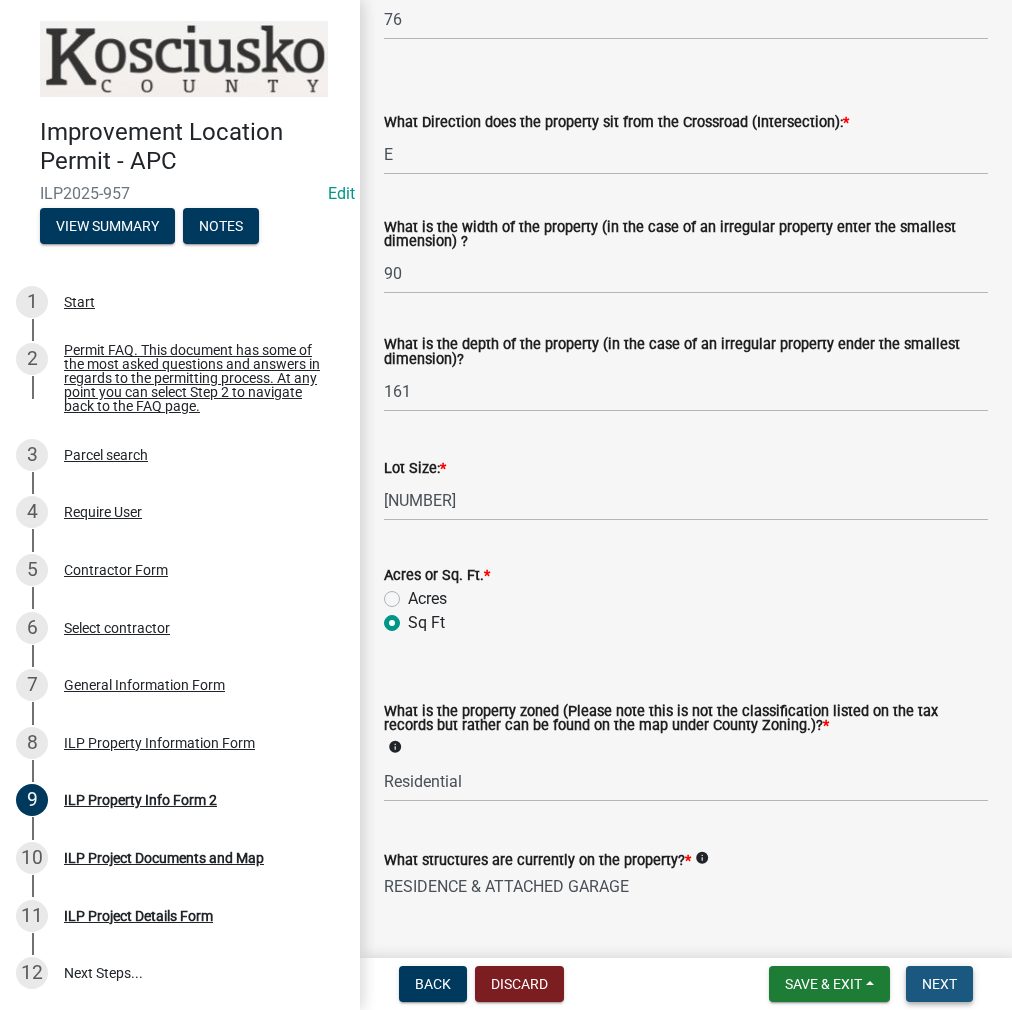 click on "Next" at bounding box center (939, 984) 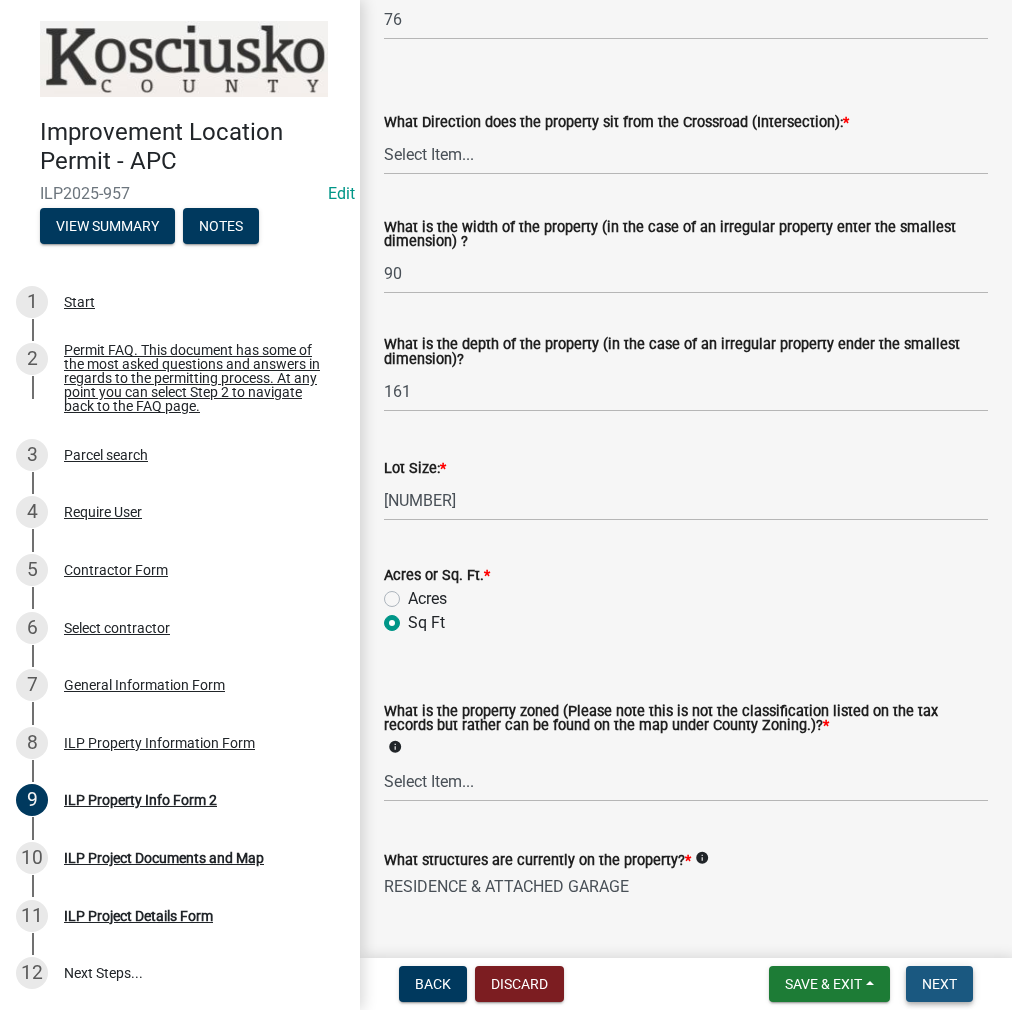 scroll, scrollTop: 0, scrollLeft: 0, axis: both 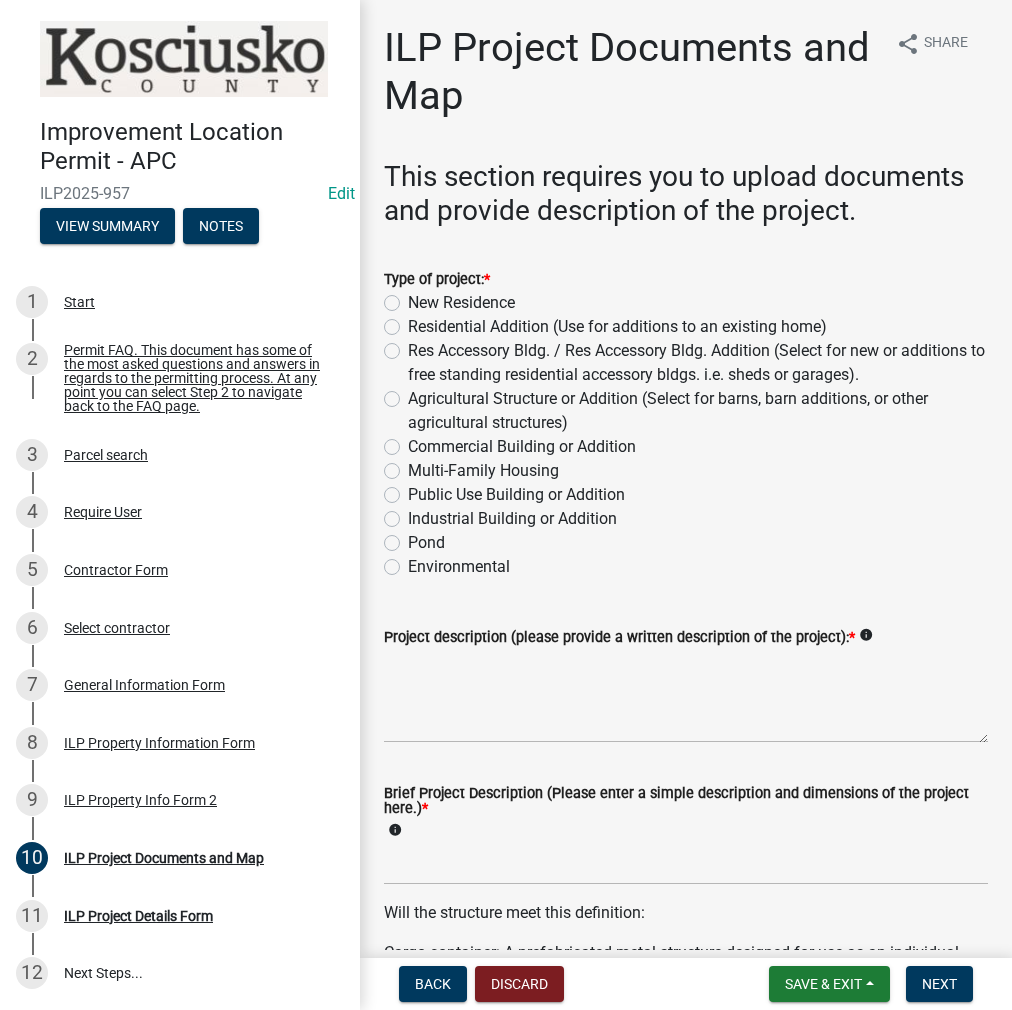 click on "Residential Addition (Use for additions to an existing home)" 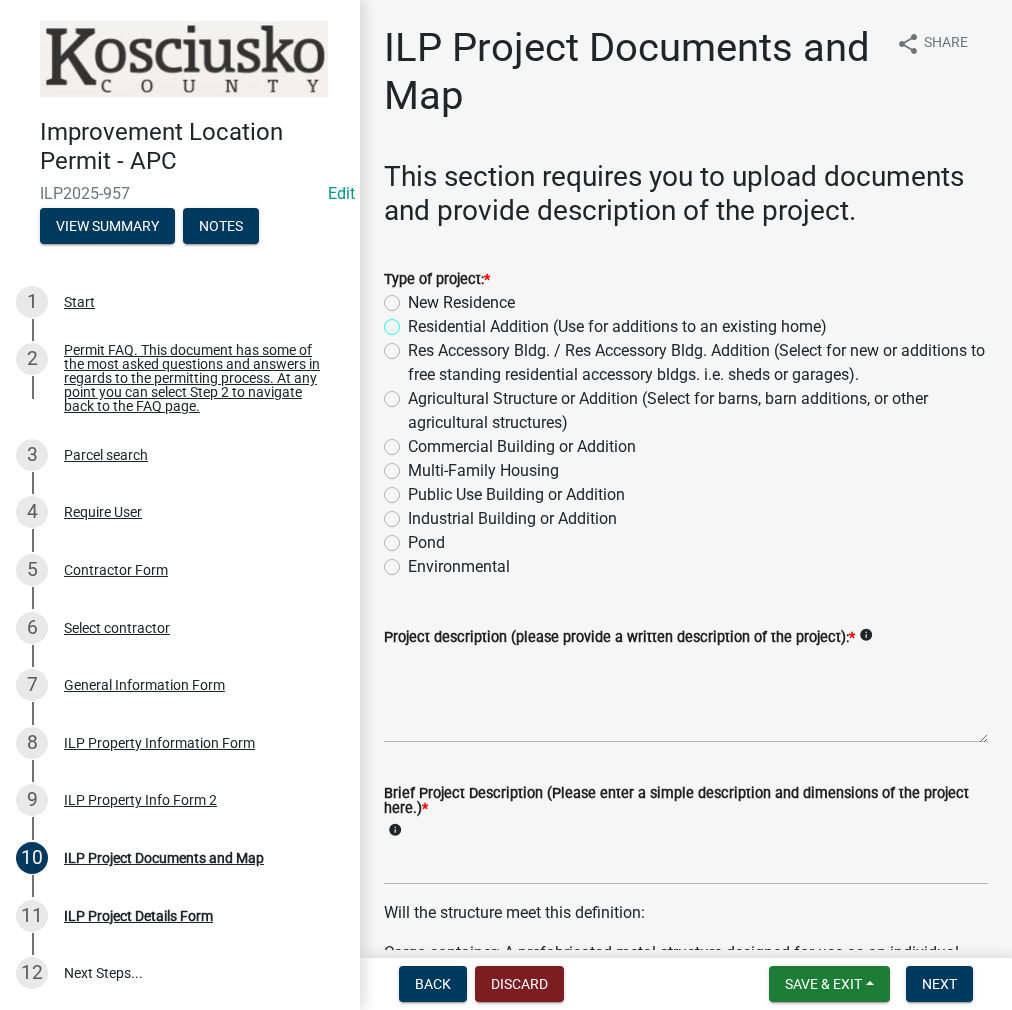 click on "Residential Addition (Use for additions to an existing home)" at bounding box center [414, 321] 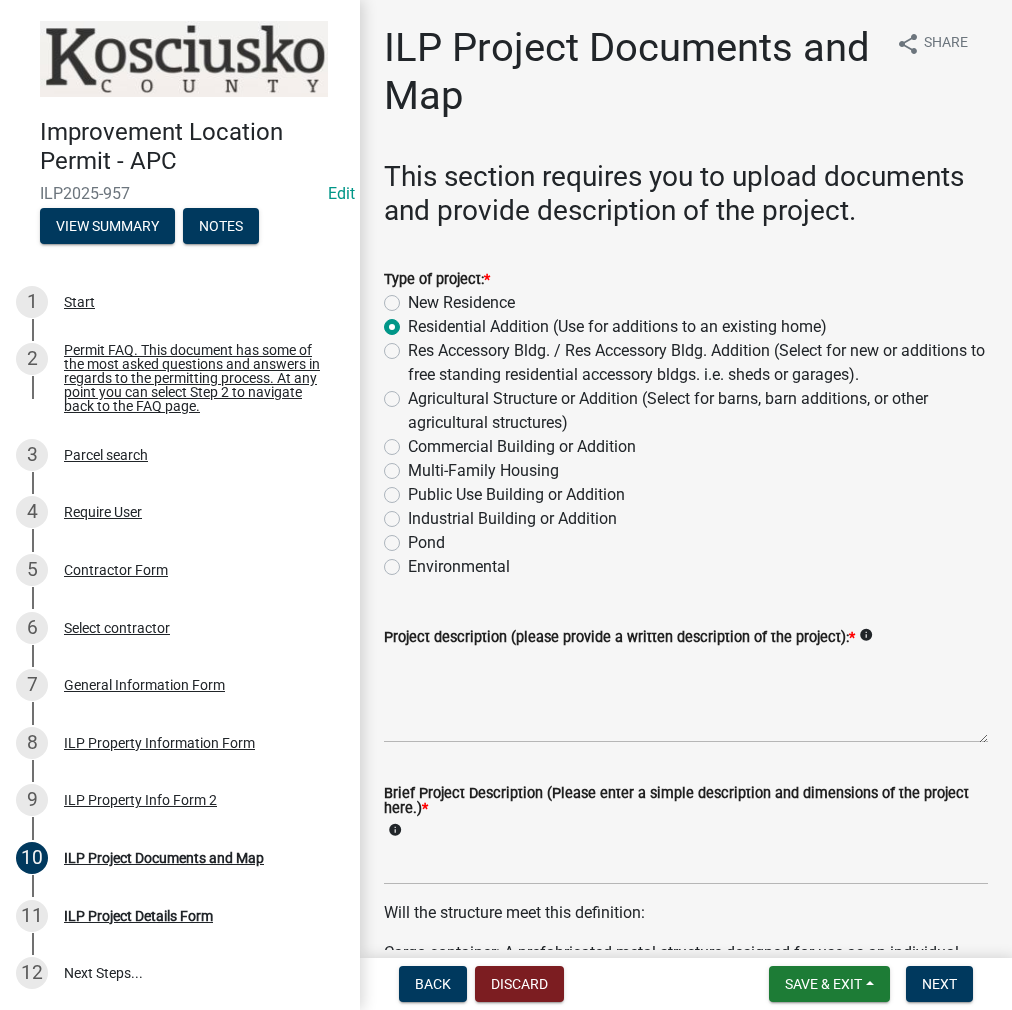 radio on "true" 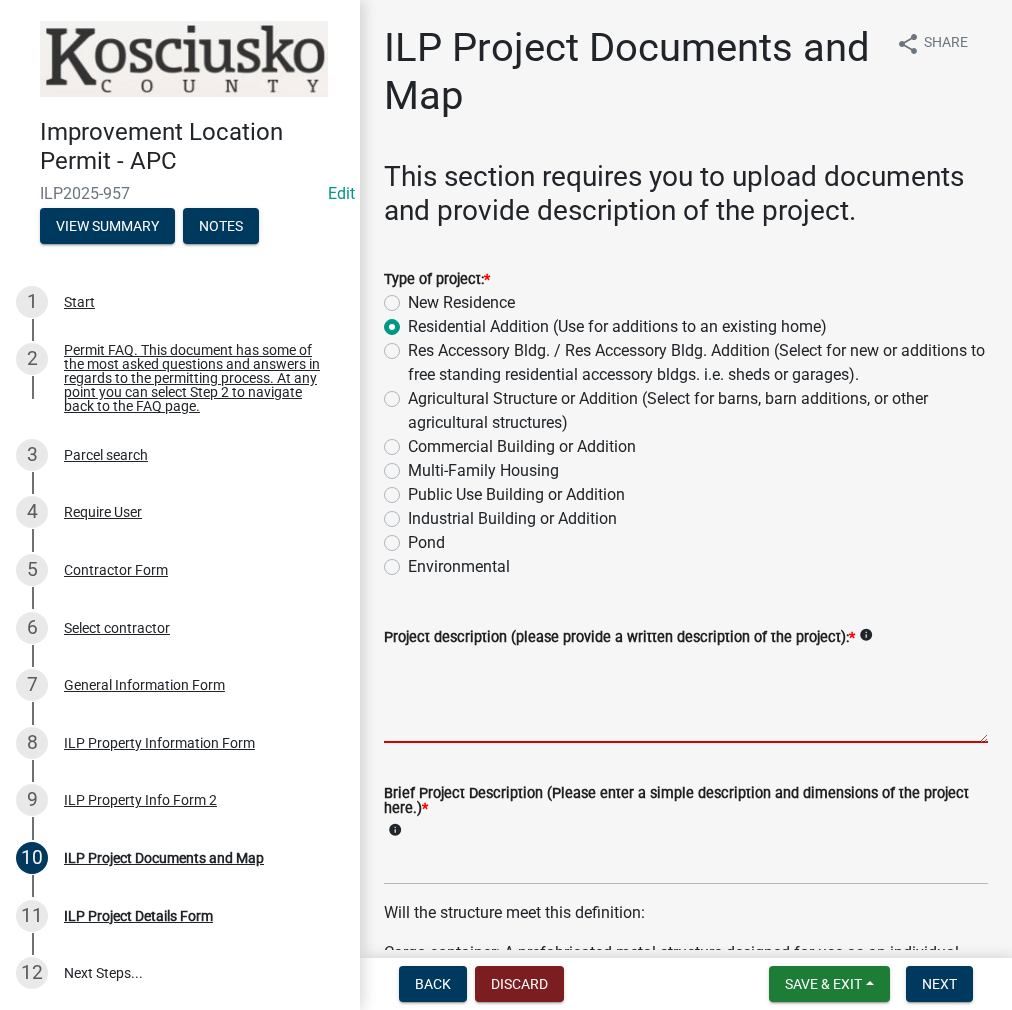 click on "Project description (please provide a written description of the project):  *" at bounding box center [686, 696] 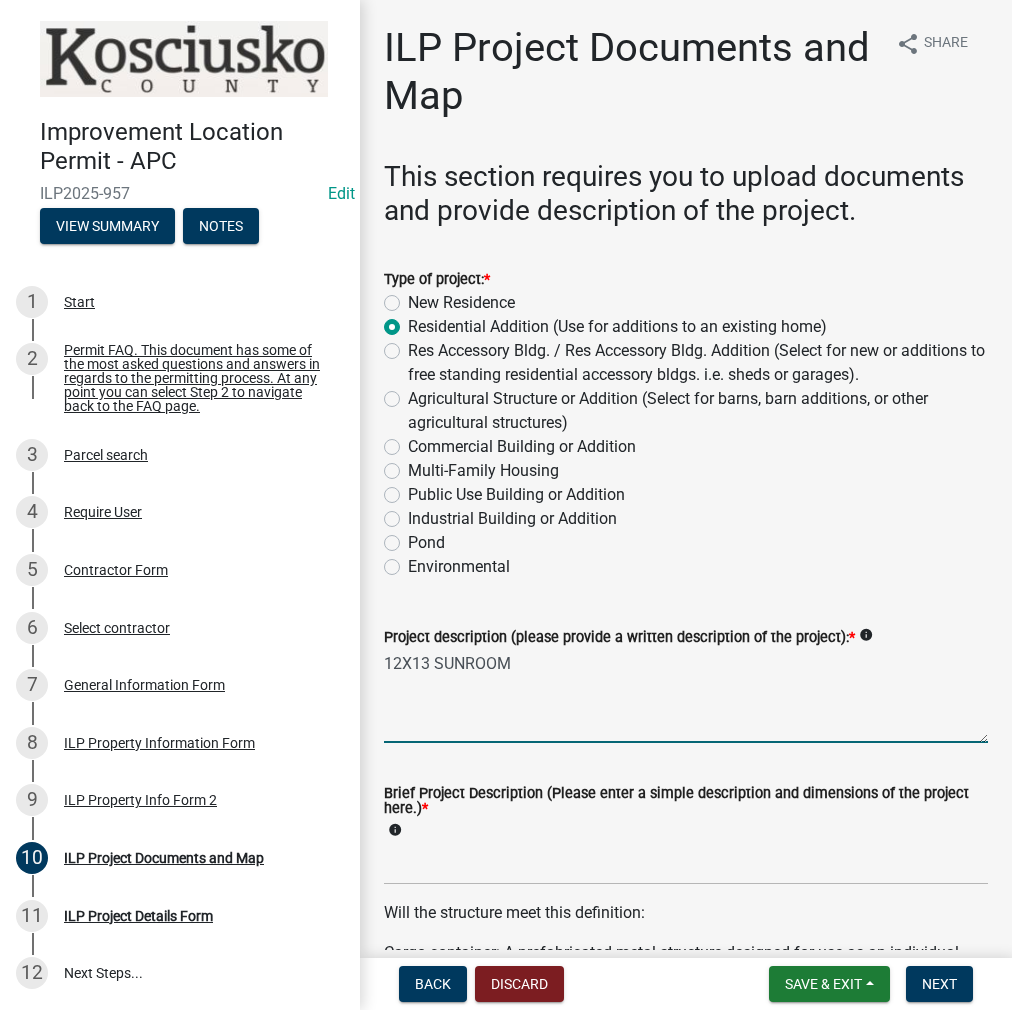 type on "12X13 SUNROOM" 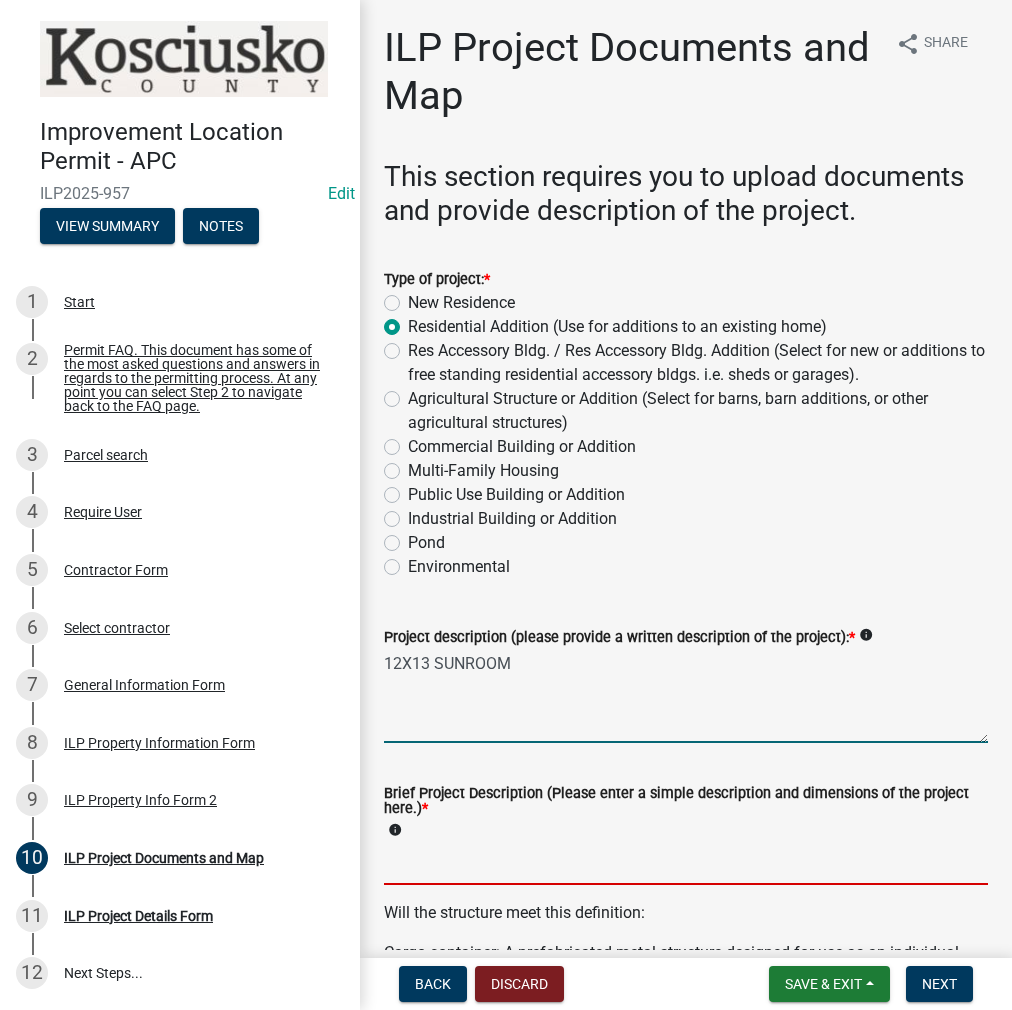 click on "Brief Project Description (Please enter a simple description and dimensions of the project here.)  *" at bounding box center (686, 864) 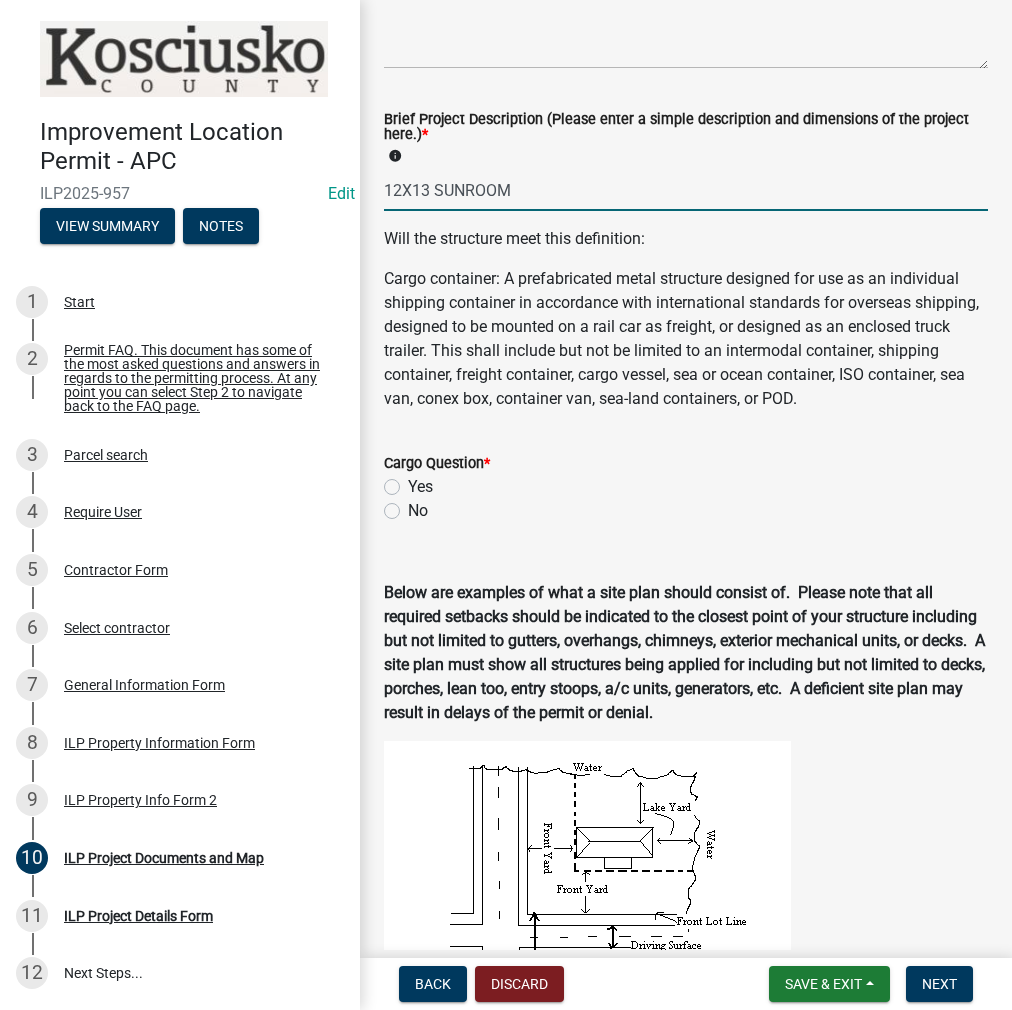 scroll, scrollTop: 800, scrollLeft: 0, axis: vertical 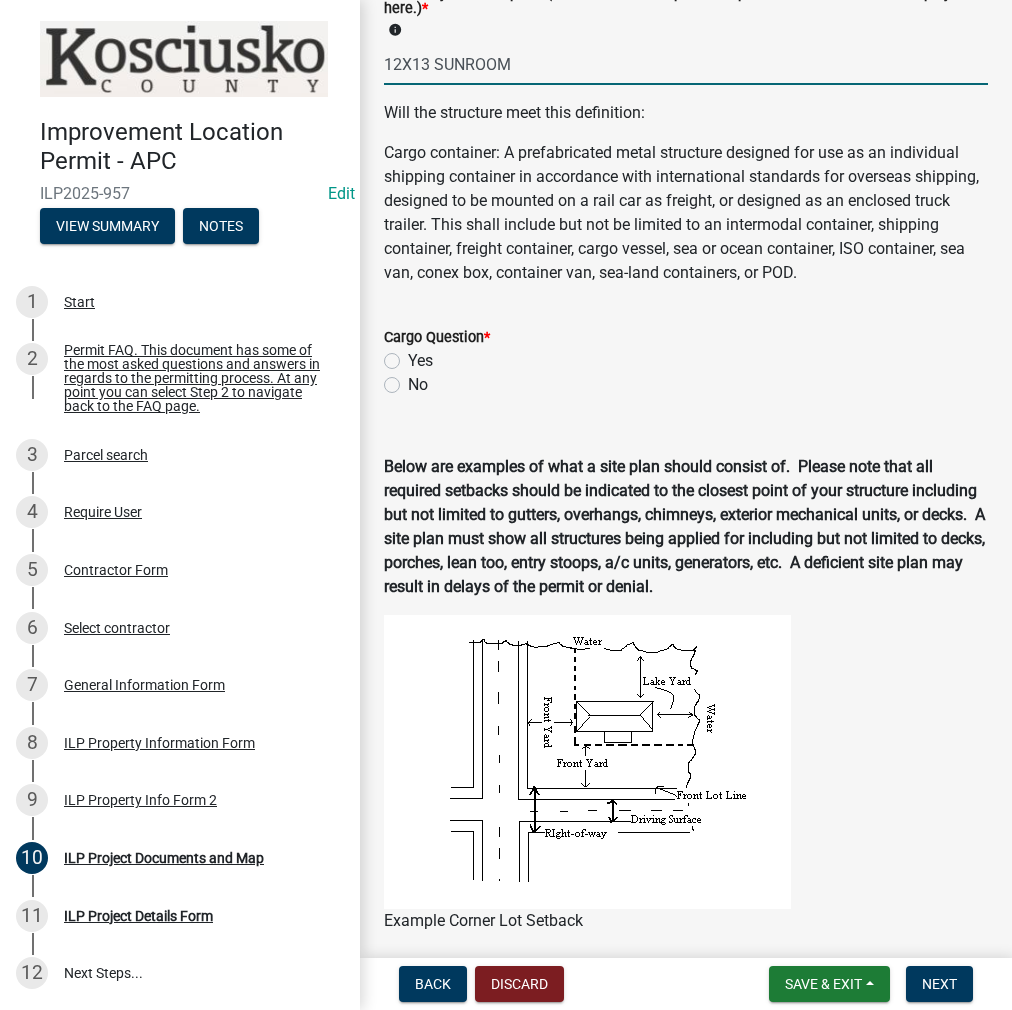 type on "12X13 SUNROOM" 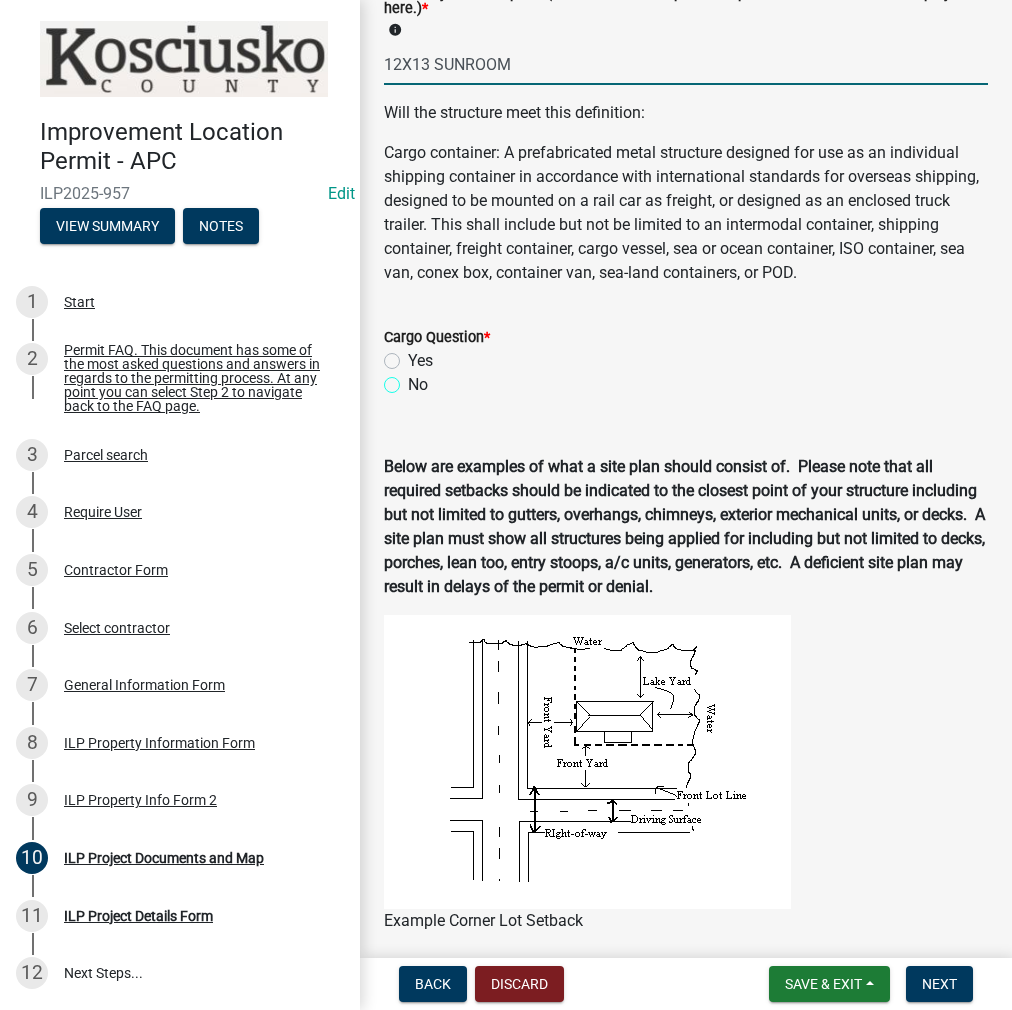 click on "No" at bounding box center [414, 379] 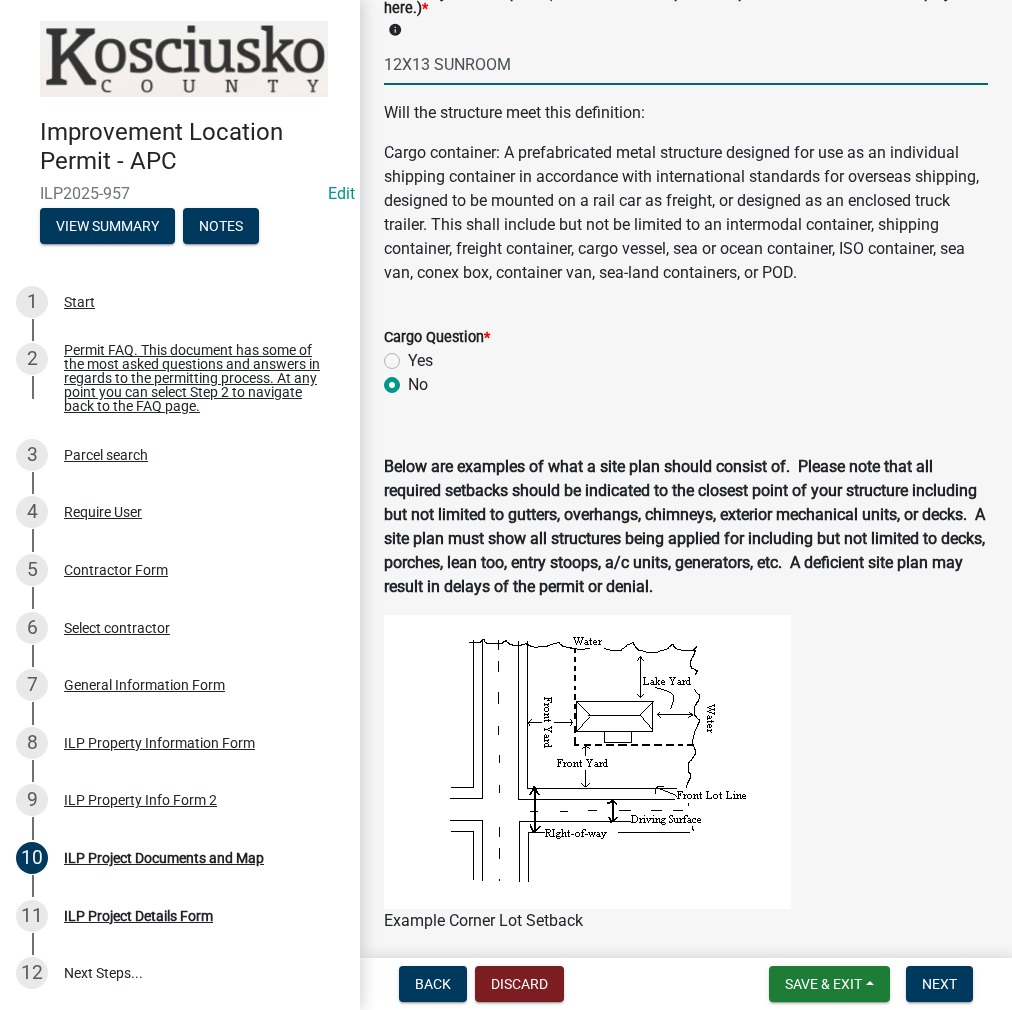 radio on "true" 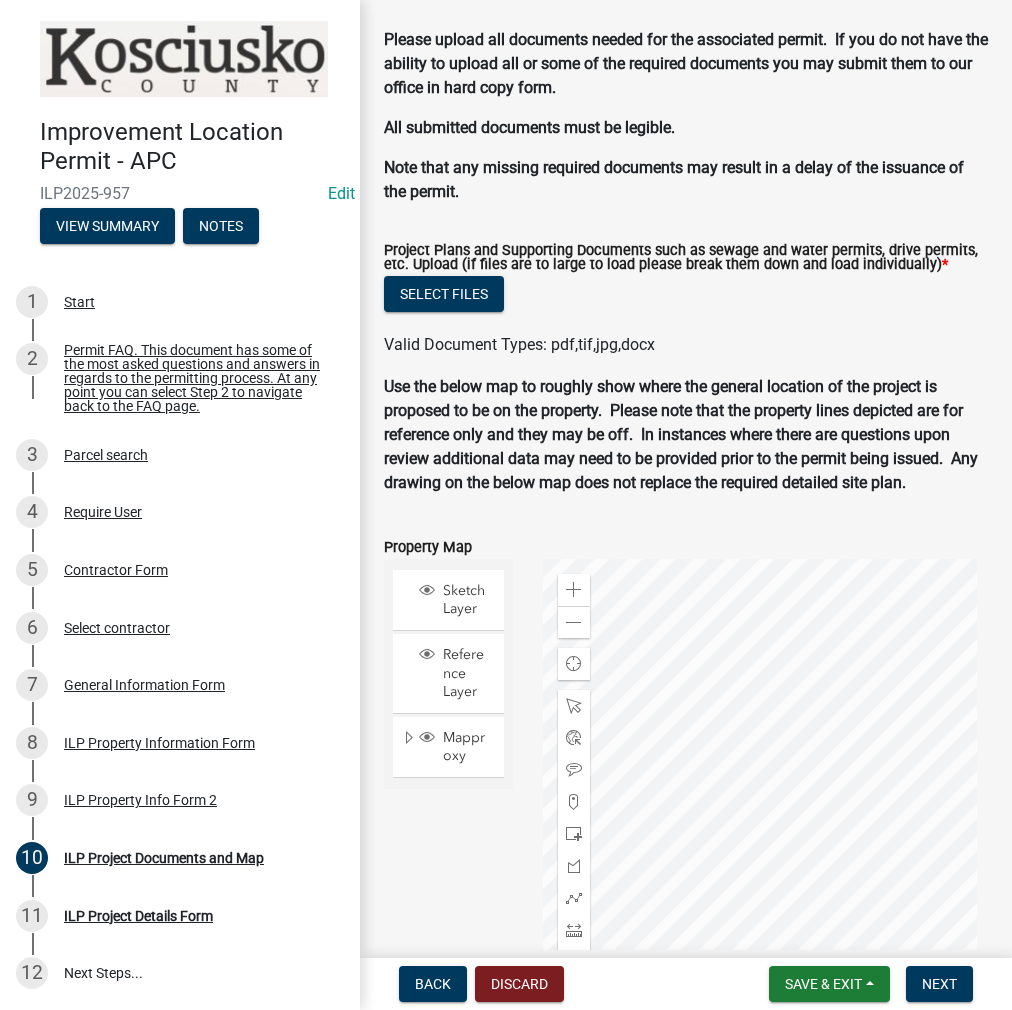 scroll, scrollTop: 2065, scrollLeft: 0, axis: vertical 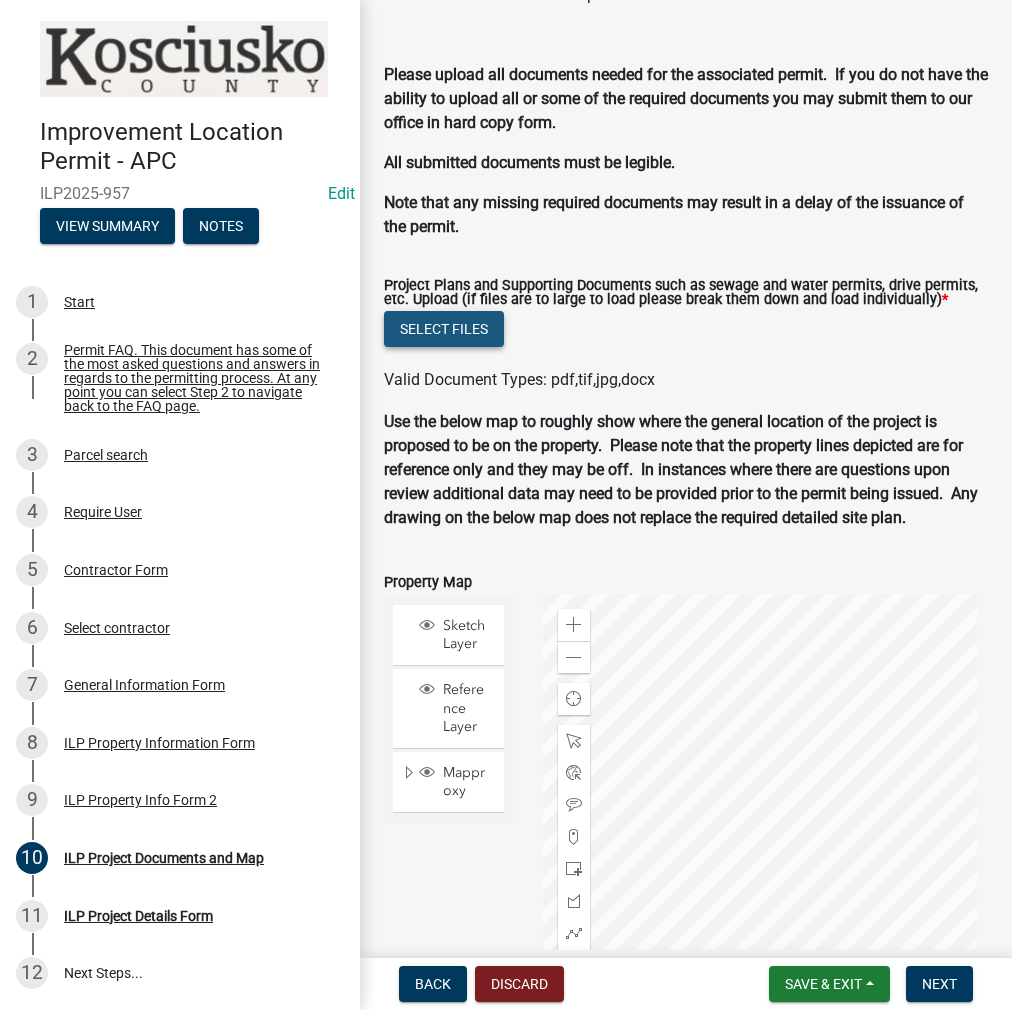 click on "Select files" 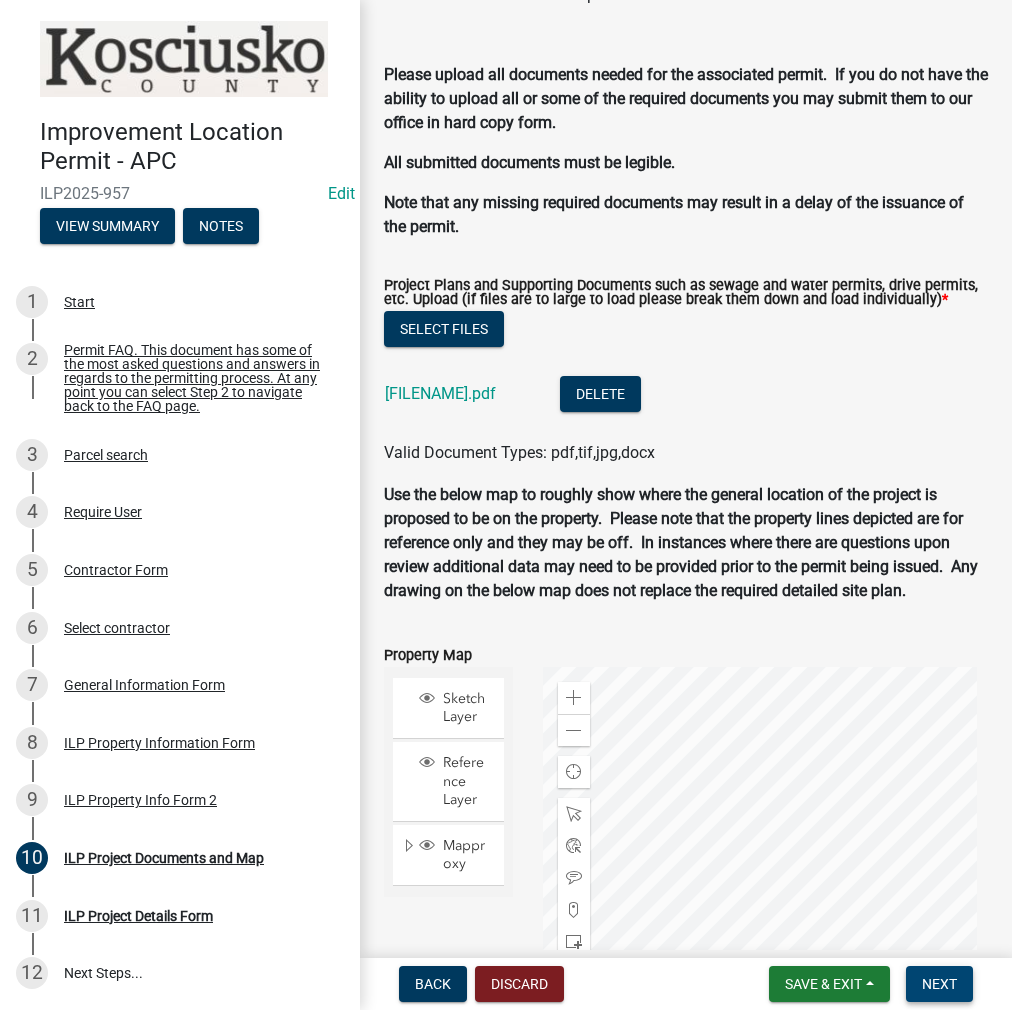 click on "Next" at bounding box center [939, 984] 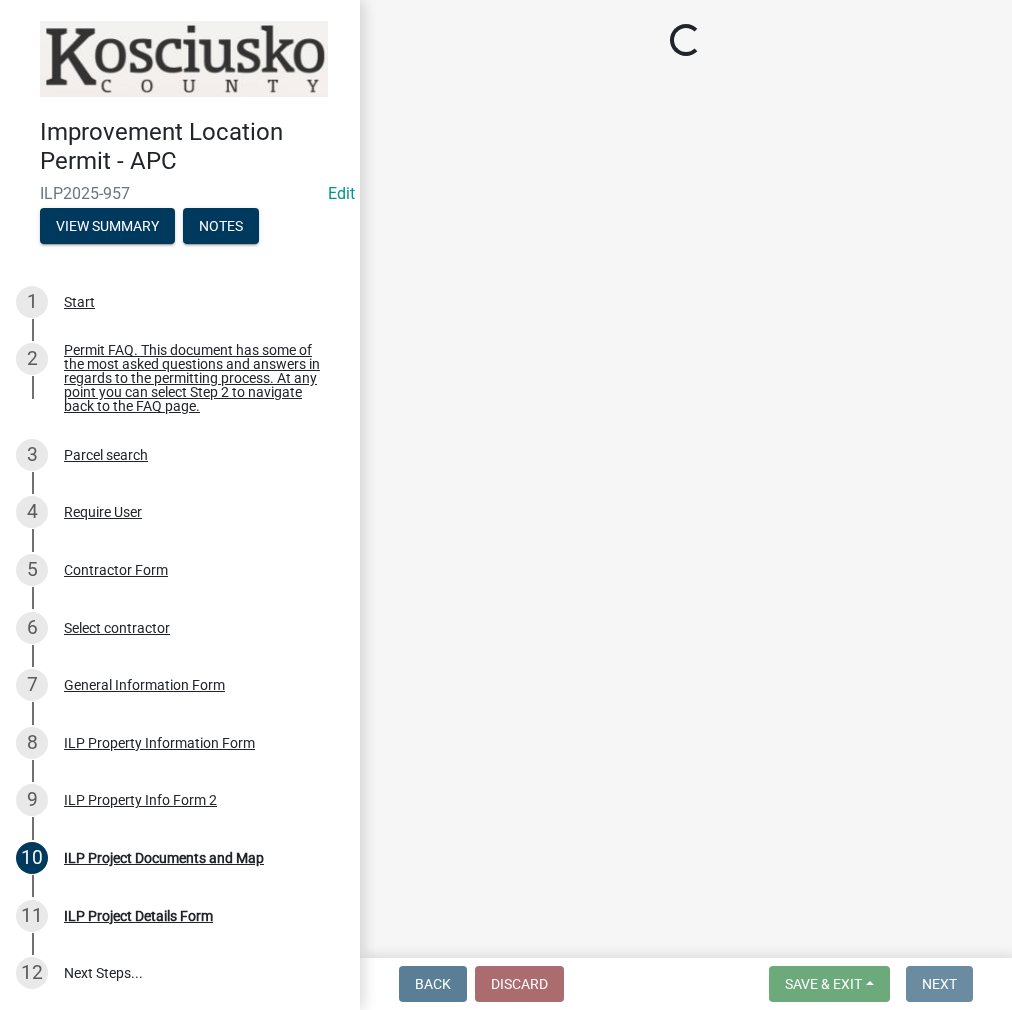 scroll, scrollTop: 0, scrollLeft: 0, axis: both 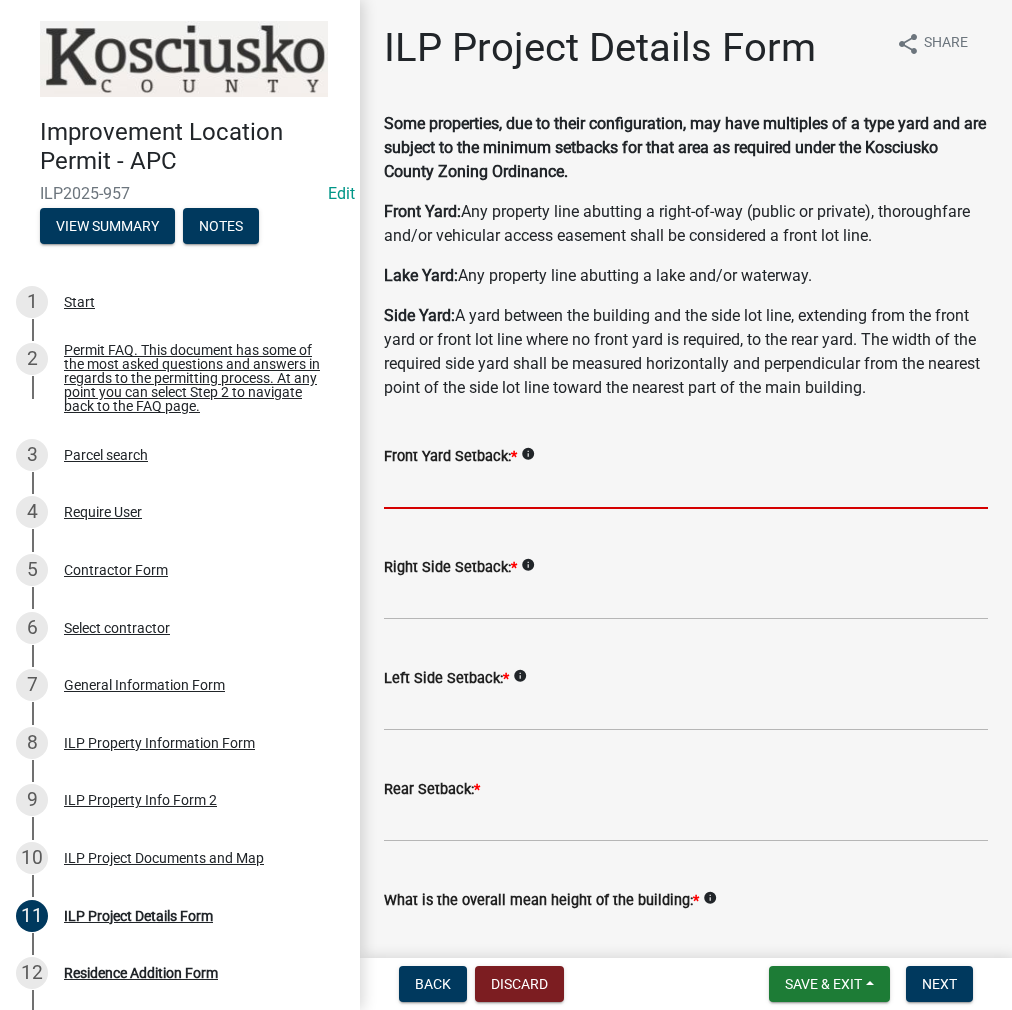 click 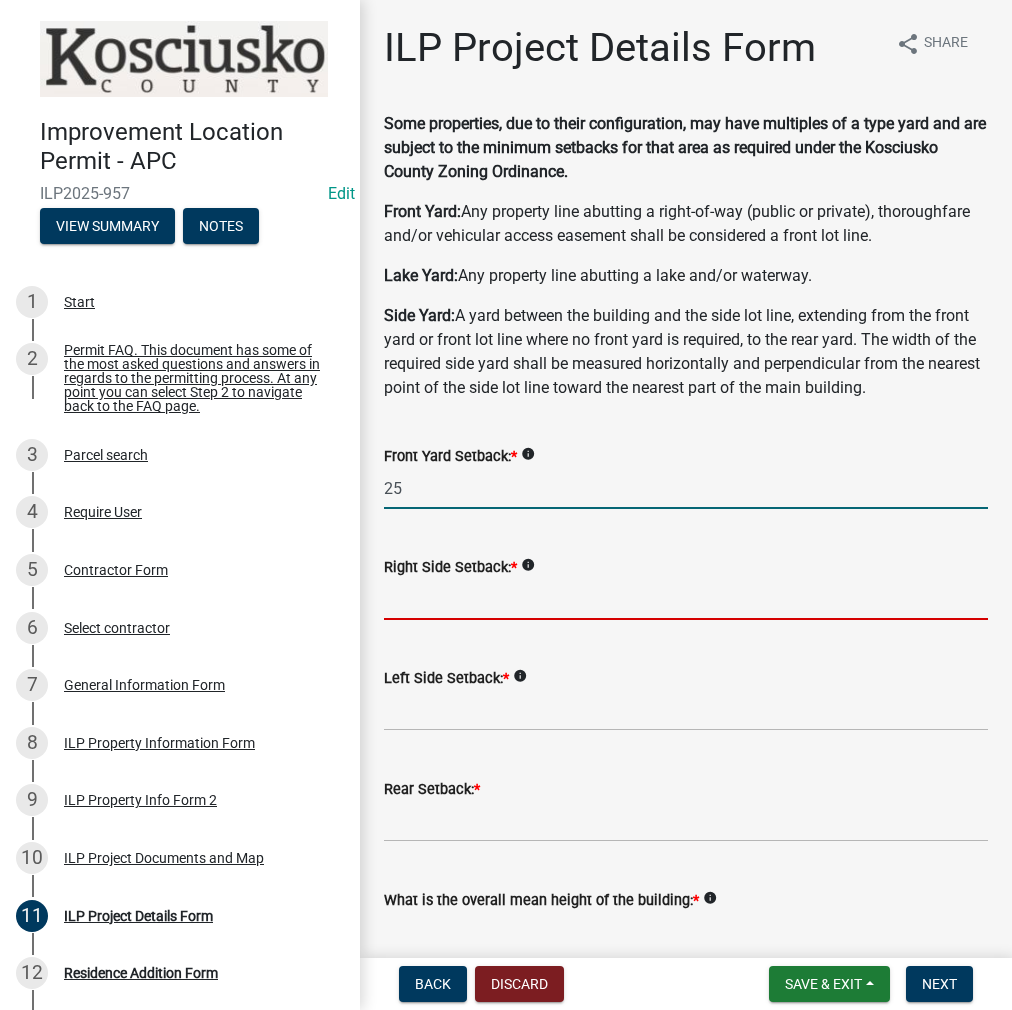 type on "25.0" 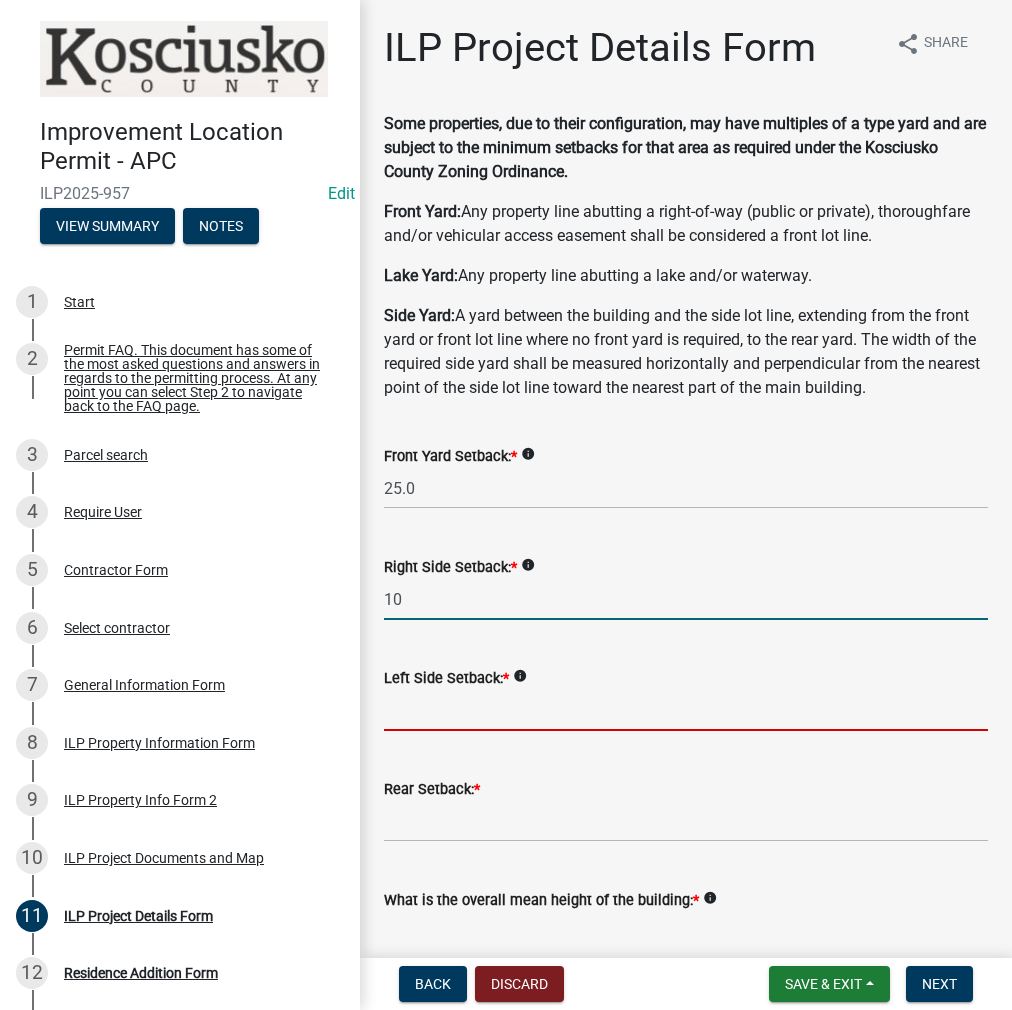 type on "10.0" 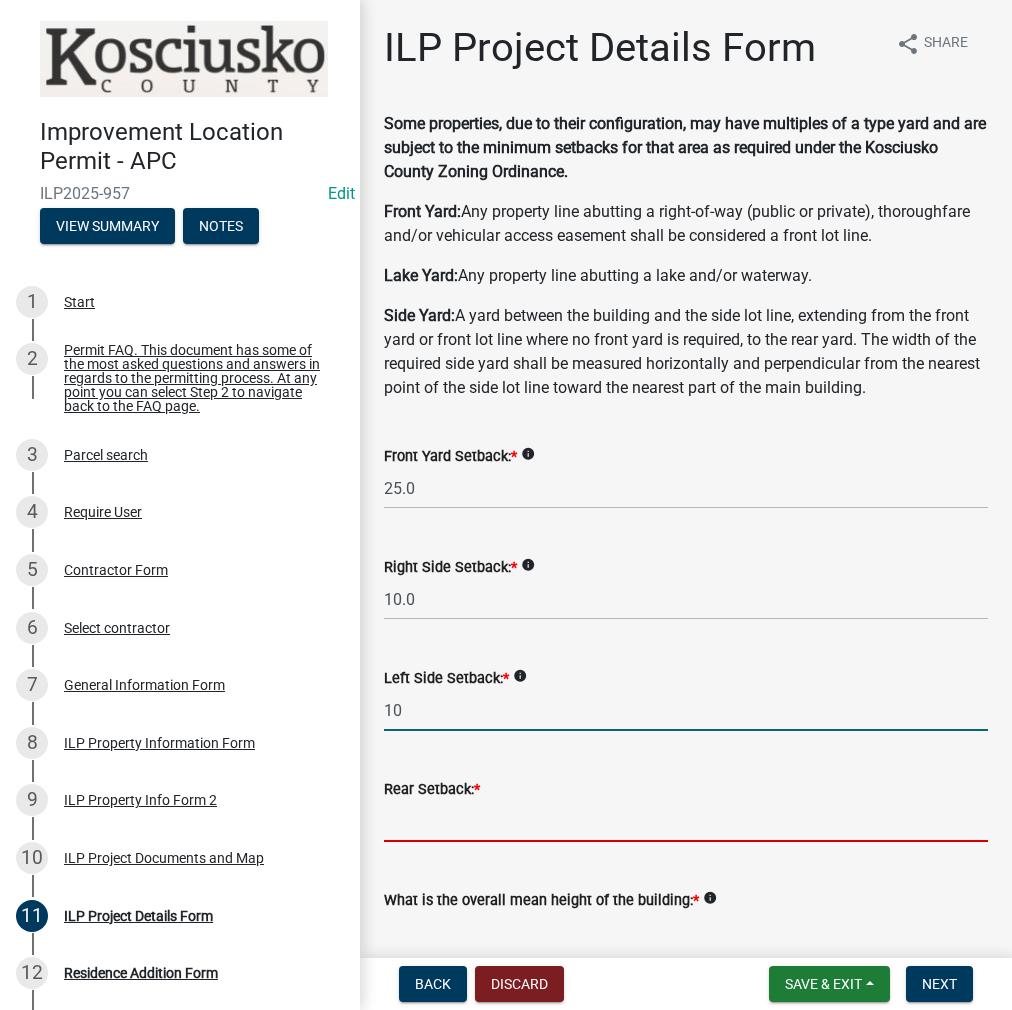 type on "10.0" 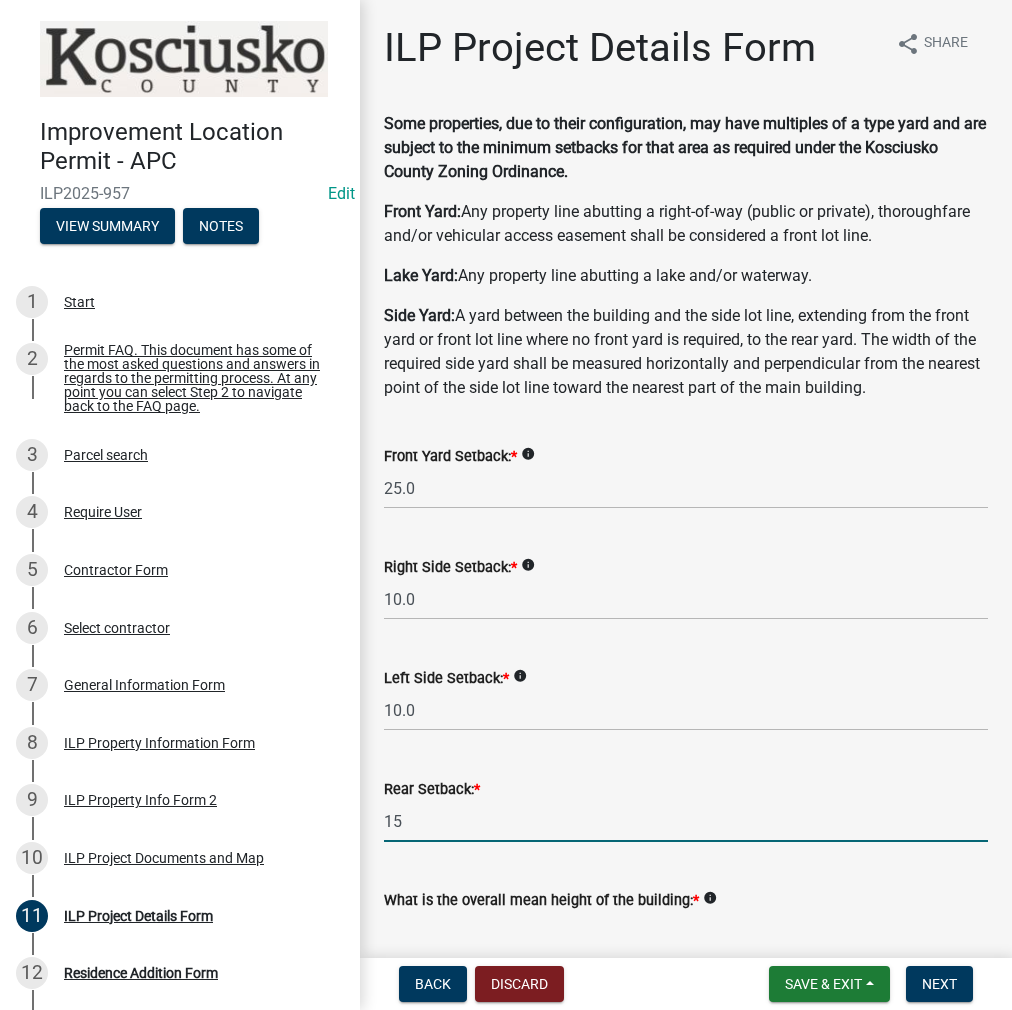 type on "15.0" 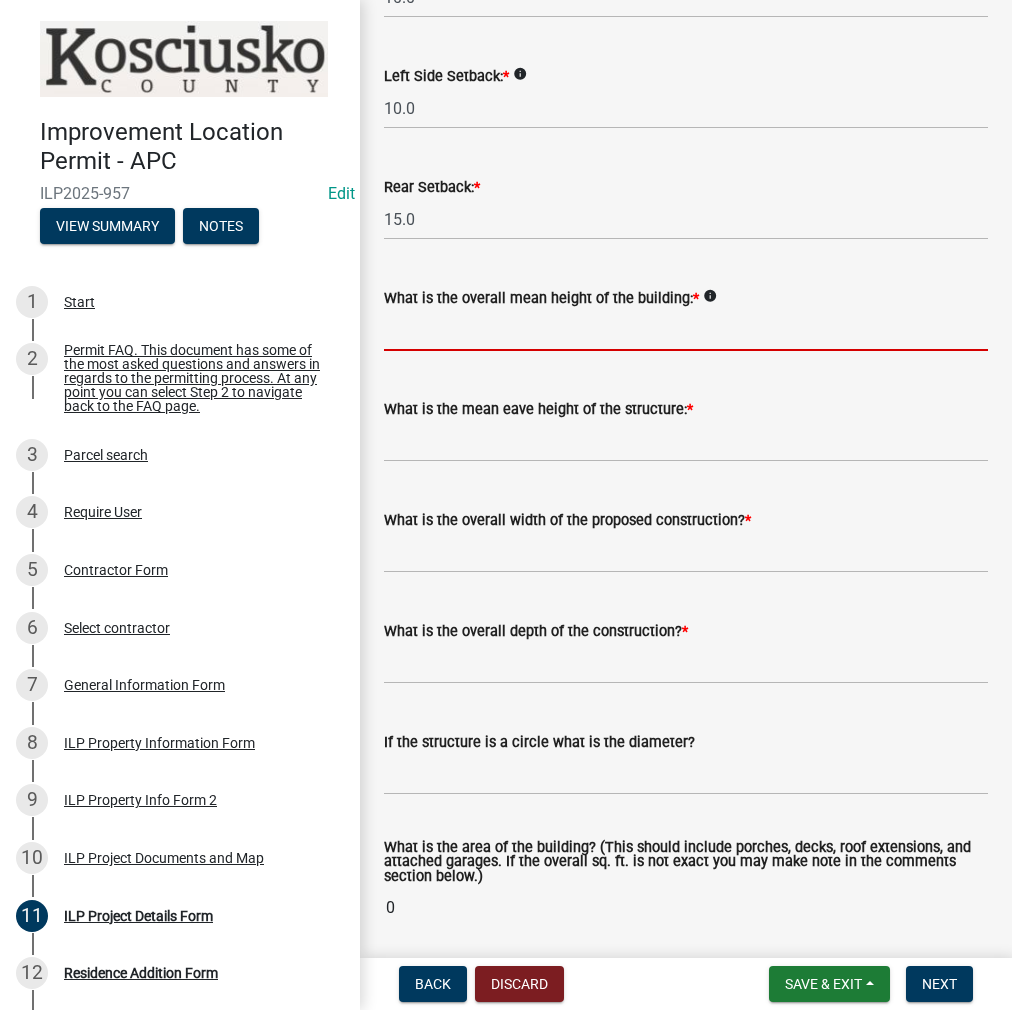scroll, scrollTop: 702, scrollLeft: 0, axis: vertical 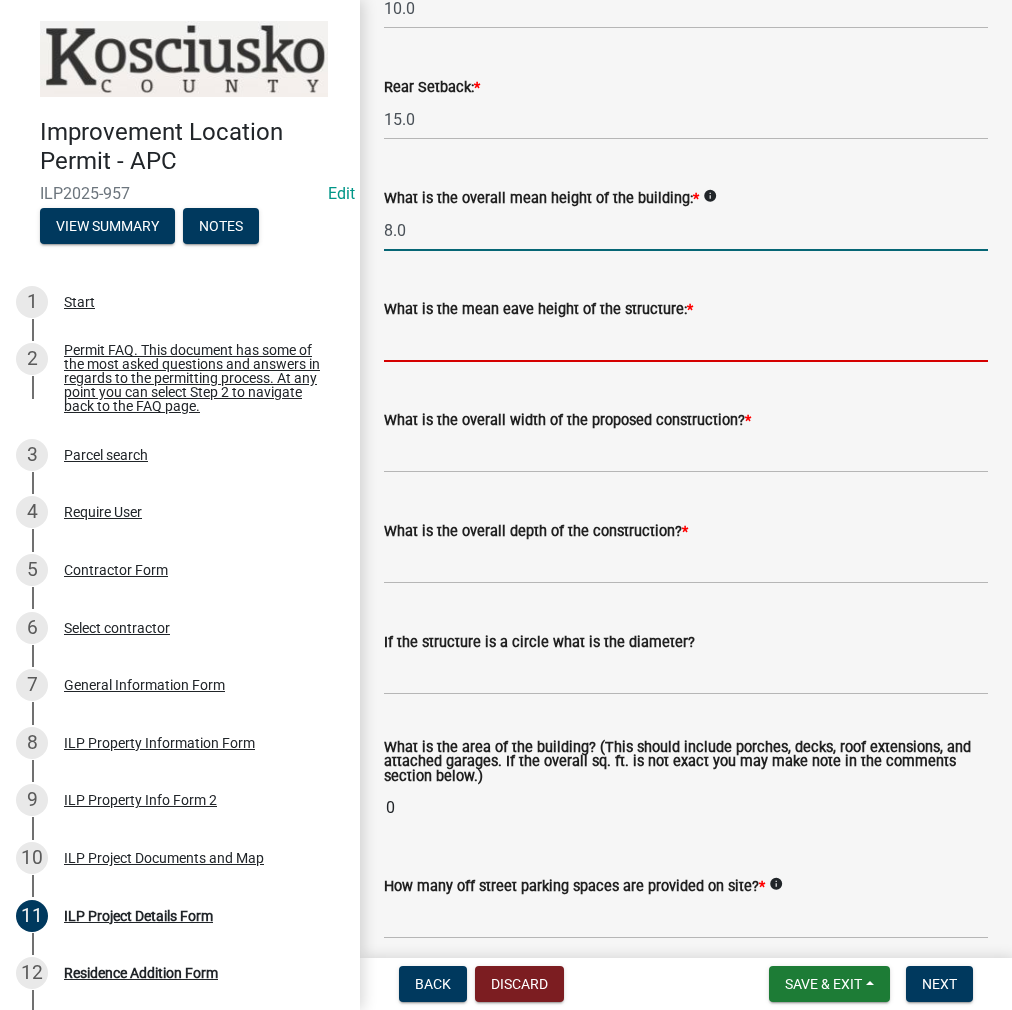 click on "Improvement Location Permit - APC [PERMIT_NUMBER] Edit View Summary Notes 1 Start 2 Permit FAQ. This document has some of the most asked questions and answers in regards to the permitting process. At any point you can select Step 2 to navigate back to the FAQ page. 3 Parcel search 4 Require User 5 Contractor Form 6 Select contractor 7 General Information Form 8 ILP Property Information Form 9 ILP Property Info Form 2 10 ILP Project Documents and Map 11 ILP Project Details Form 12 Residence Addition Form 13 Next Steps... Estimated Fees Estimated Total $0.00 ILP Project Details Form share Share Some properties, due to their configuration, may have multiples of a type yard and are subject to the minimum setbacks for that area as required under the Kosciusko County Zoning Ordinance. Front Yard: Lake Yard: Any property line abutting a lake and/or waterway. Side Yard: Front Yard Setback: * info 25.0 * info 10.0 * *" 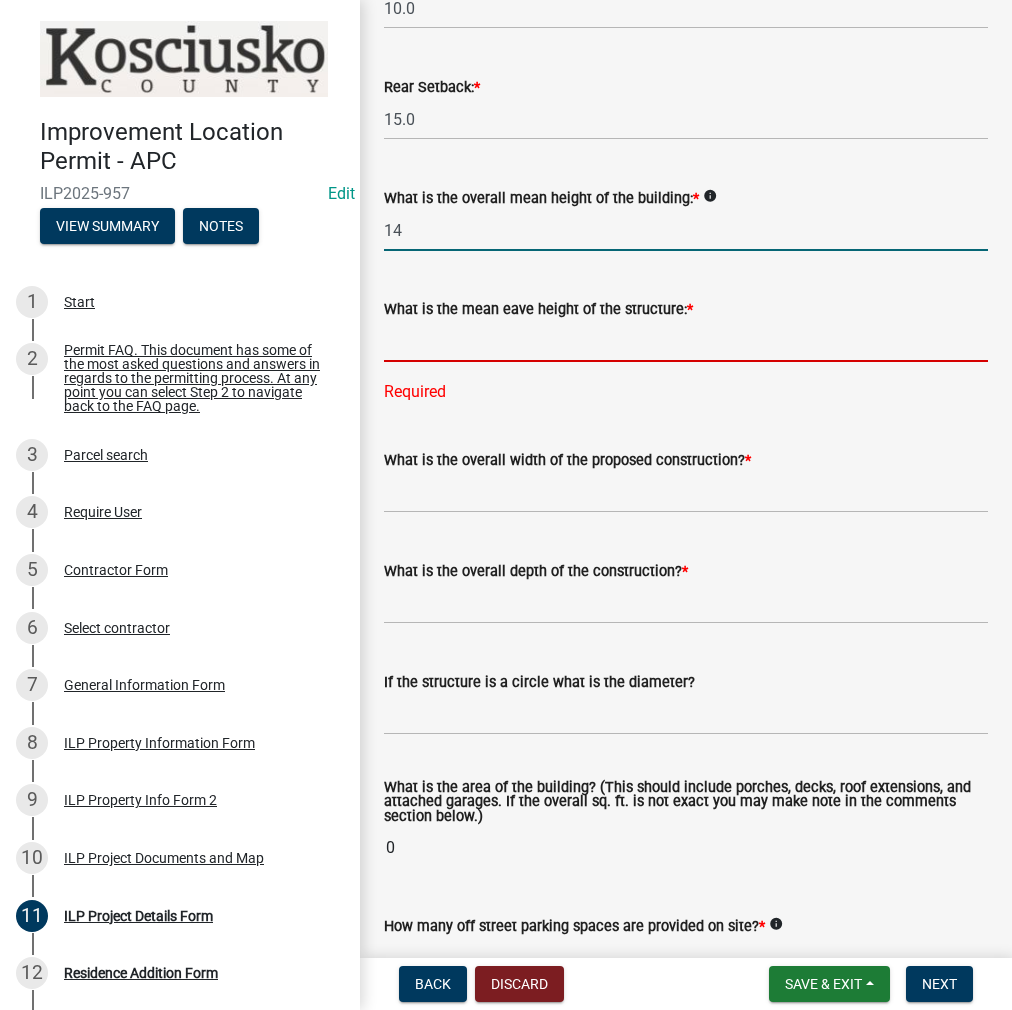 type on "14.0" 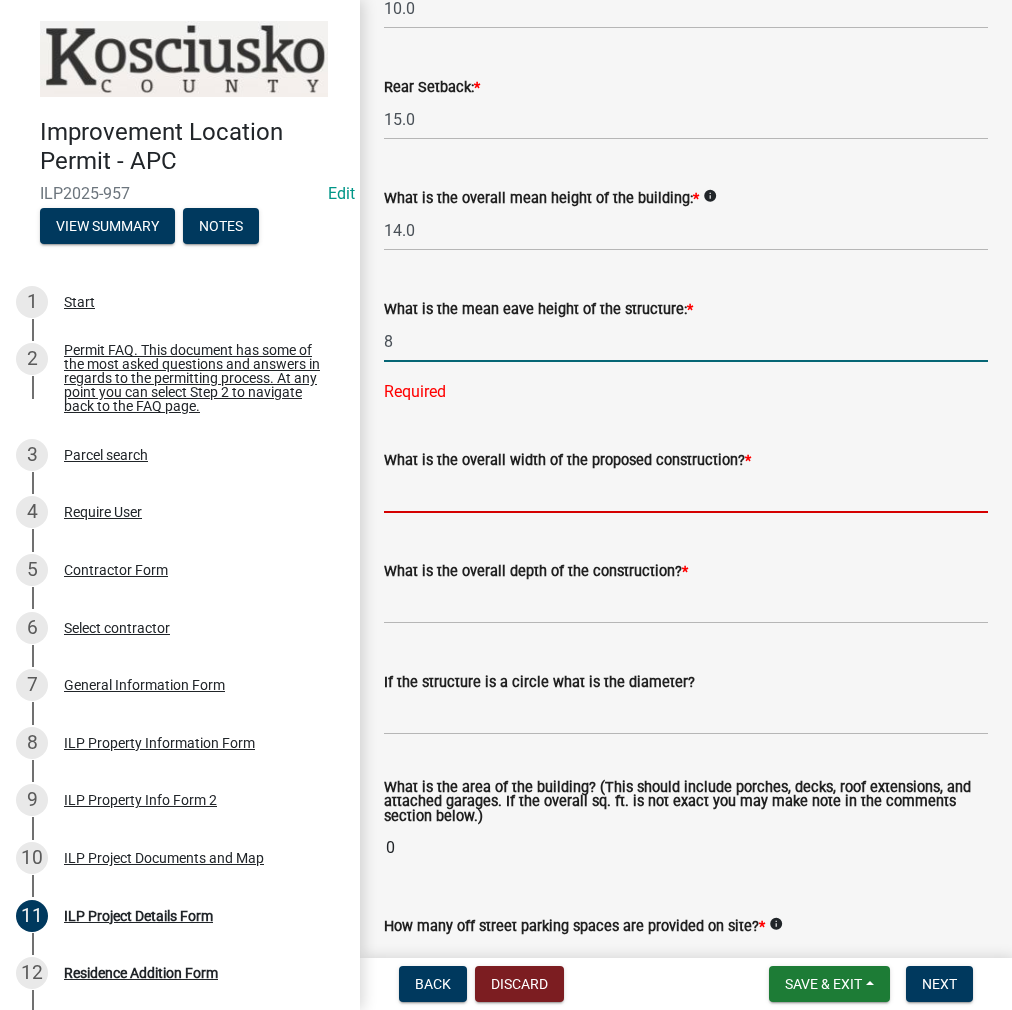 type on "8.0" 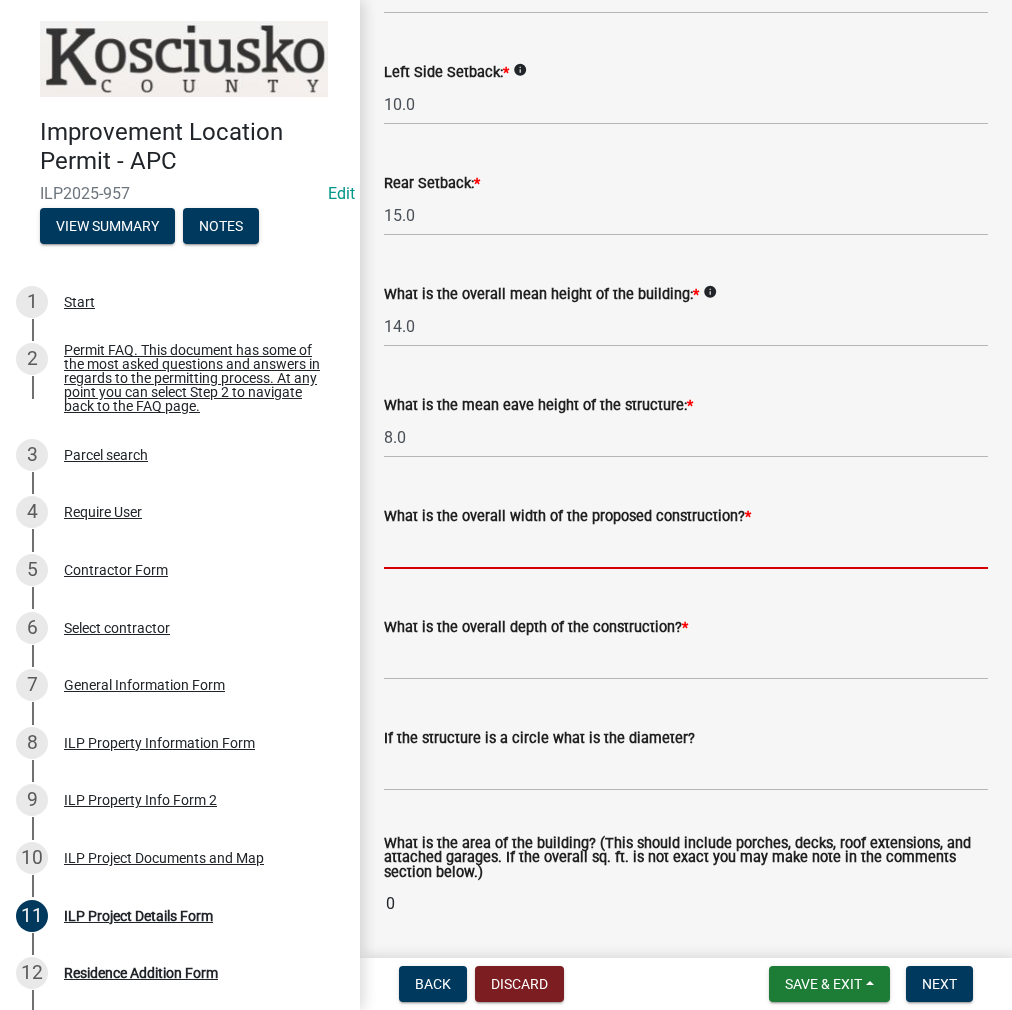 scroll, scrollTop: 602, scrollLeft: 0, axis: vertical 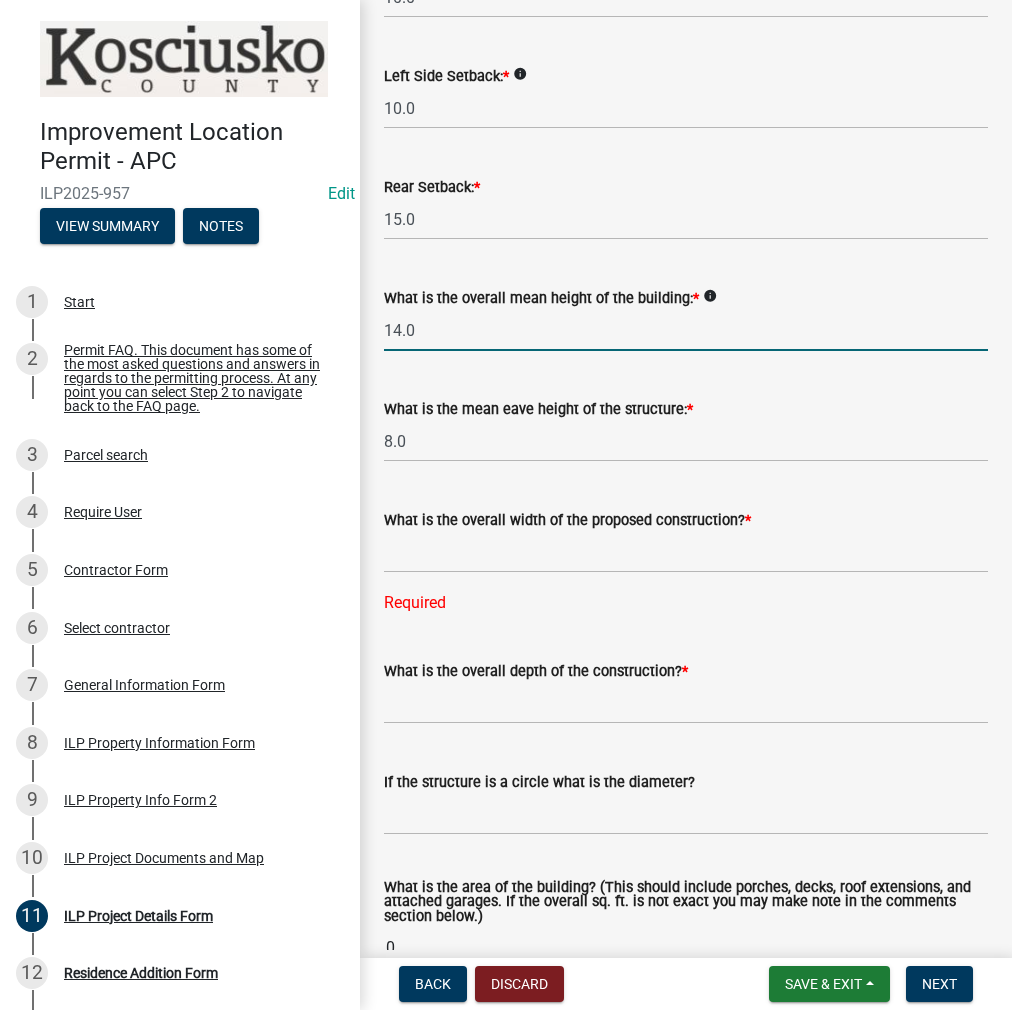 drag, startPoint x: 452, startPoint y: 333, endPoint x: 354, endPoint y: 336, distance: 98.045906 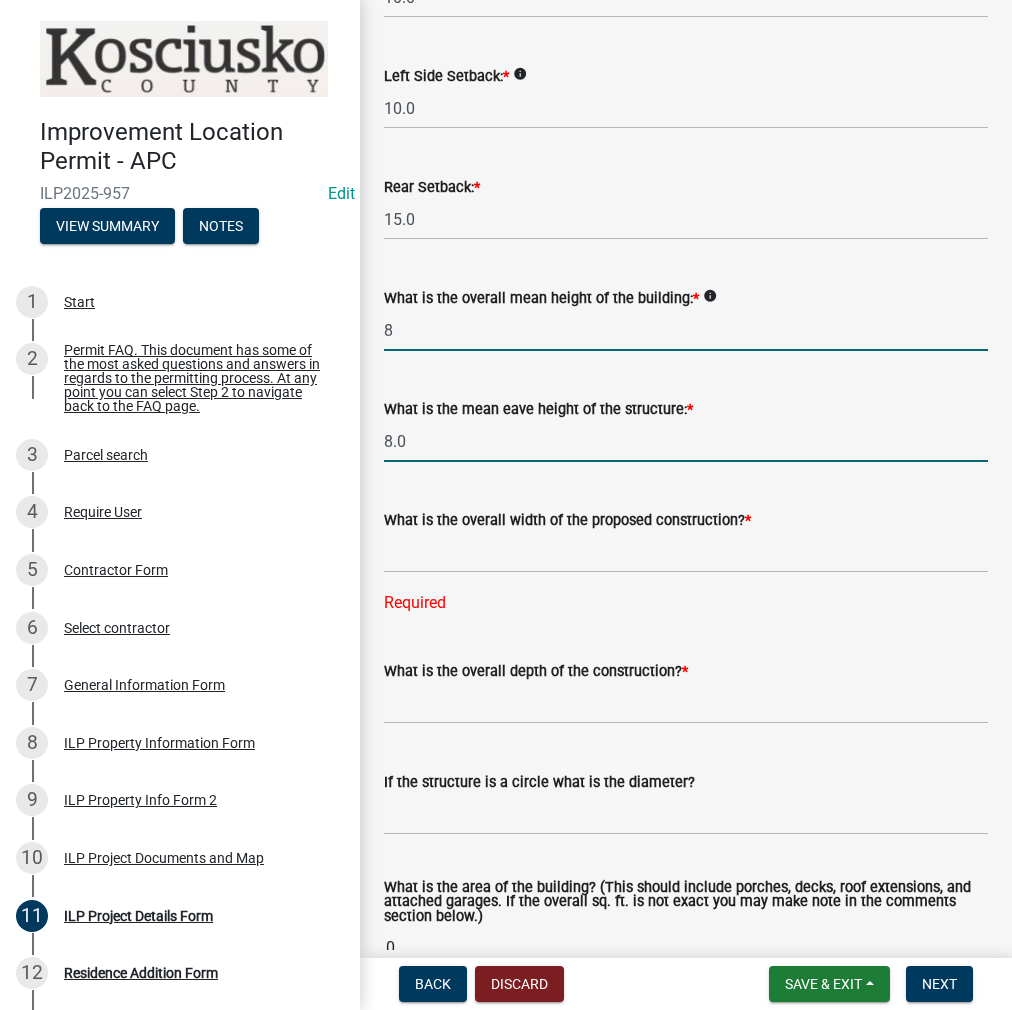 type on "8.0" 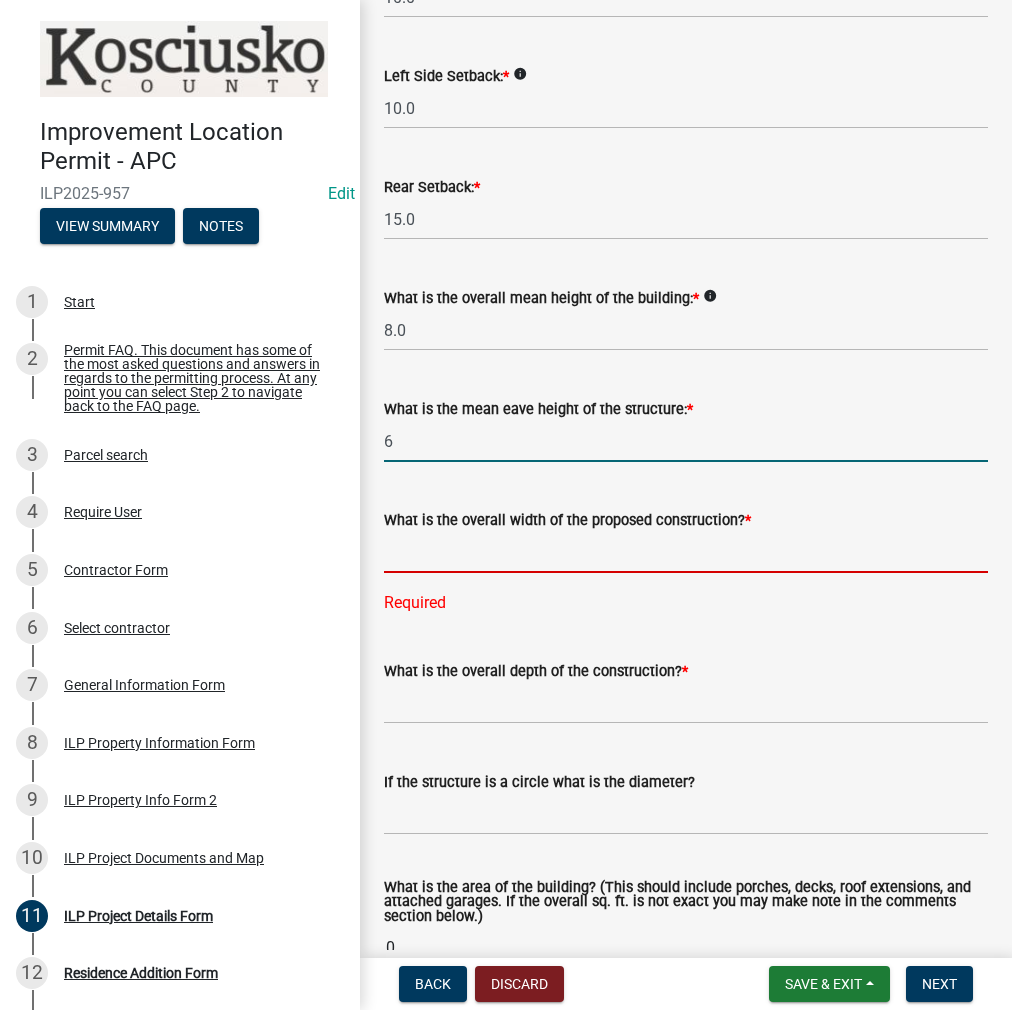 type on "6.0" 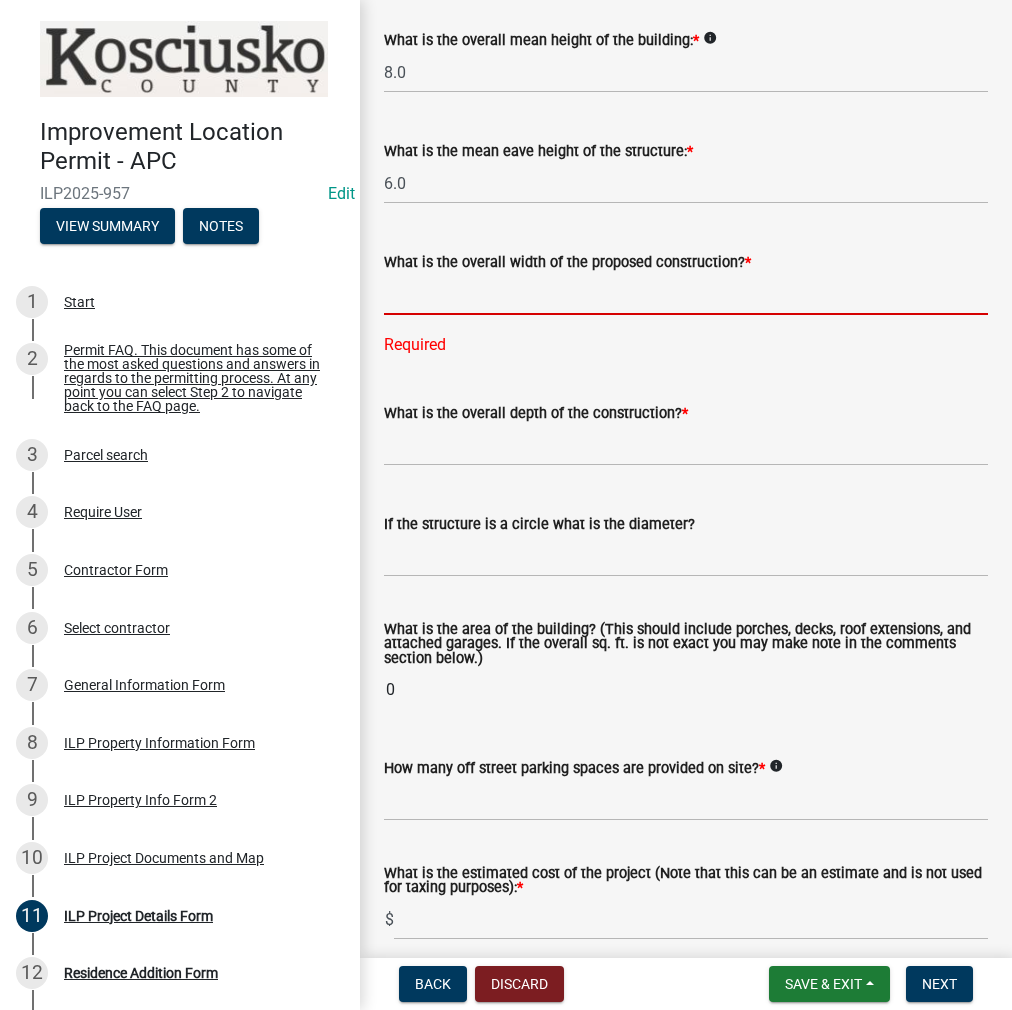 scroll, scrollTop: 902, scrollLeft: 0, axis: vertical 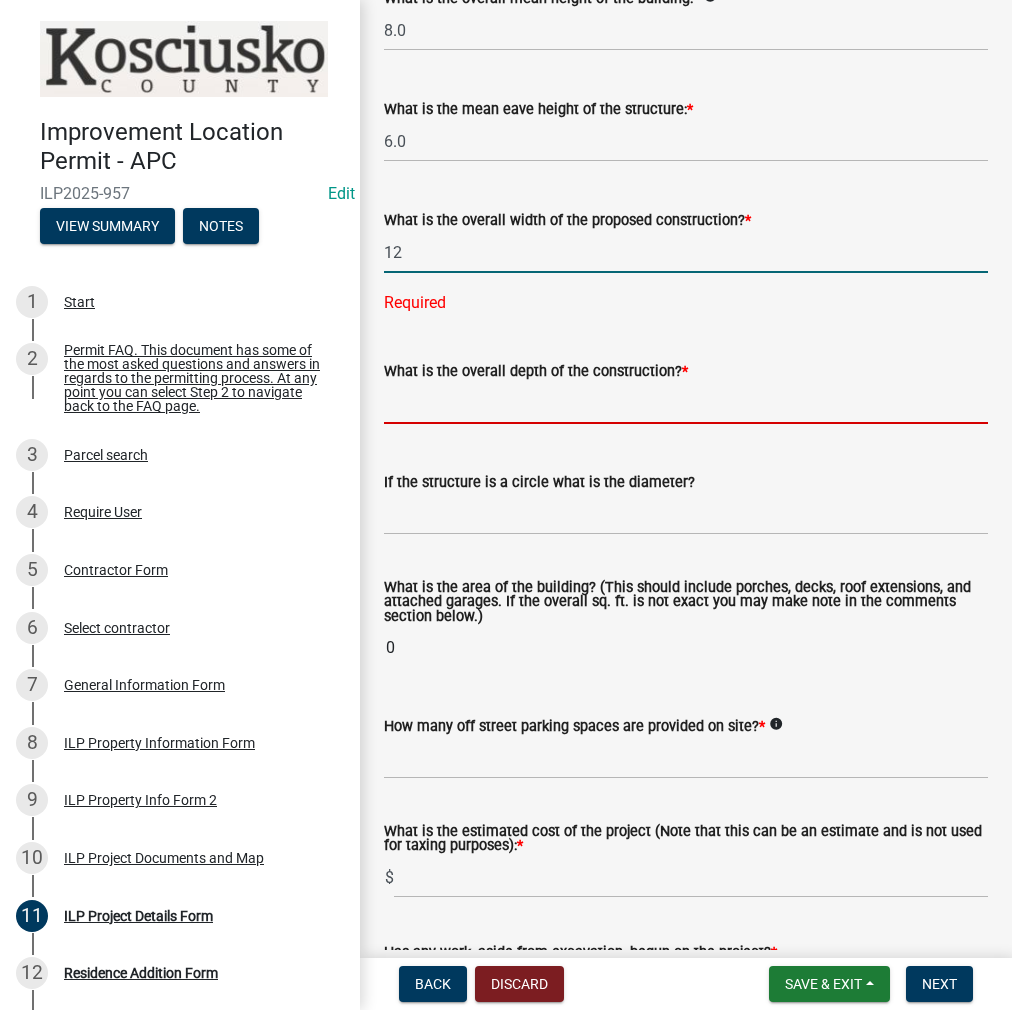 type on "12.00" 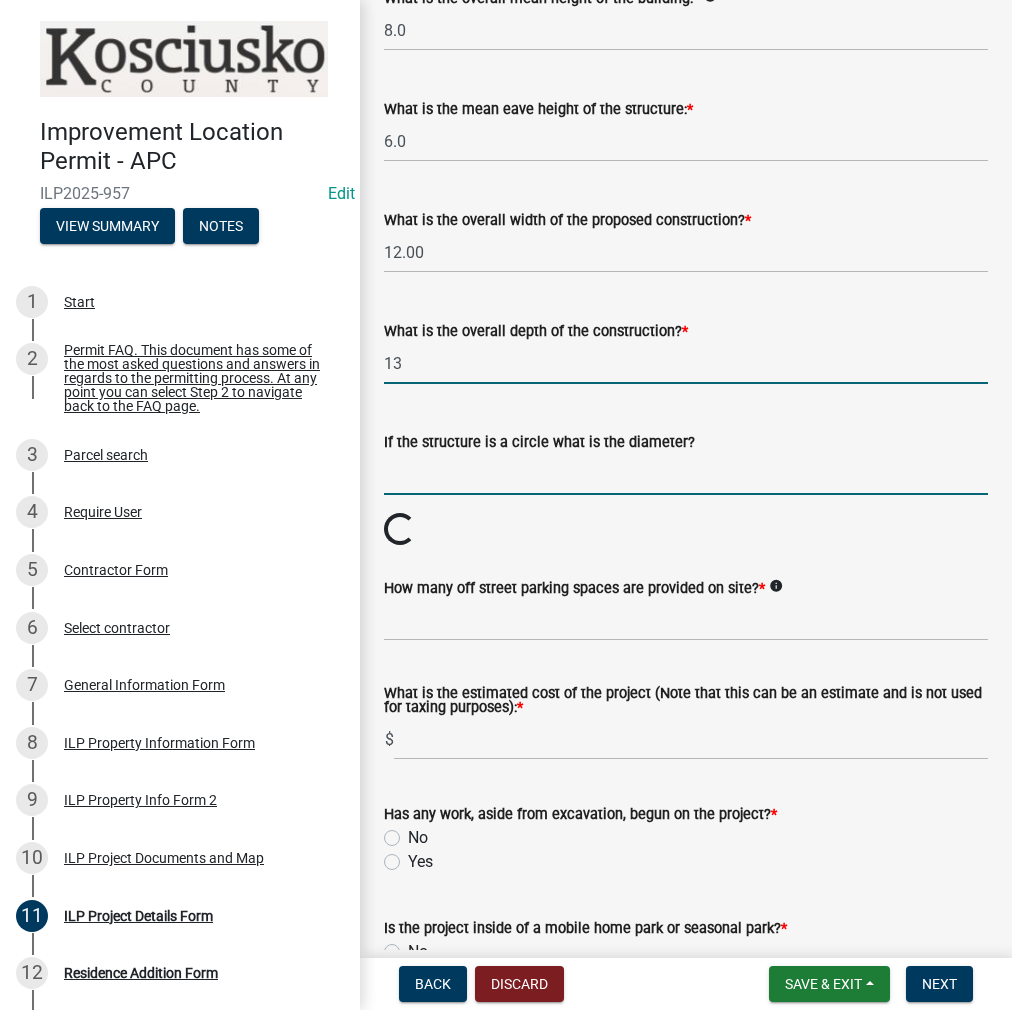 type on "13.00" 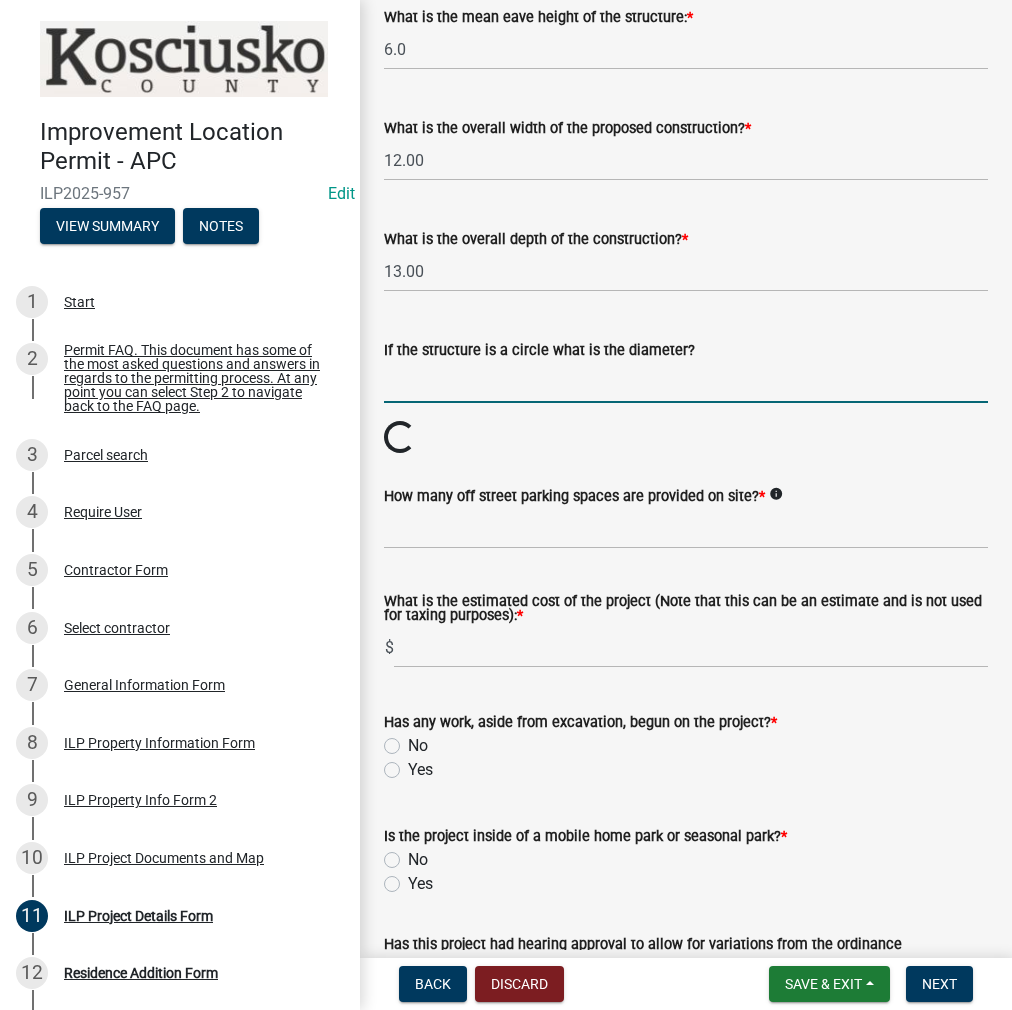 scroll, scrollTop: 1102, scrollLeft: 0, axis: vertical 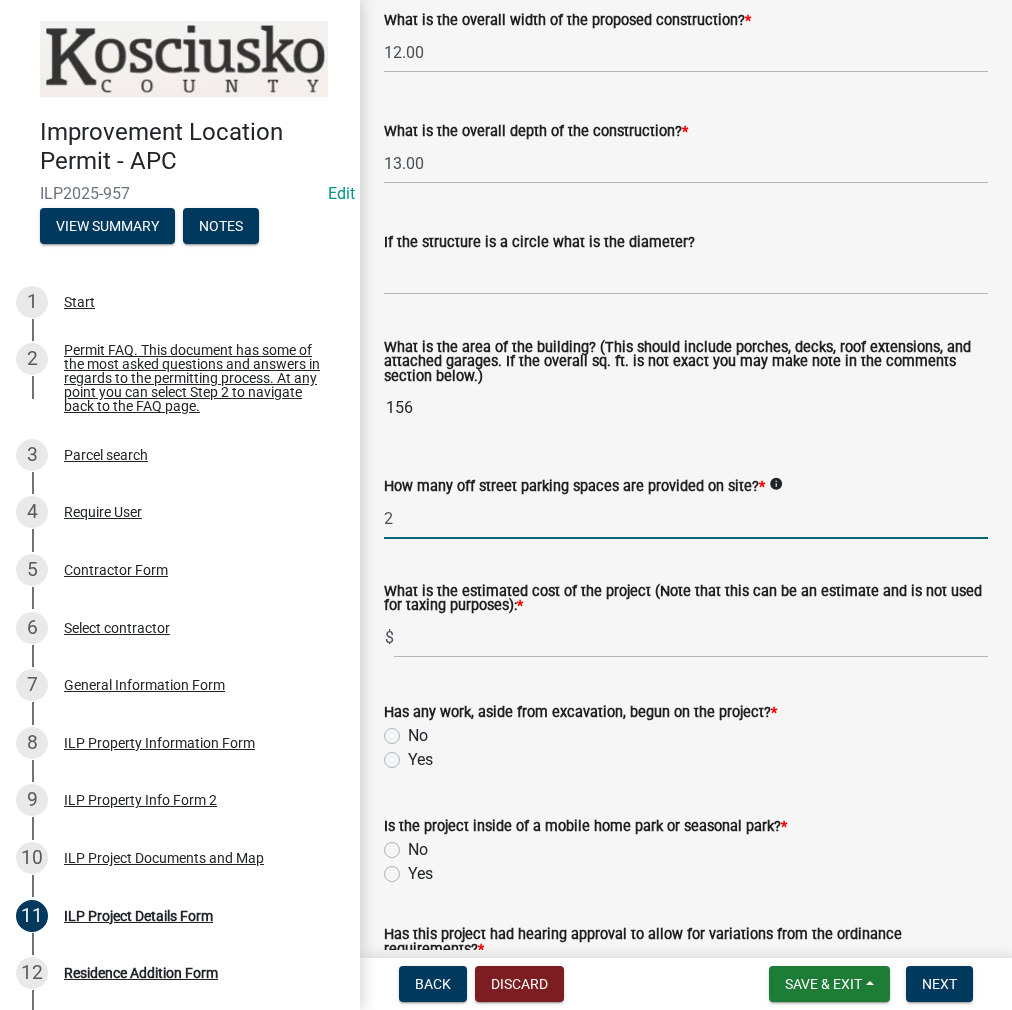 type on "2" 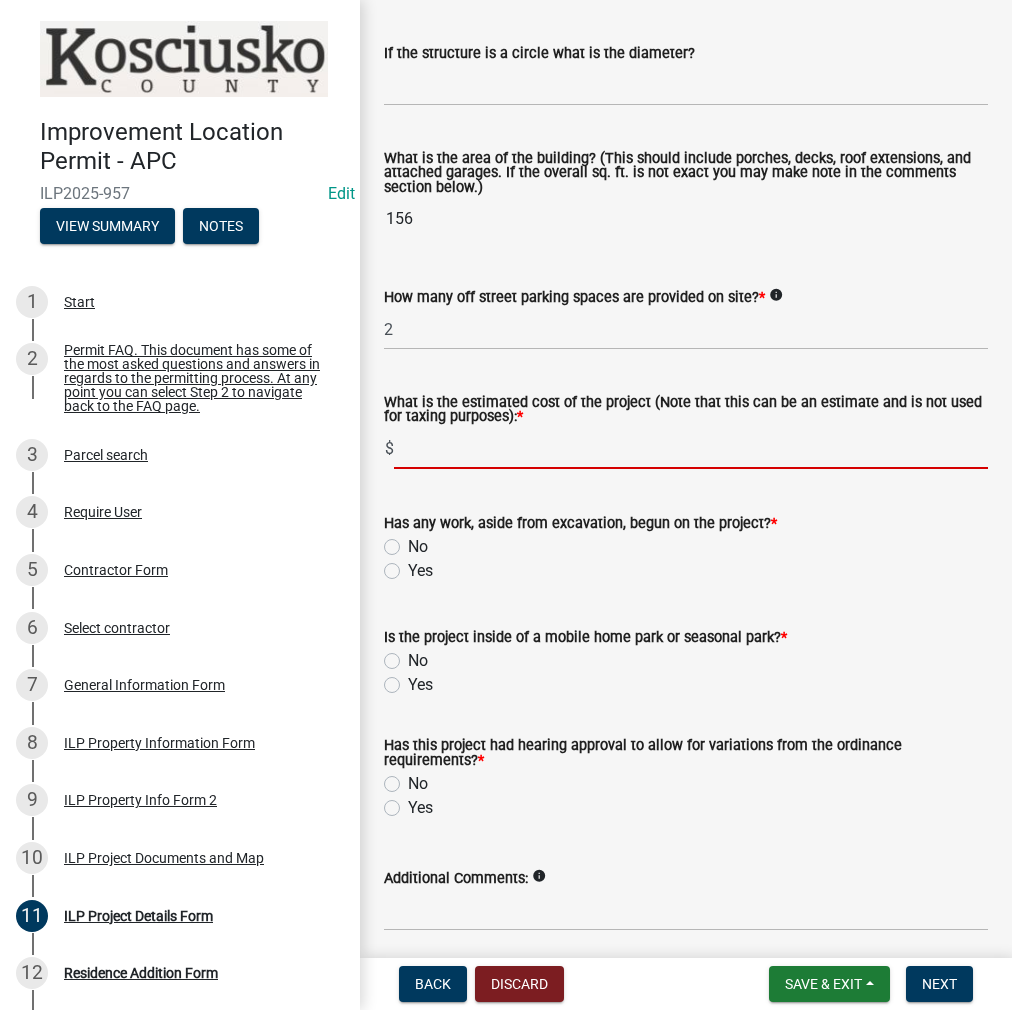 scroll, scrollTop: 1302, scrollLeft: 0, axis: vertical 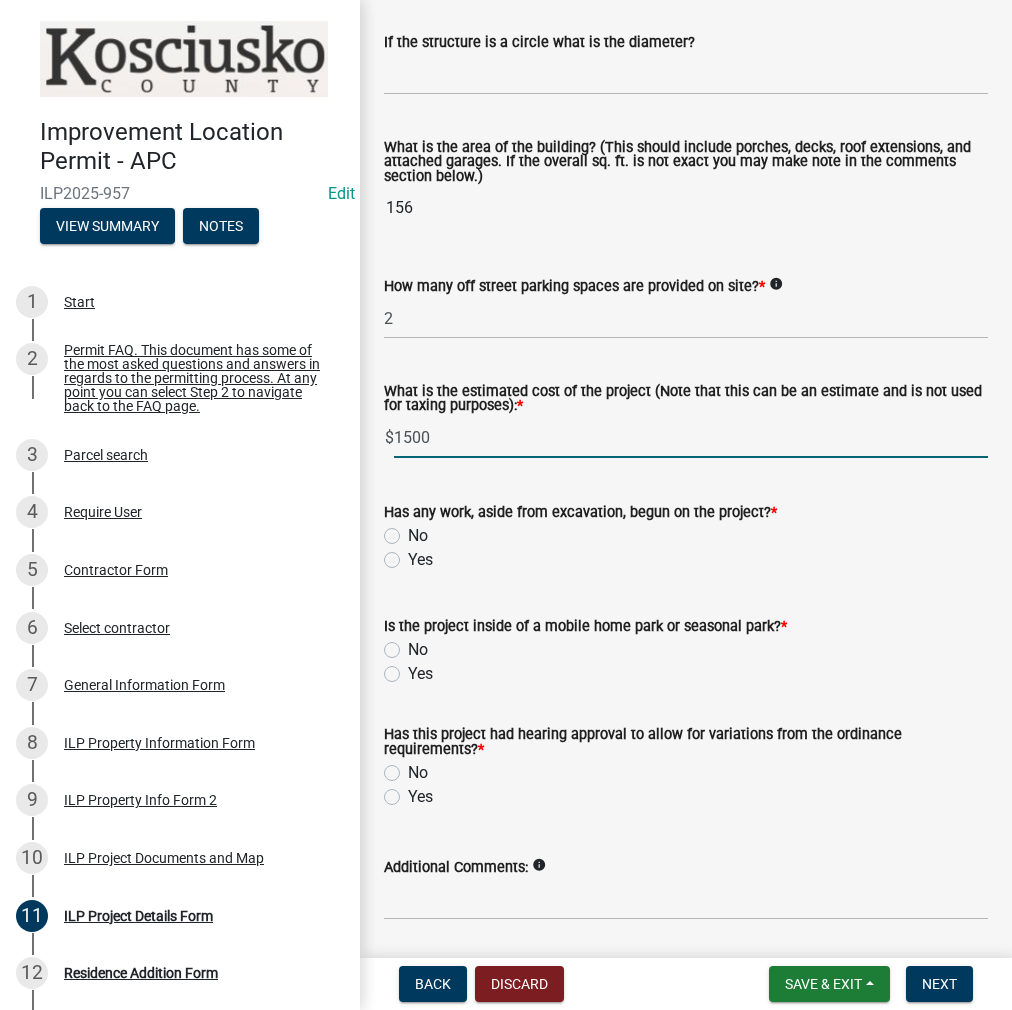 type on "1500" 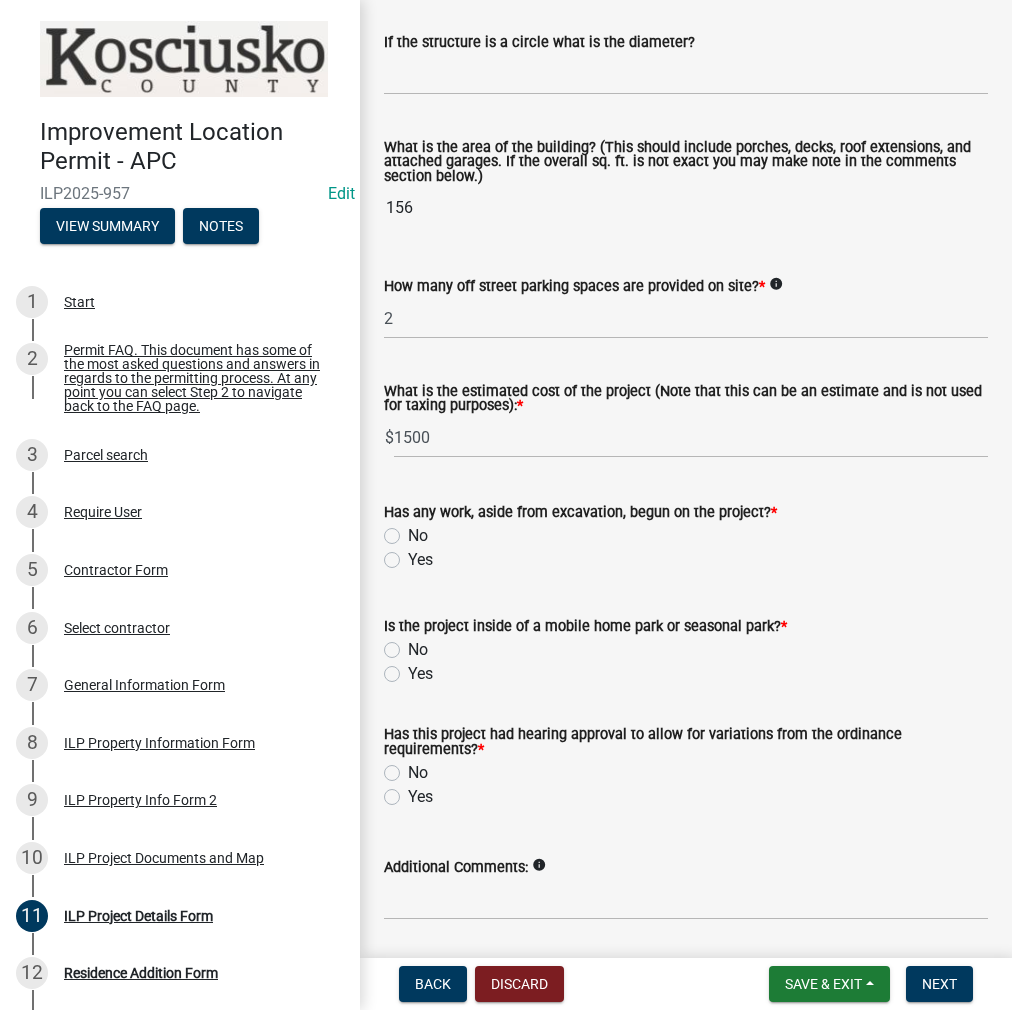 click on "No" 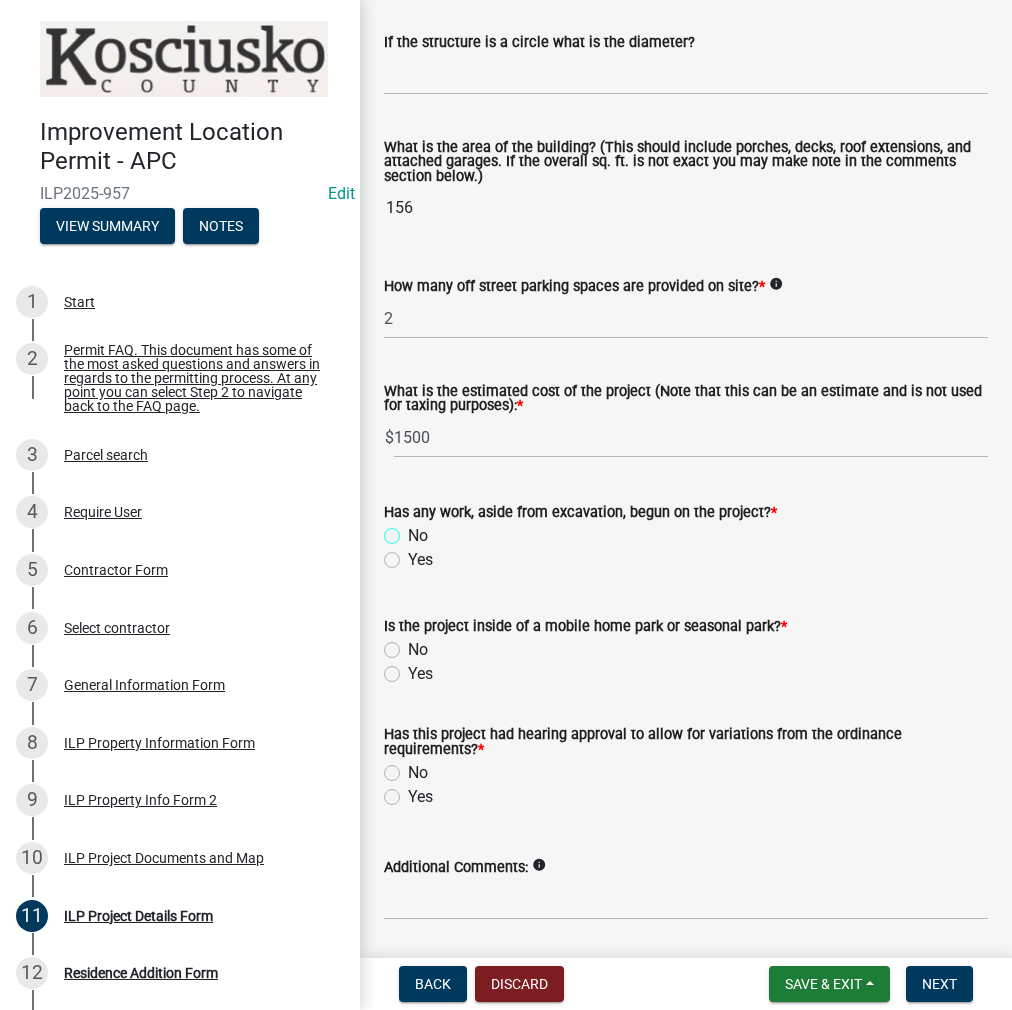 click on "No" at bounding box center (414, 530) 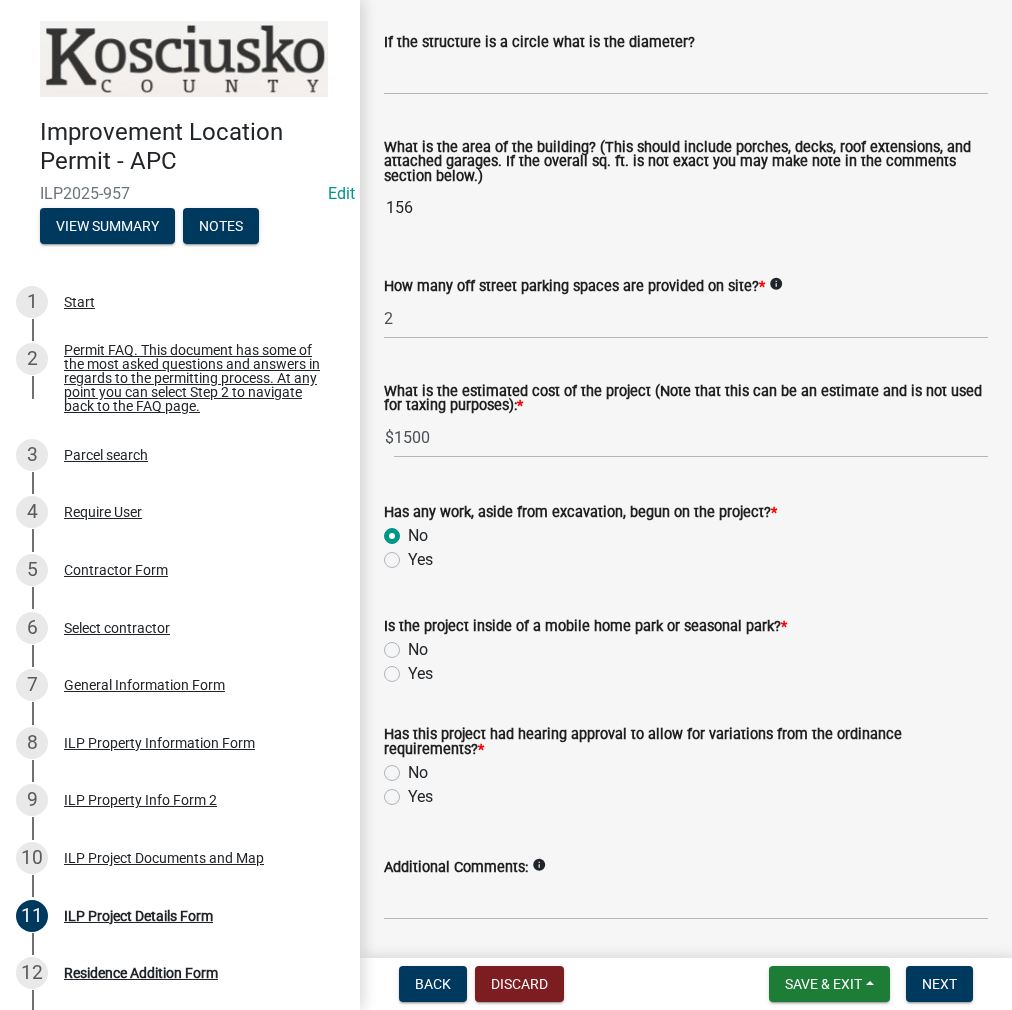 radio on "true" 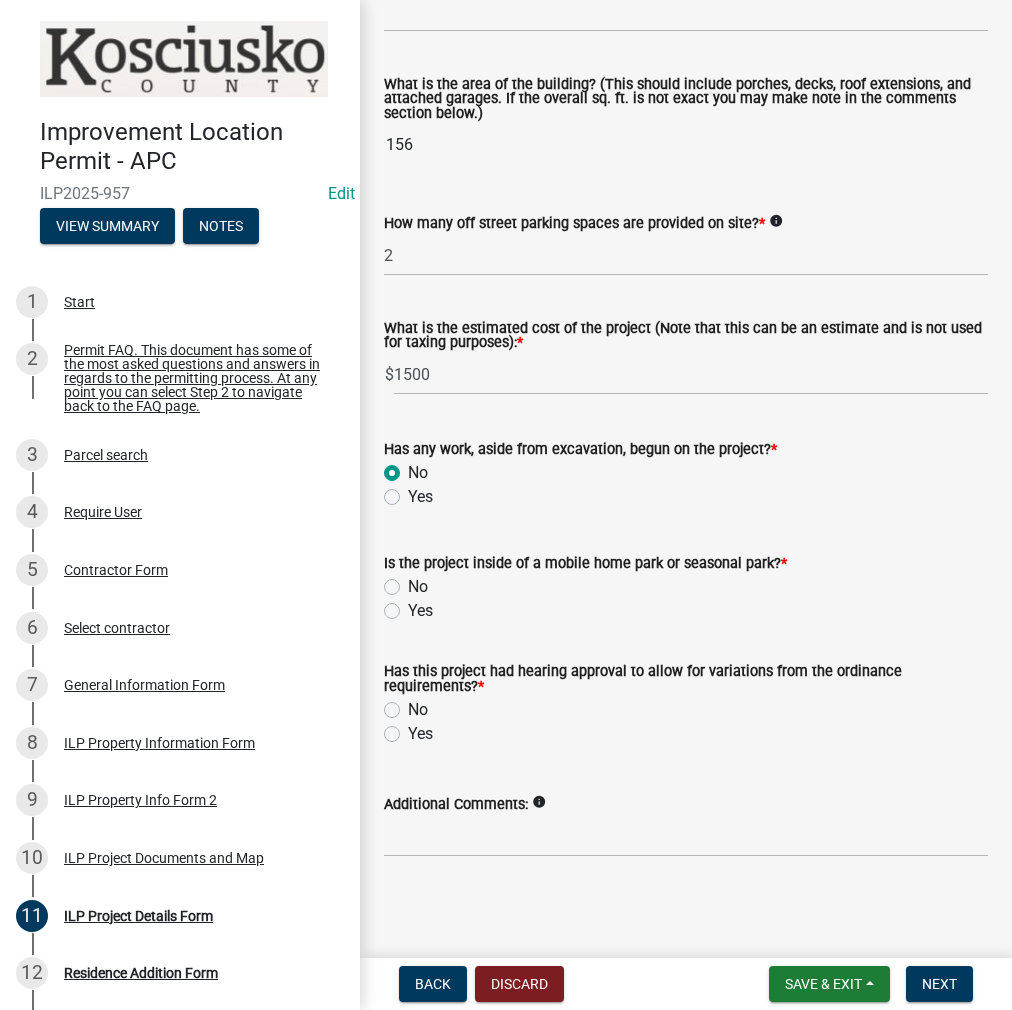 scroll, scrollTop: 1366, scrollLeft: 0, axis: vertical 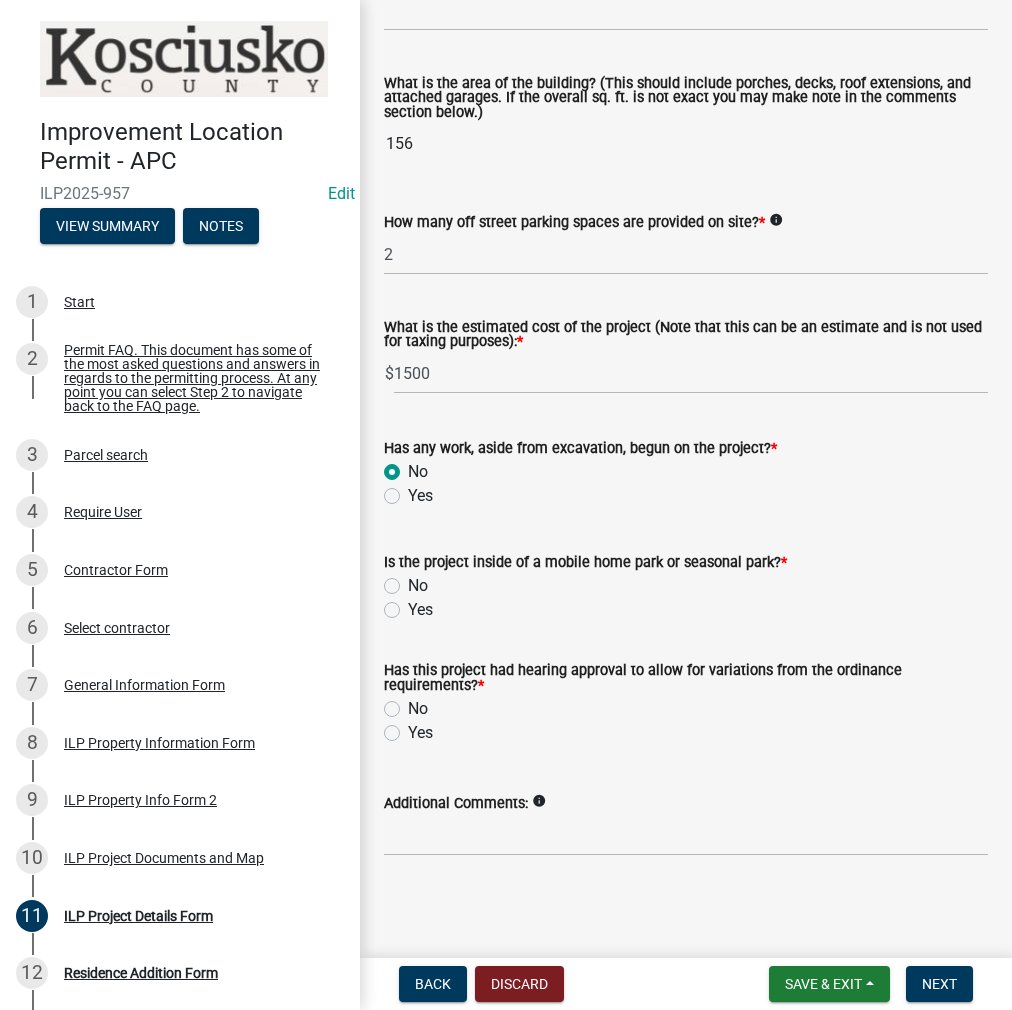 click on "No" 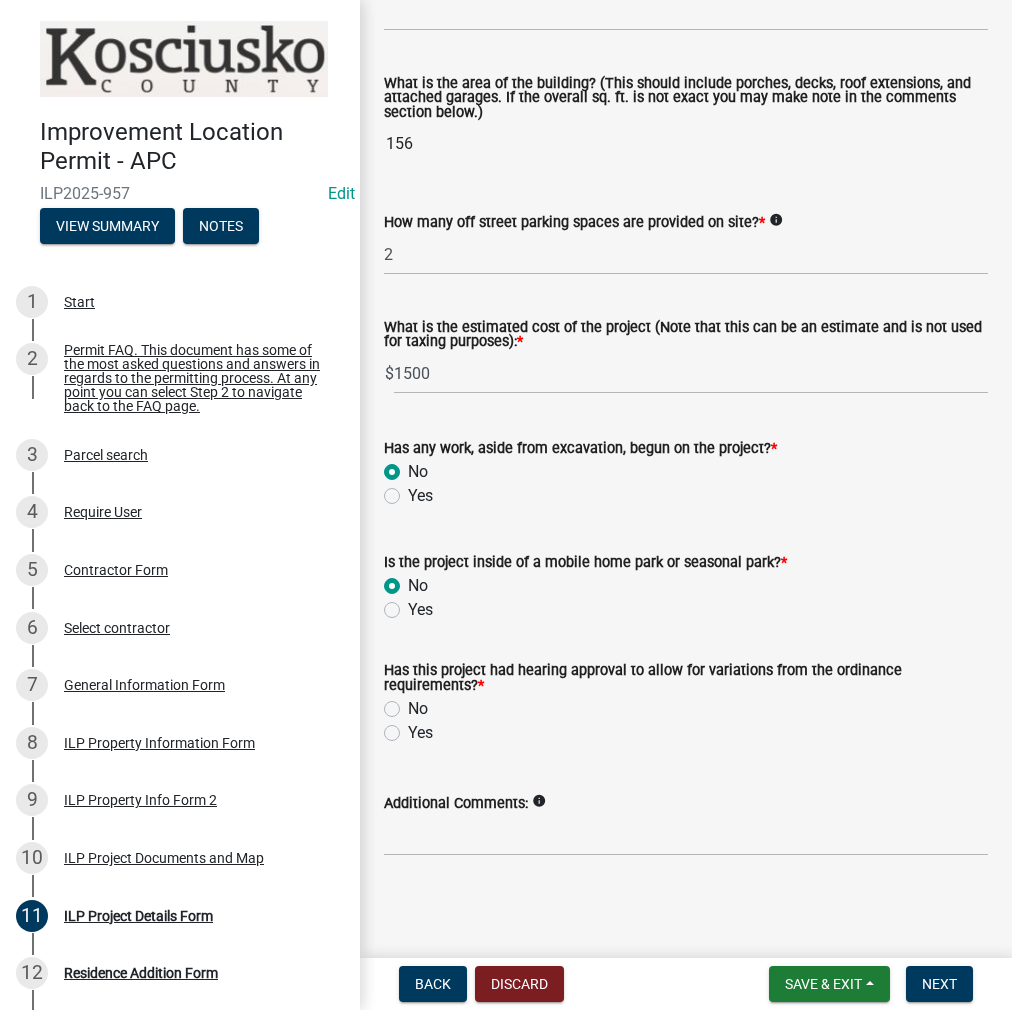 radio on "true" 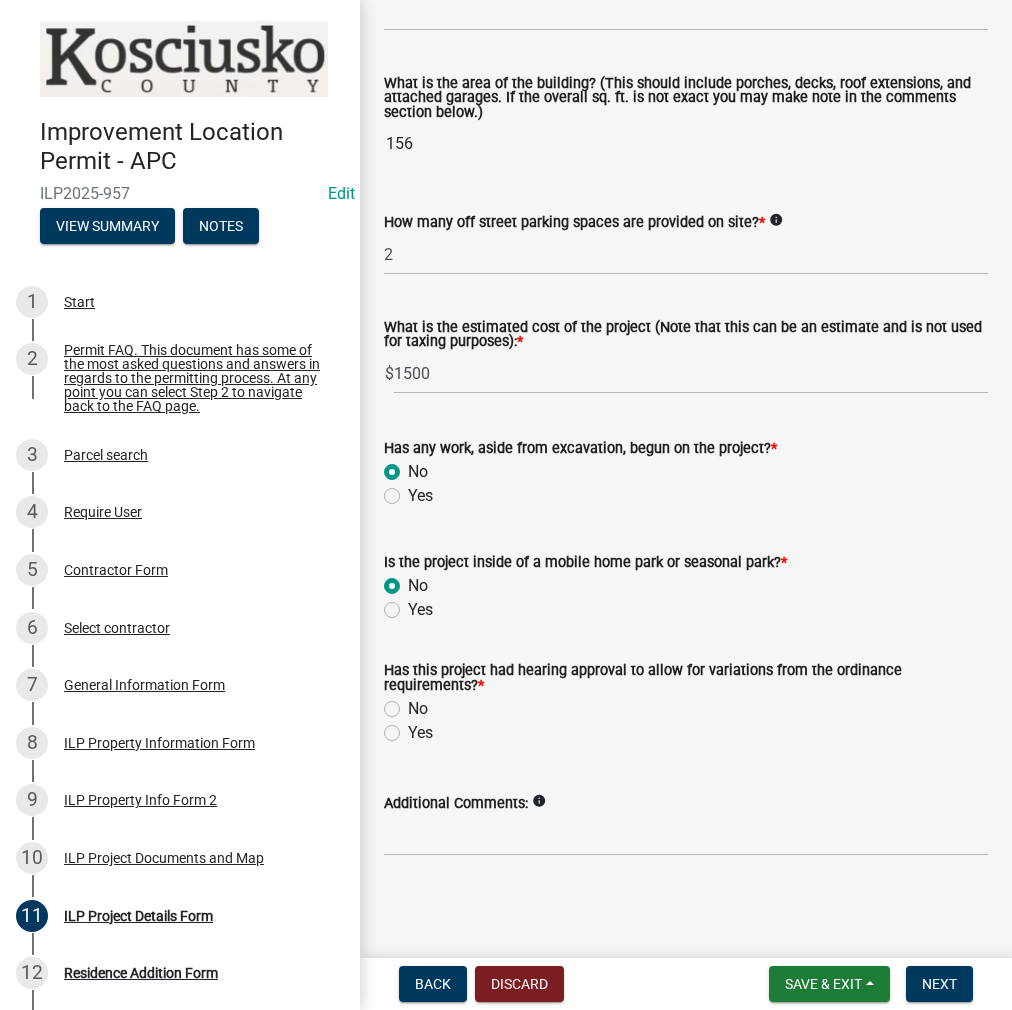 click on "No" 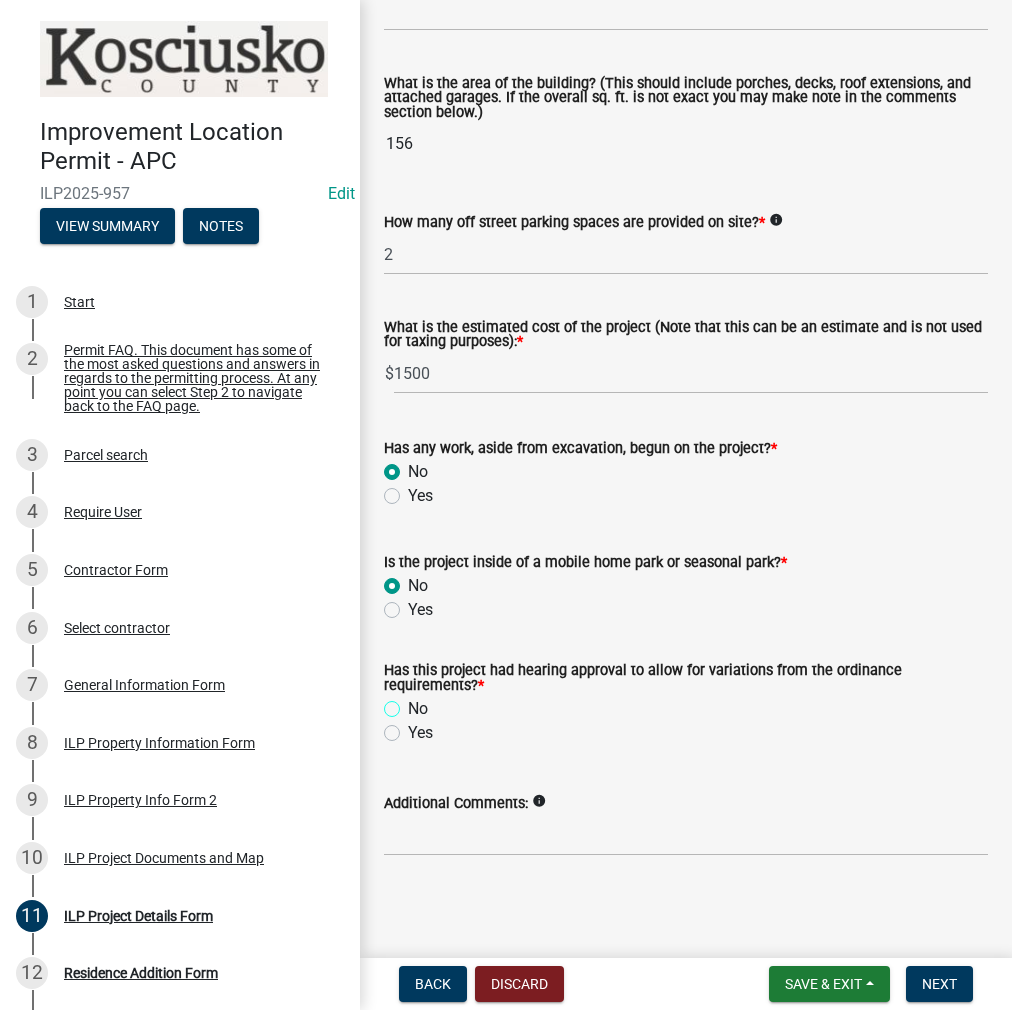 click on "No" at bounding box center [414, 703] 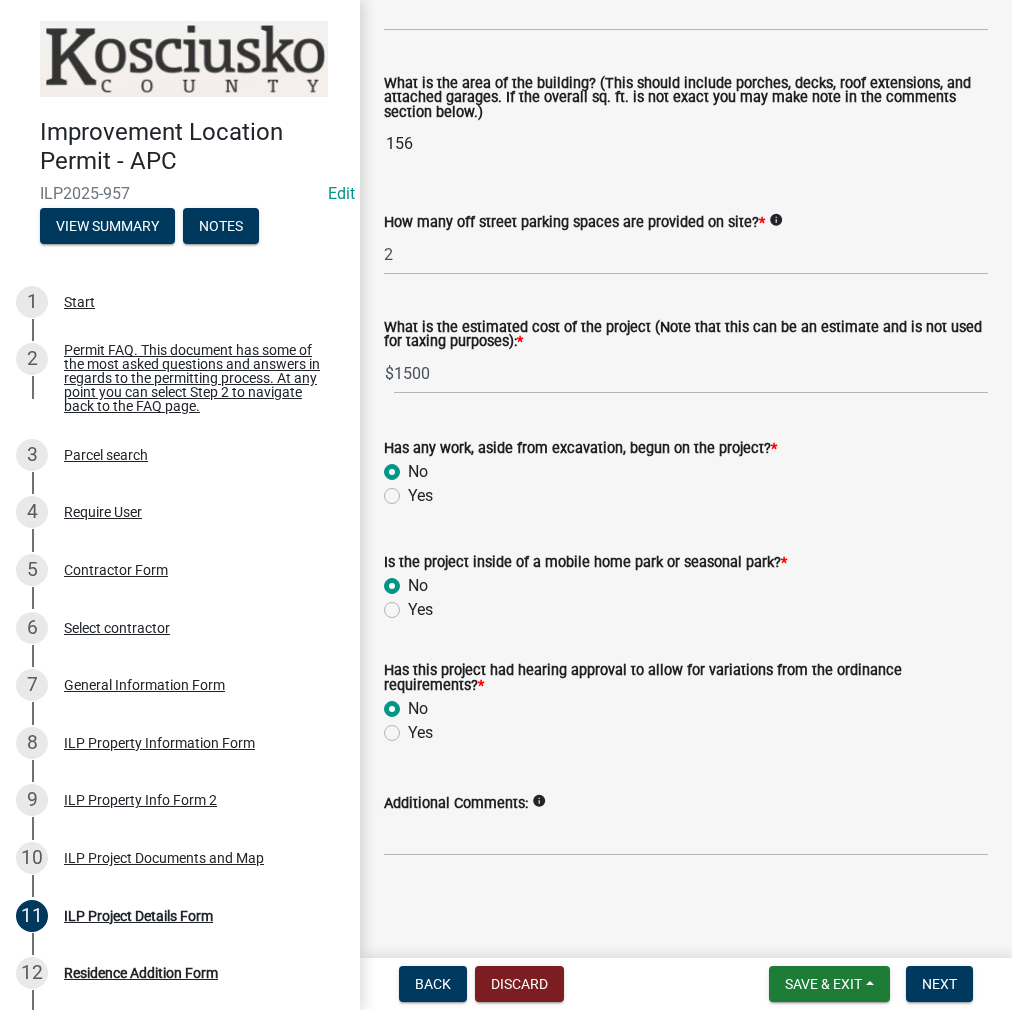 radio on "true" 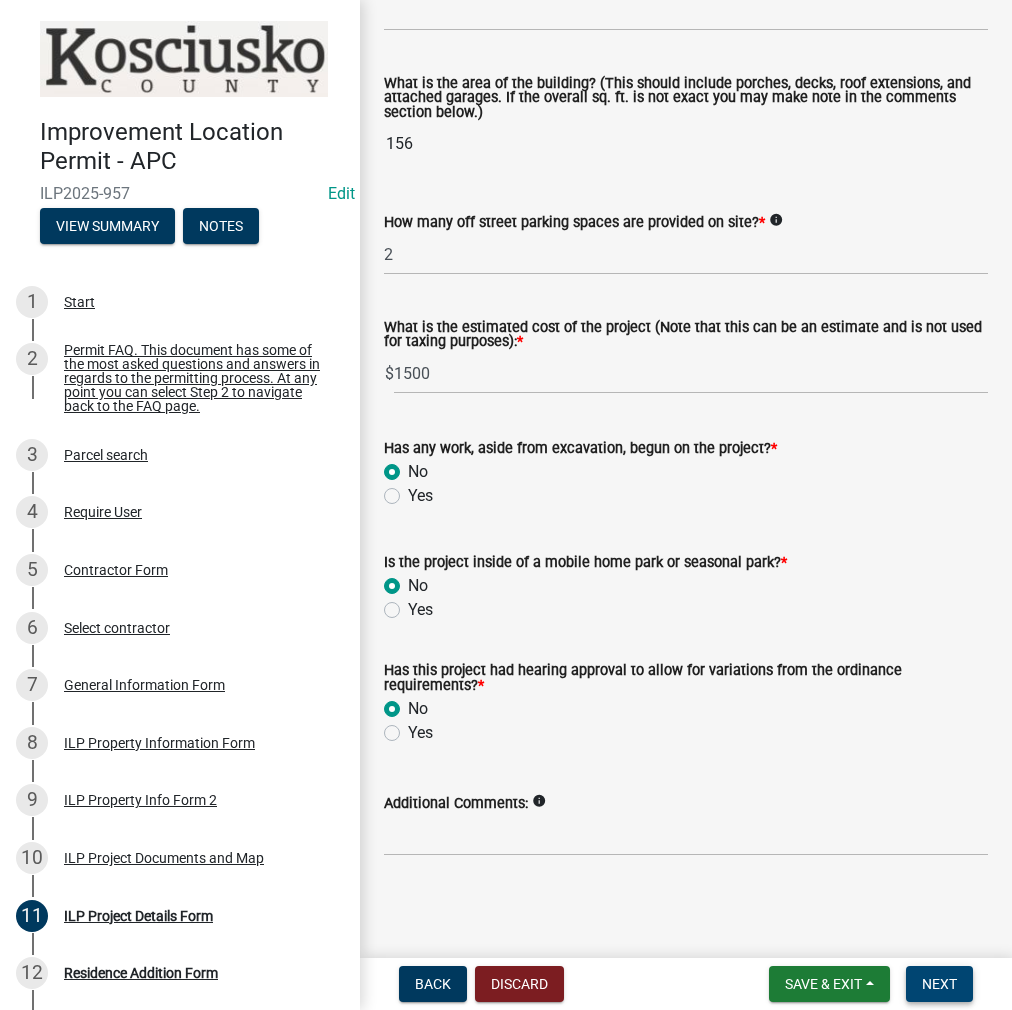 click on "Next" at bounding box center [939, 984] 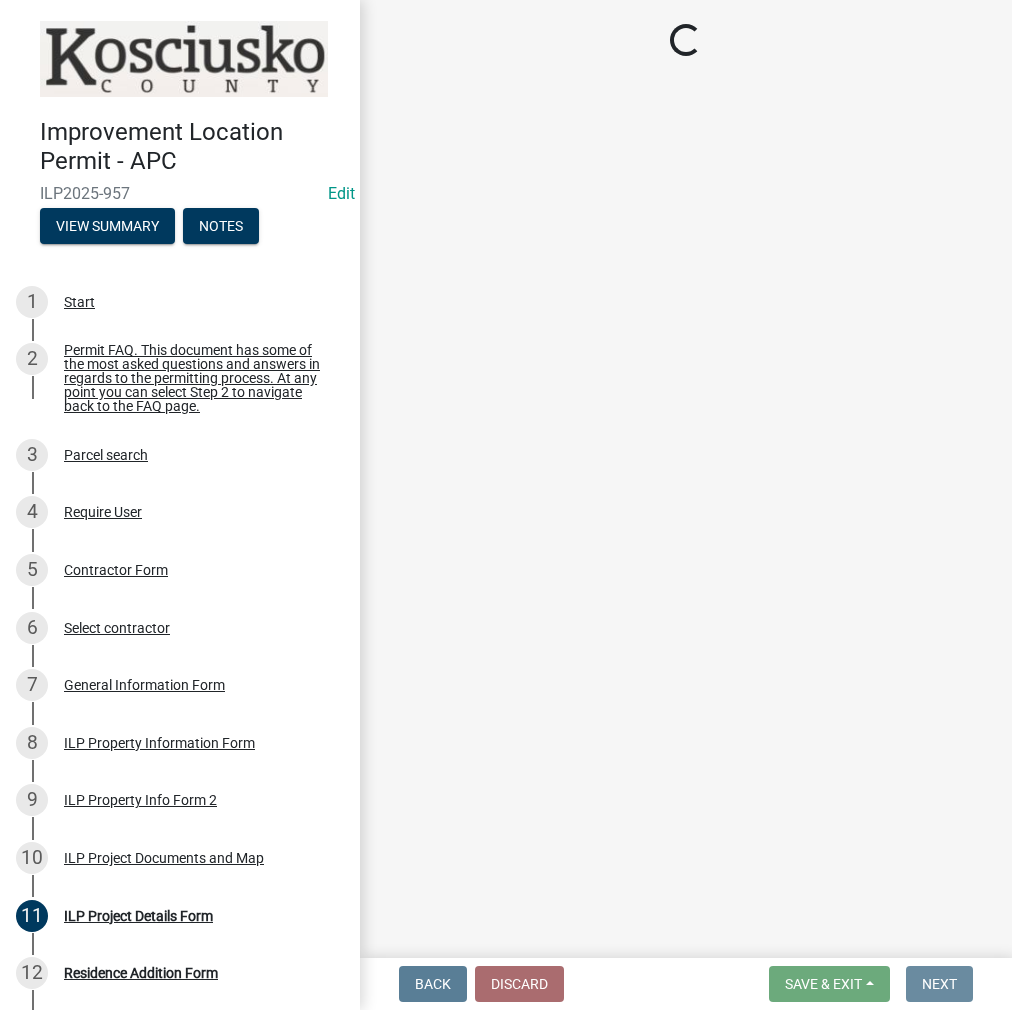 scroll, scrollTop: 0, scrollLeft: 0, axis: both 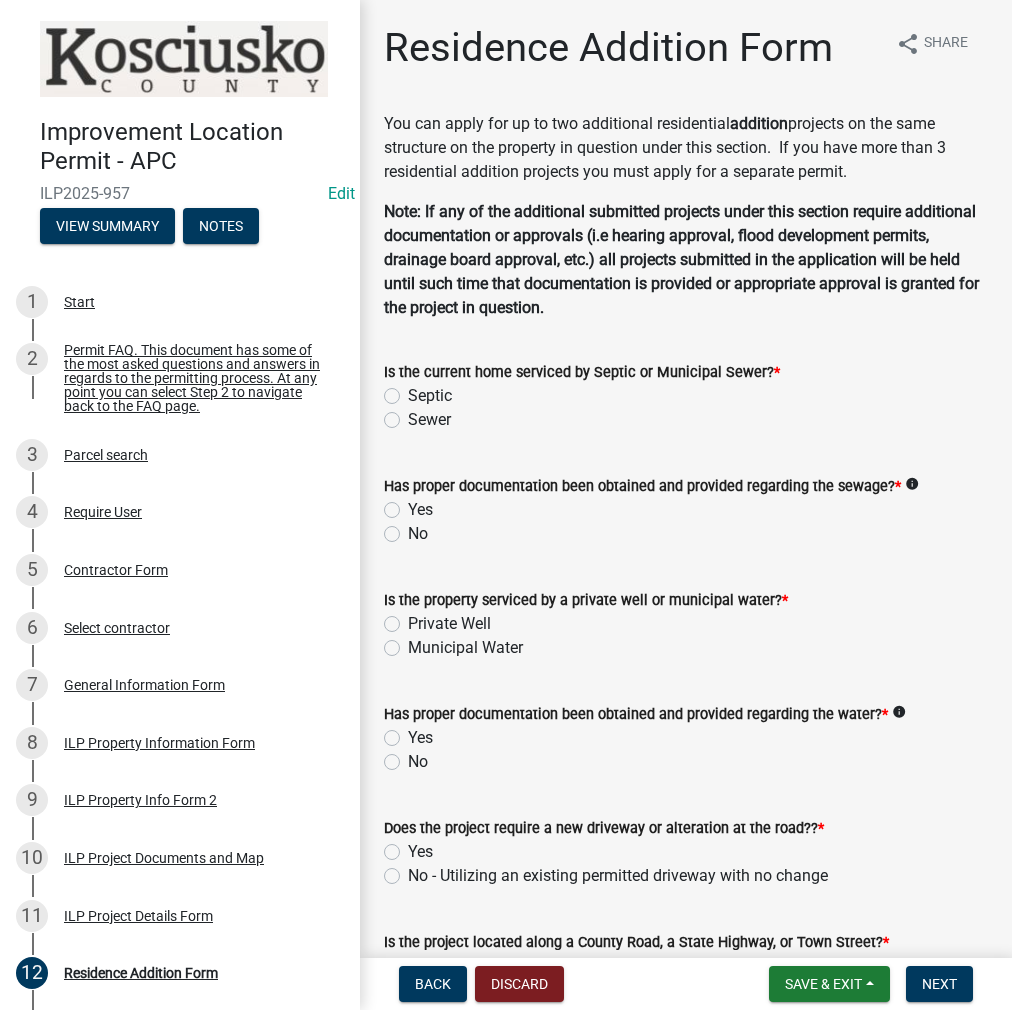 click on "Sewer" 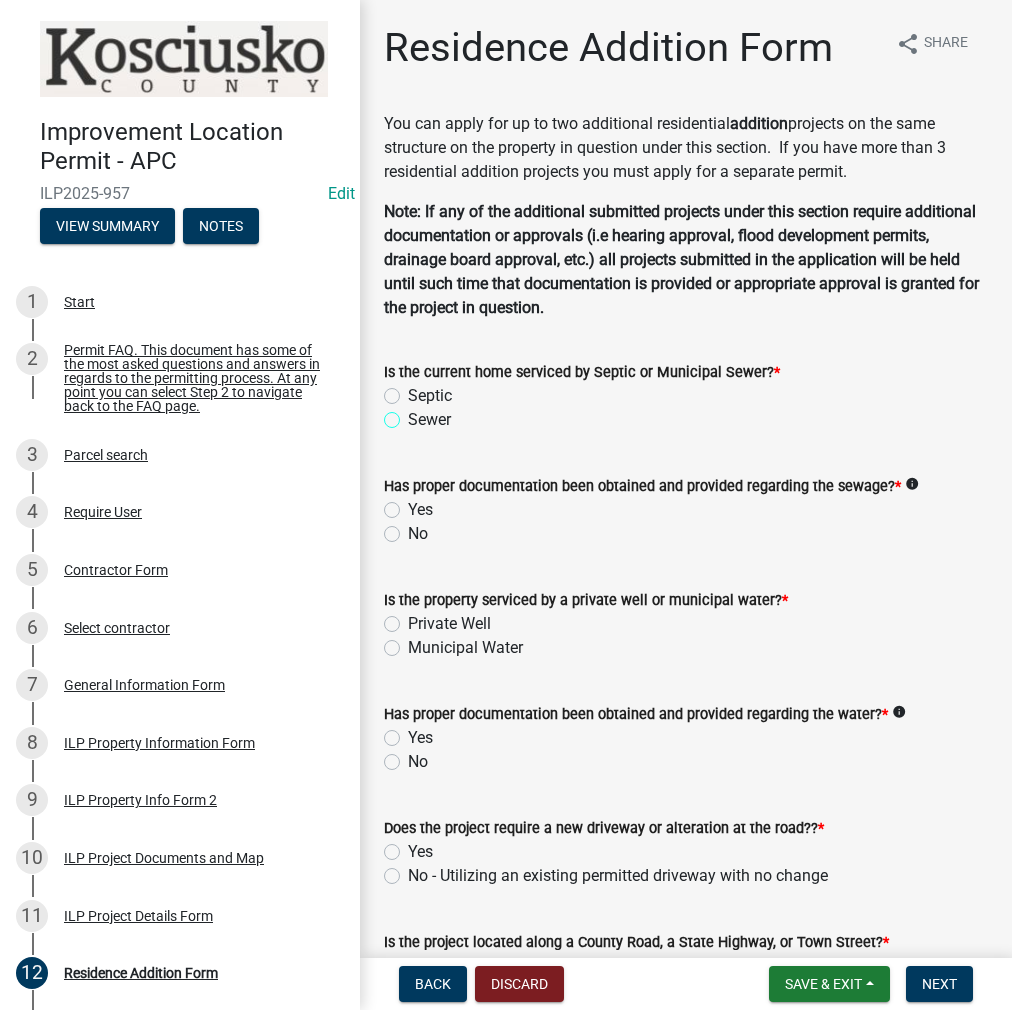 click on "Sewer" at bounding box center (414, 414) 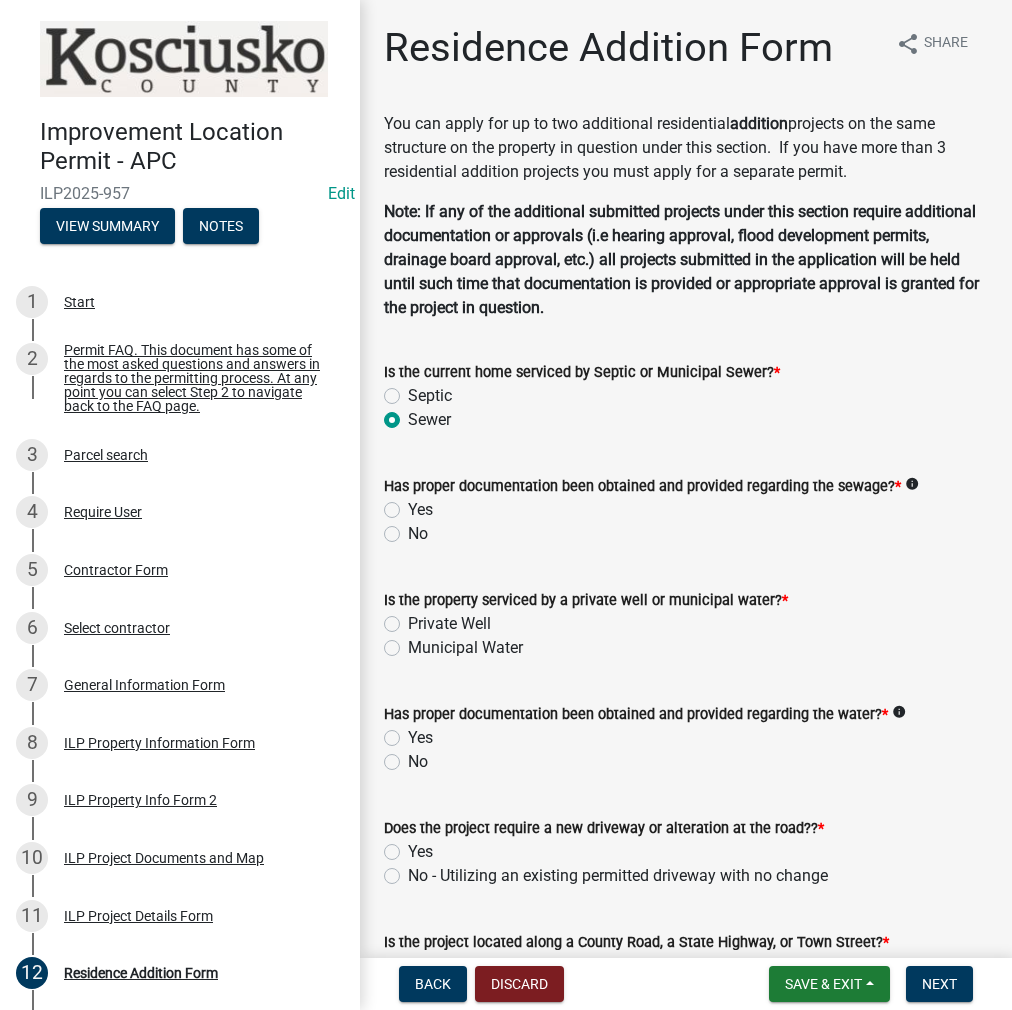 radio on "true" 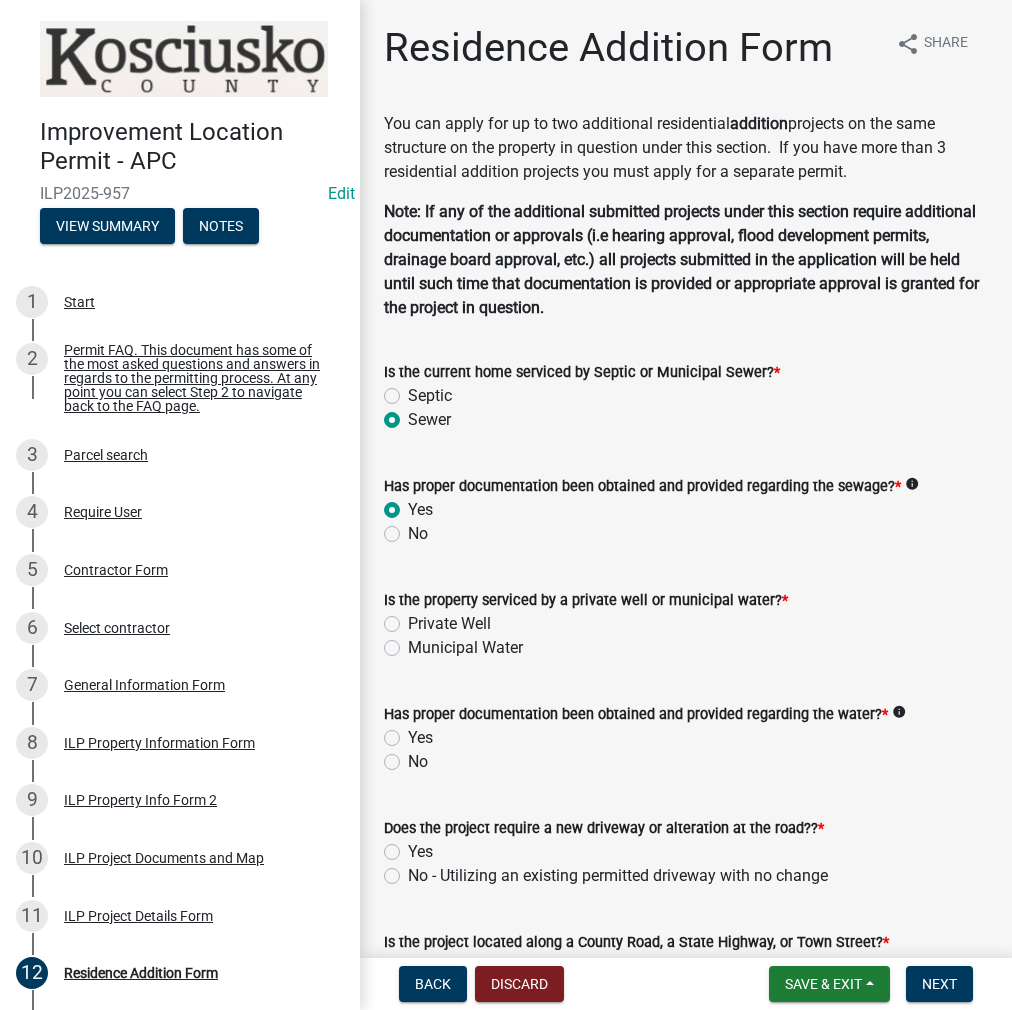 radio on "true" 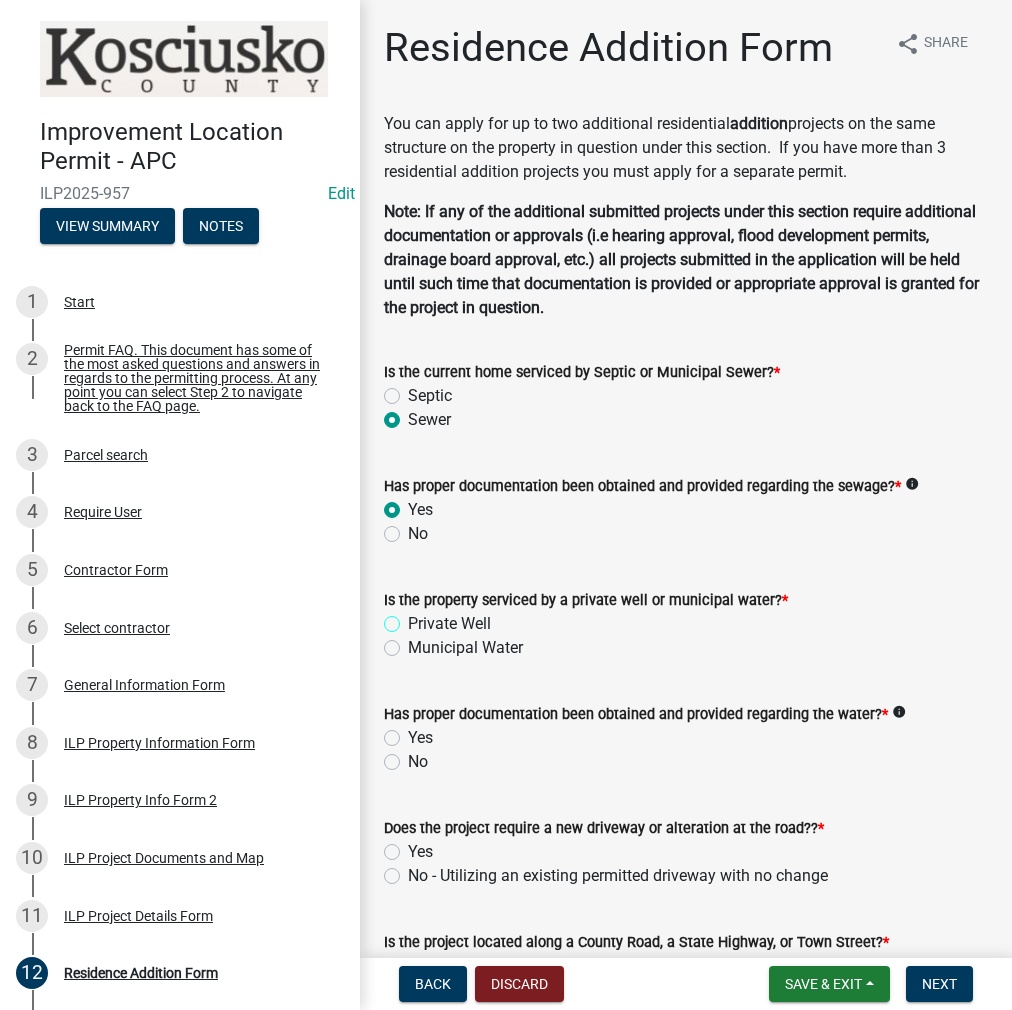click on "Private Well" at bounding box center [414, 618] 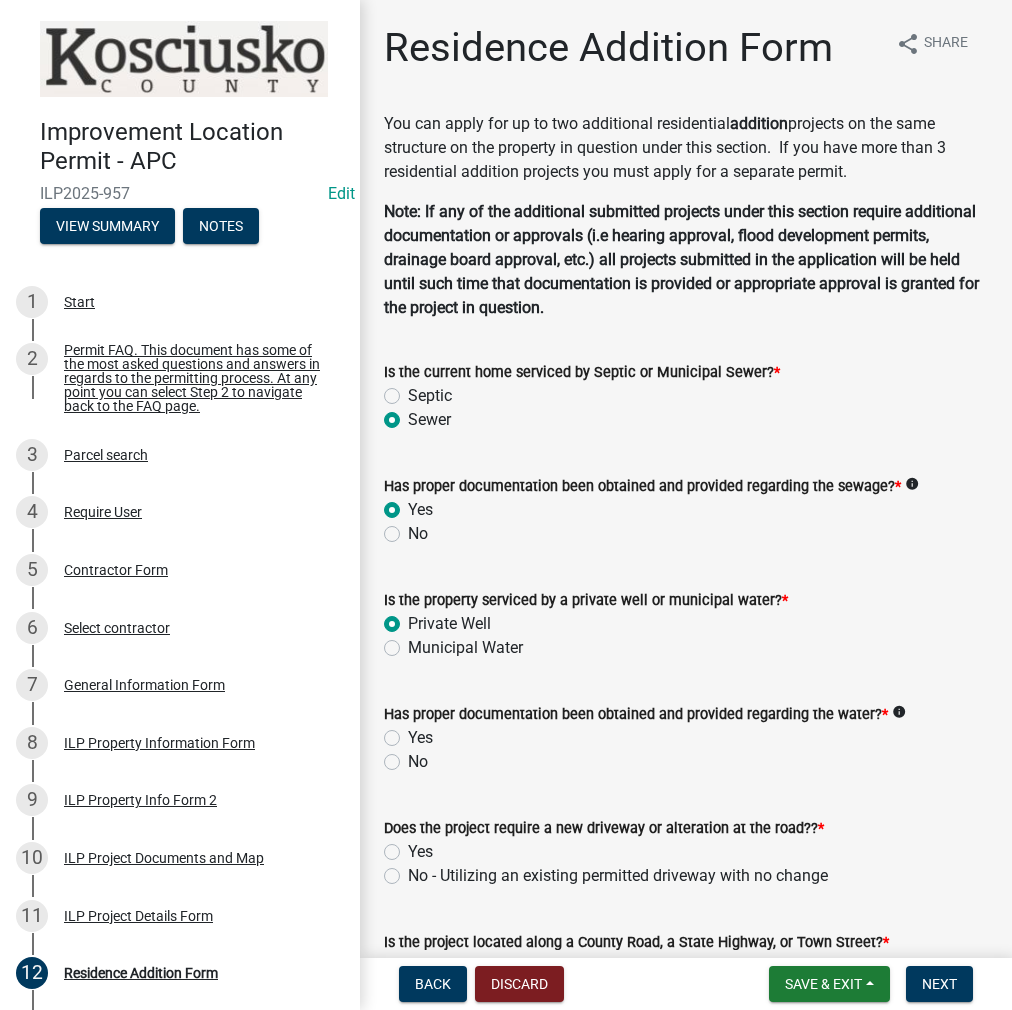 radio on "true" 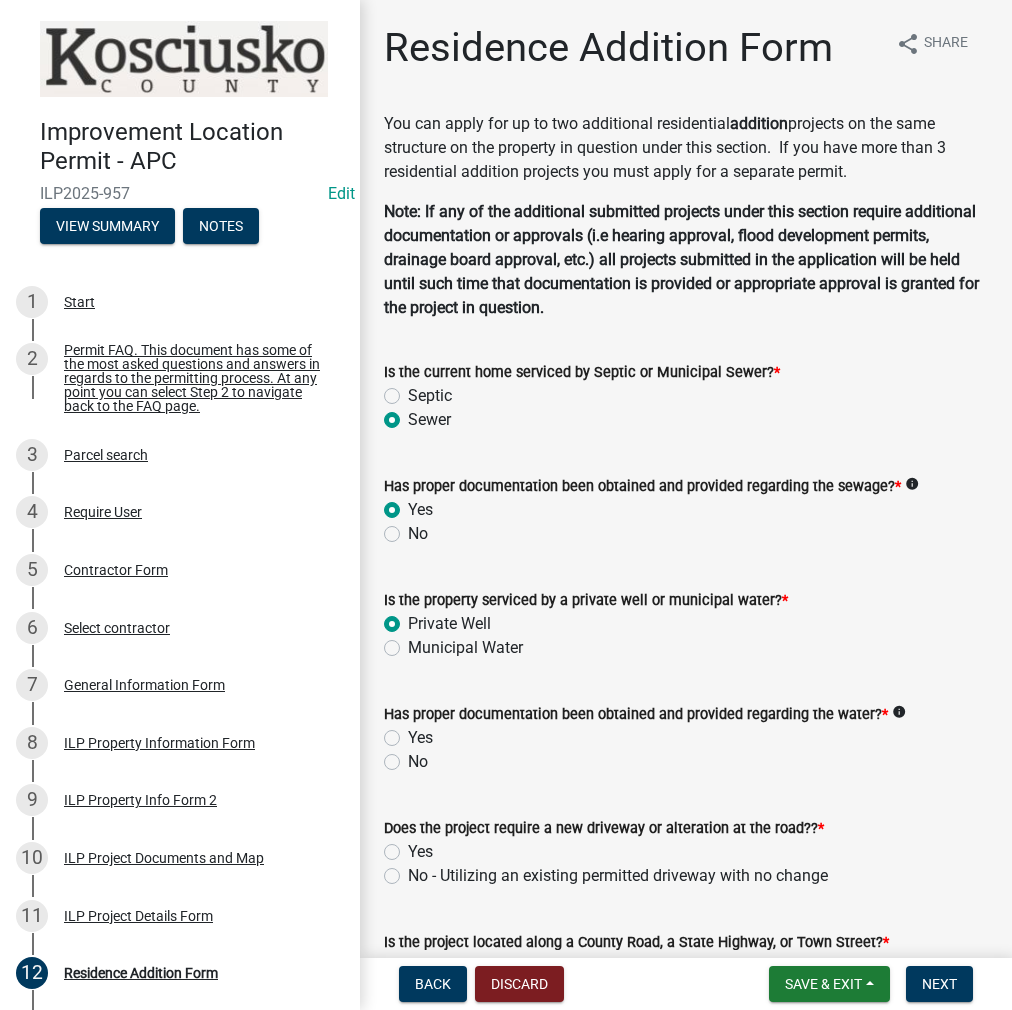 click on "Municipal Water" 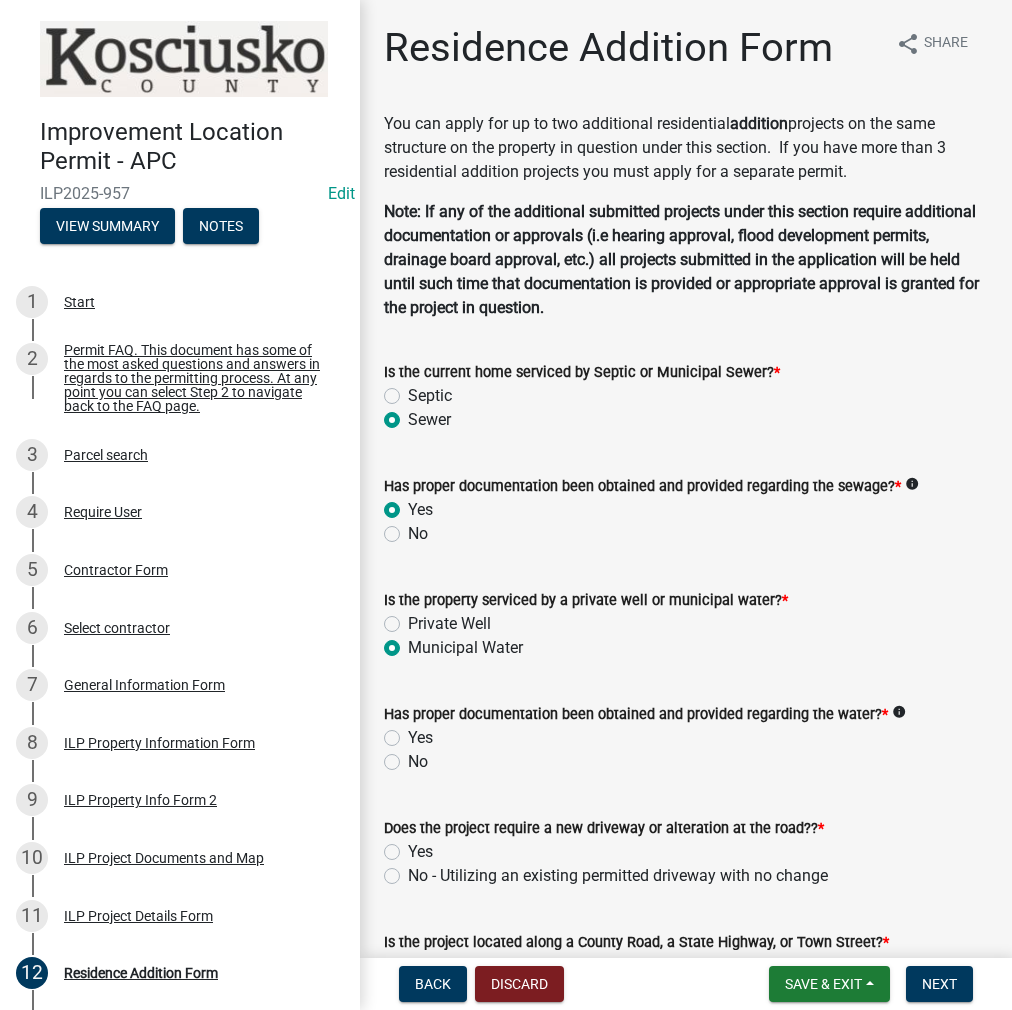 radio on "true" 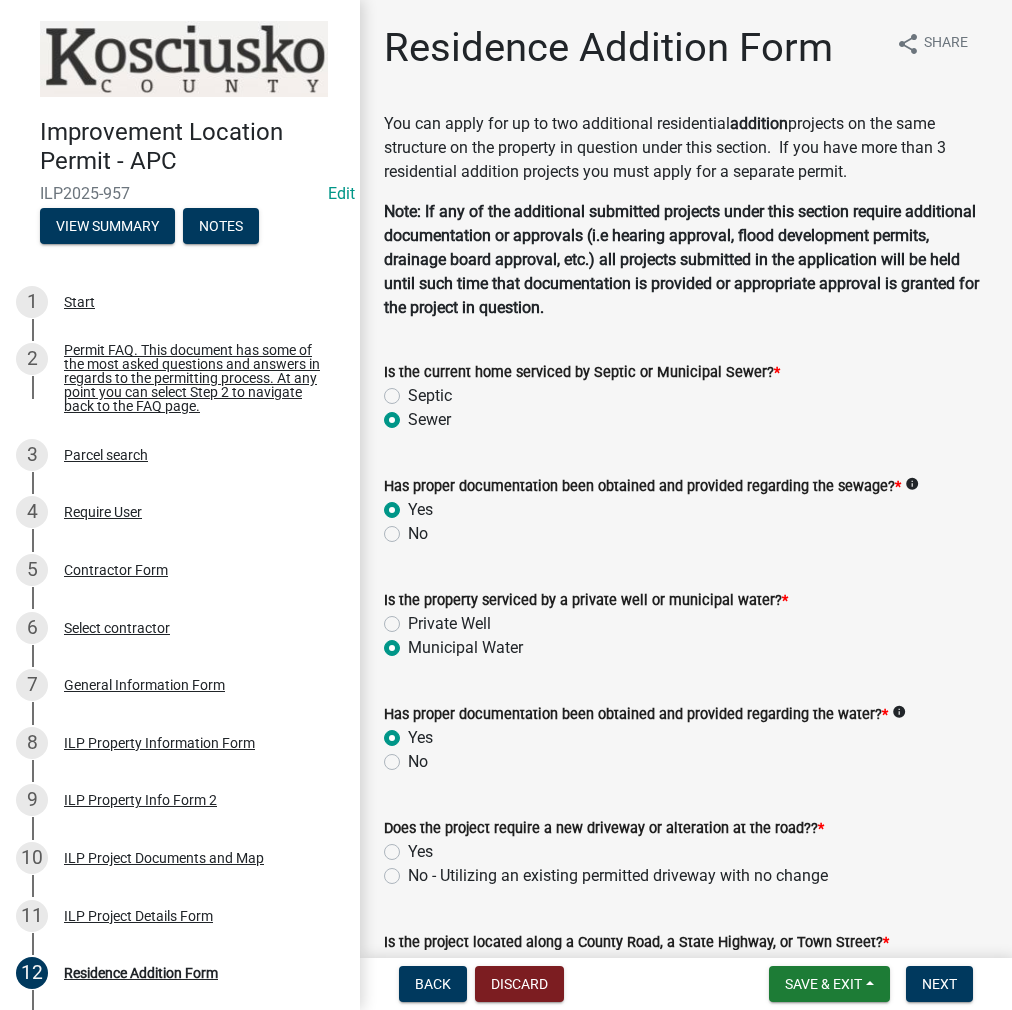 radio on "true" 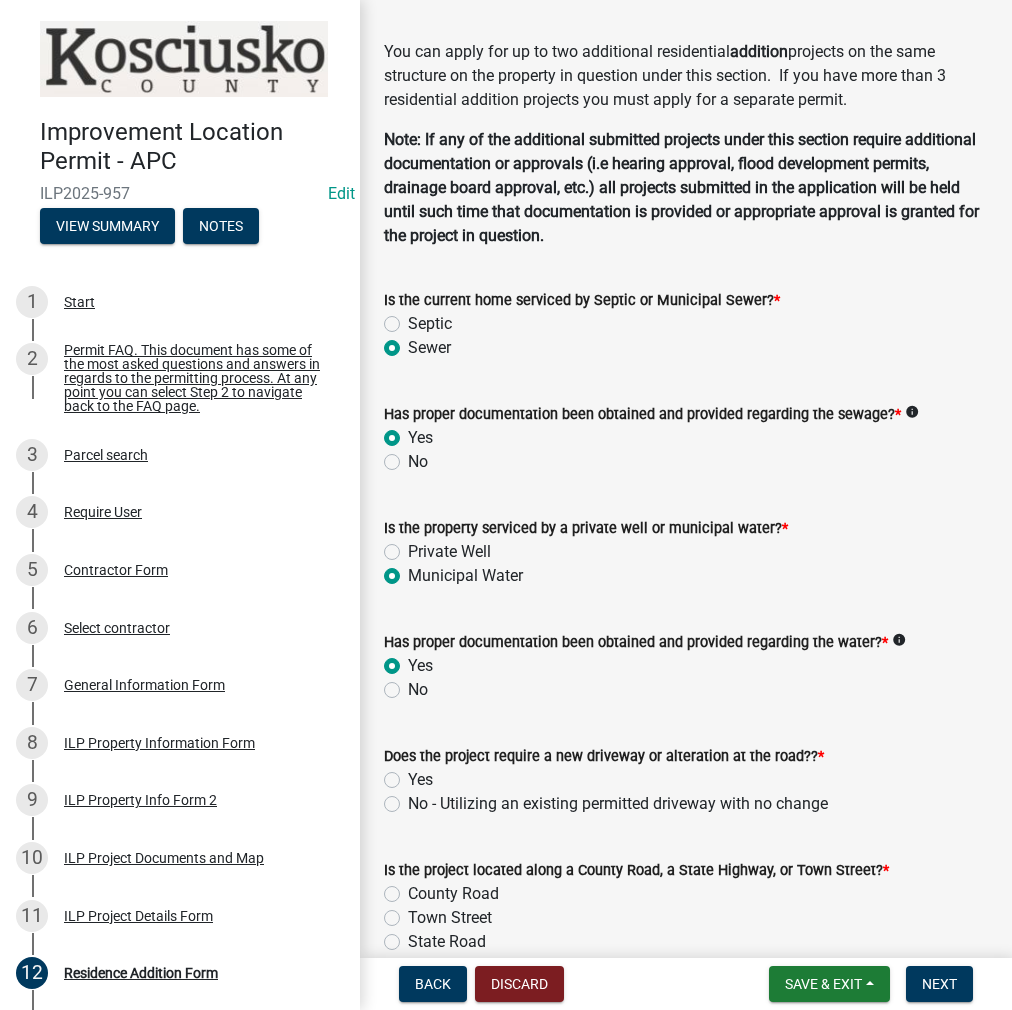 scroll, scrollTop: 200, scrollLeft: 0, axis: vertical 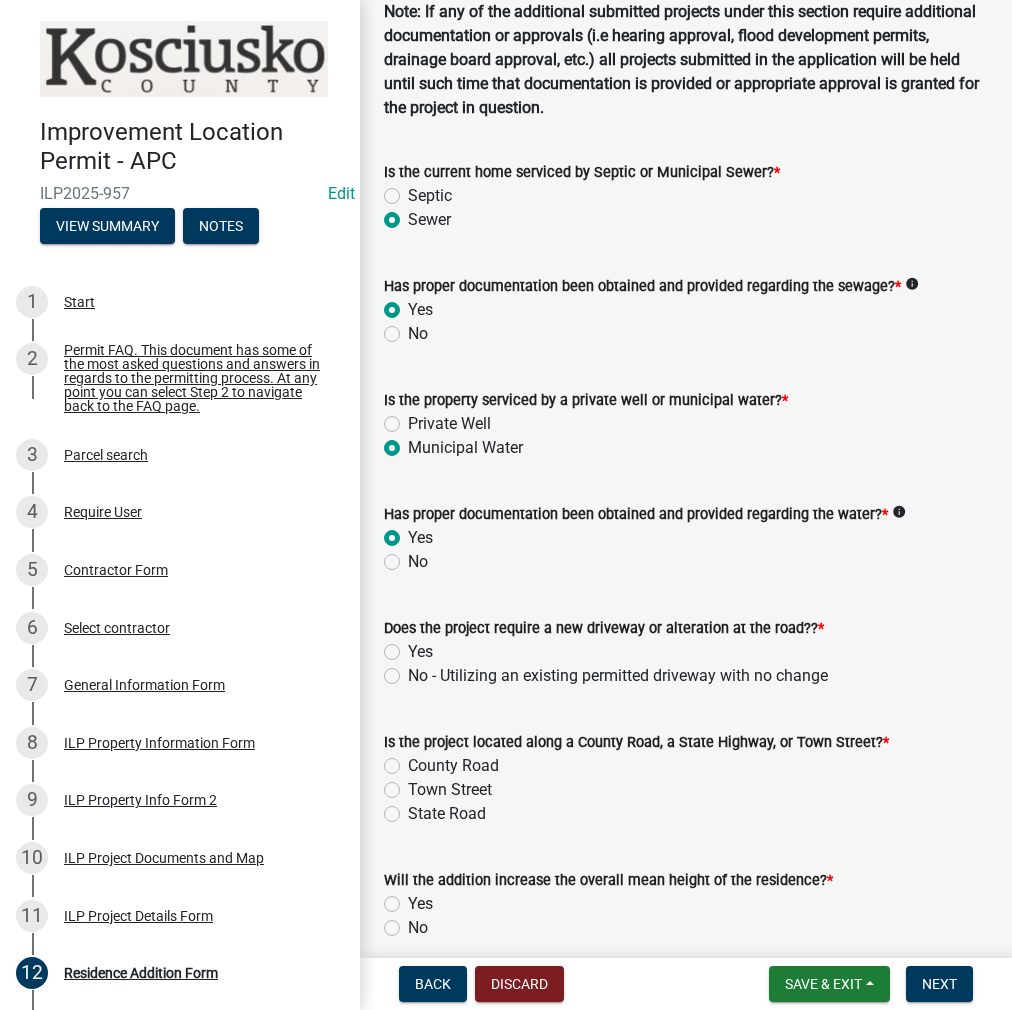 drag, startPoint x: 394, startPoint y: 676, endPoint x: 396, endPoint y: 690, distance: 14.142136 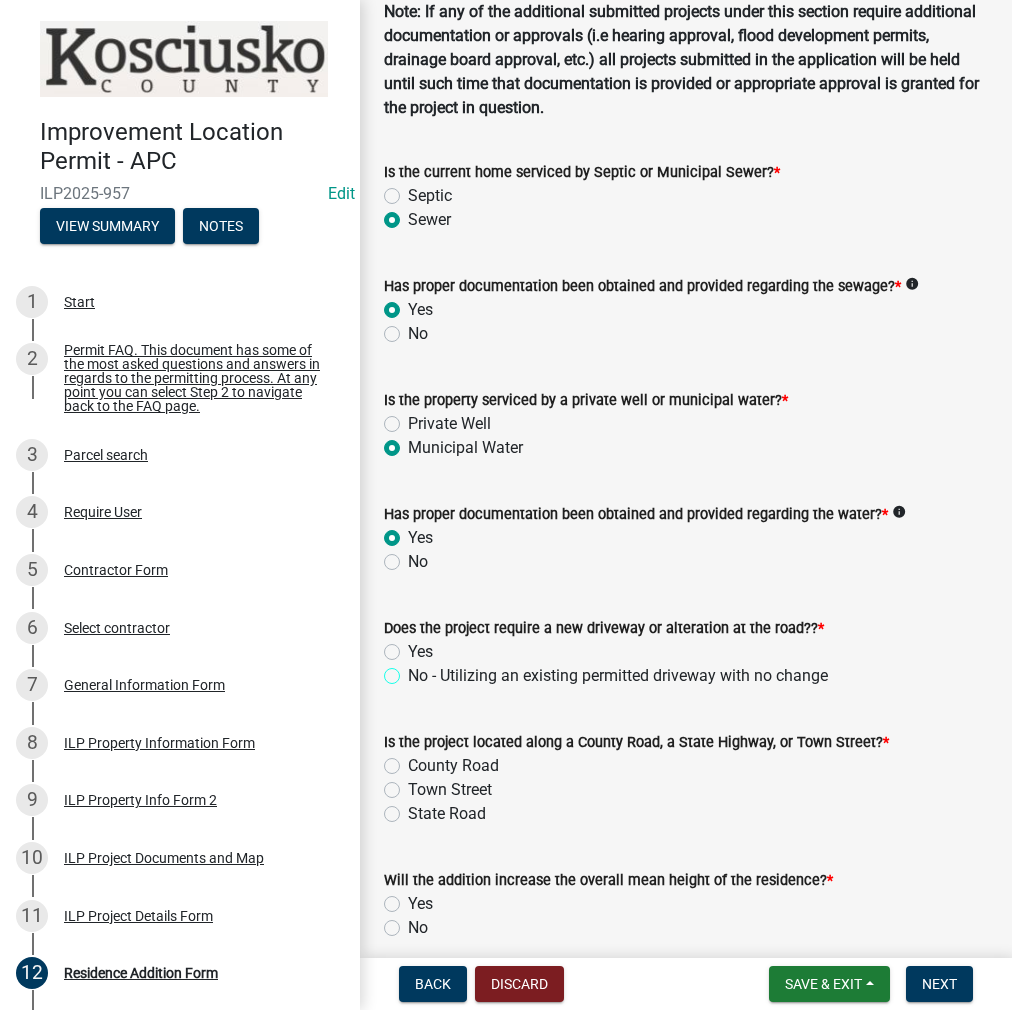 click on "No - Utilizing an existing permitted driveway with no change" at bounding box center [414, 670] 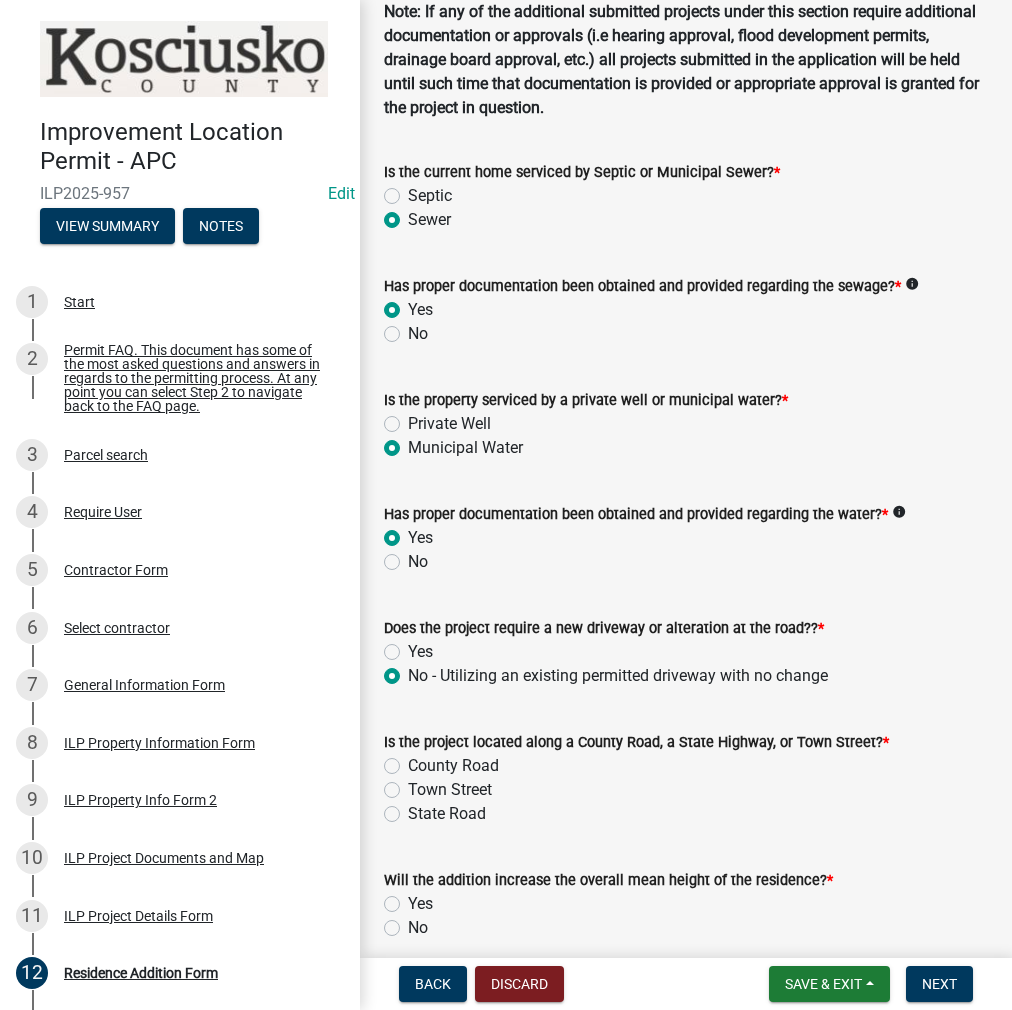 radio on "true" 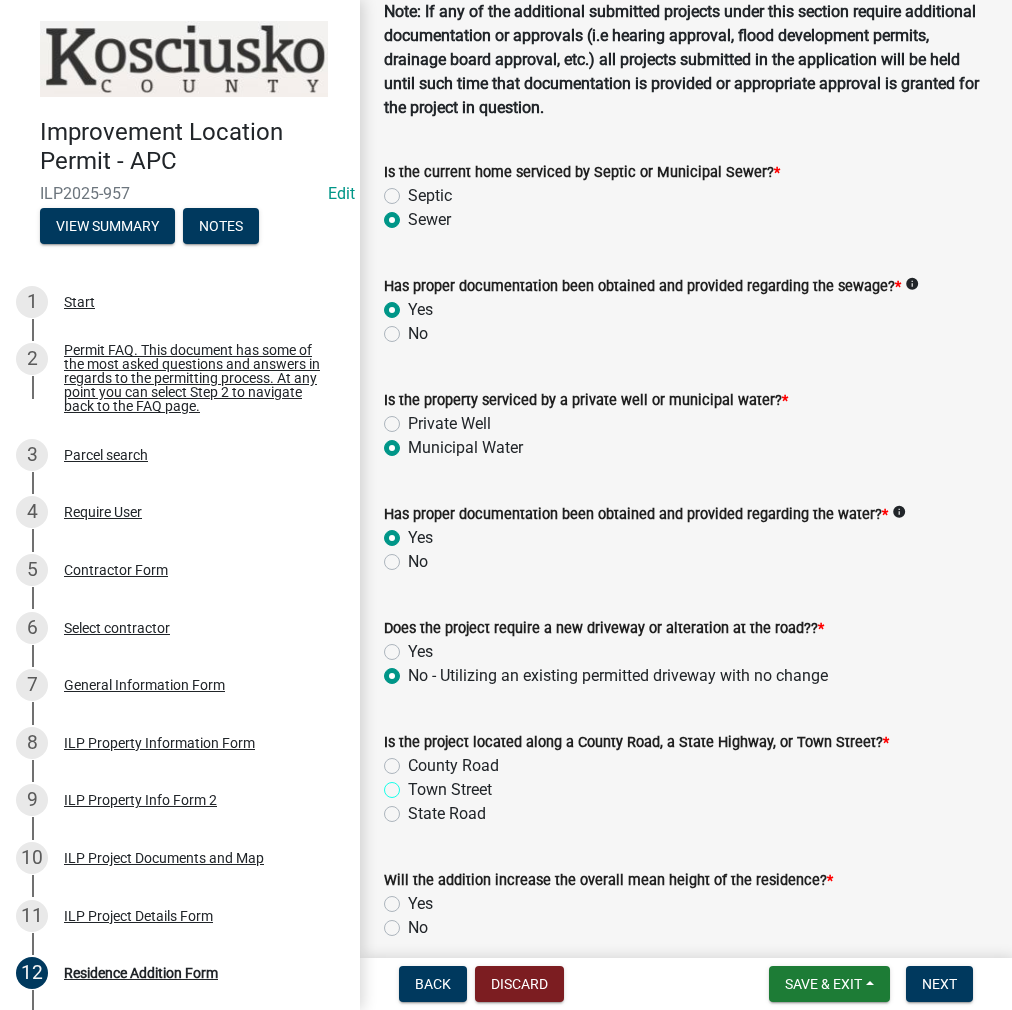 click on "Town Street" at bounding box center [414, 784] 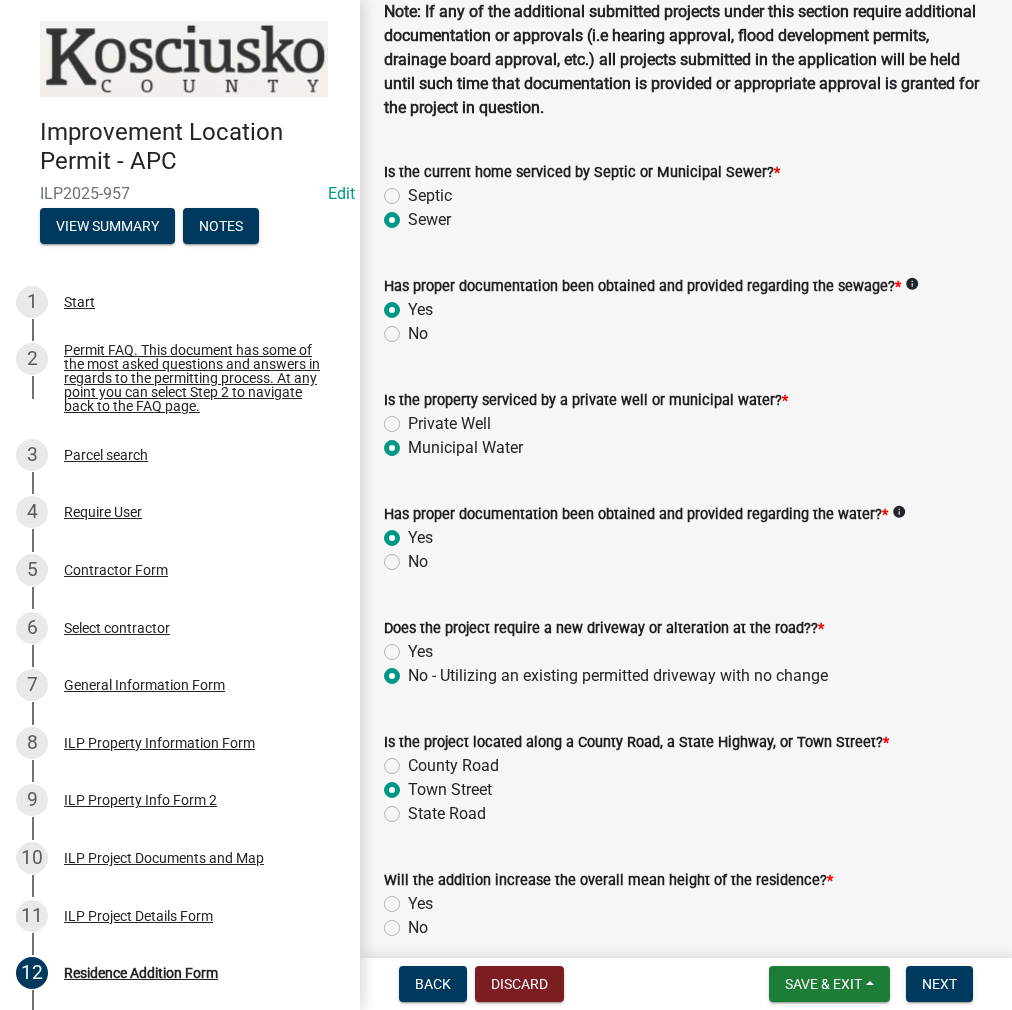 radio on "true" 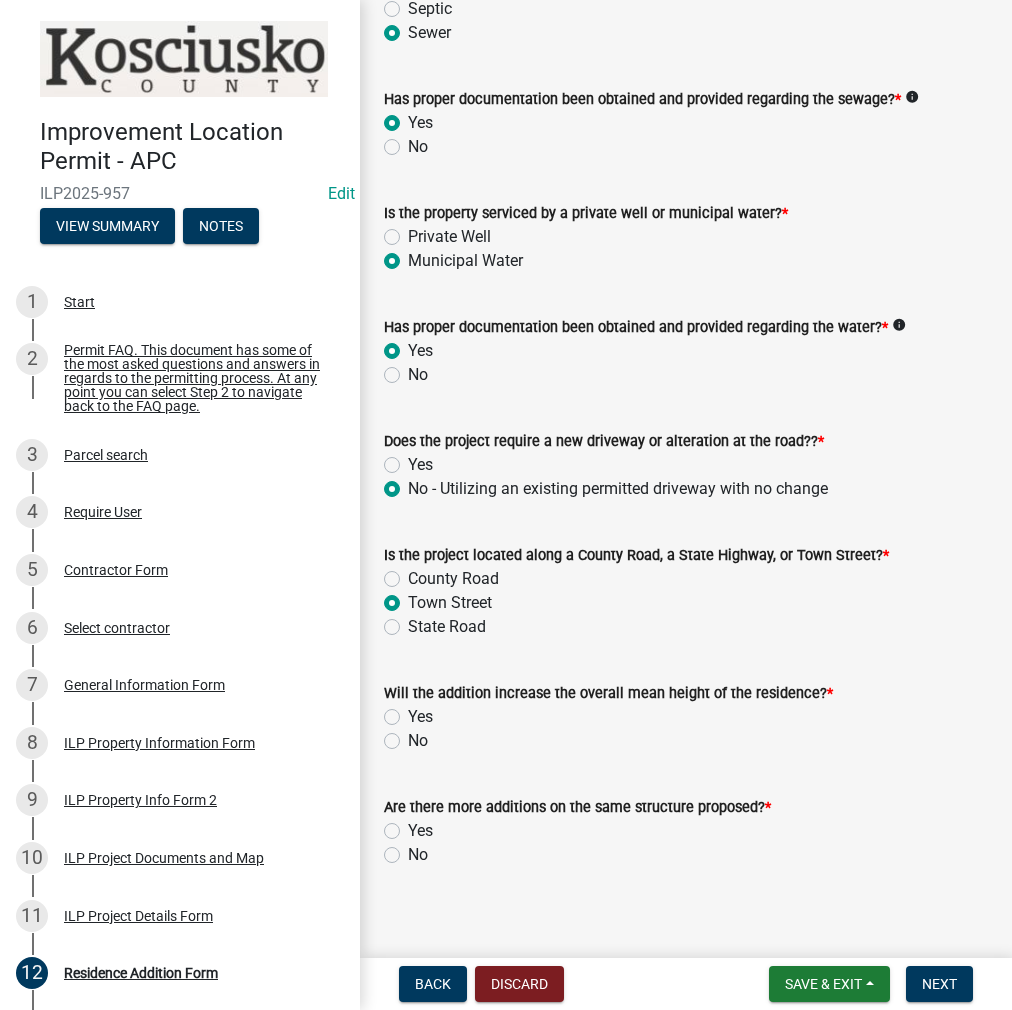 scroll, scrollTop: 400, scrollLeft: 0, axis: vertical 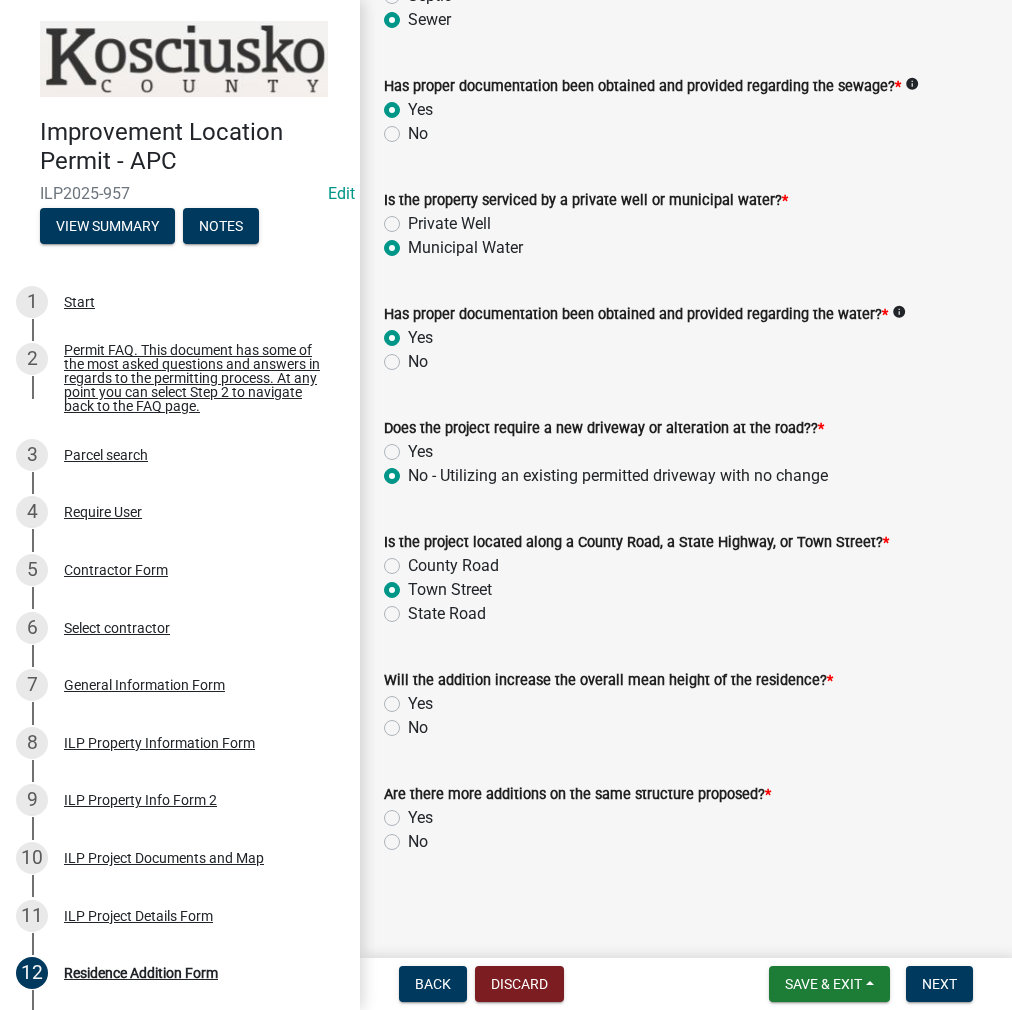 click on "No" 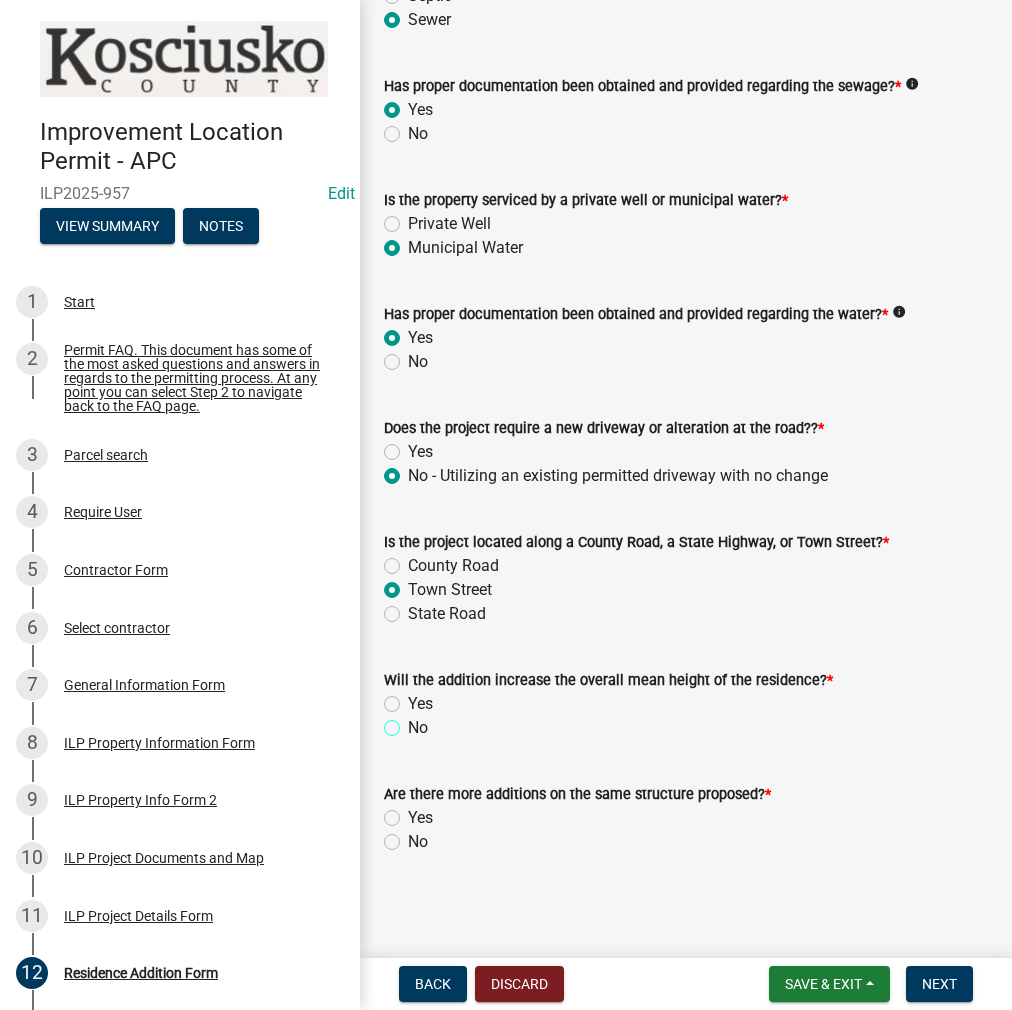 click on "No" at bounding box center [414, 722] 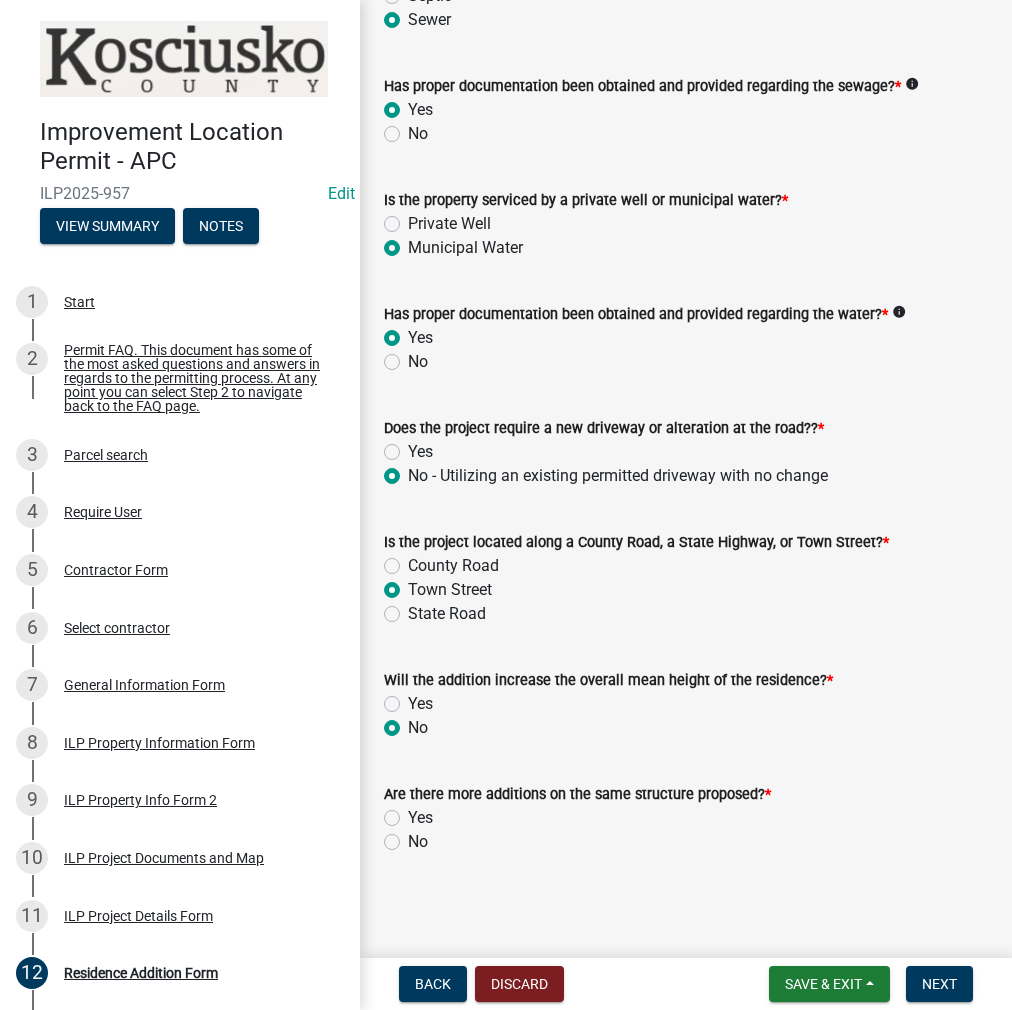 radio on "true" 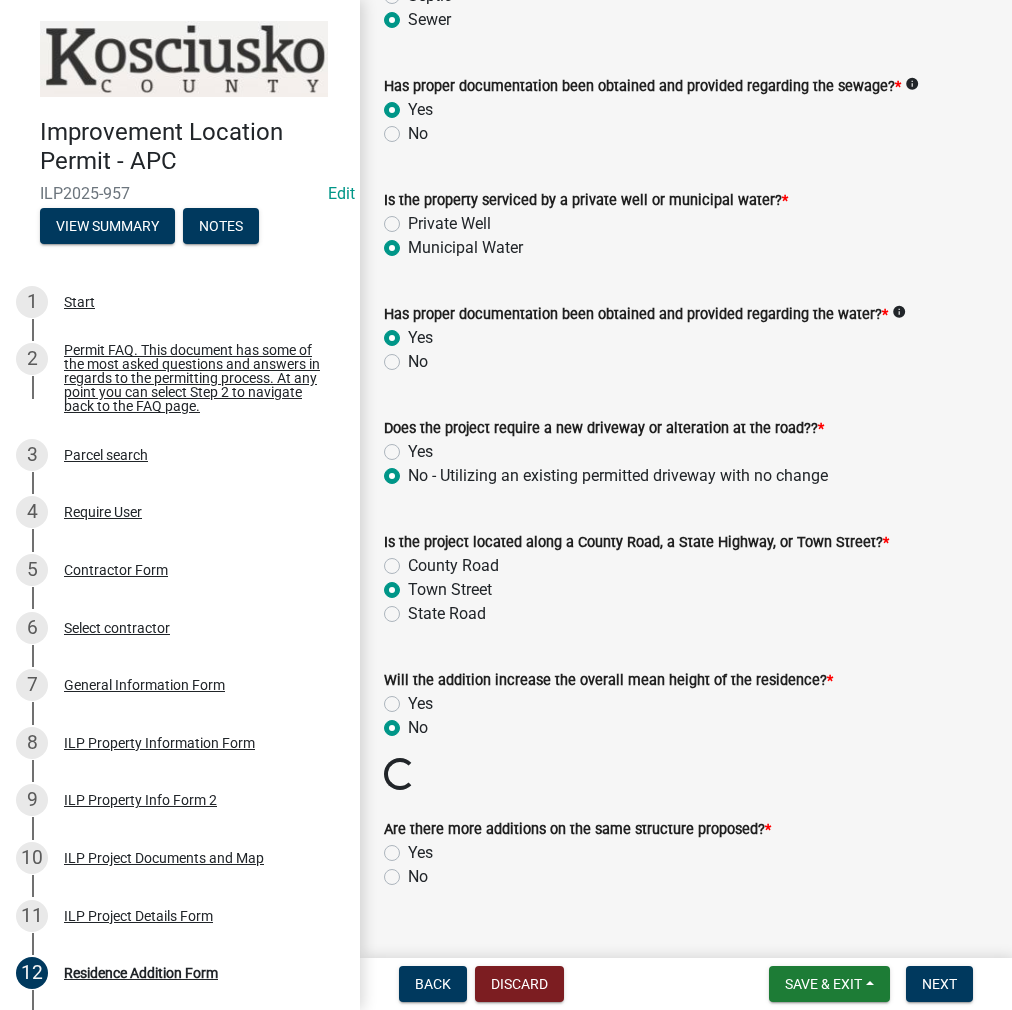 click on "No" 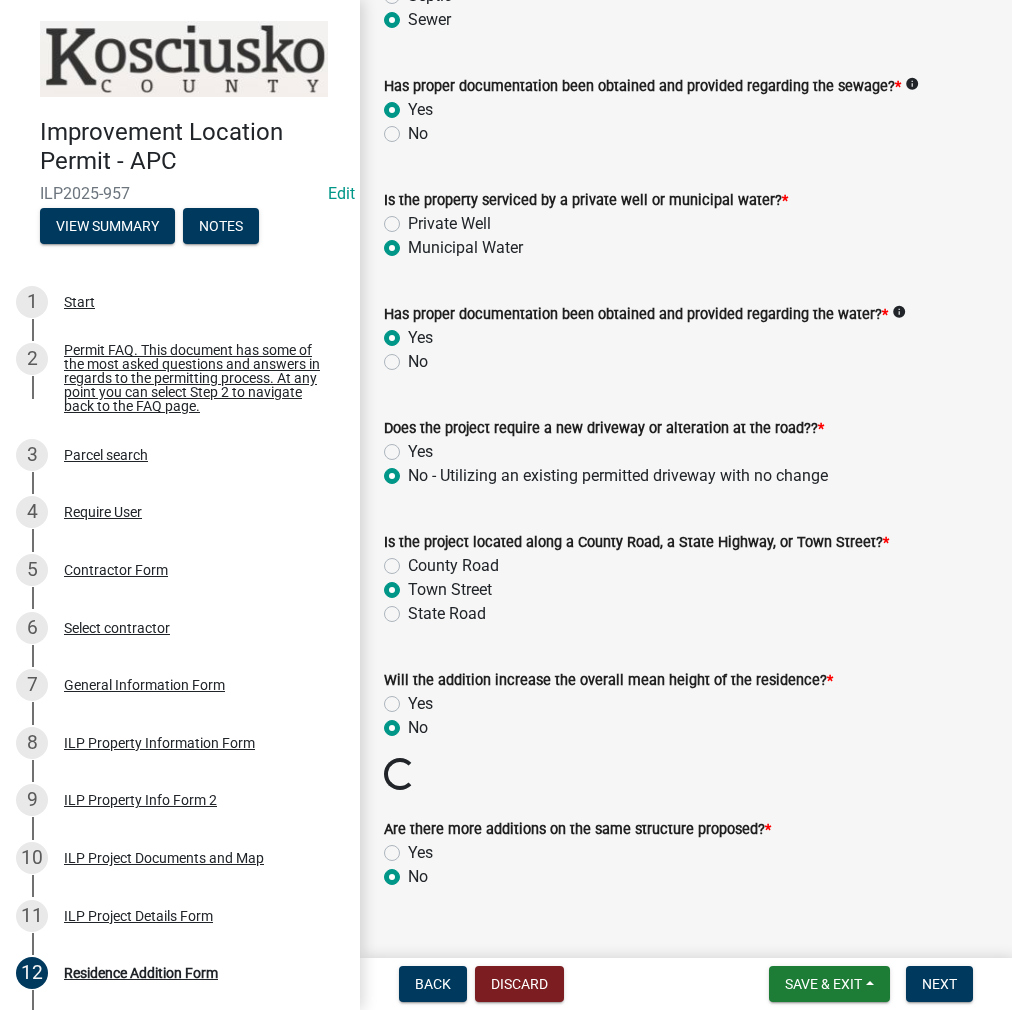 radio on "true" 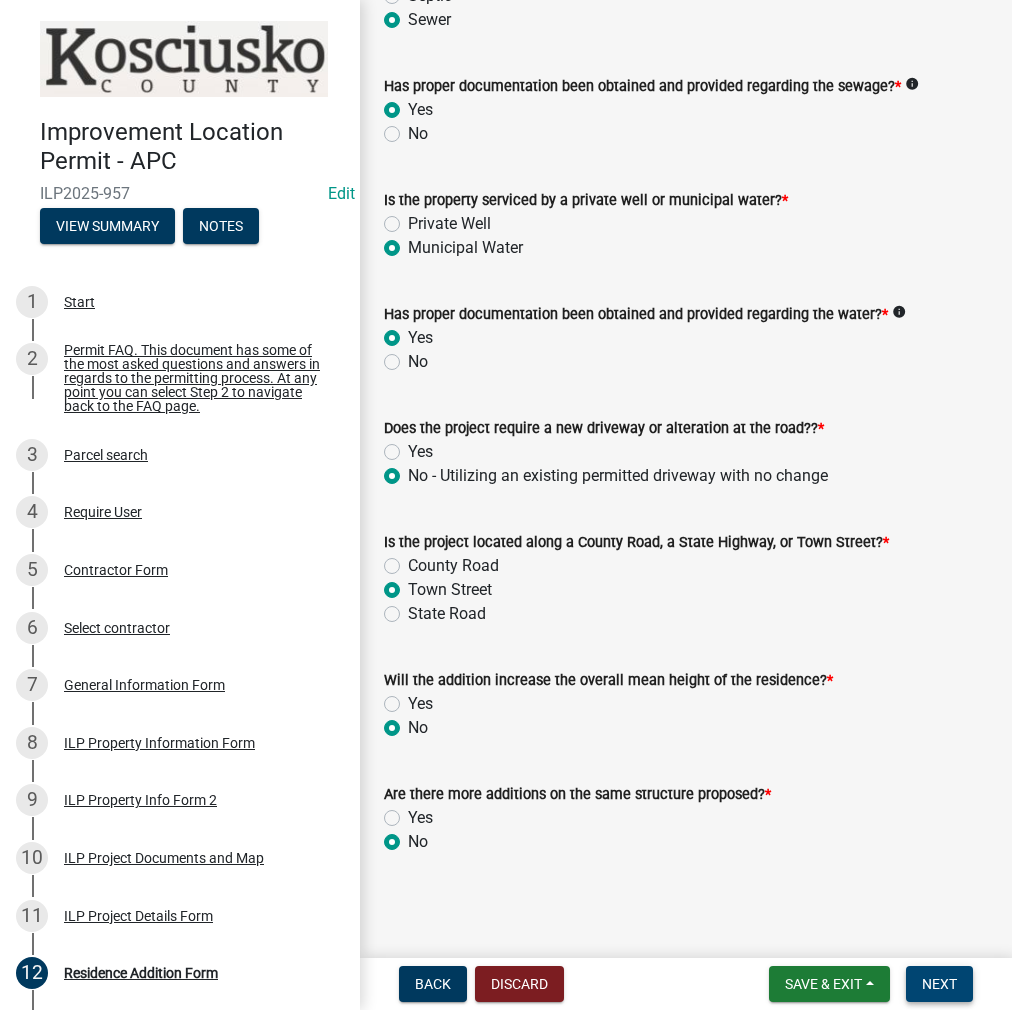 click on "Next" at bounding box center [939, 984] 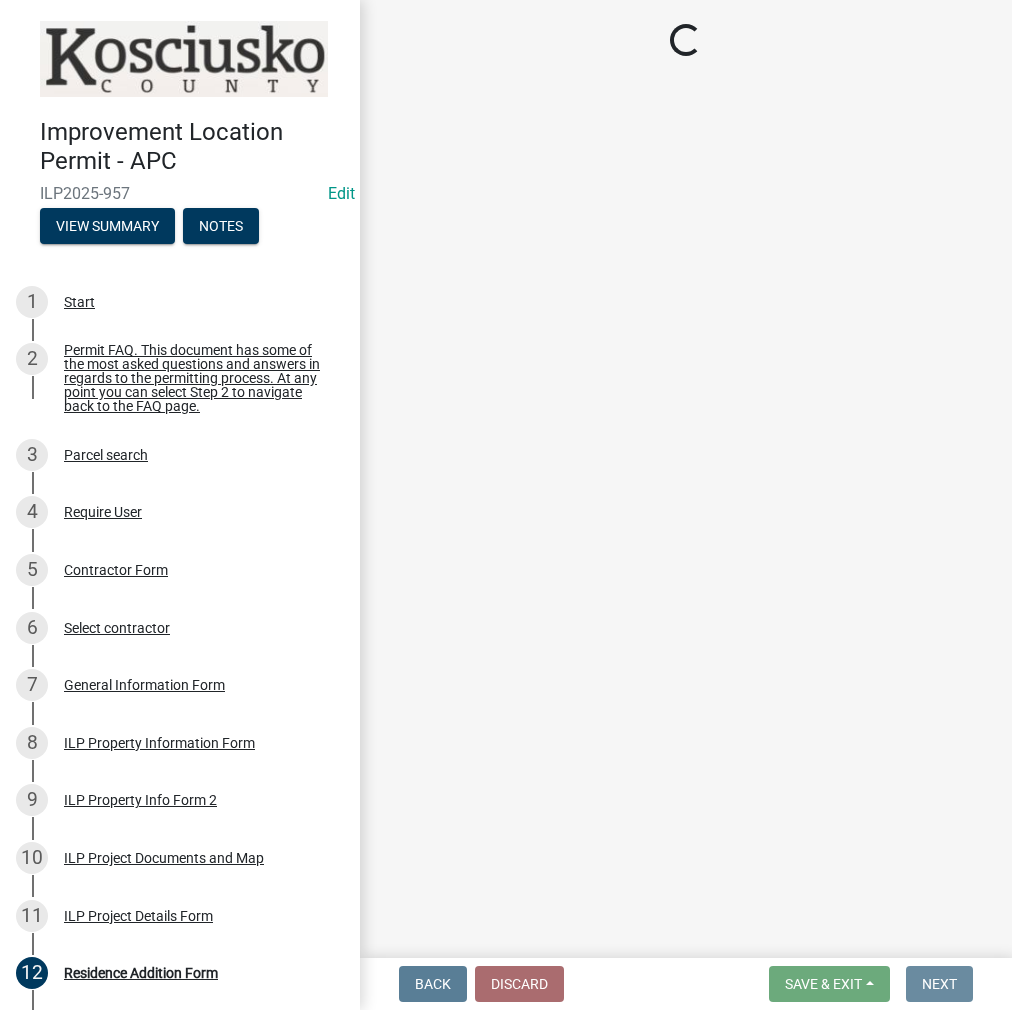 scroll, scrollTop: 0, scrollLeft: 0, axis: both 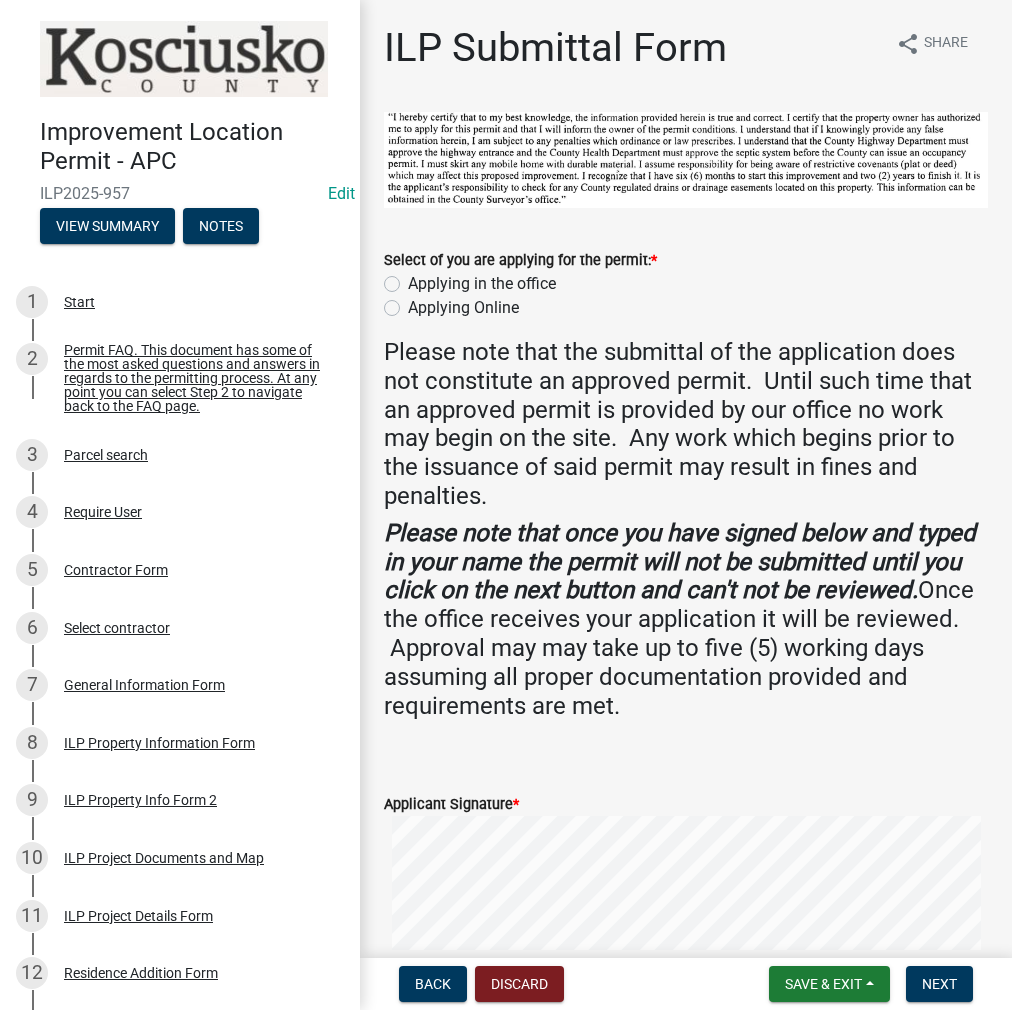 click on "Applying in the office" 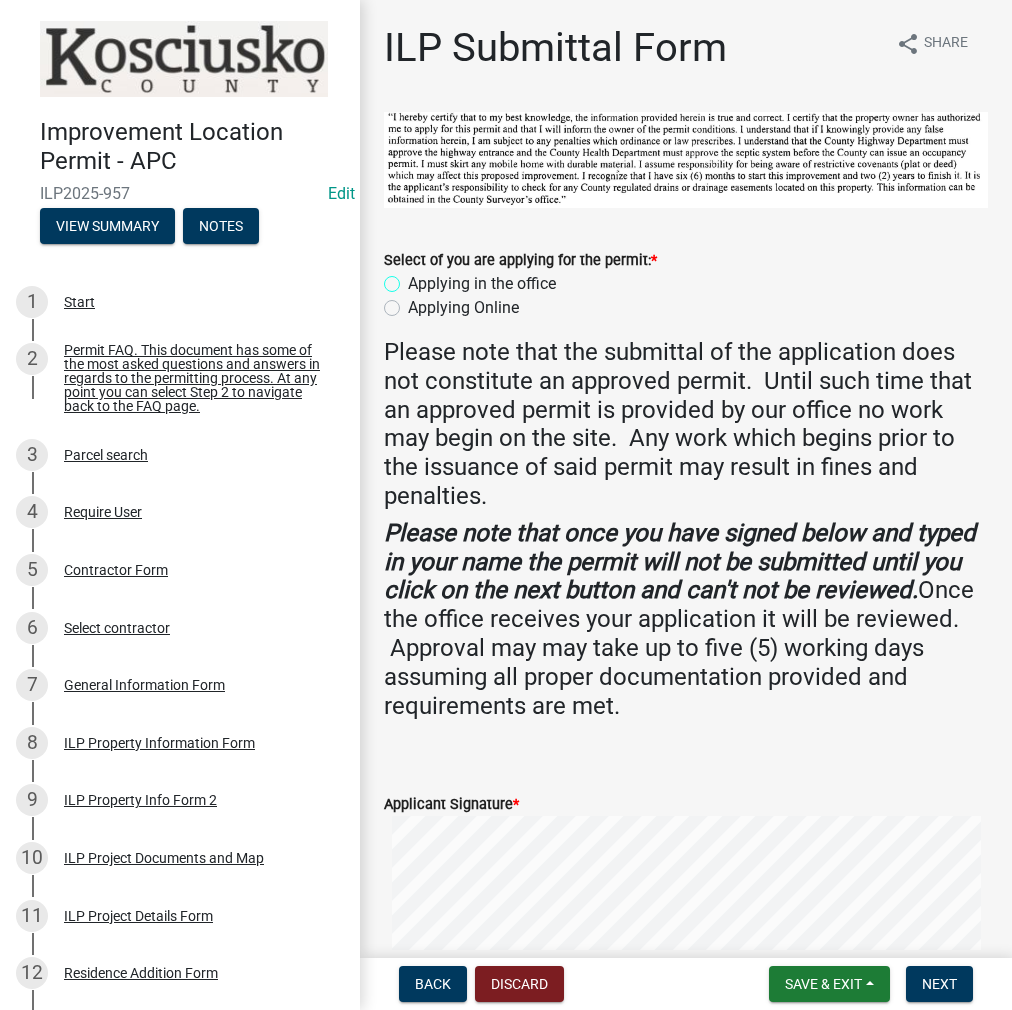 click on "Applying in the office" at bounding box center [414, 278] 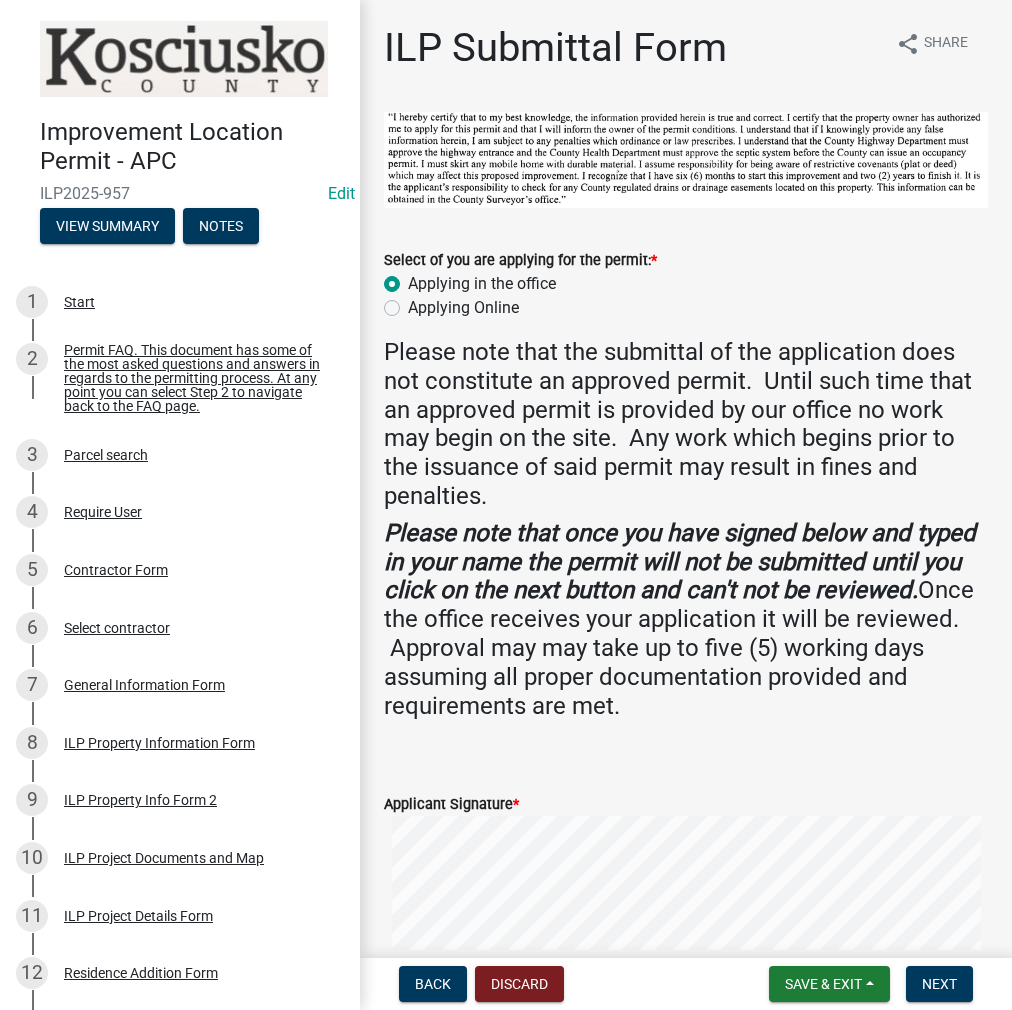 radio on "true" 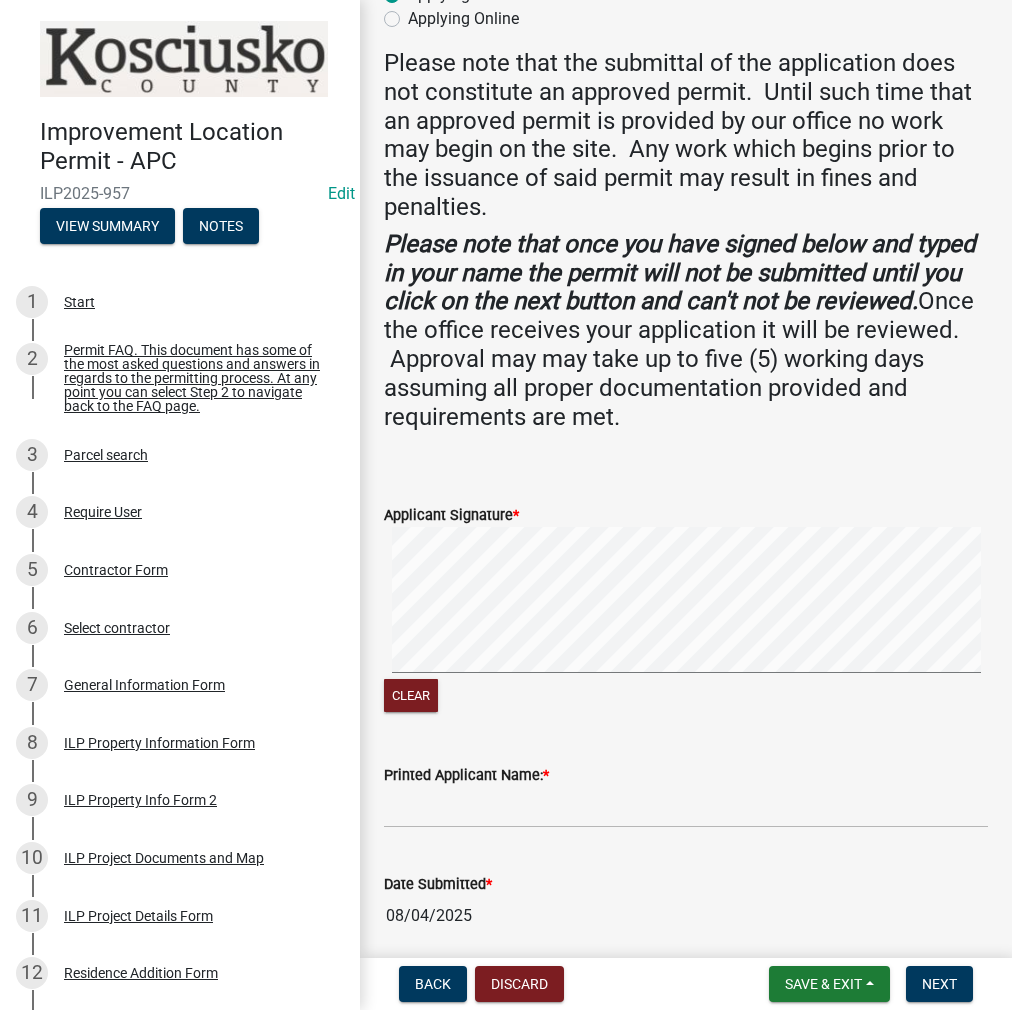 scroll, scrollTop: 365, scrollLeft: 0, axis: vertical 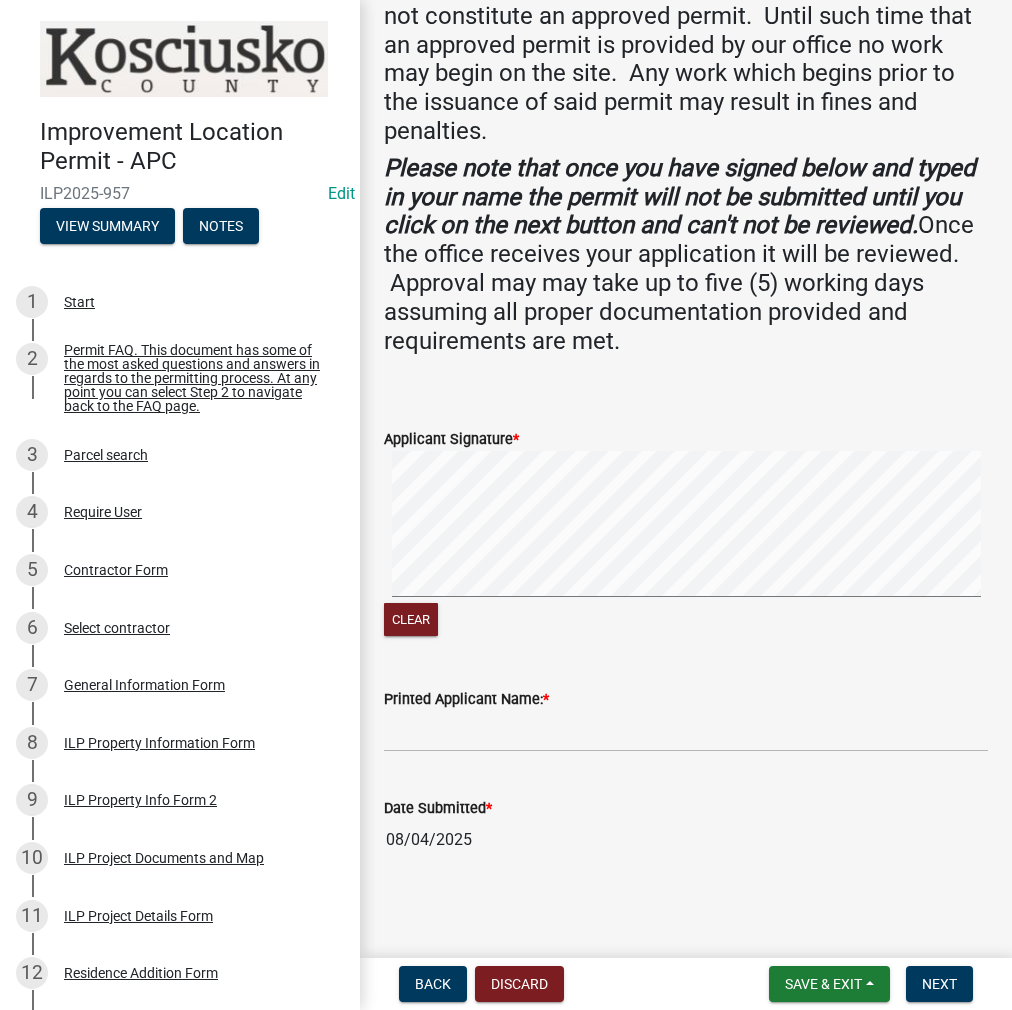 click on "Printed Applicant Name:  *" 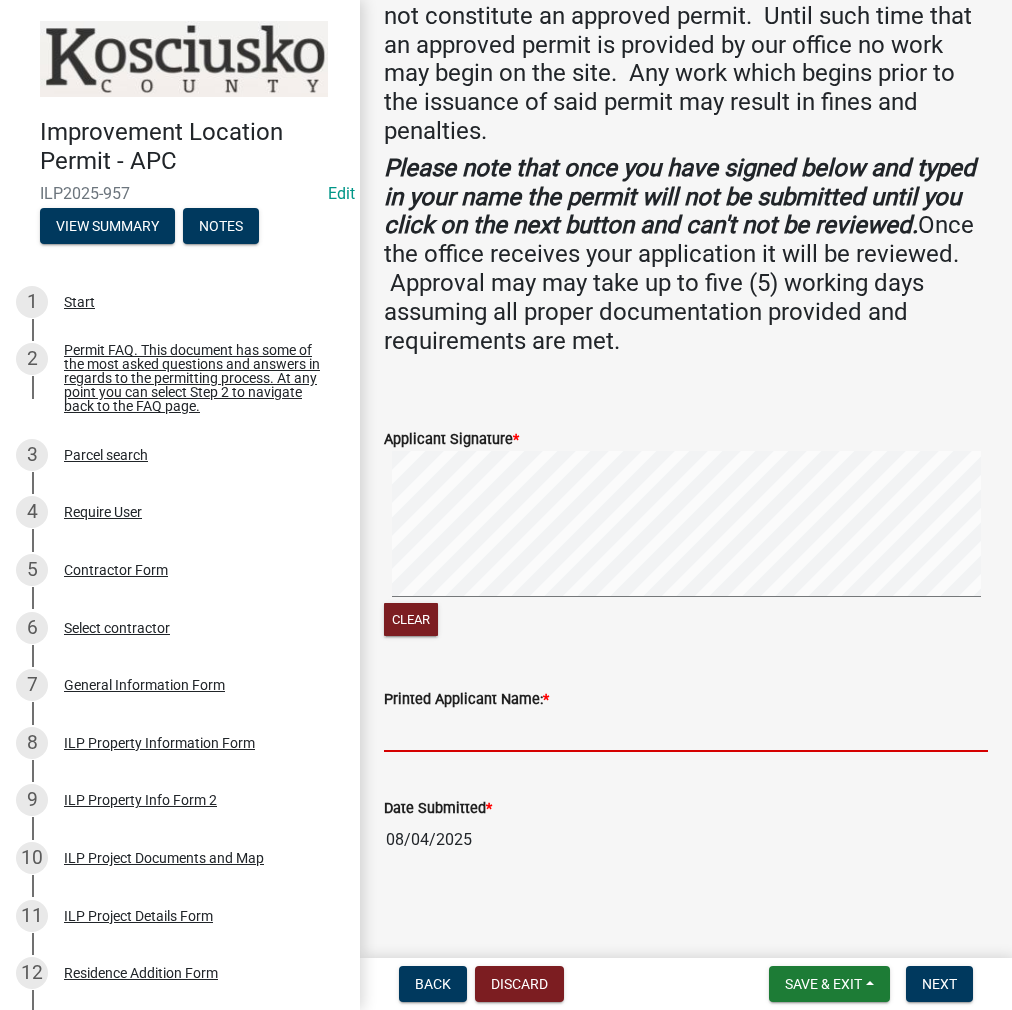 click on "Printed Applicant Name:  *" at bounding box center (686, 731) 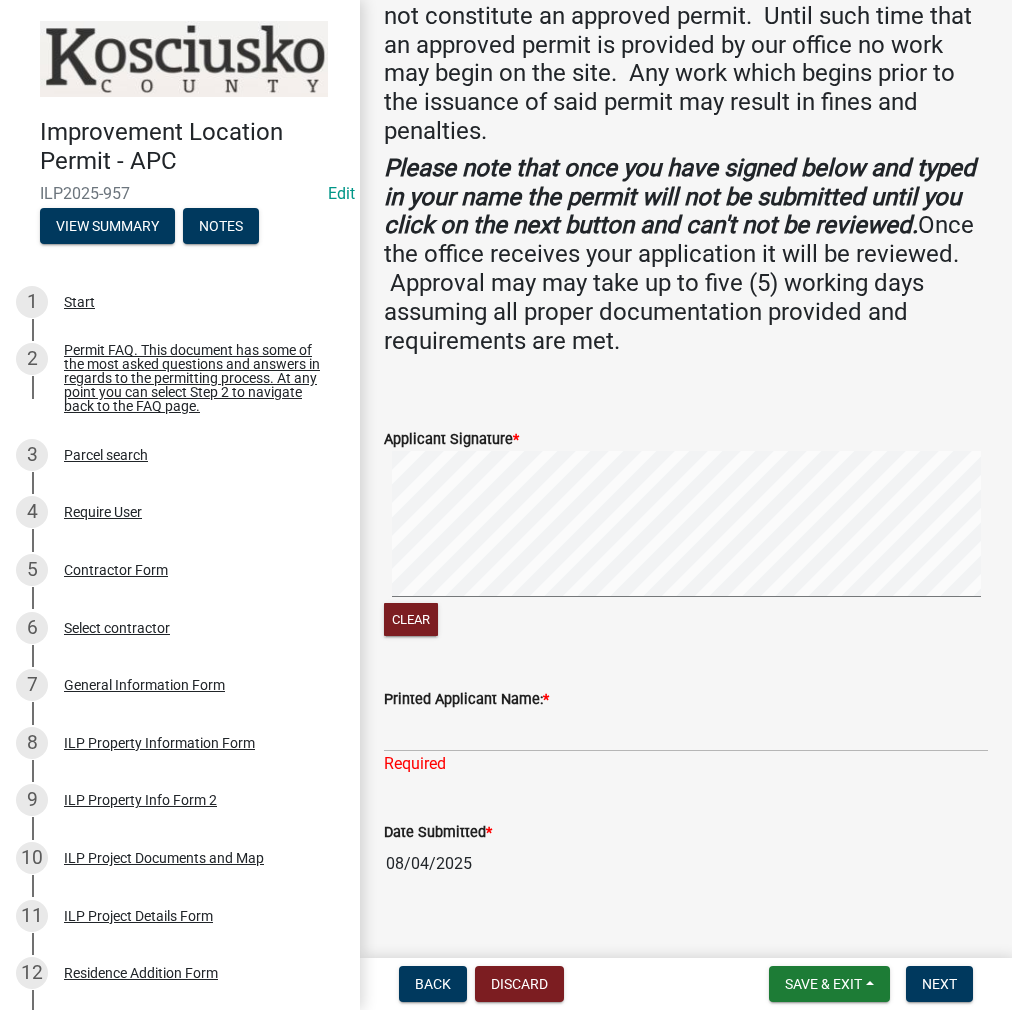 click on "Printed Applicant Name:  * Required" 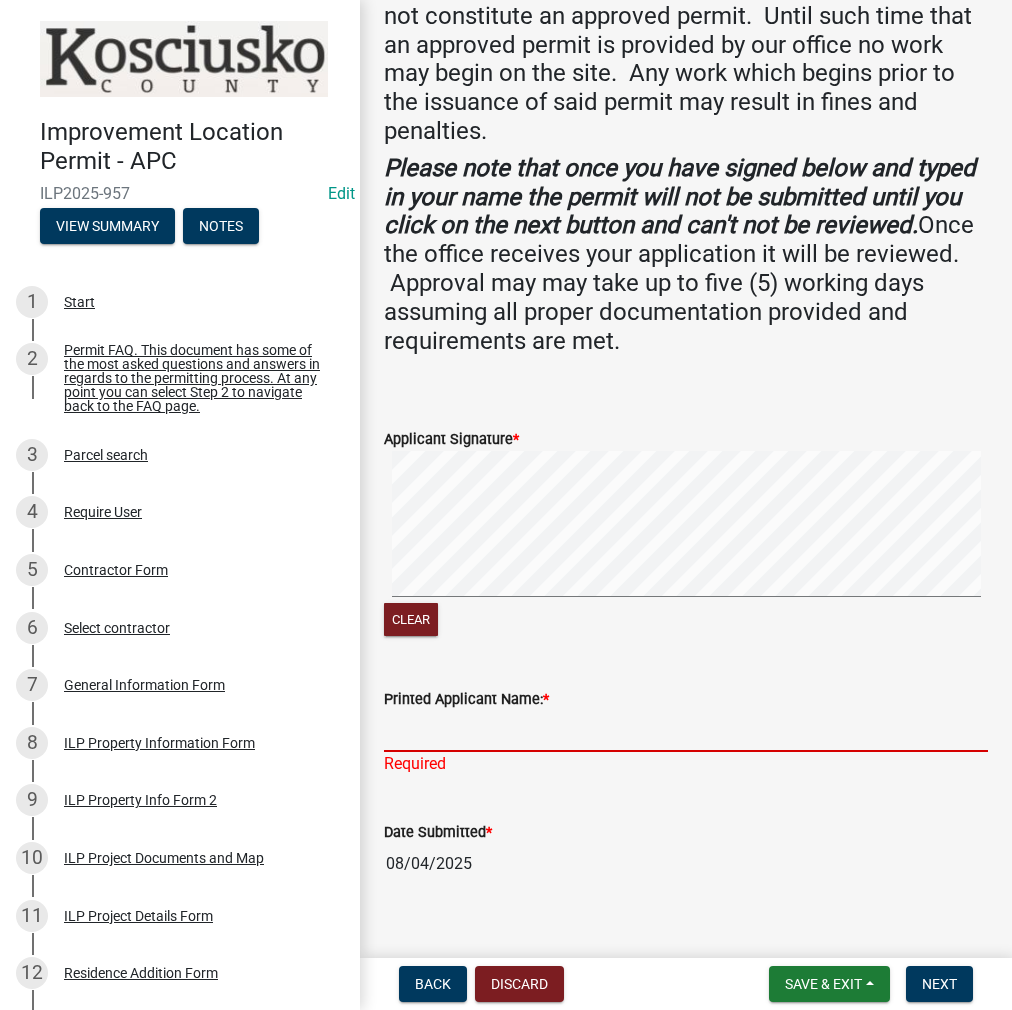 click on "Printed Applicant Name:  *" at bounding box center (686, 731) 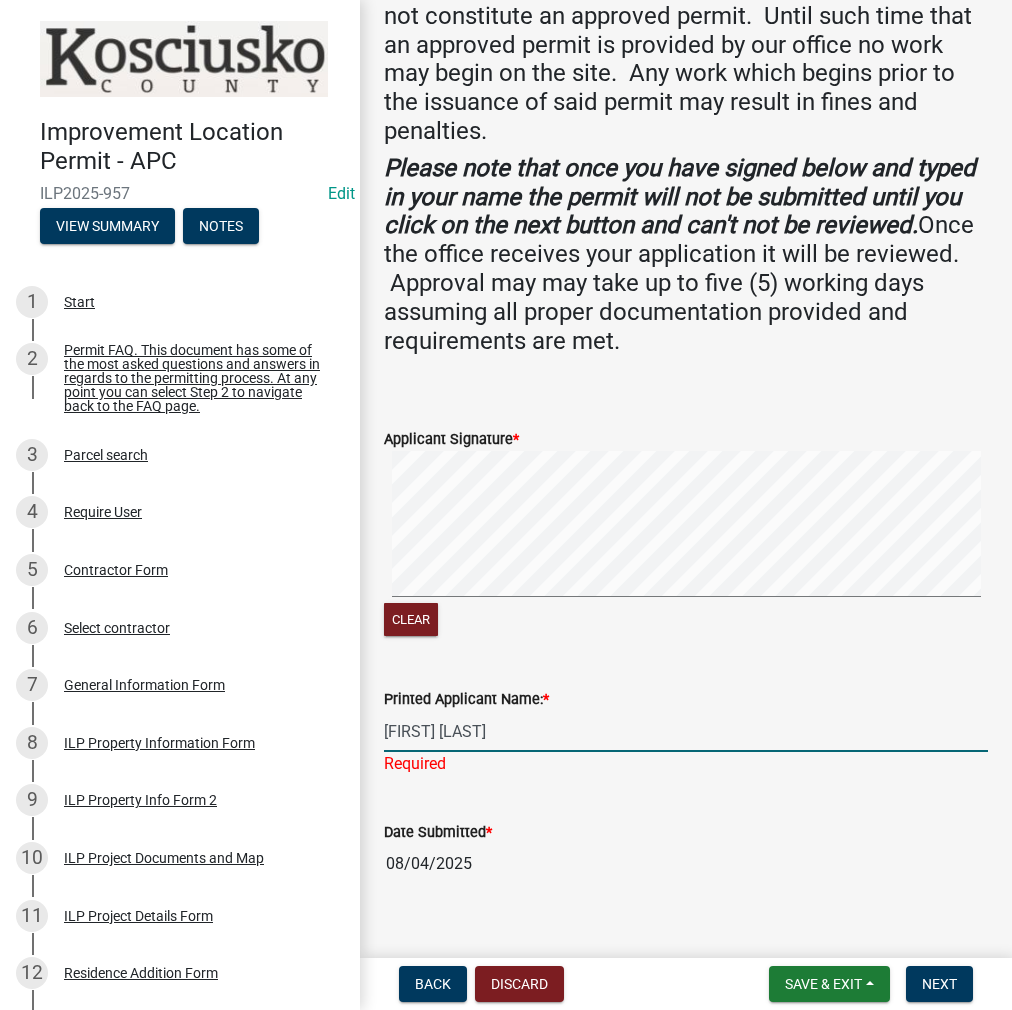 type on "[FIRST] [LAST]" 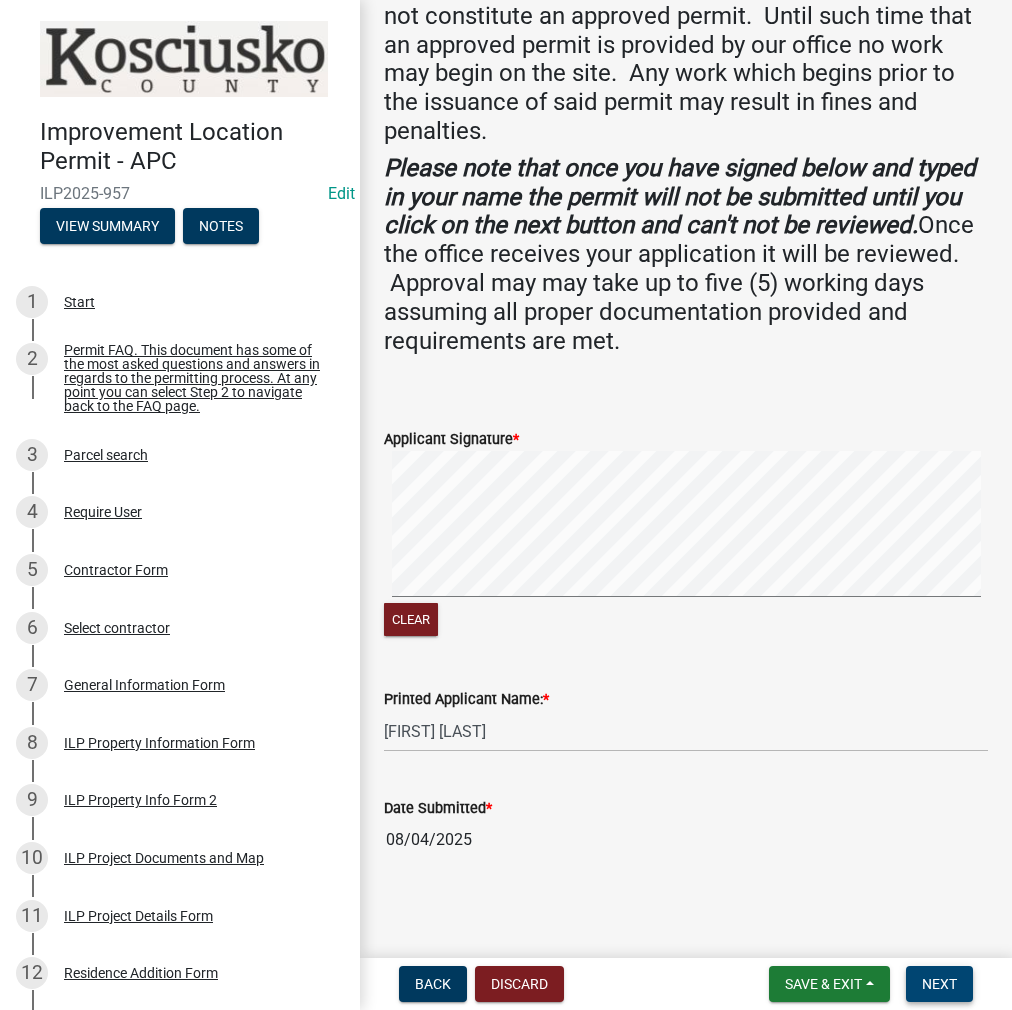 click on "Next" at bounding box center (939, 984) 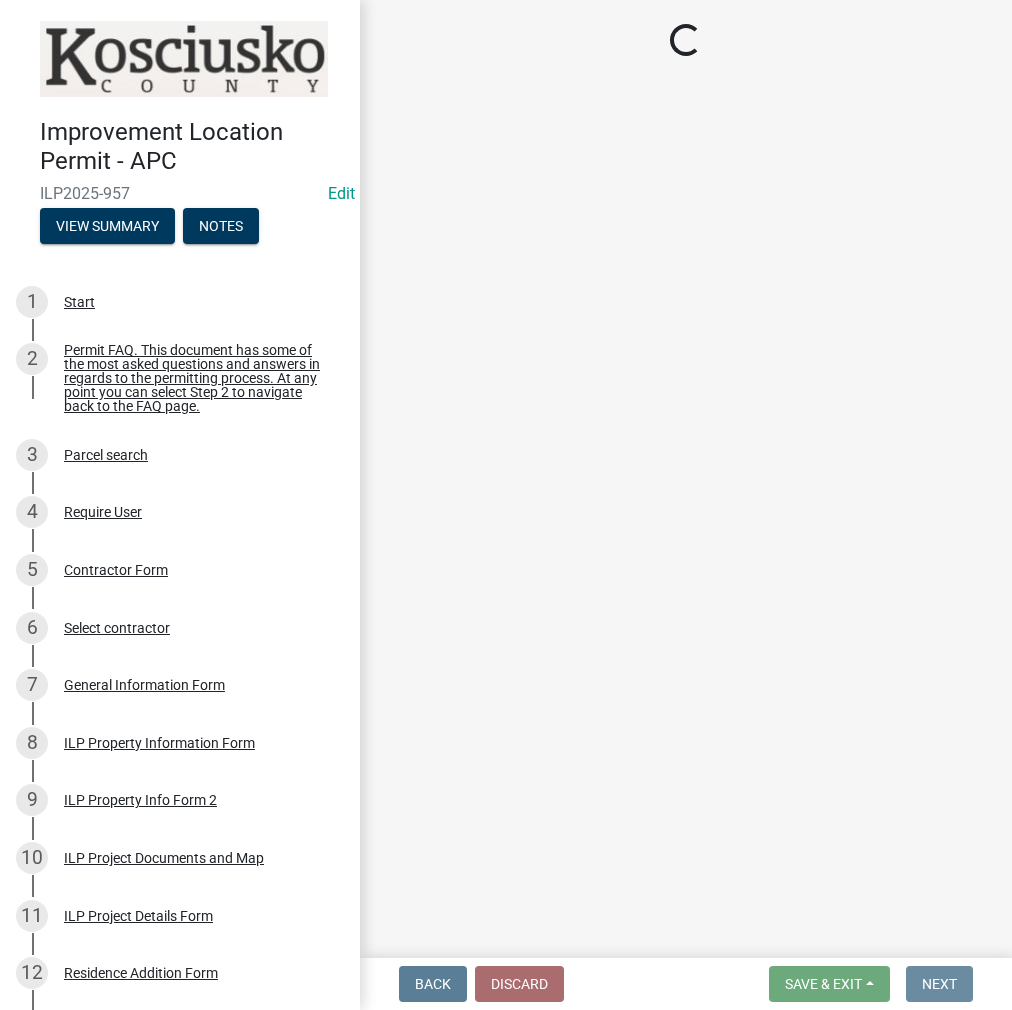 scroll, scrollTop: 0, scrollLeft: 0, axis: both 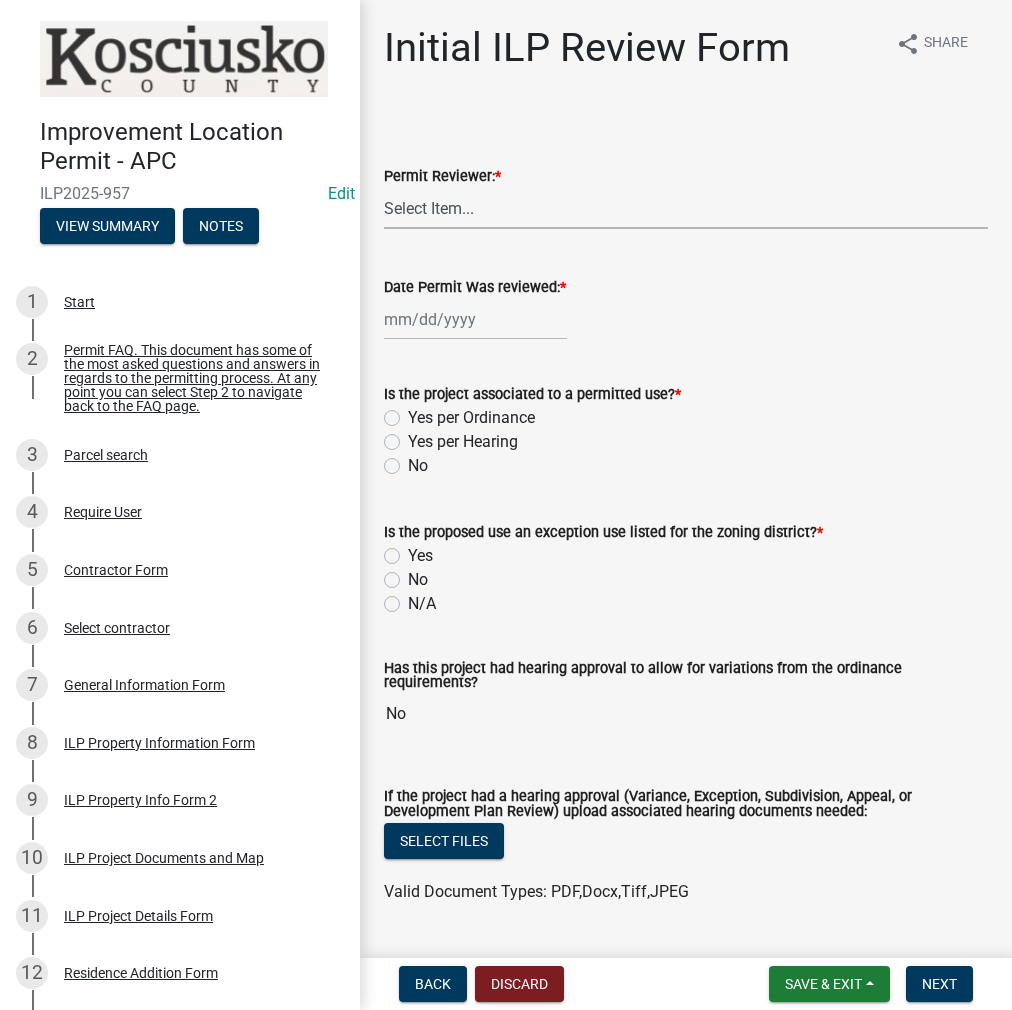 click on "Select Item...   MMS   LT   AT   CS   AH   Vacant" at bounding box center [686, 208] 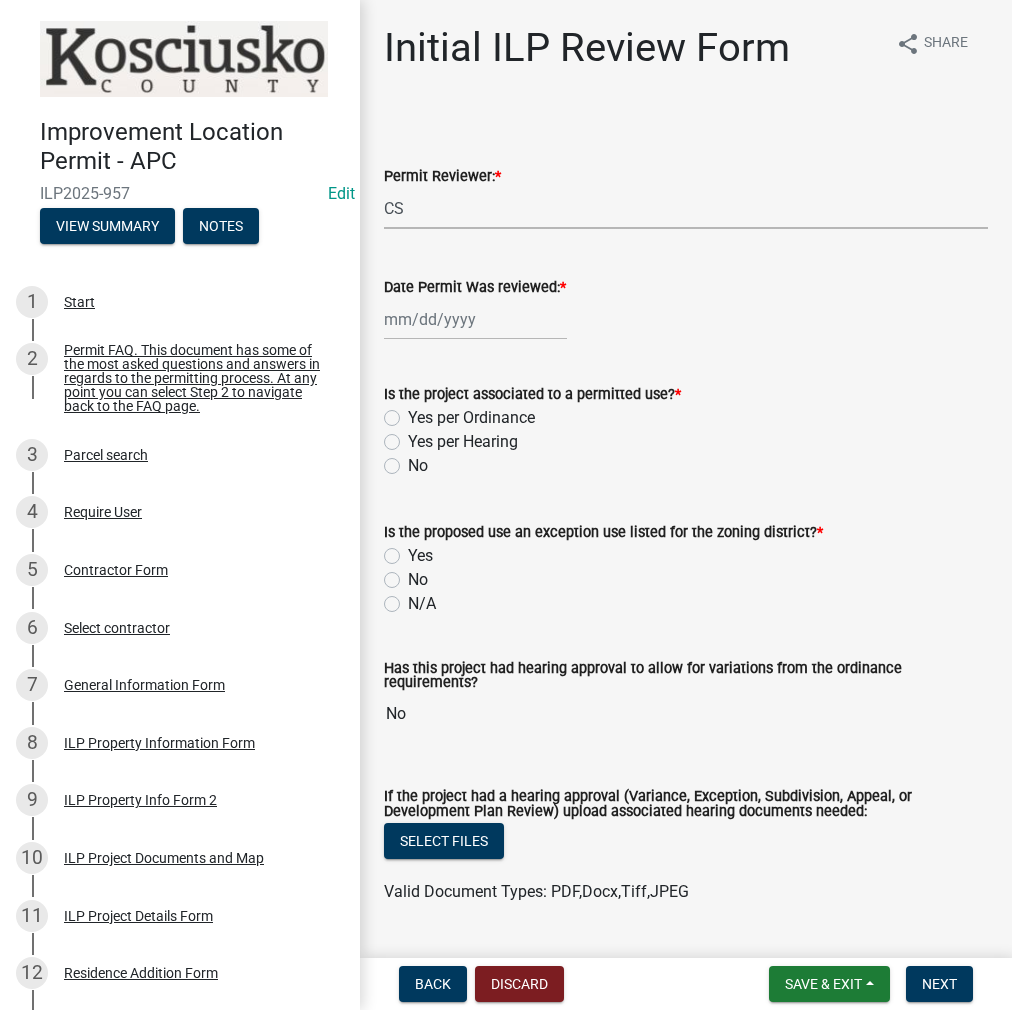 click on "Select Item...   MMS   LT   AT   CS   AH   Vacant" at bounding box center (686, 208) 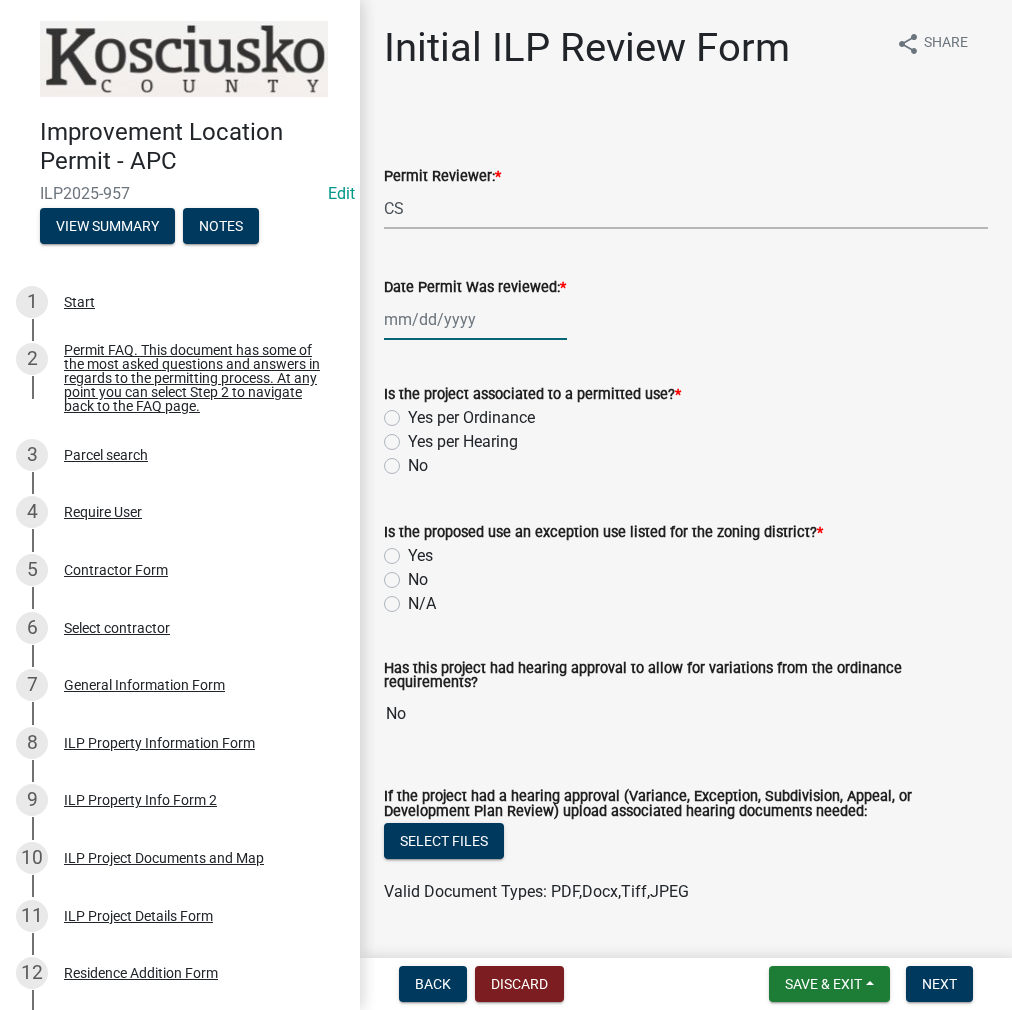 click 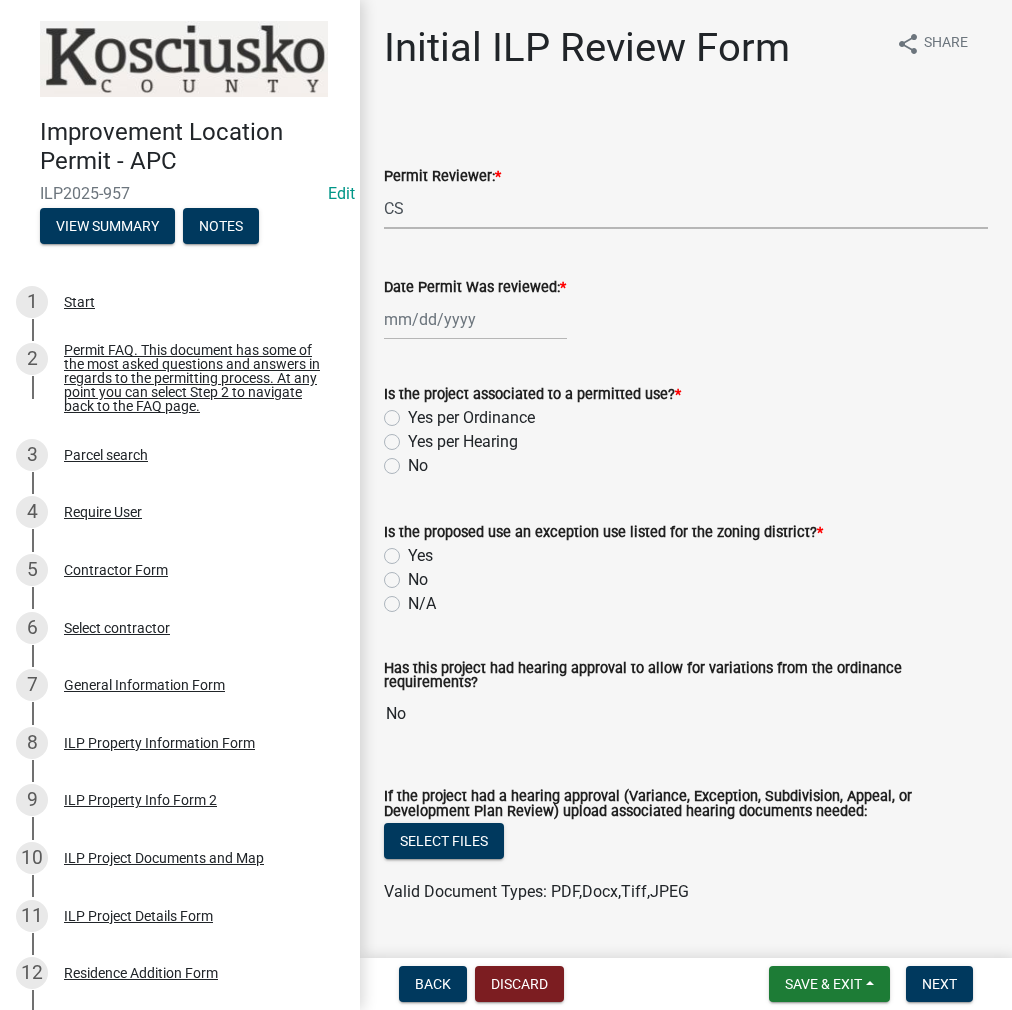 select on "8" 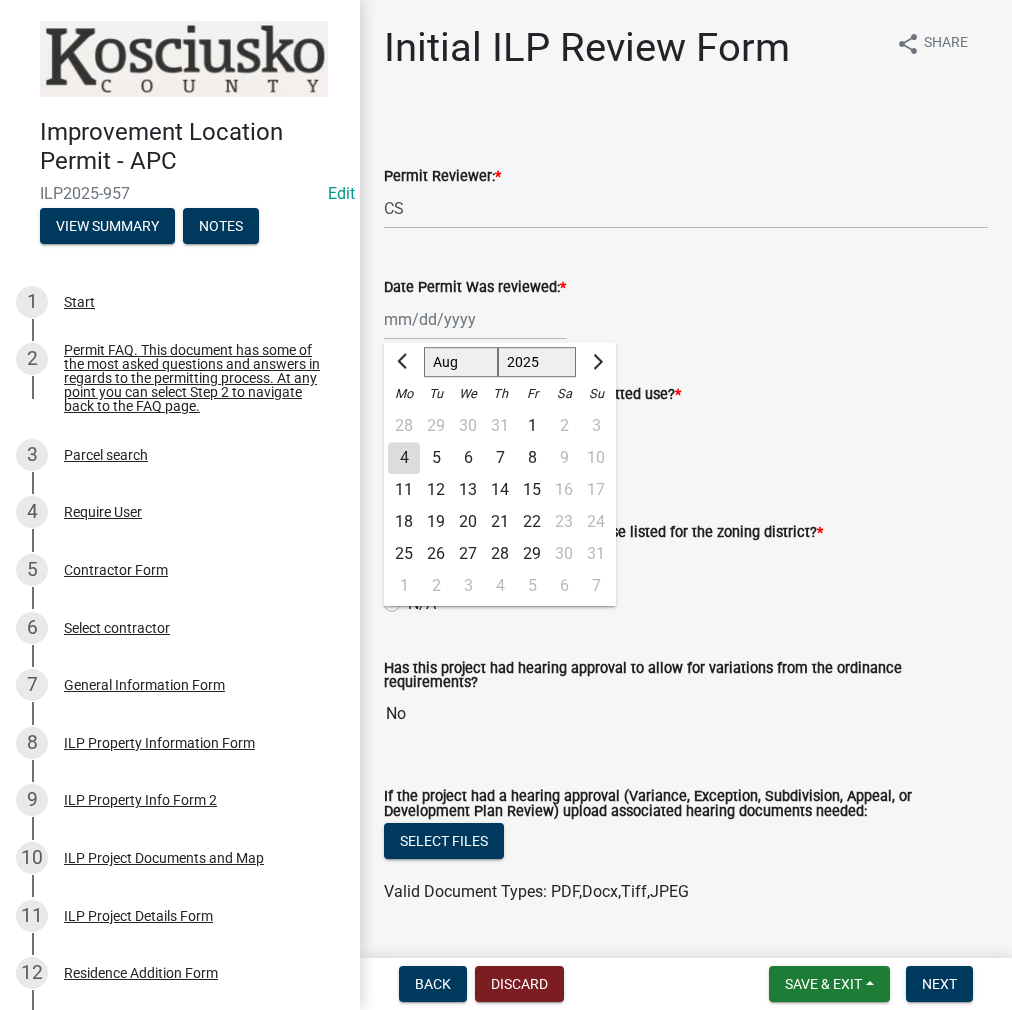 click on "4" 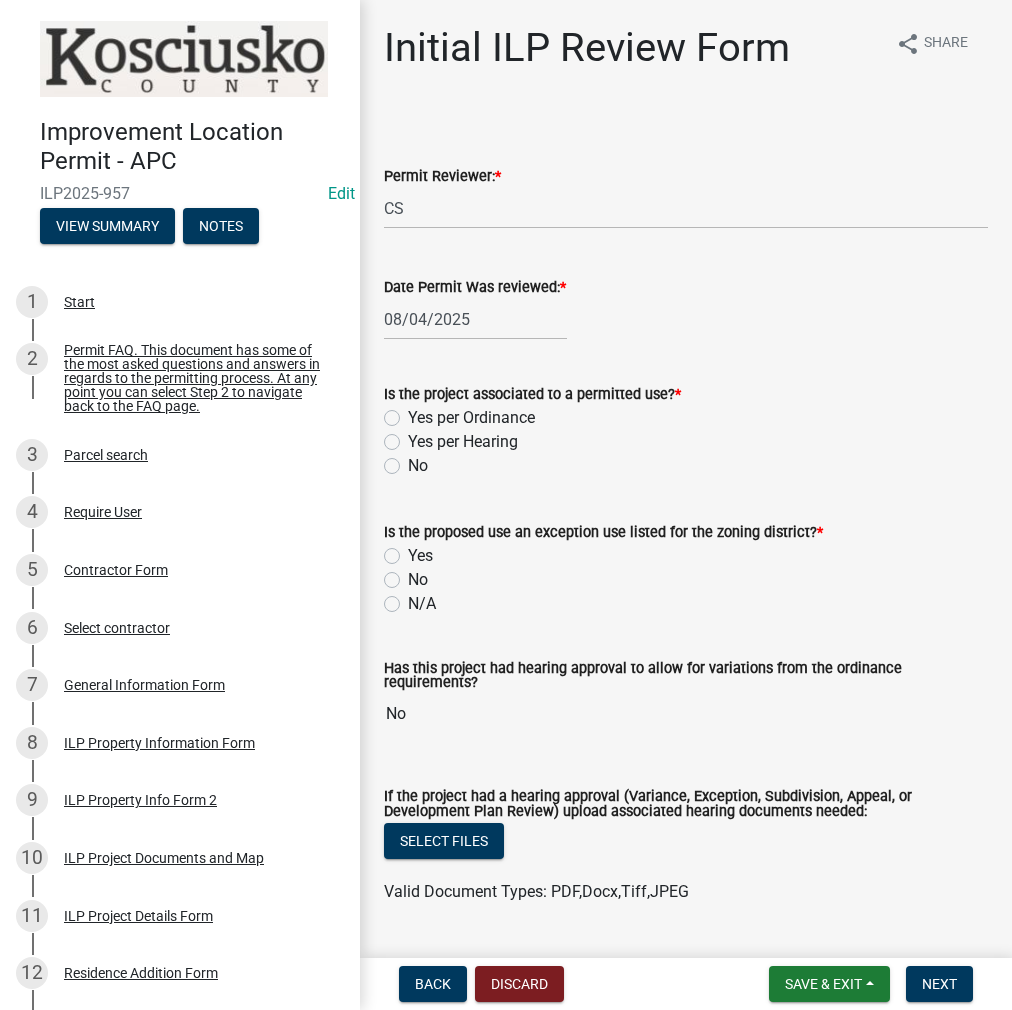 click on "Yes per Ordinance" 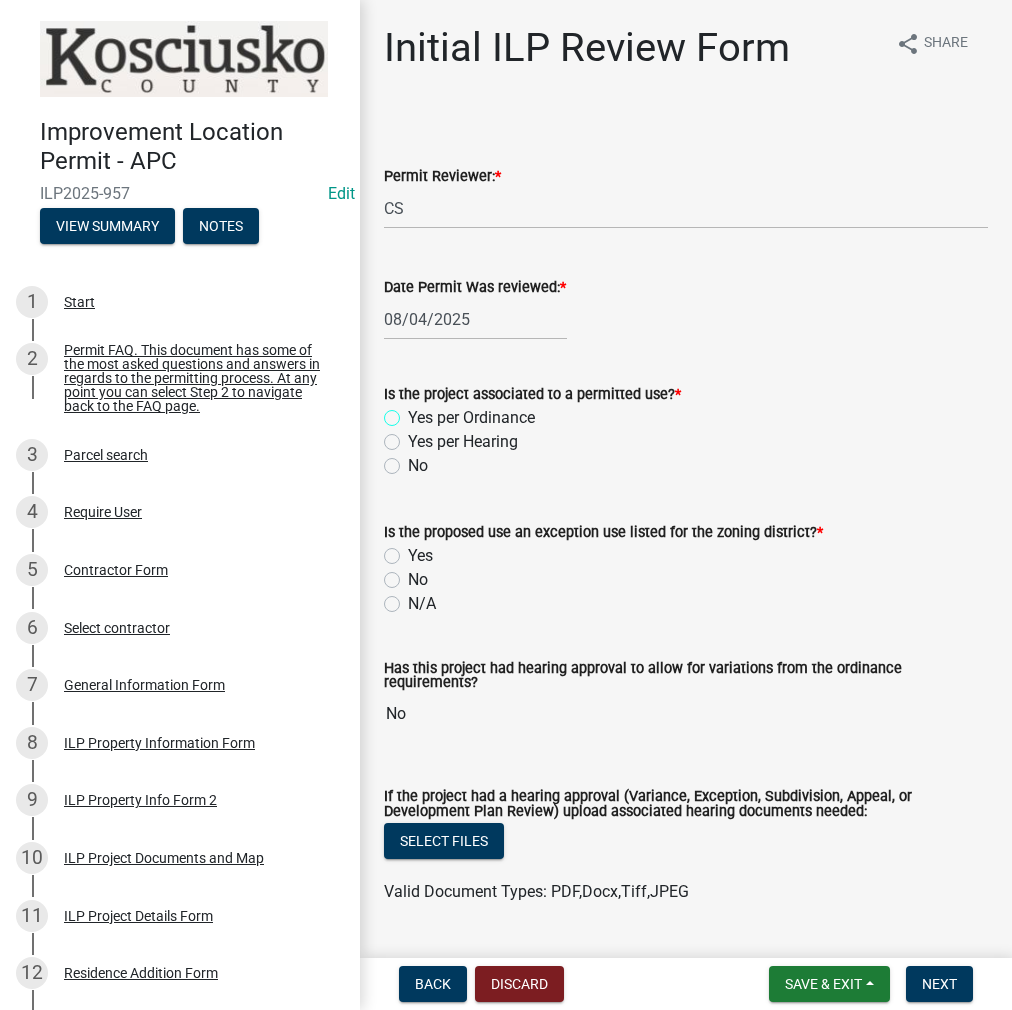 click on "Yes per Ordinance" at bounding box center (414, 412) 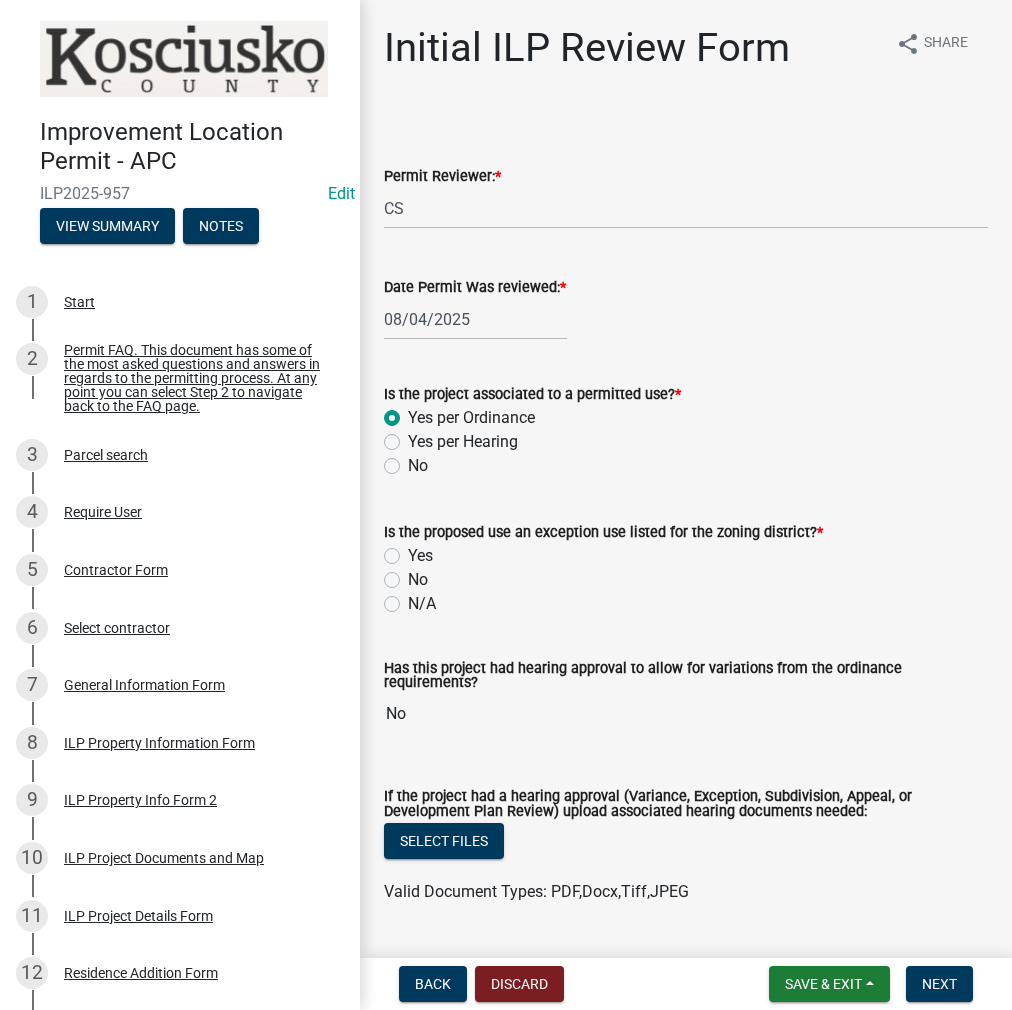 radio on "true" 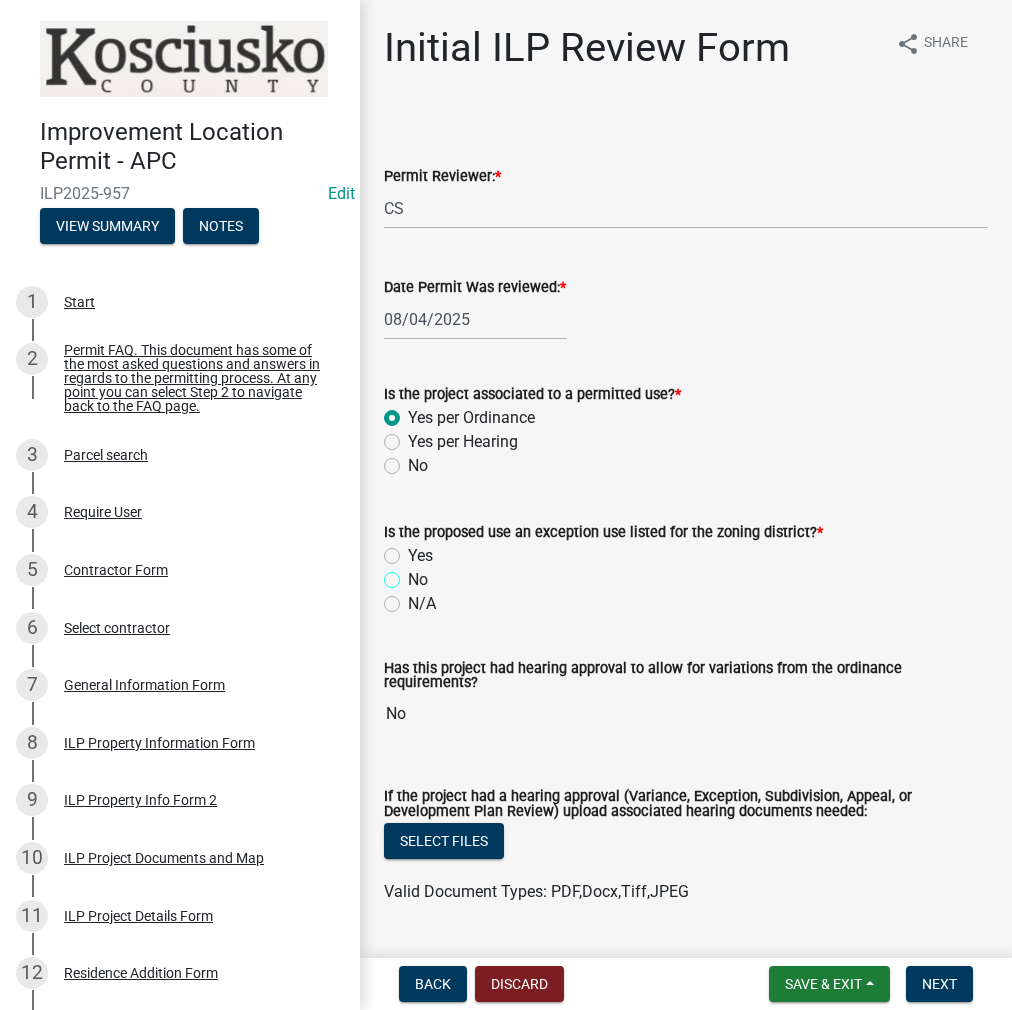 click on "No" at bounding box center (414, 574) 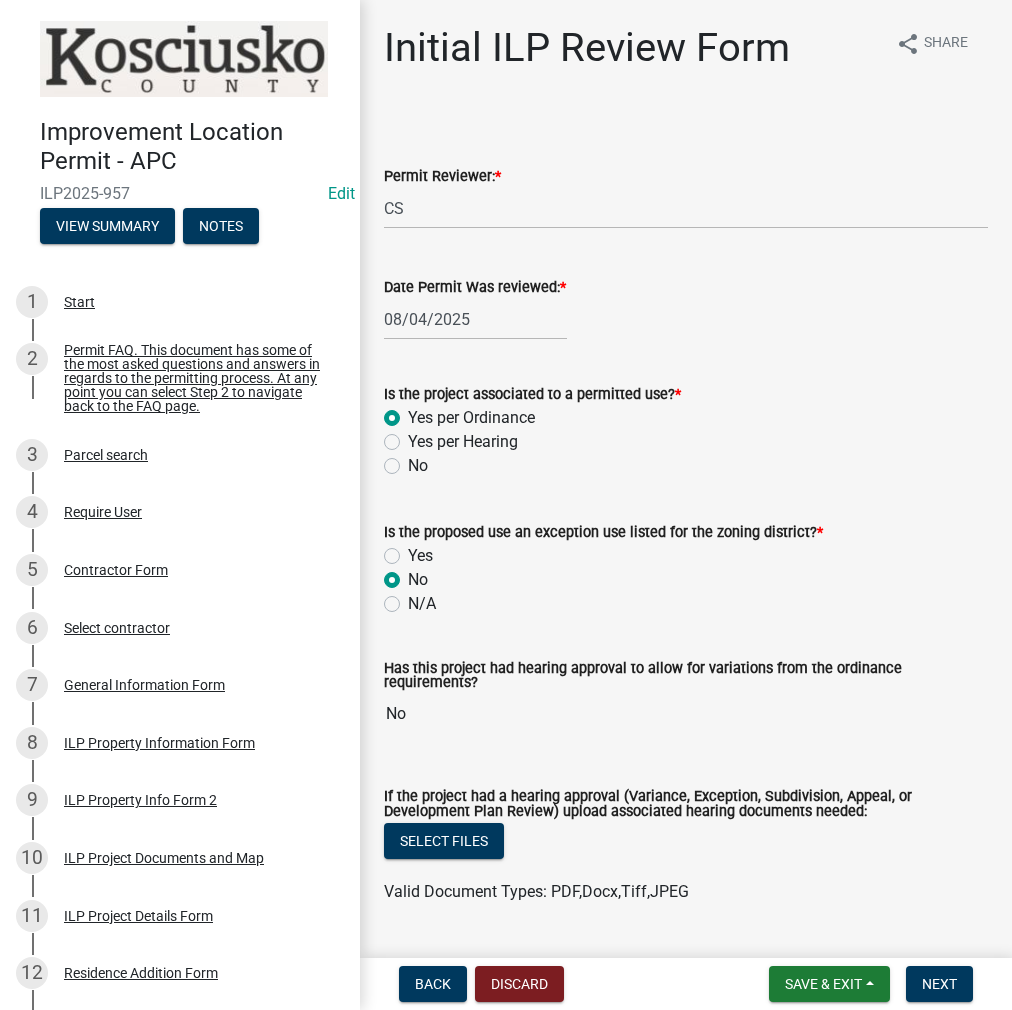 radio on "true" 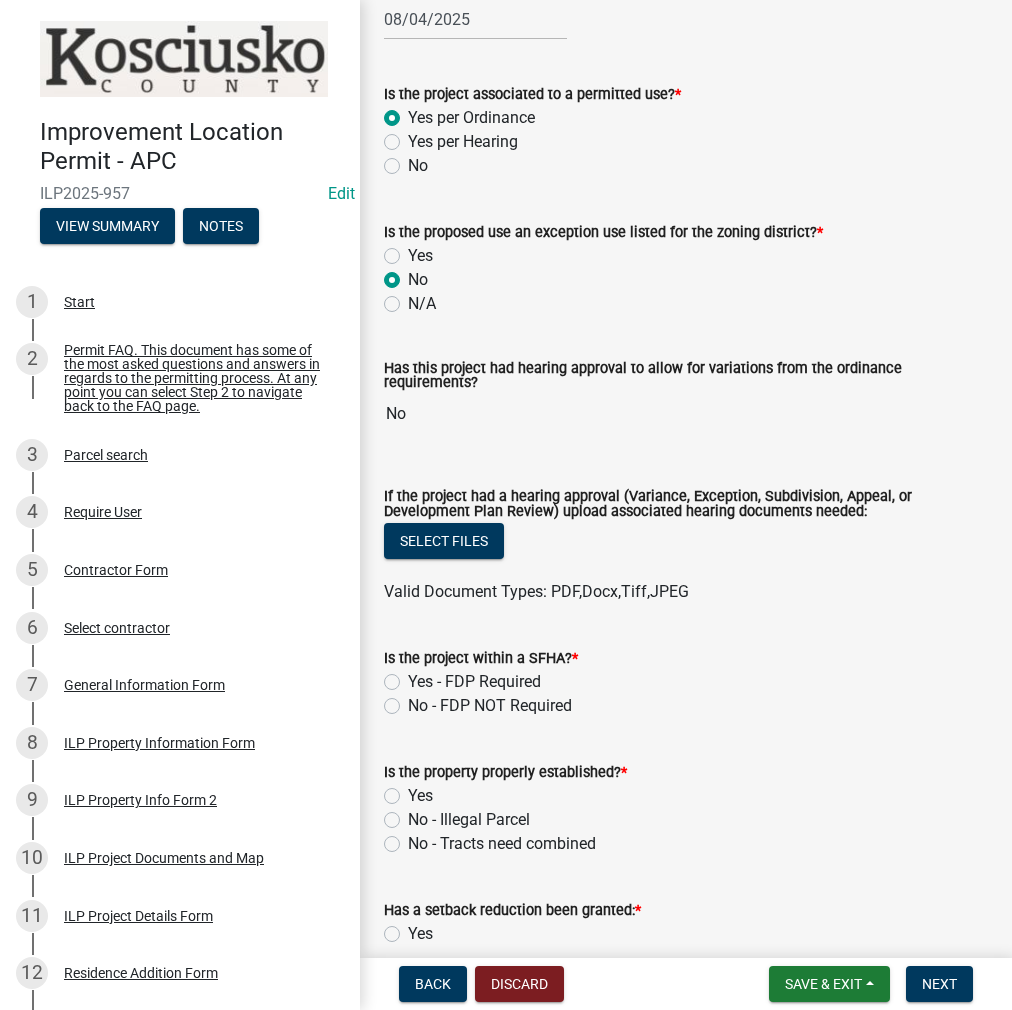 click on "No - FDP NOT Required" 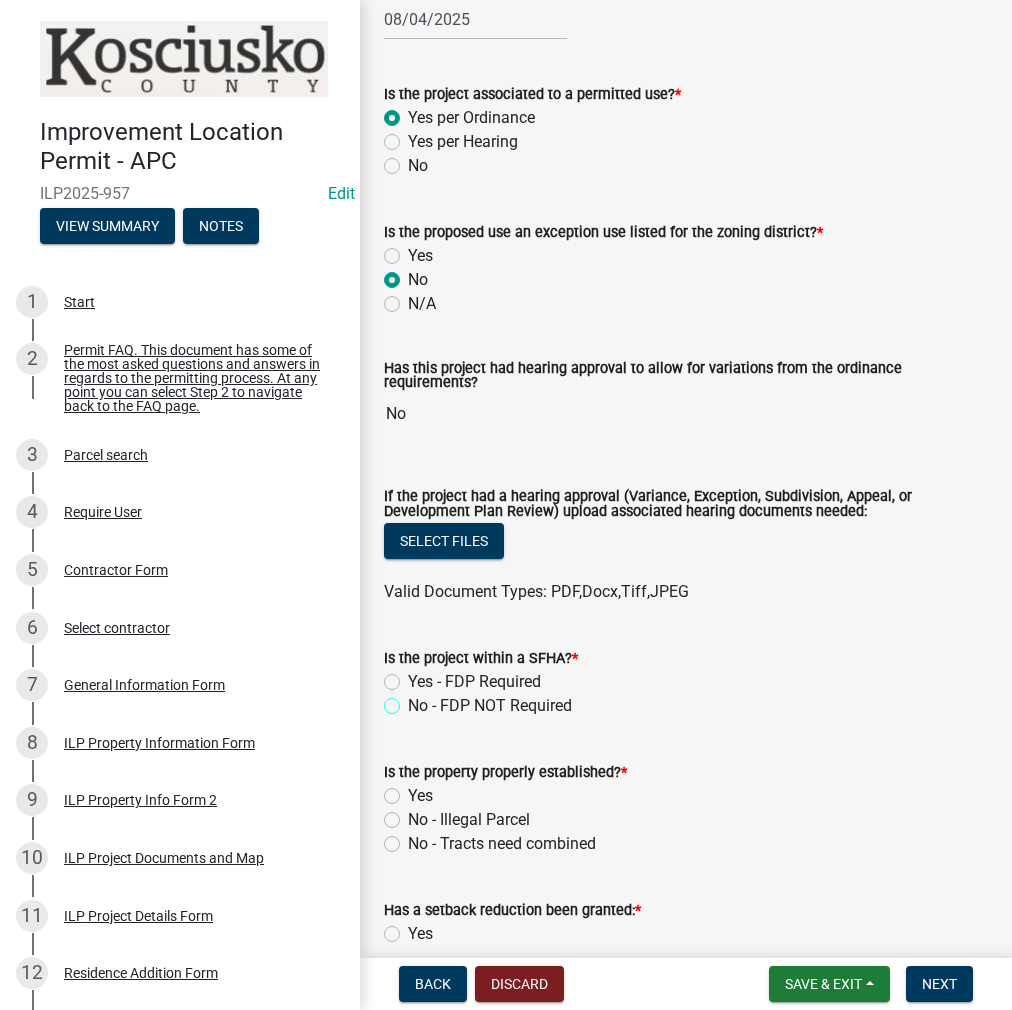 click on "No - FDP NOT Required" at bounding box center (414, 700) 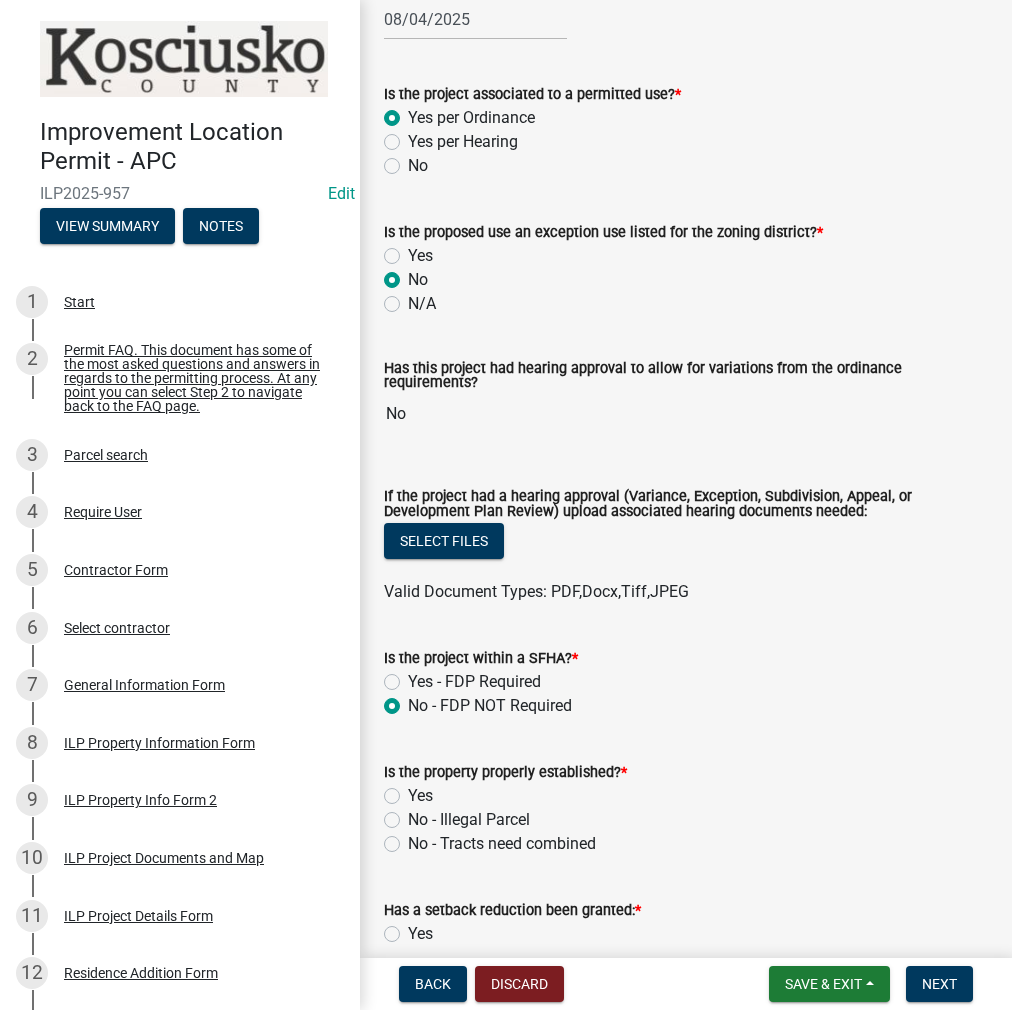 radio on "true" 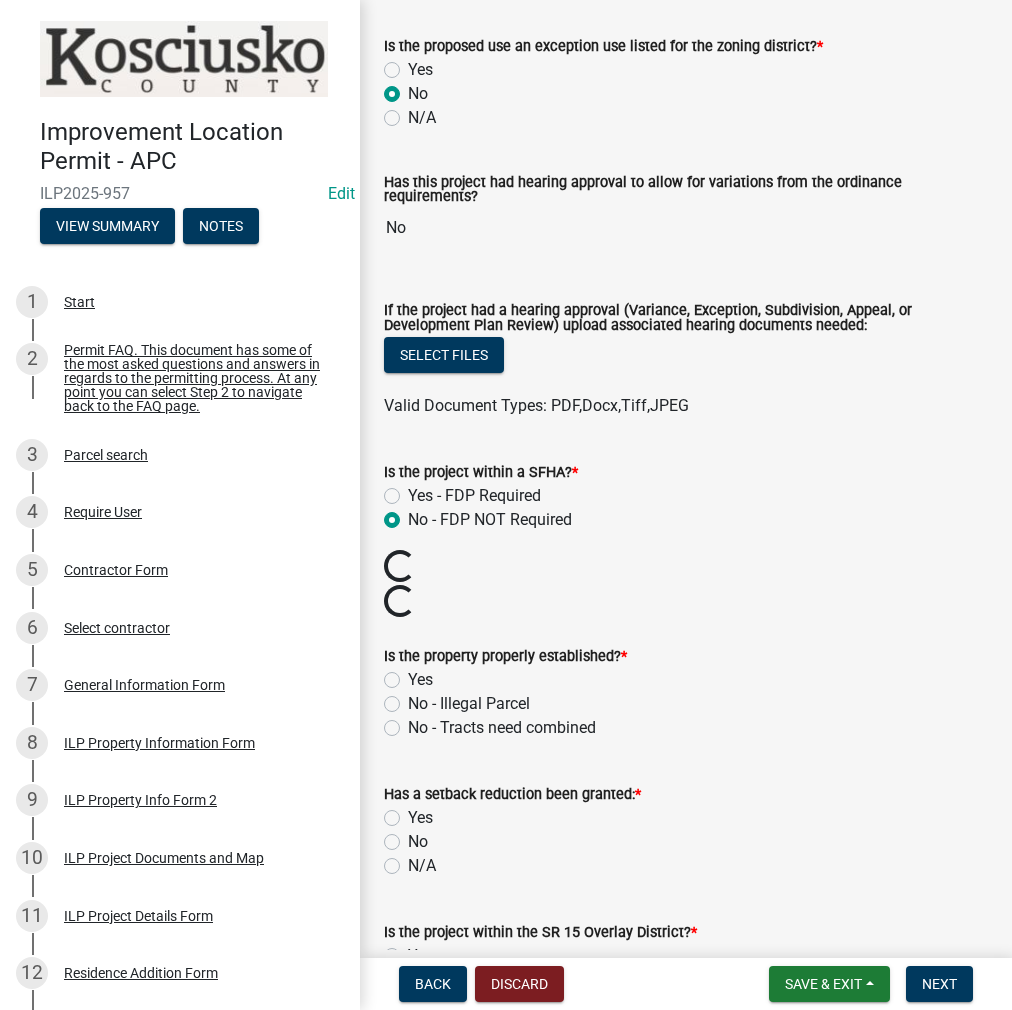 scroll, scrollTop: 600, scrollLeft: 0, axis: vertical 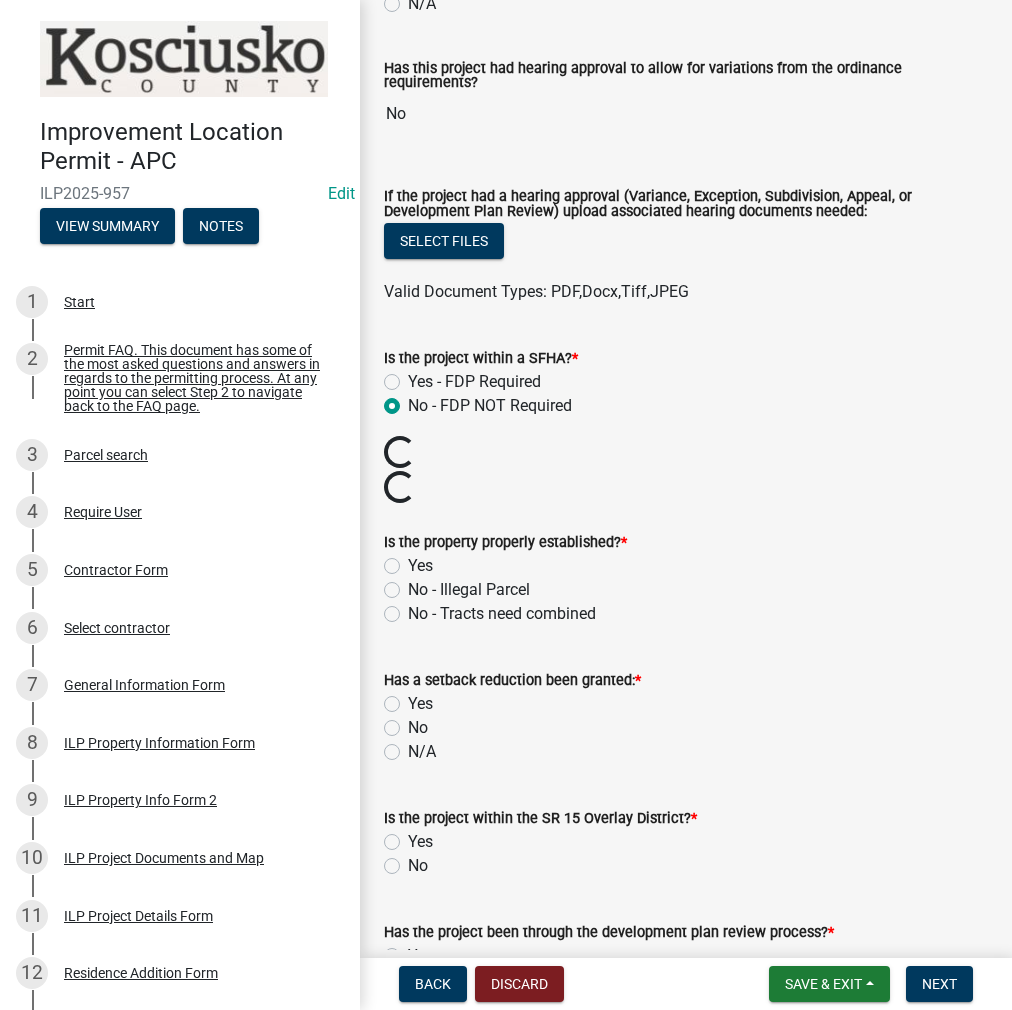 click on "Is the property properly established?  *  Yes   No - Illegal Parcel   No - Tracts need combined" 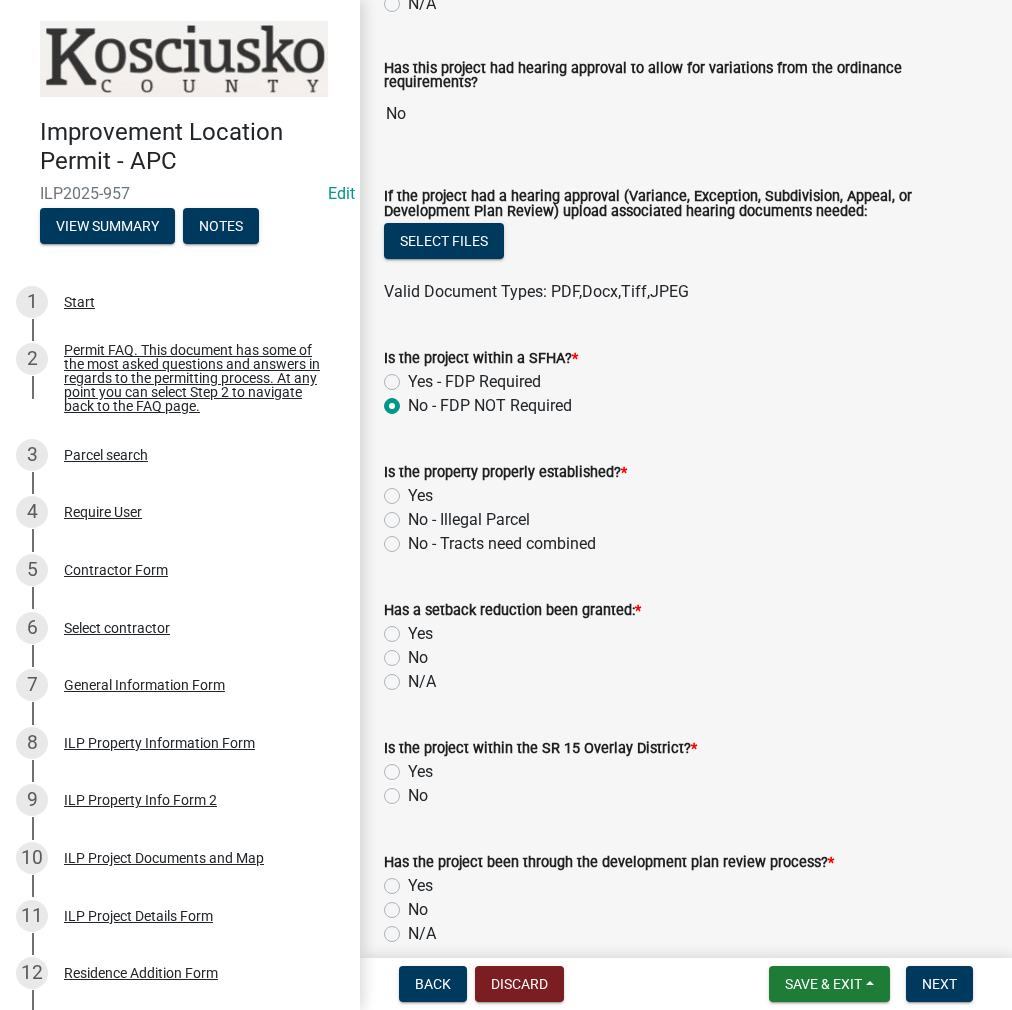 click on "Yes" 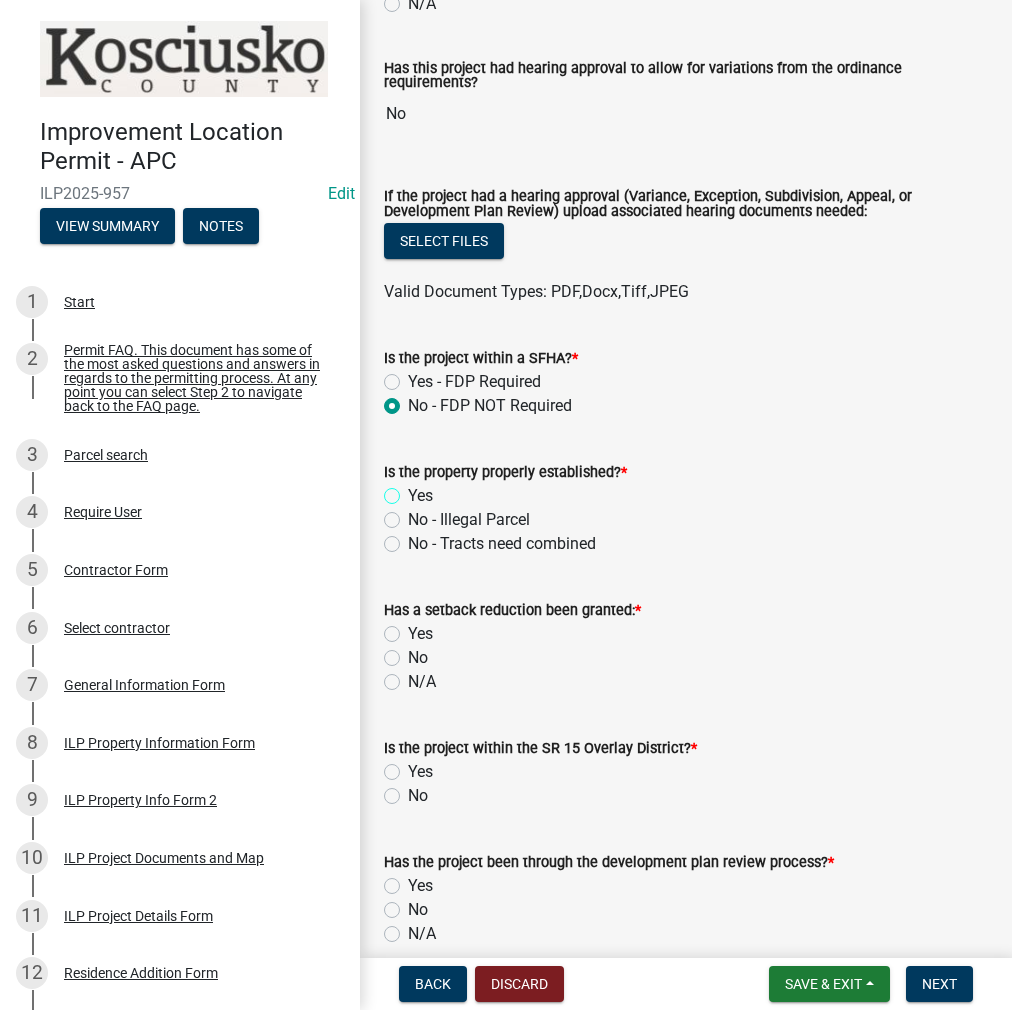 click on "Yes" at bounding box center [414, 490] 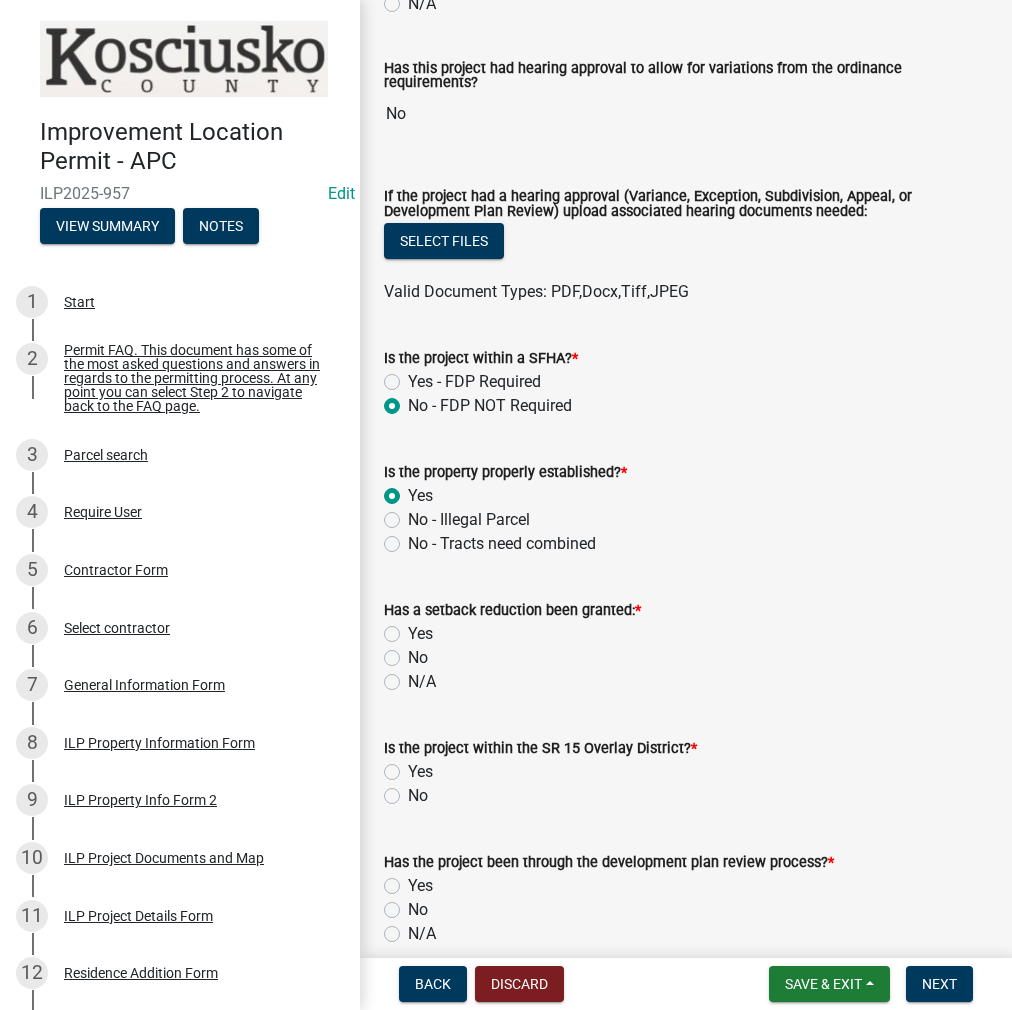 radio on "true" 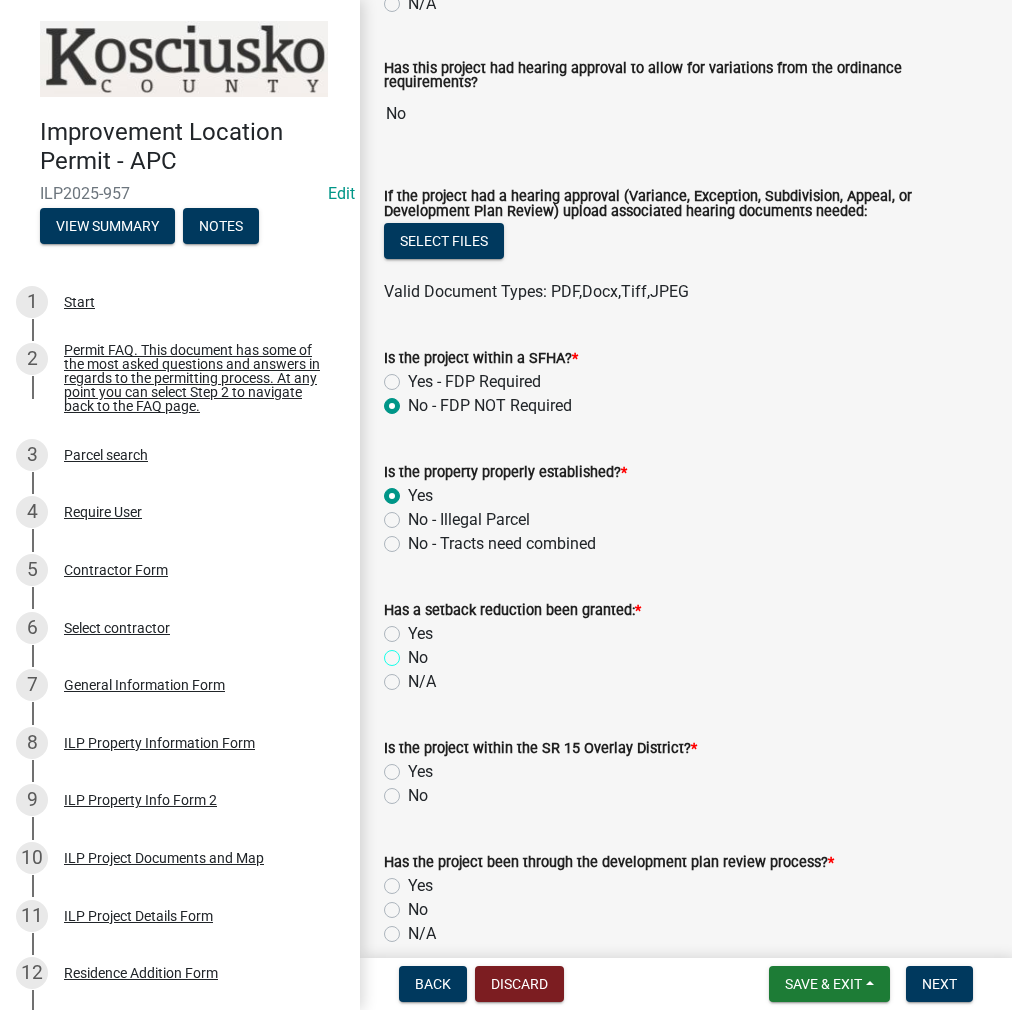 click on "No" at bounding box center (414, 652) 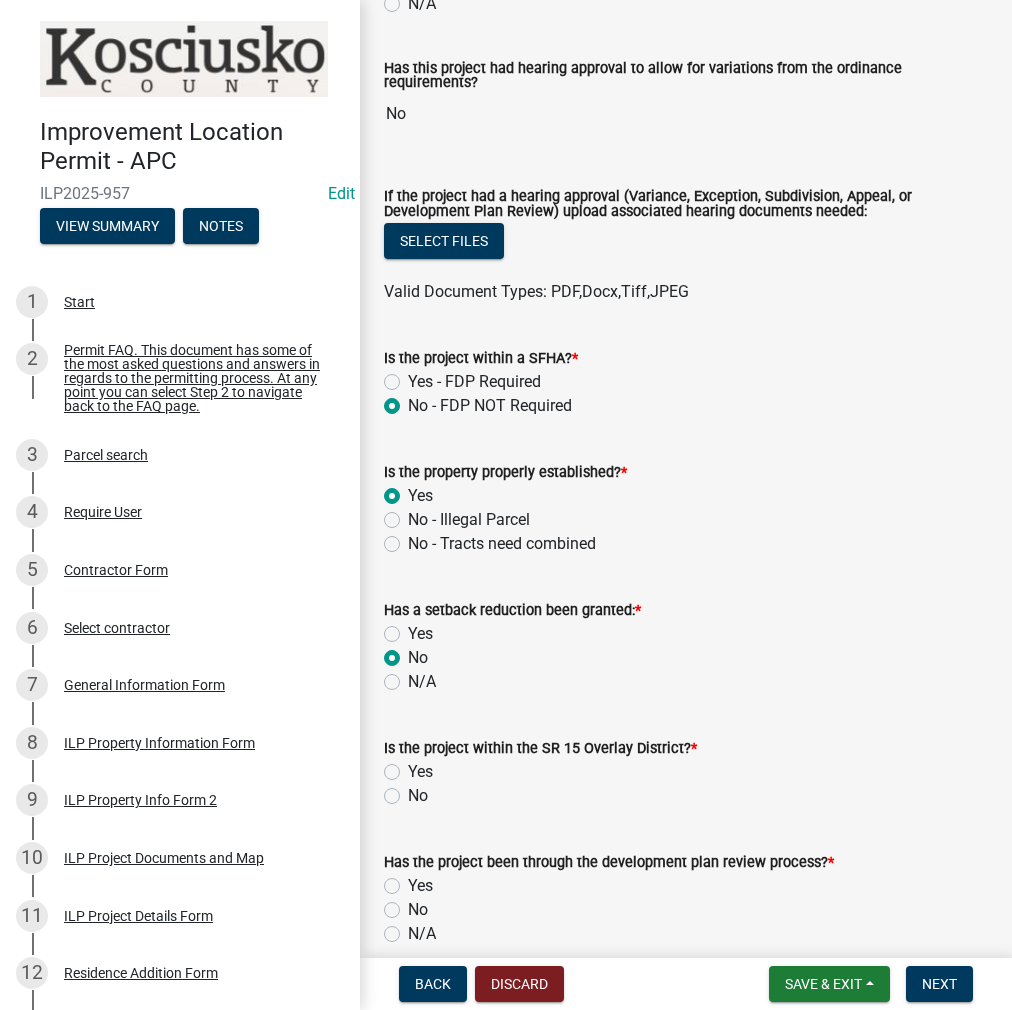 radio on "true" 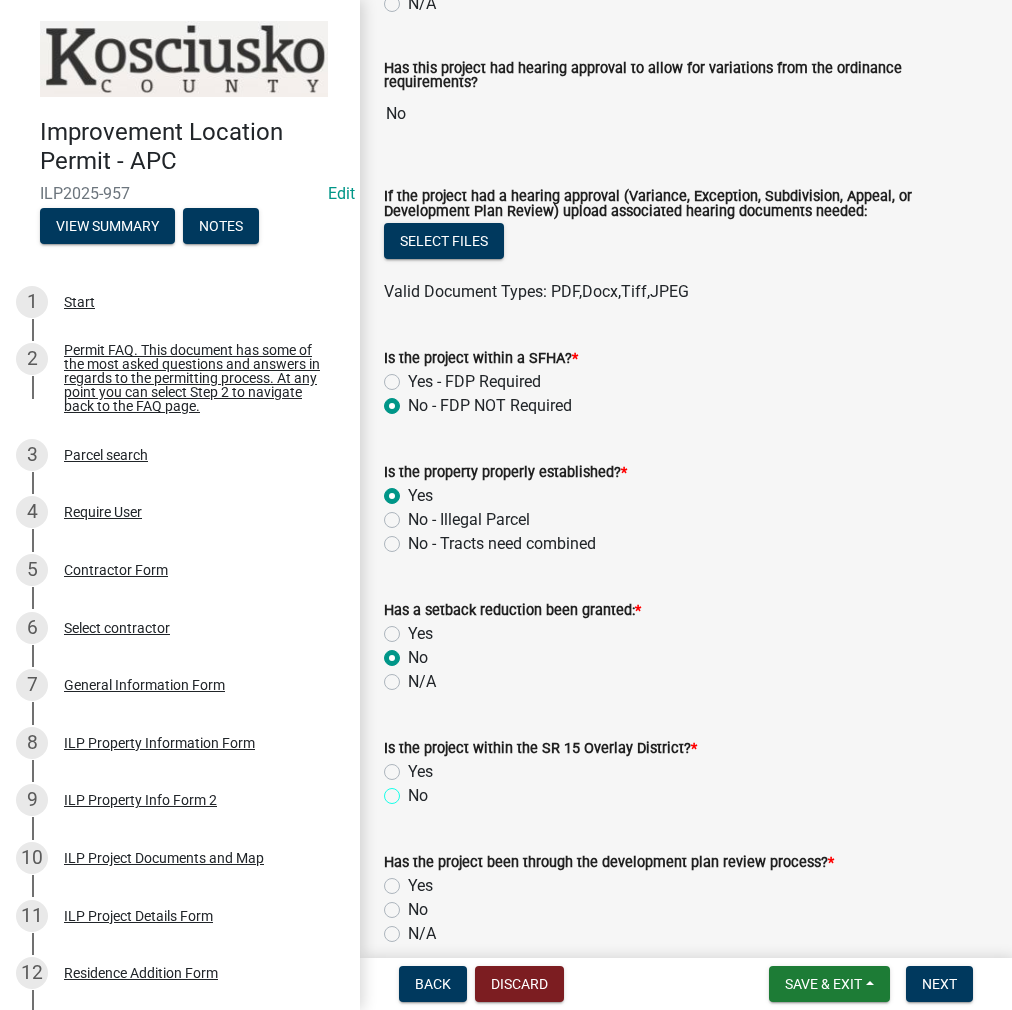 click on "No" at bounding box center (414, 790) 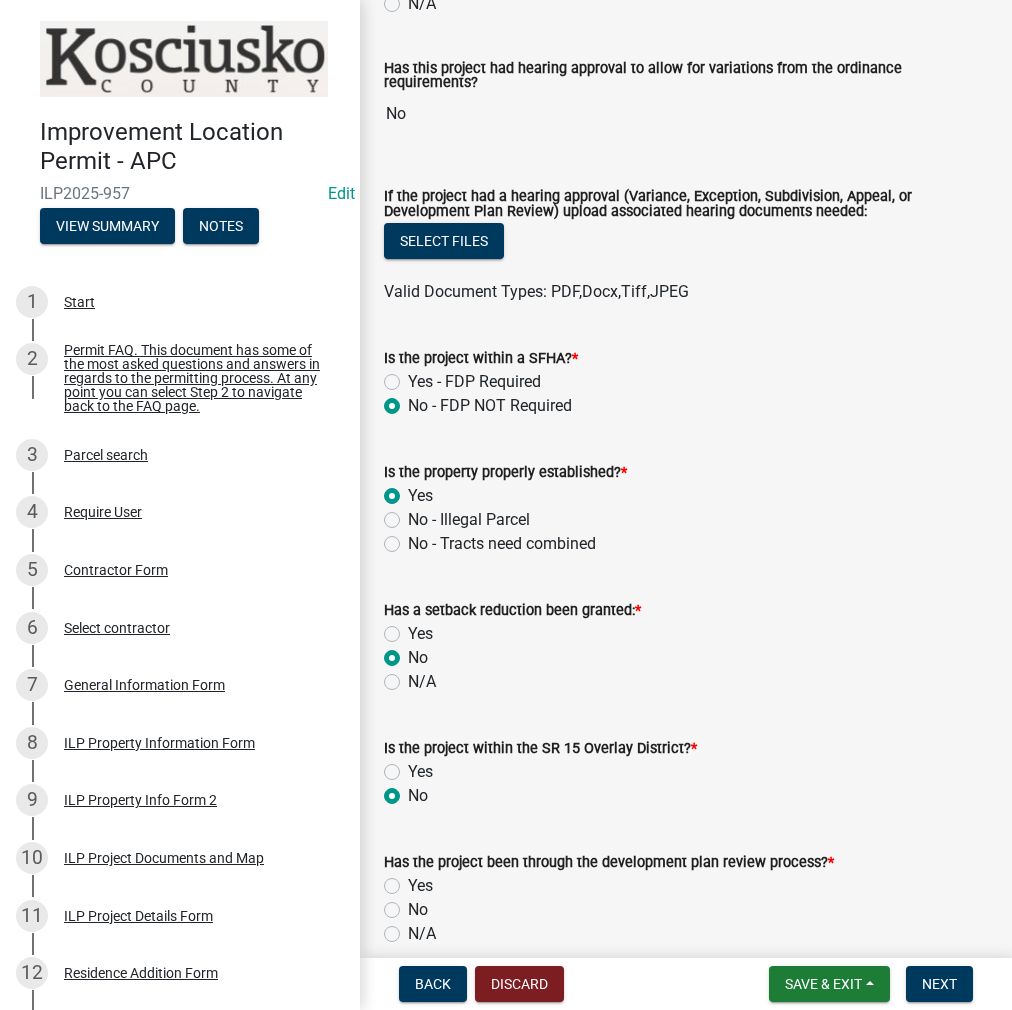 radio on "true" 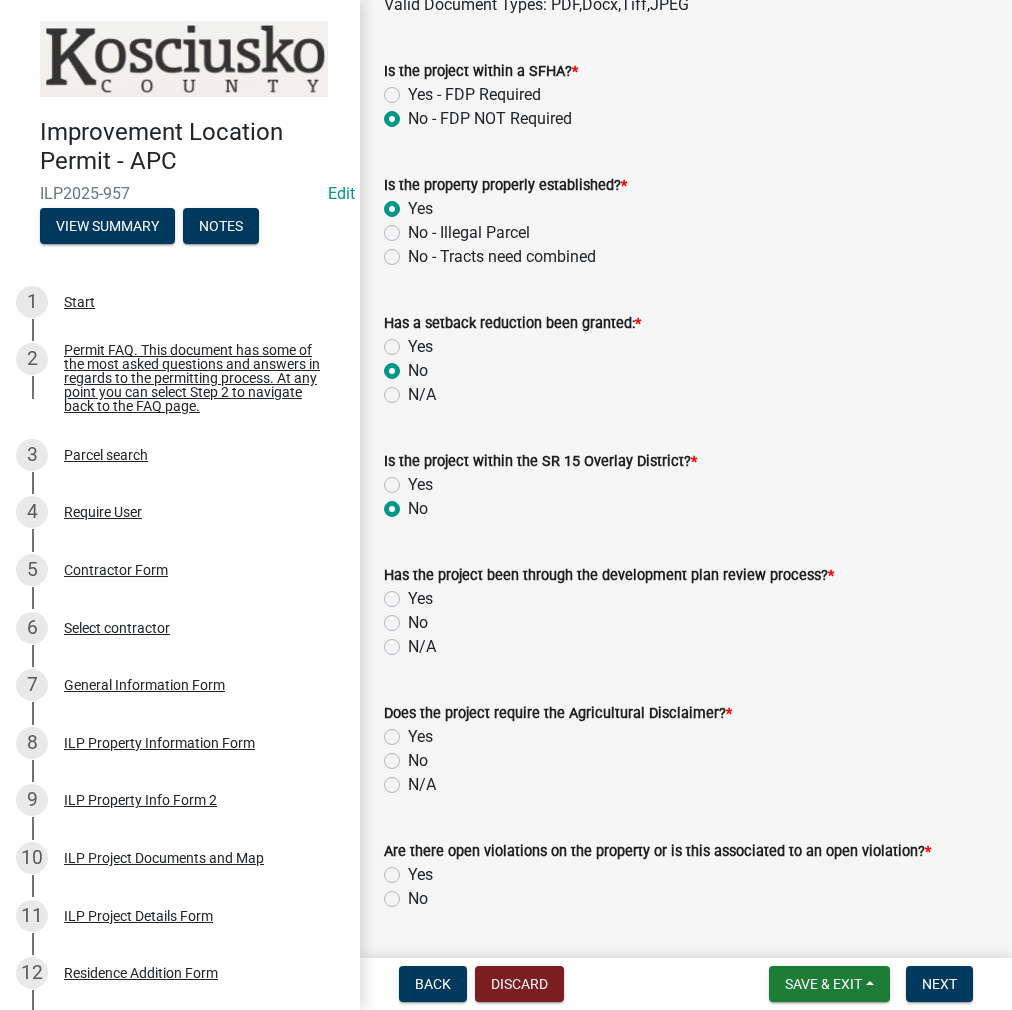 scroll, scrollTop: 900, scrollLeft: 0, axis: vertical 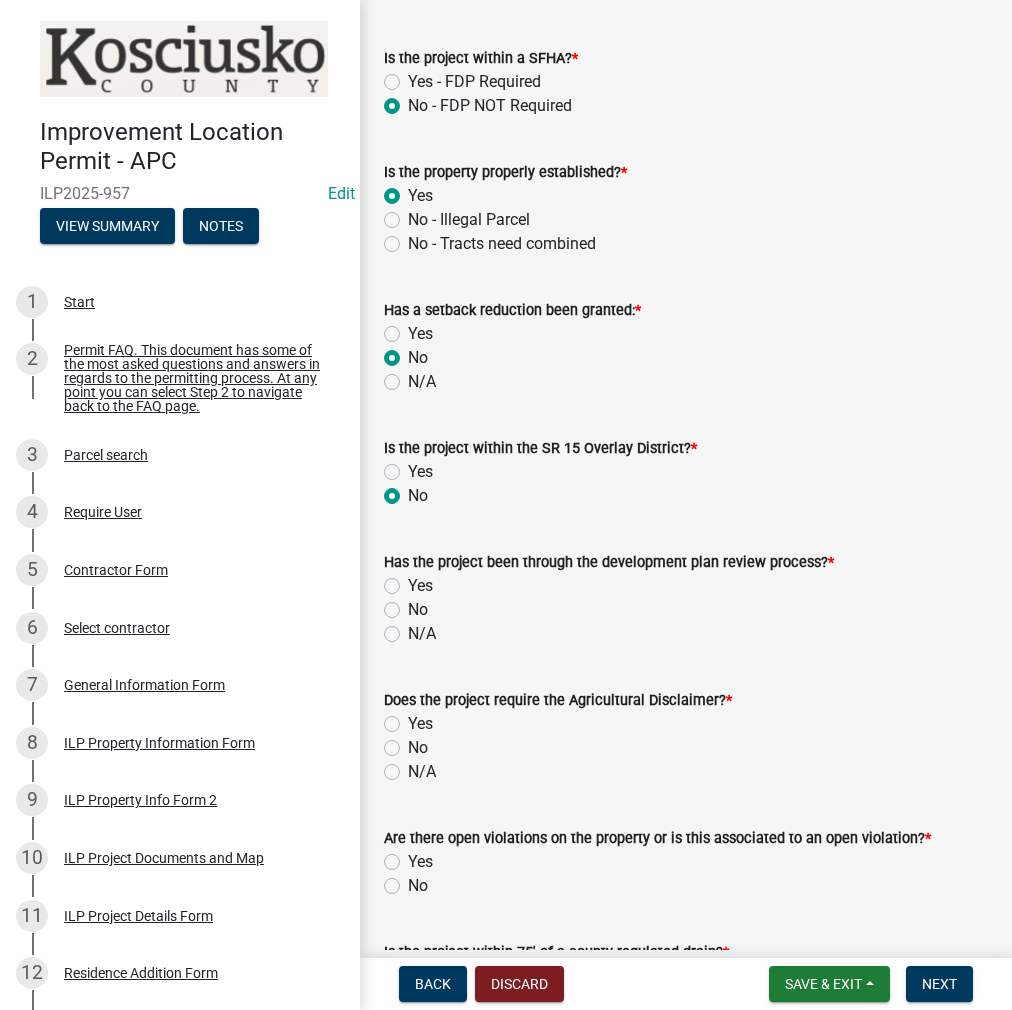 click on "No" 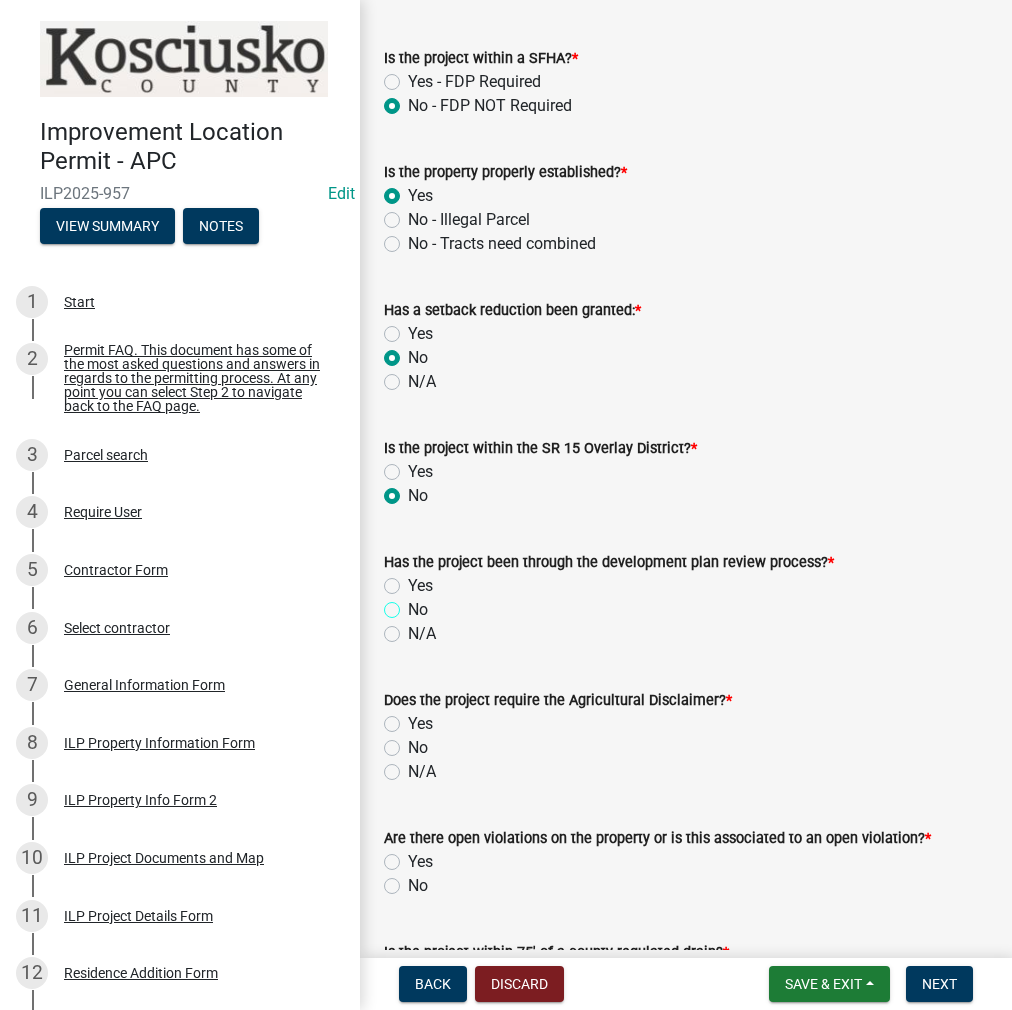 click on "No" at bounding box center (414, 604) 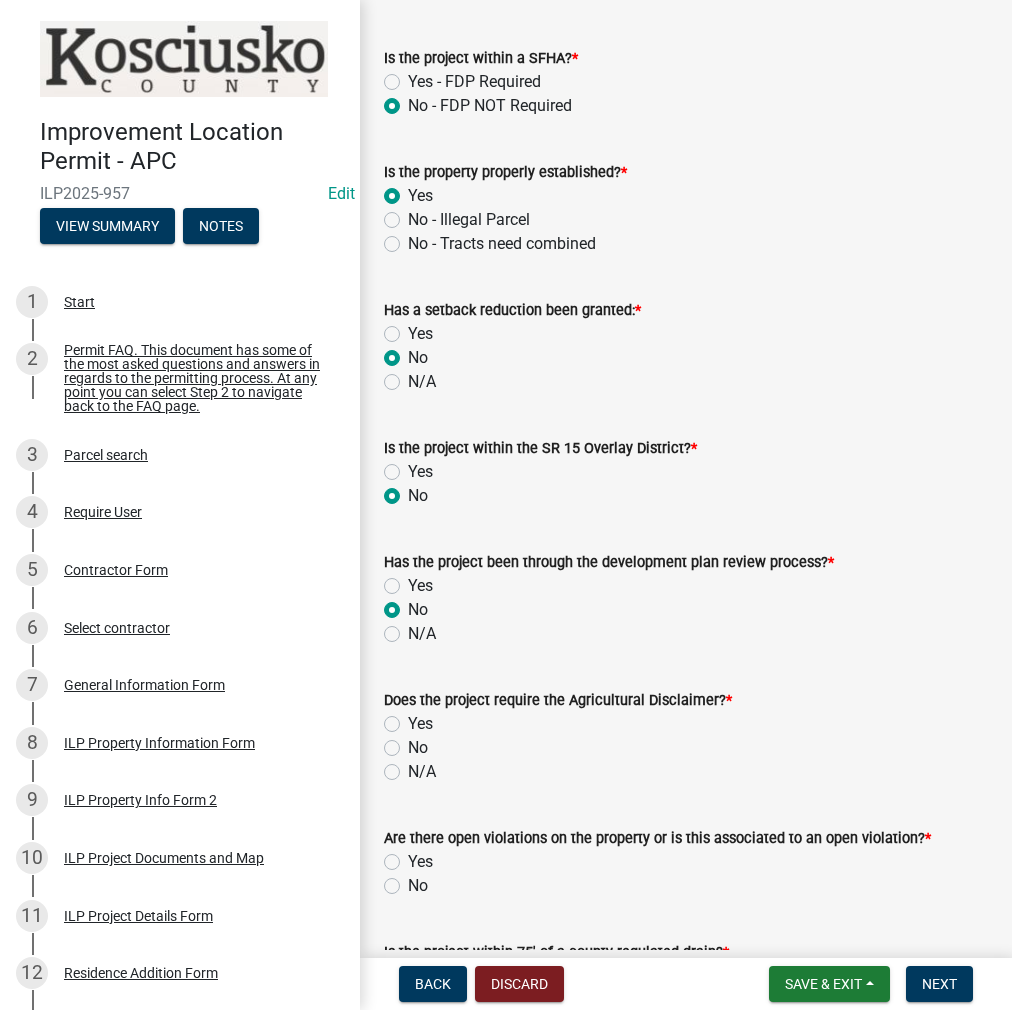 radio on "true" 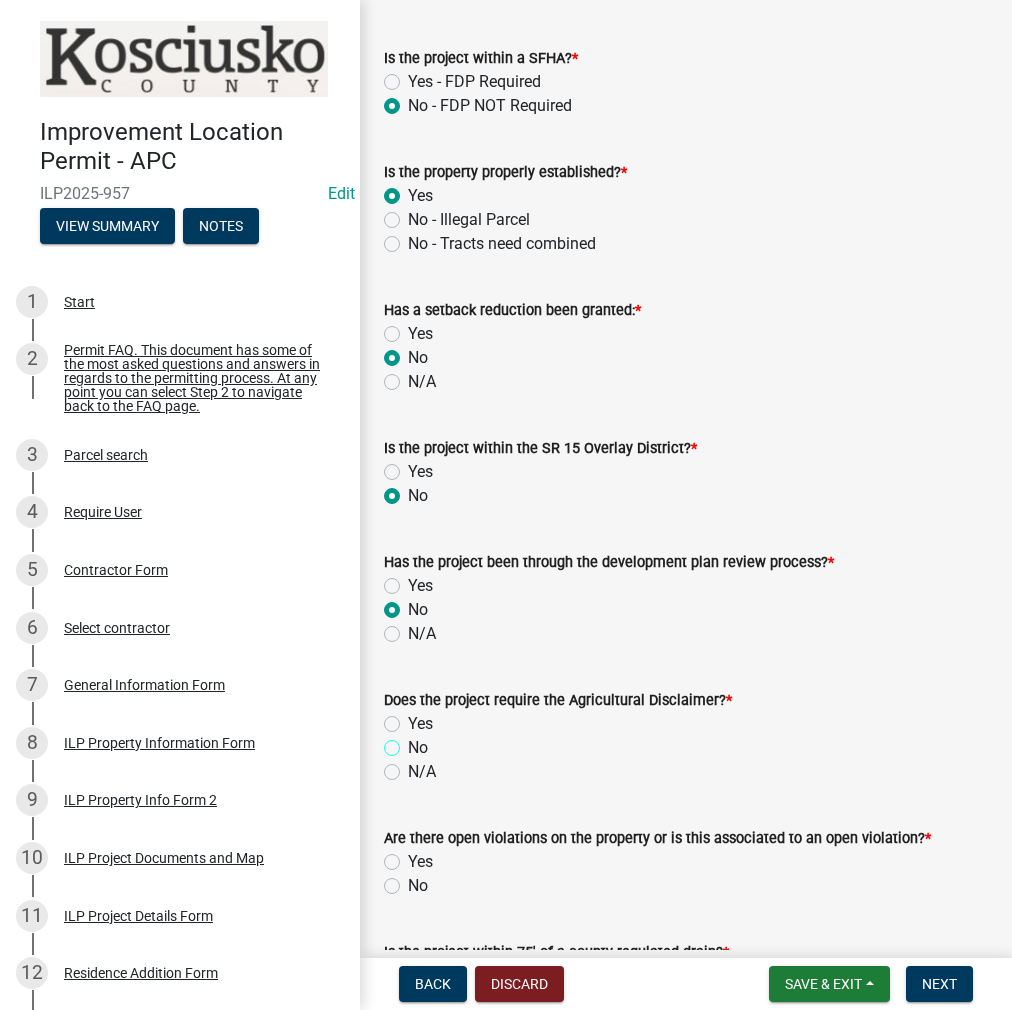 click on "No" at bounding box center [414, 742] 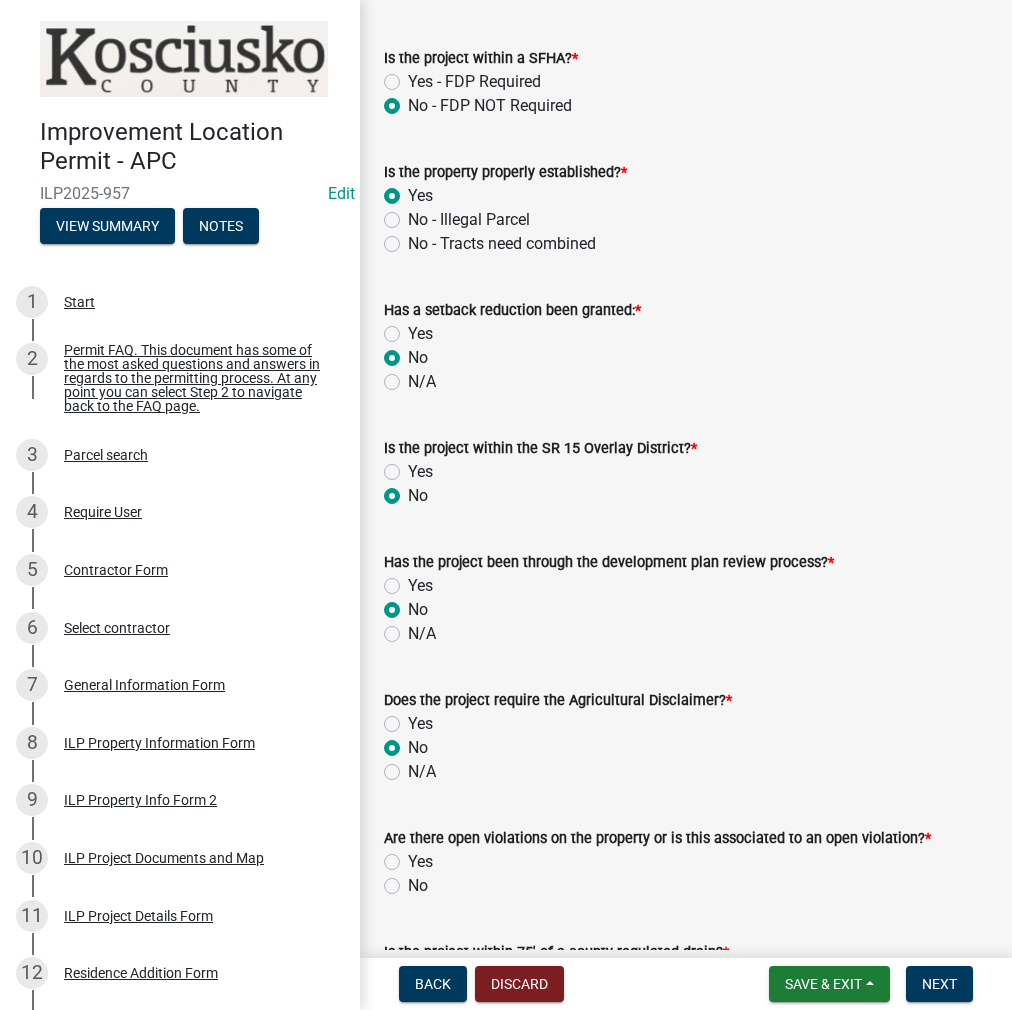 radio on "true" 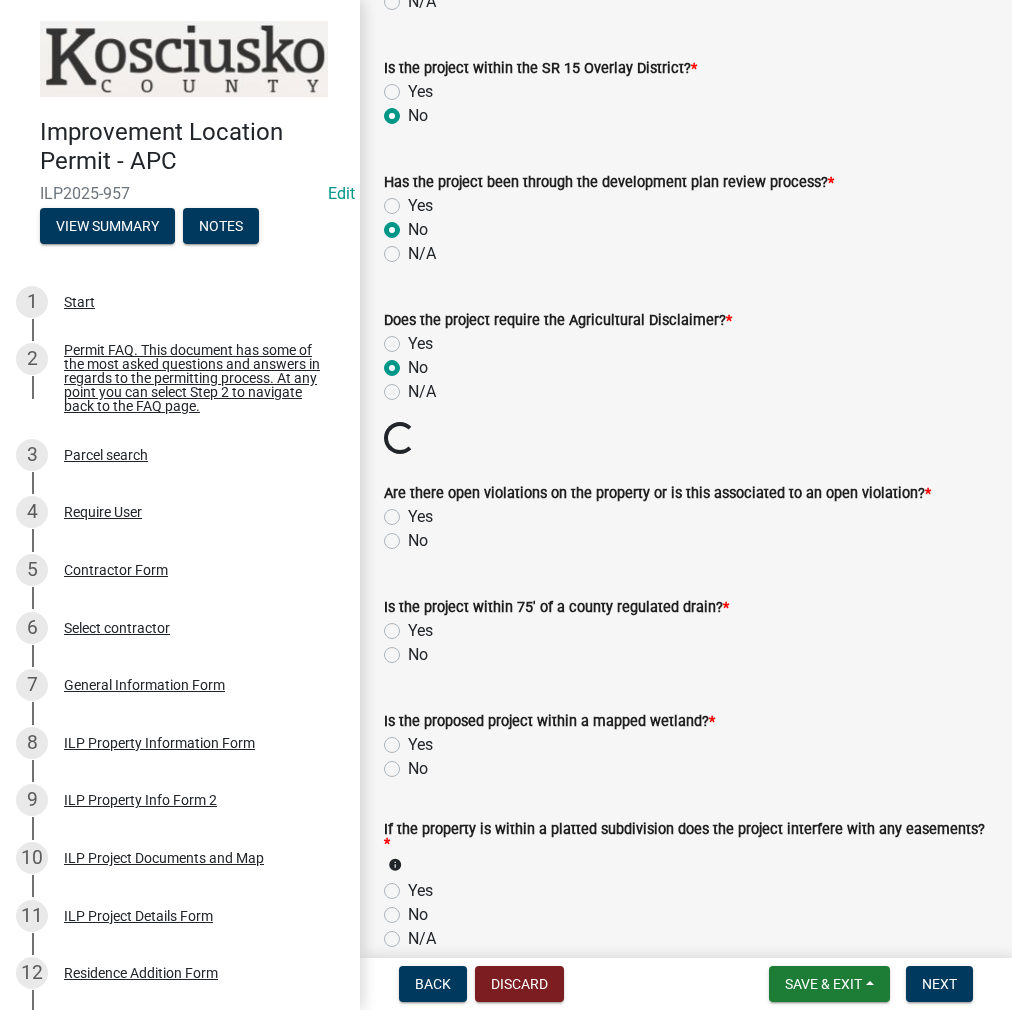 scroll, scrollTop: 1300, scrollLeft: 0, axis: vertical 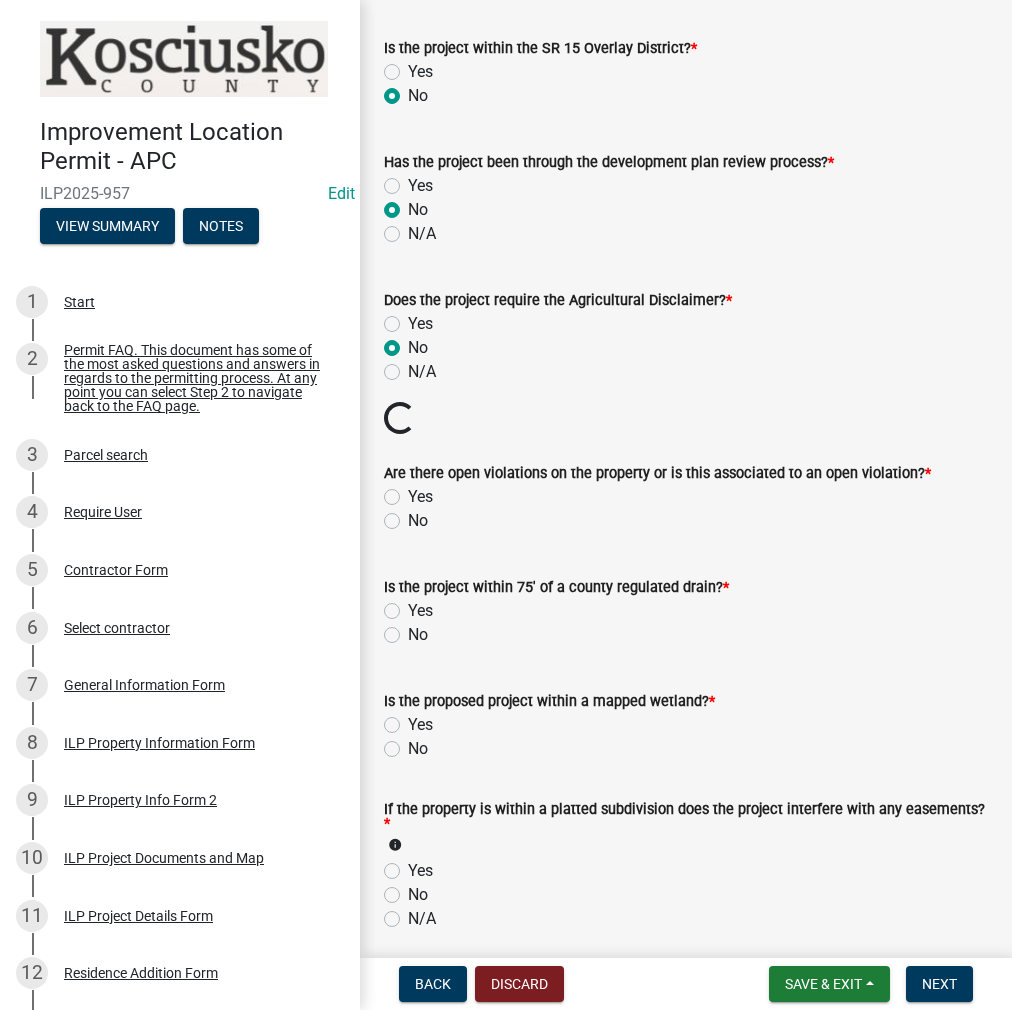 click on "Is the project within 75' of a county regulated drain?  *  Yes   No" 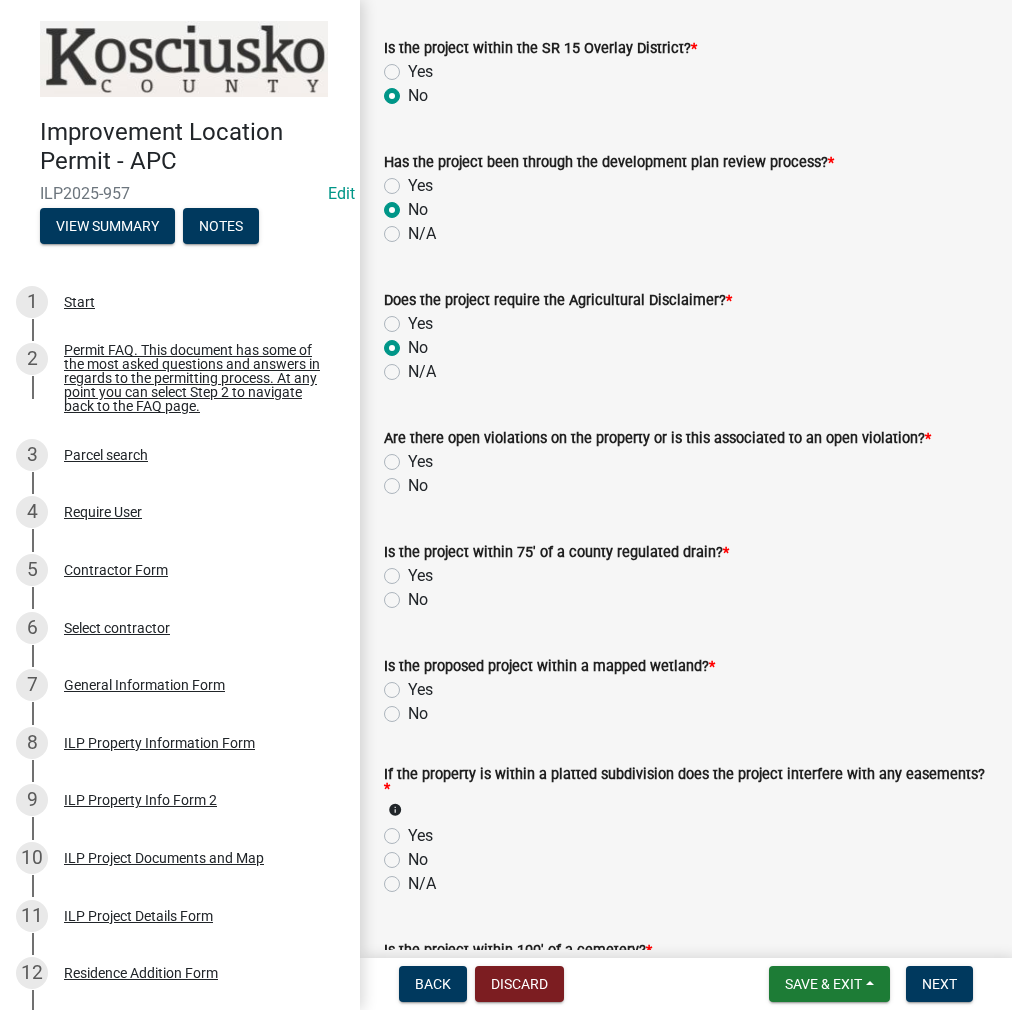 click on "No" 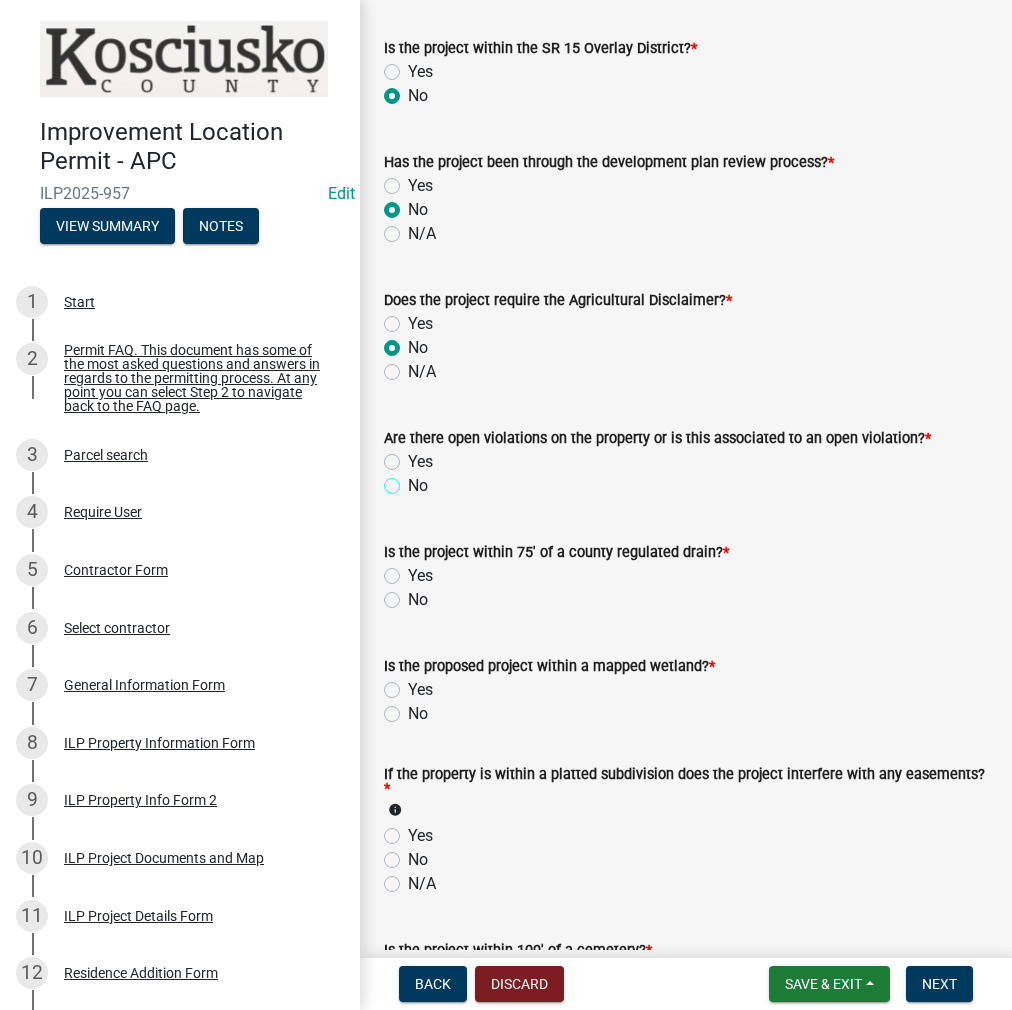 click on "No" at bounding box center [414, 480] 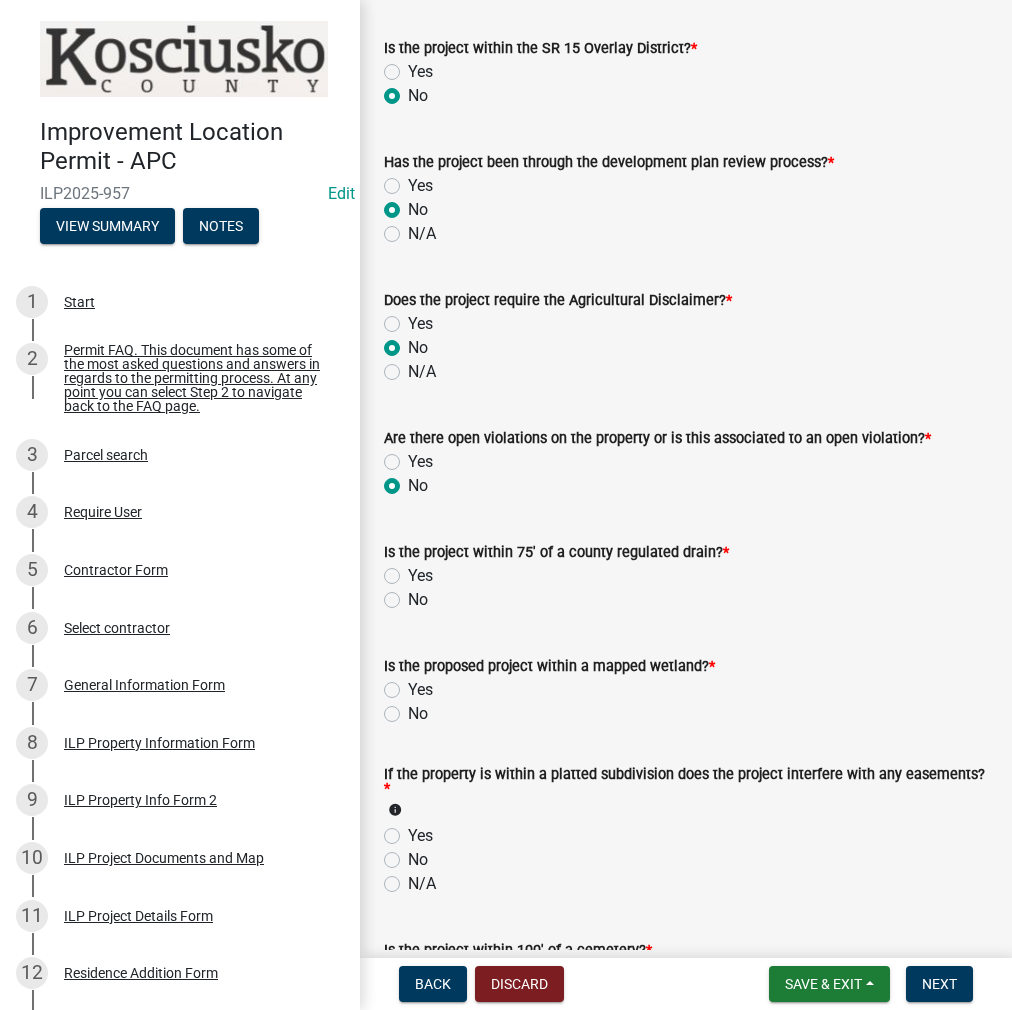 radio on "true" 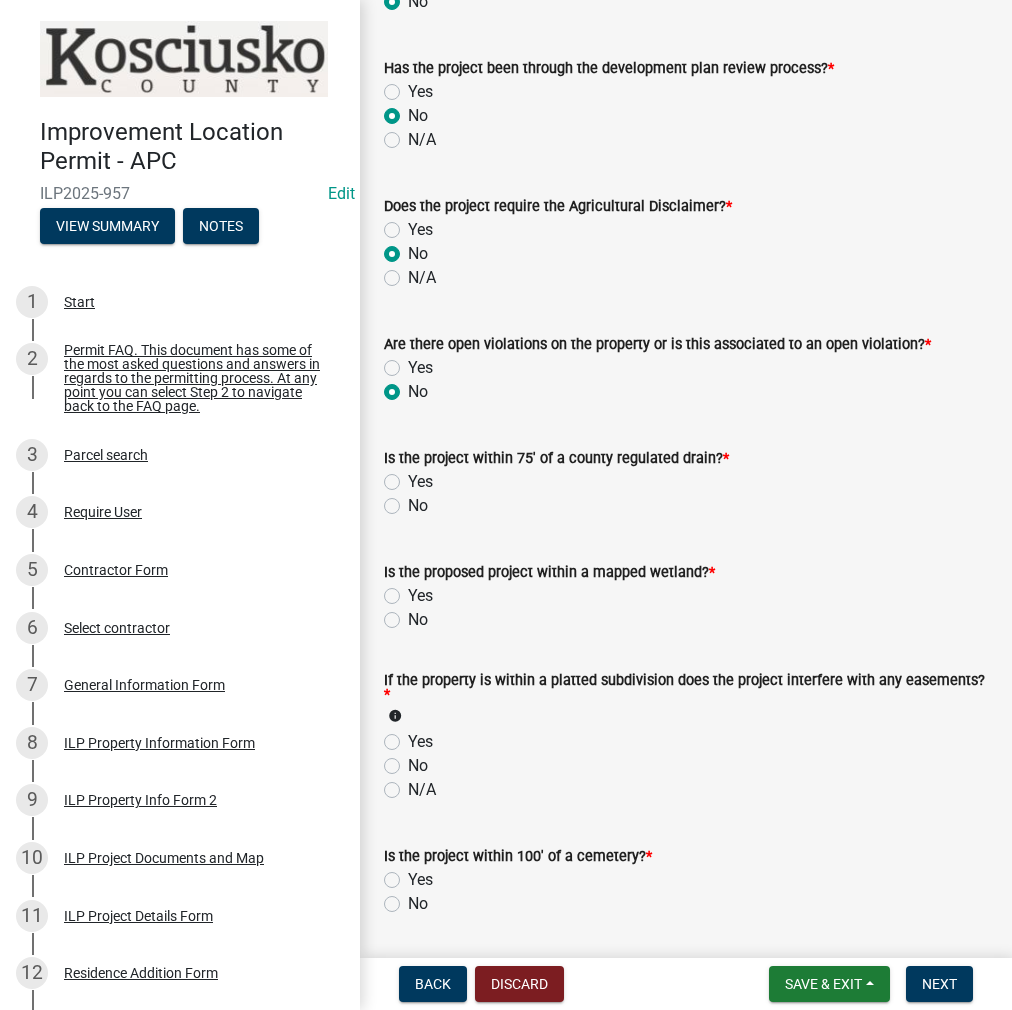 scroll, scrollTop: 1500, scrollLeft: 0, axis: vertical 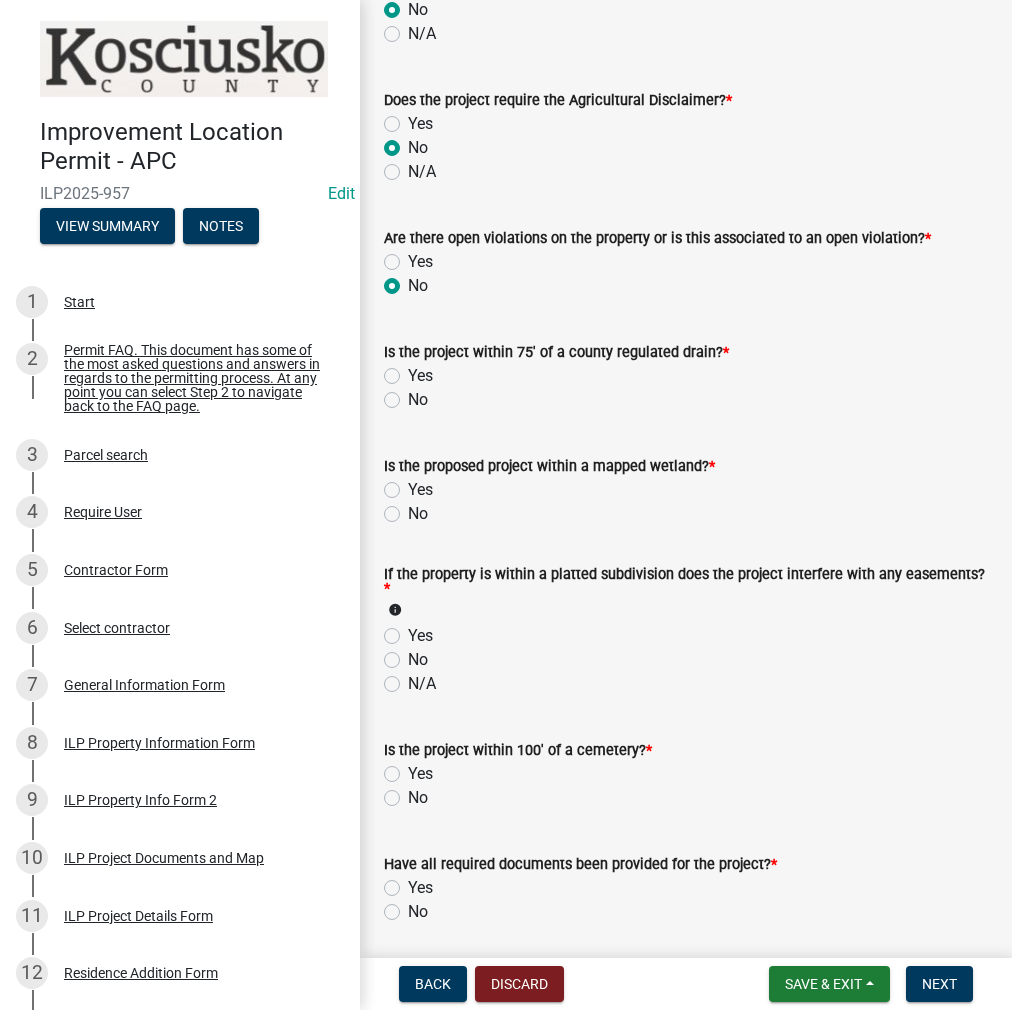 click on "No" 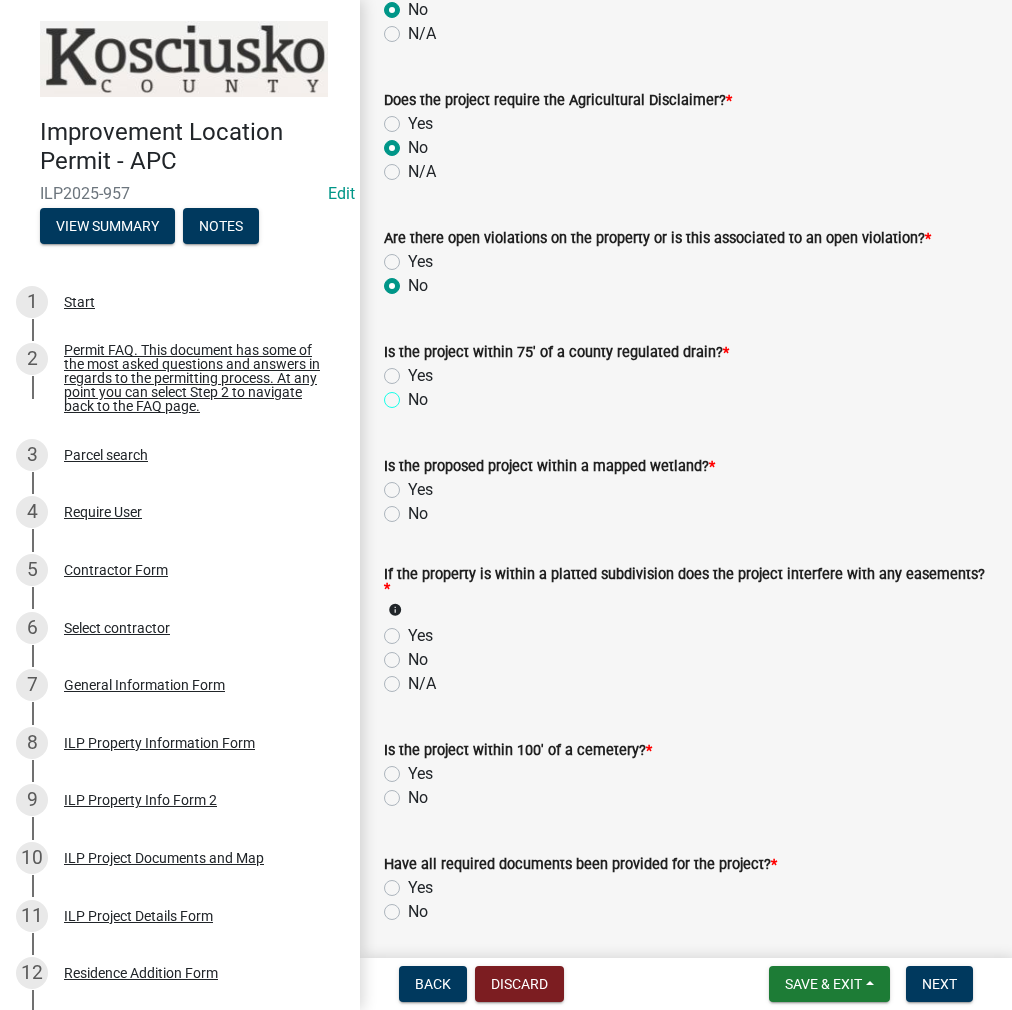 click on "No" at bounding box center (414, 394) 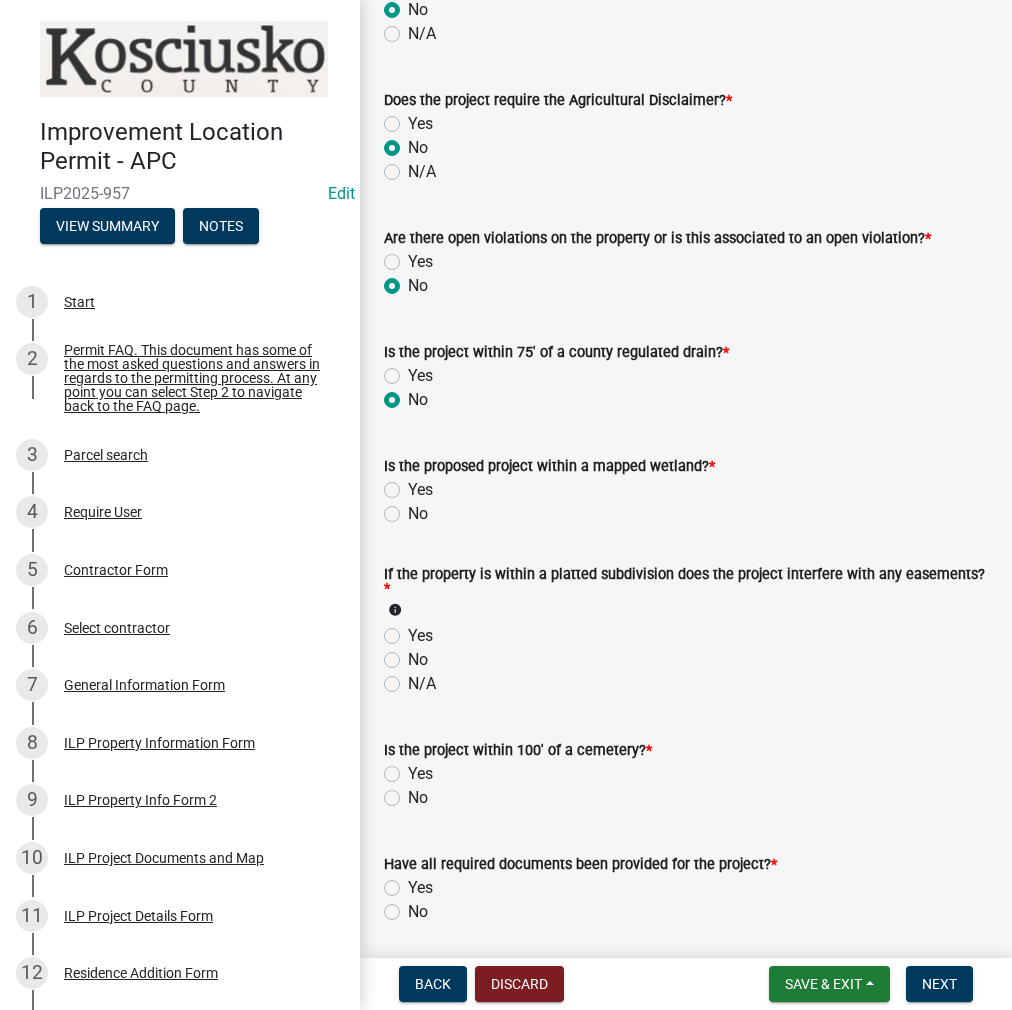 radio on "true" 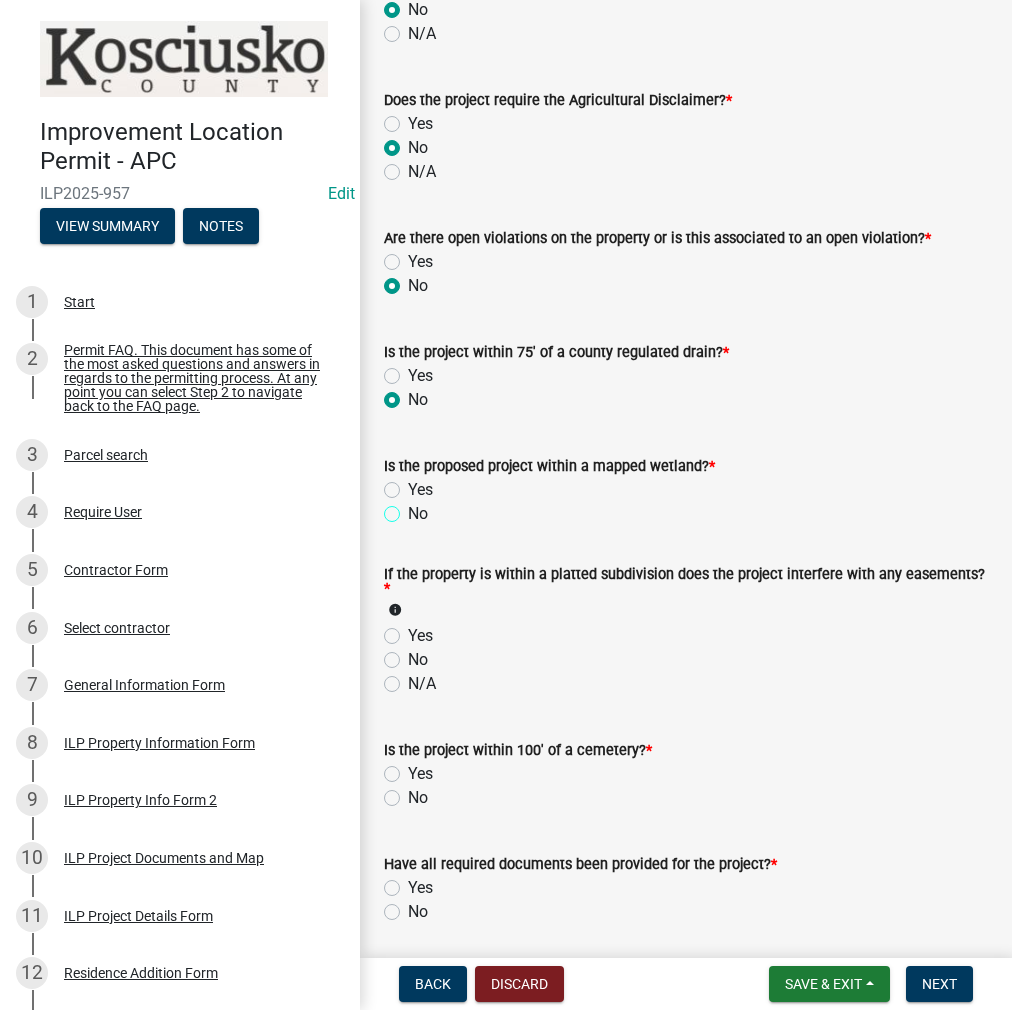 click on "No" at bounding box center [414, 508] 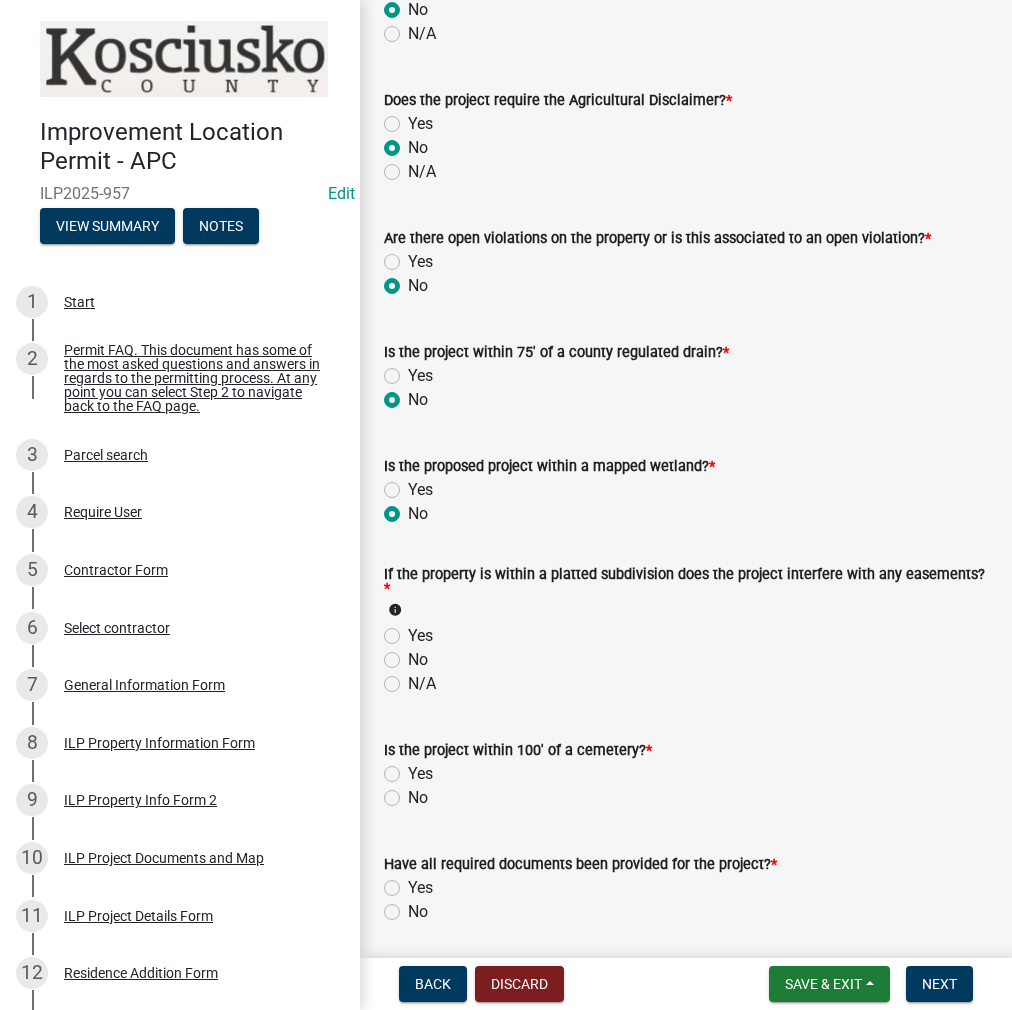 radio on "true" 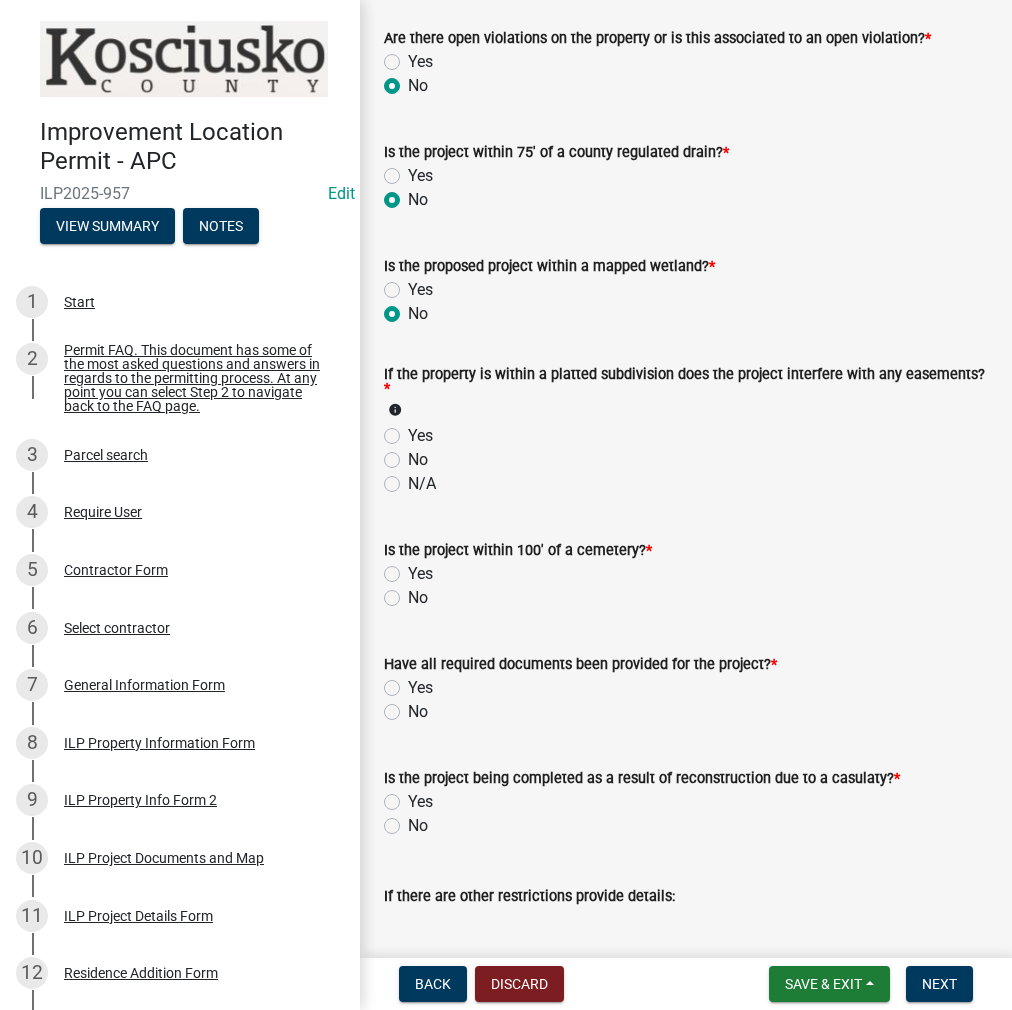 click on "No" 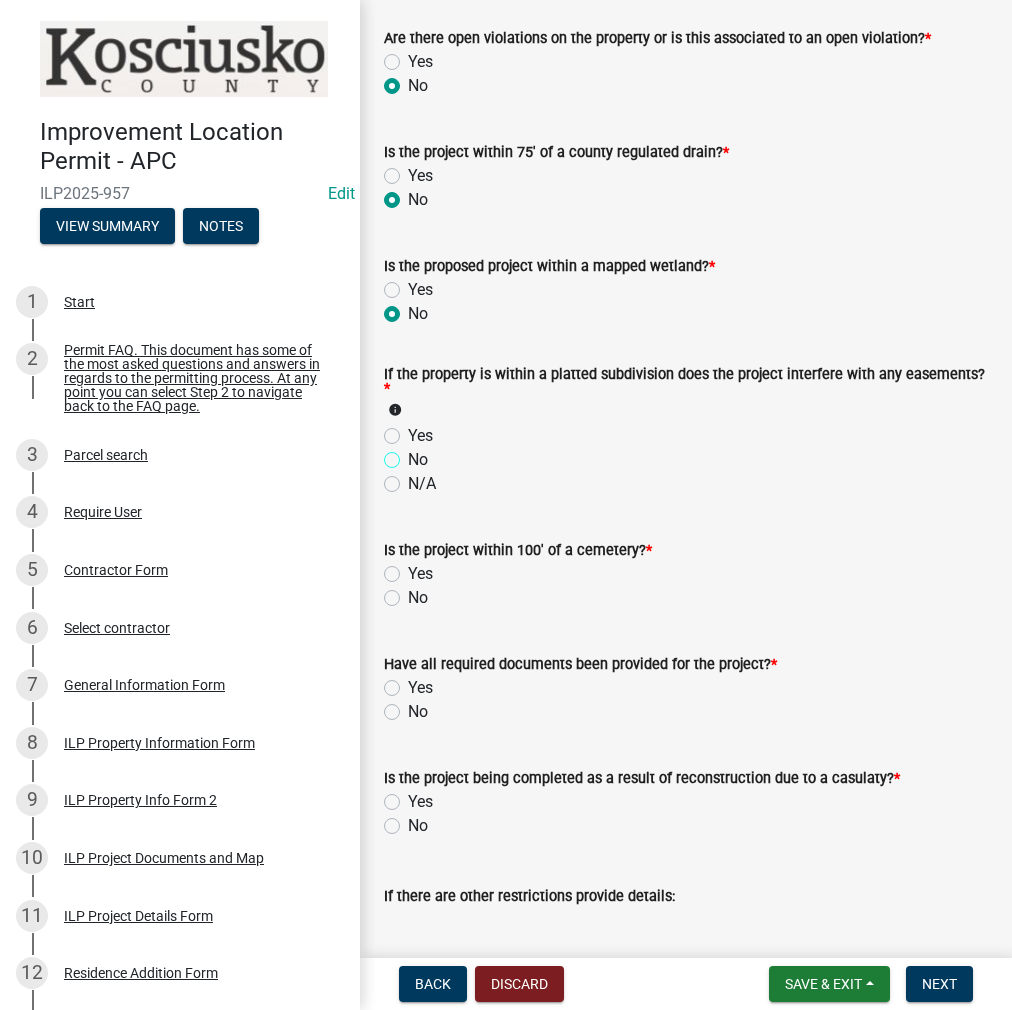 click on "No" at bounding box center [414, 454] 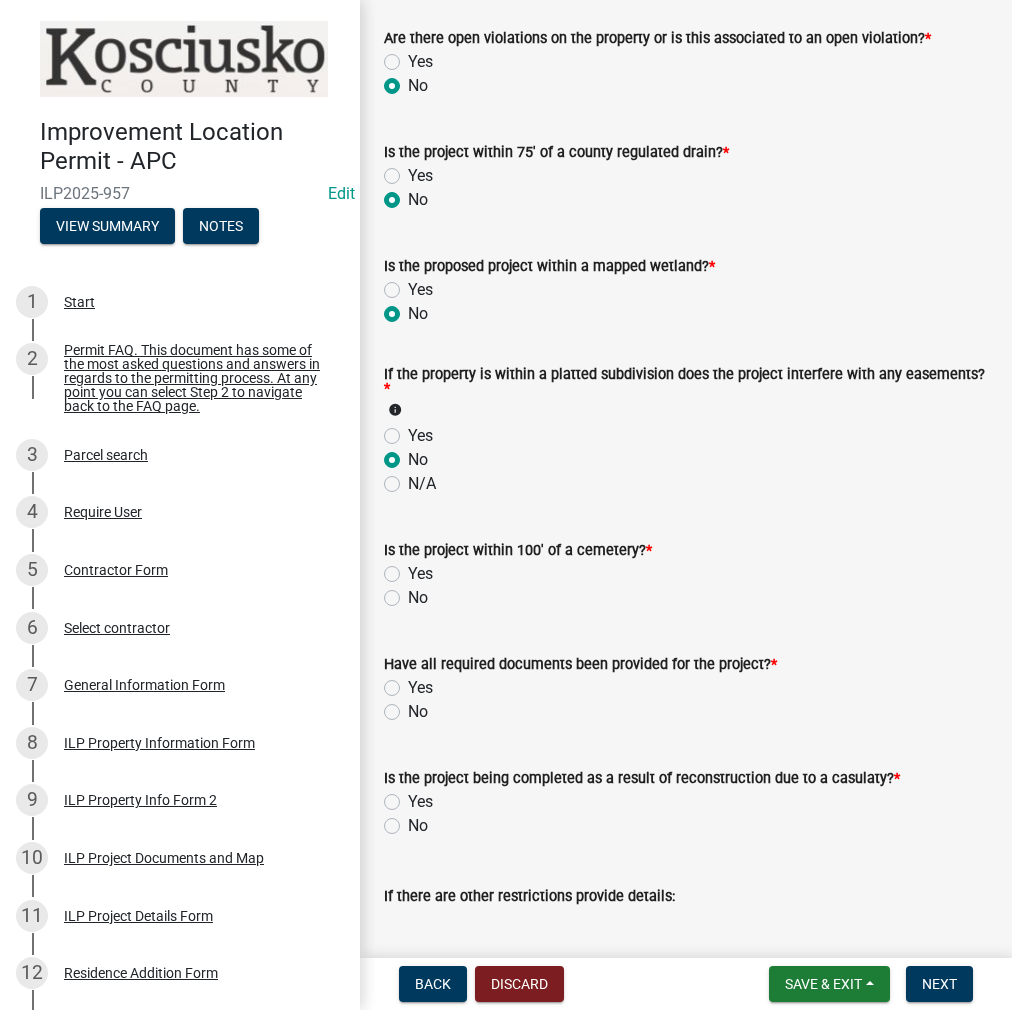 radio on "true" 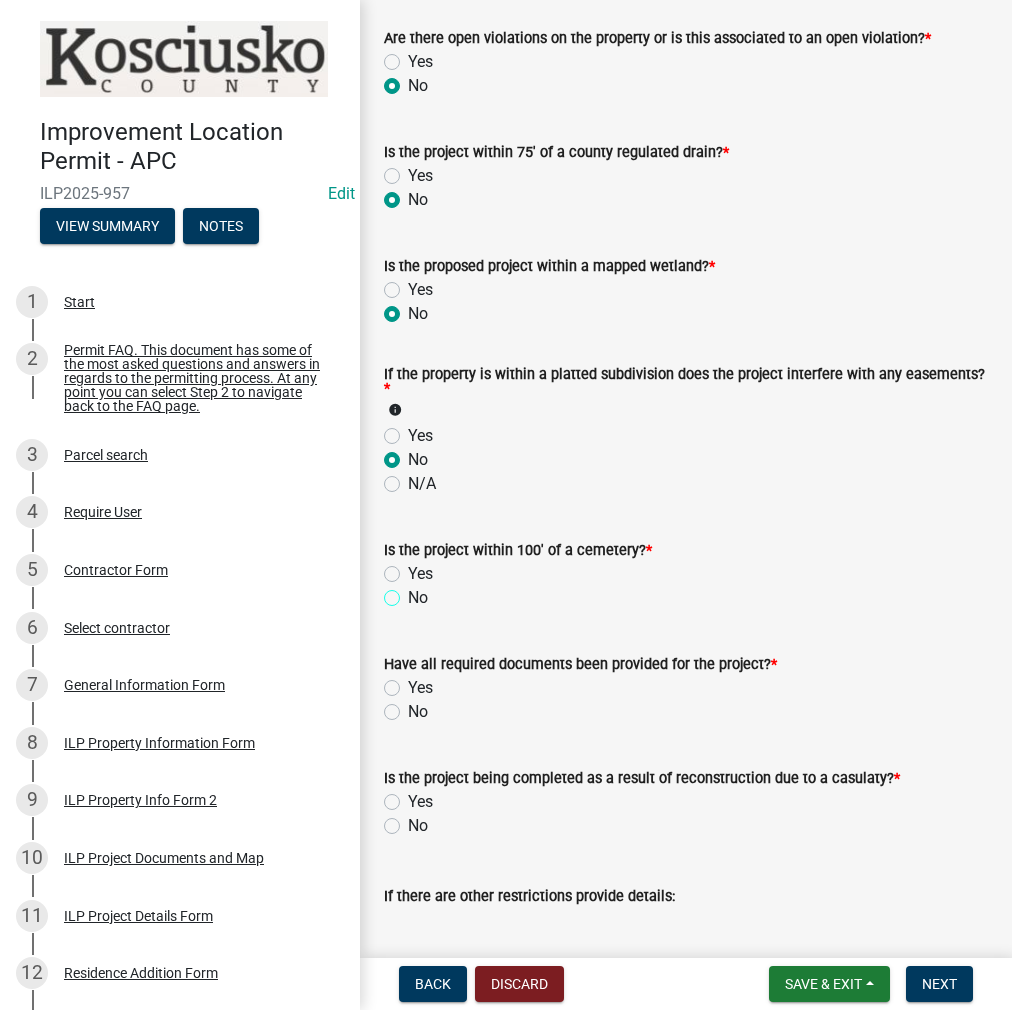 click on "No" at bounding box center [414, 592] 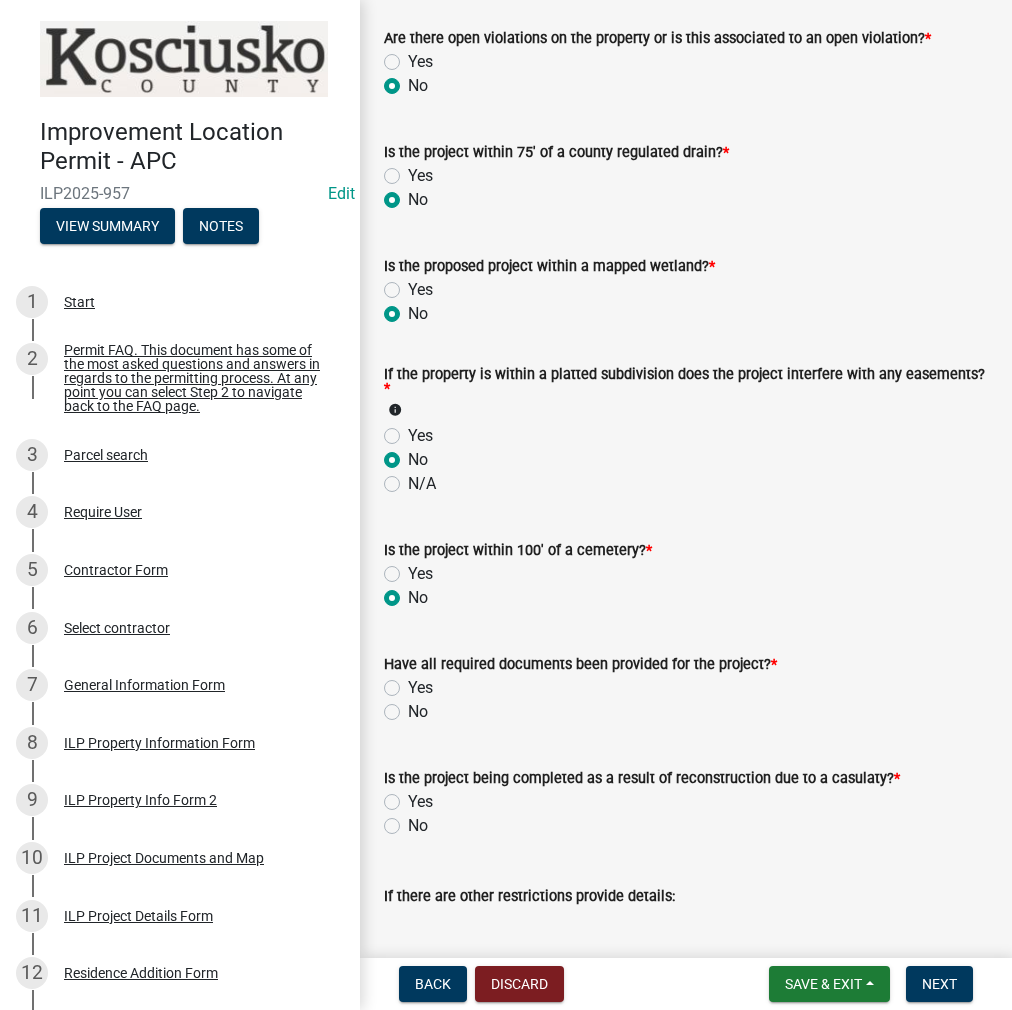 radio on "true" 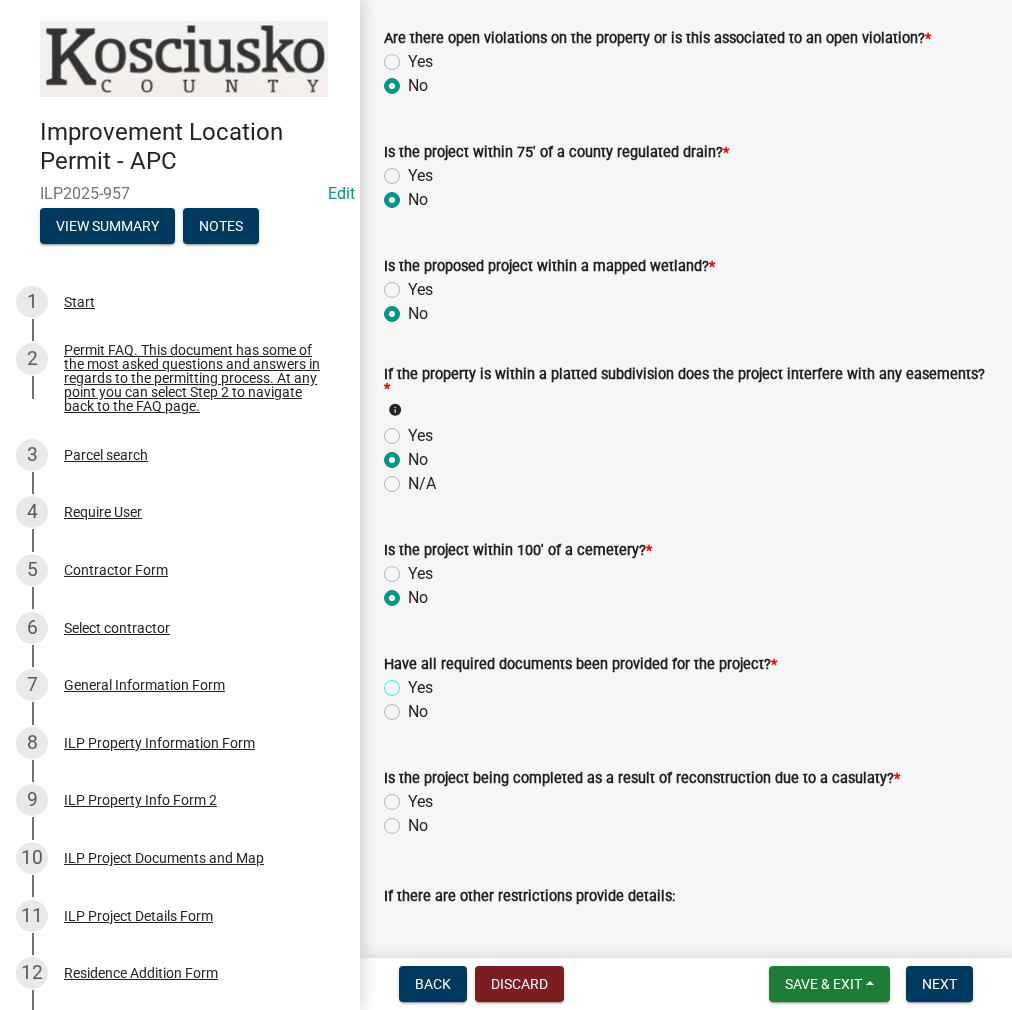 click on "Yes" at bounding box center (414, 682) 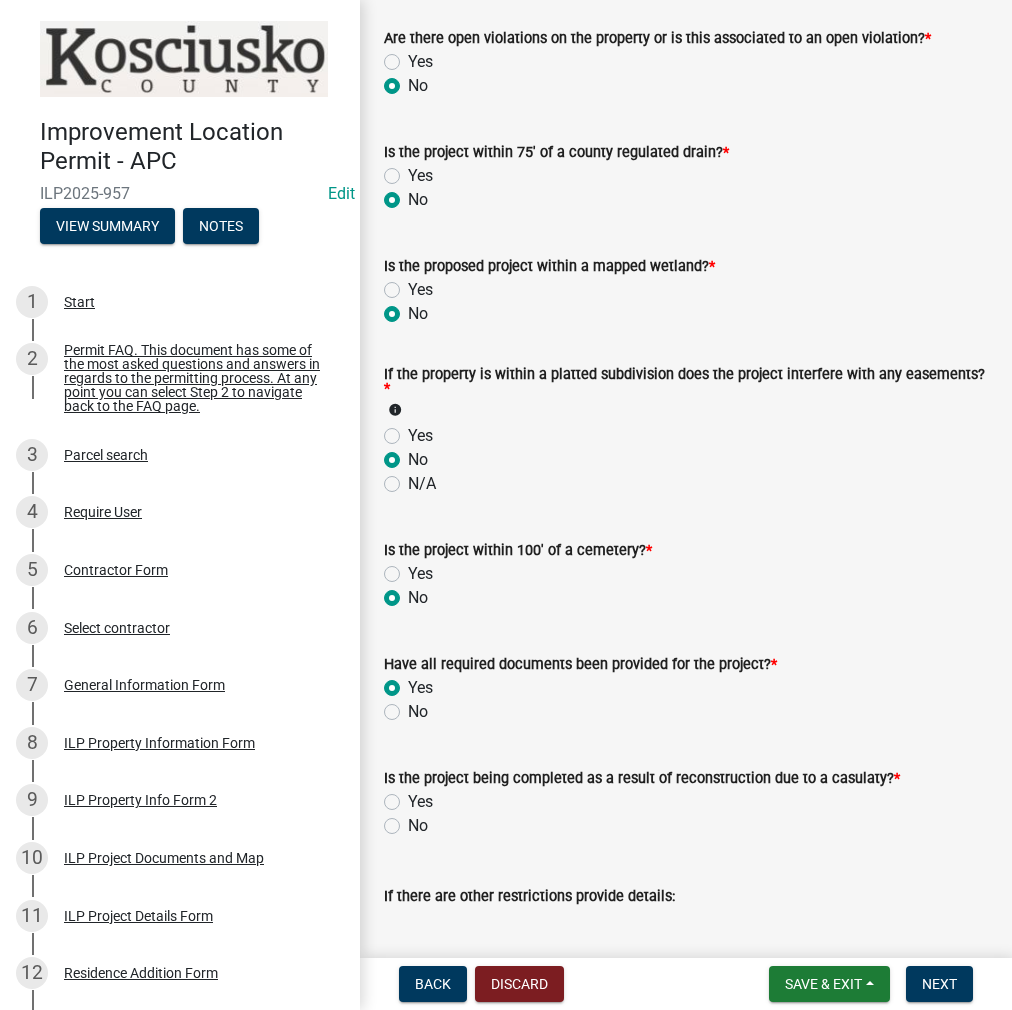 radio on "true" 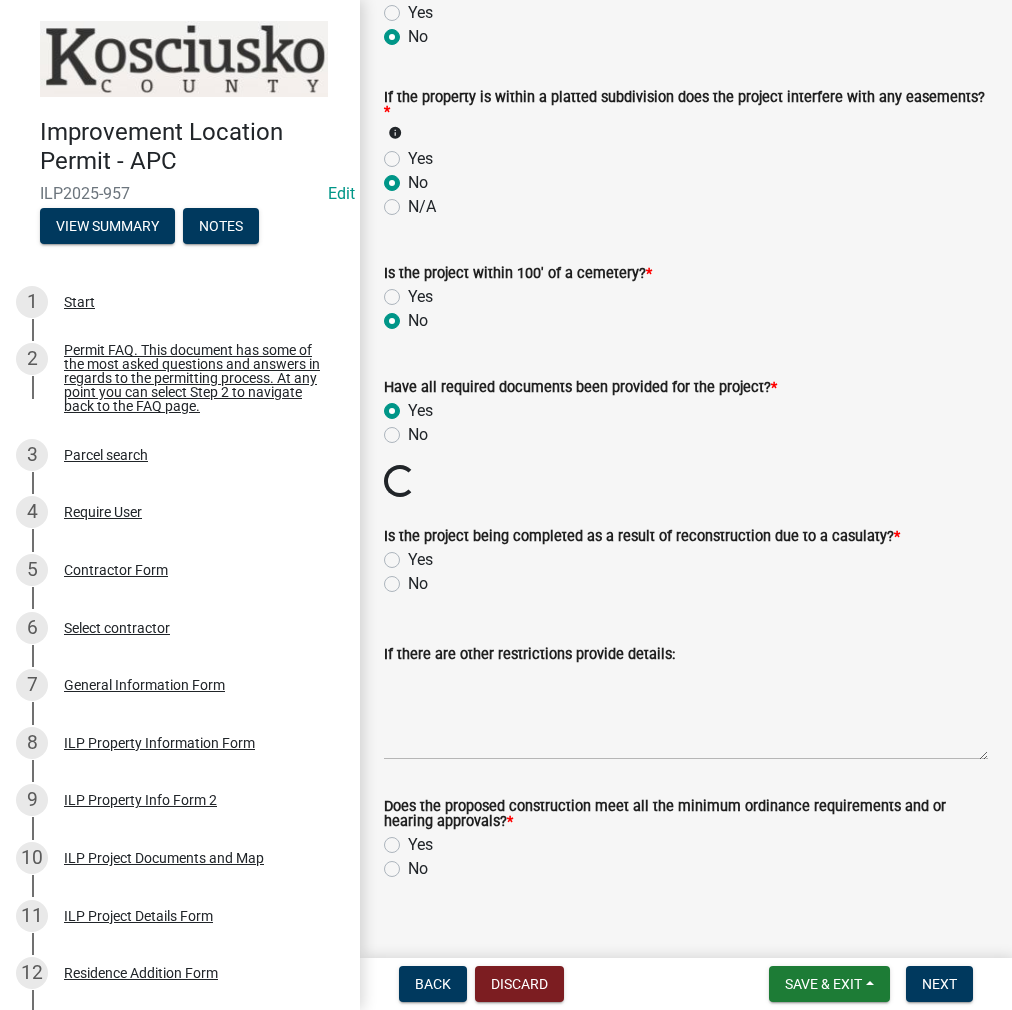 scroll, scrollTop: 2004, scrollLeft: 0, axis: vertical 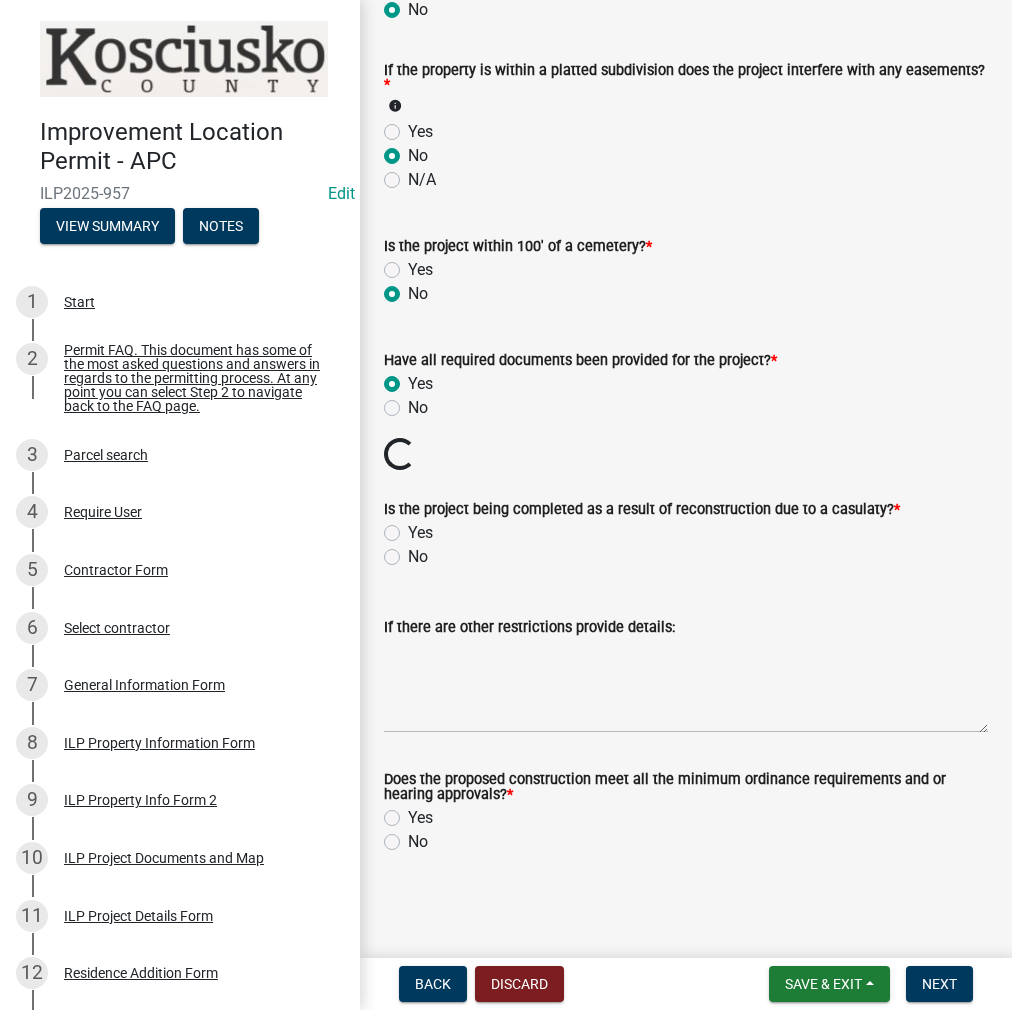 click on "No" 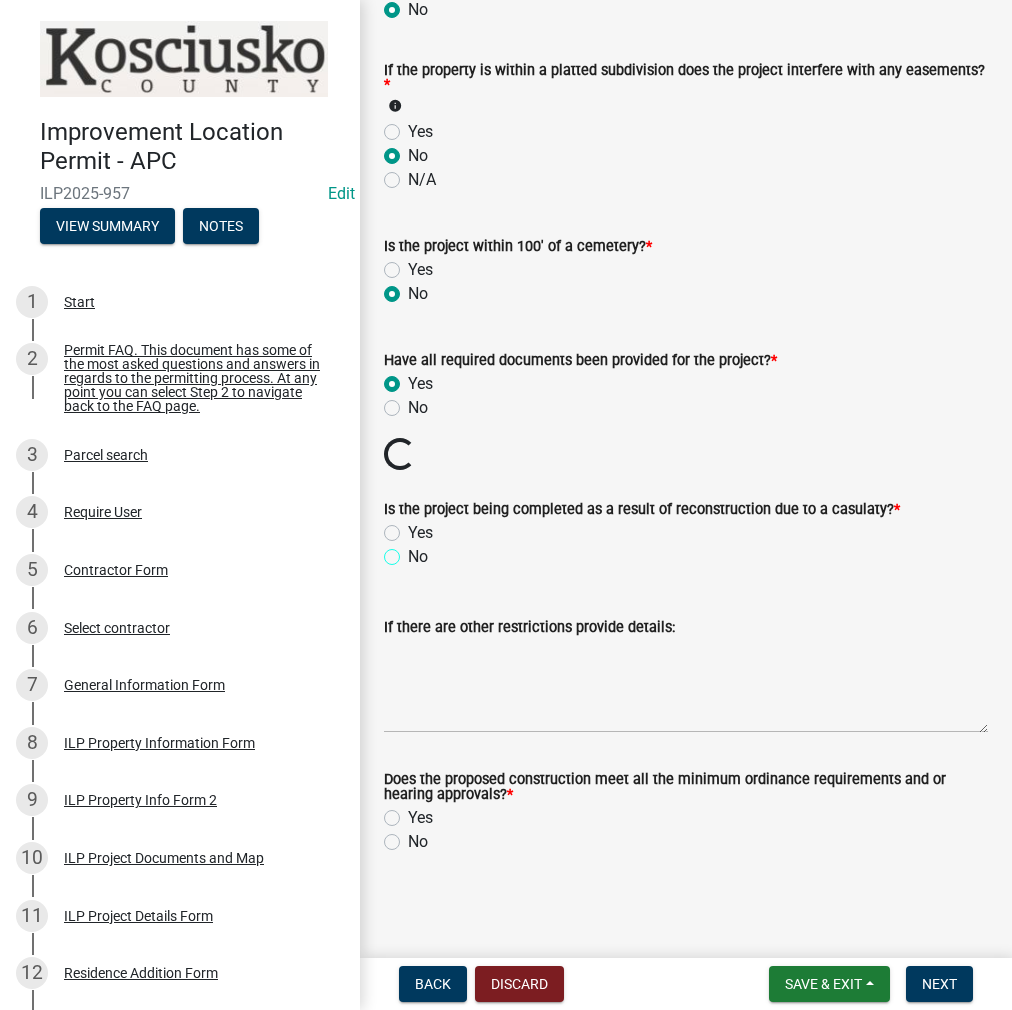 click on "No" at bounding box center (414, 551) 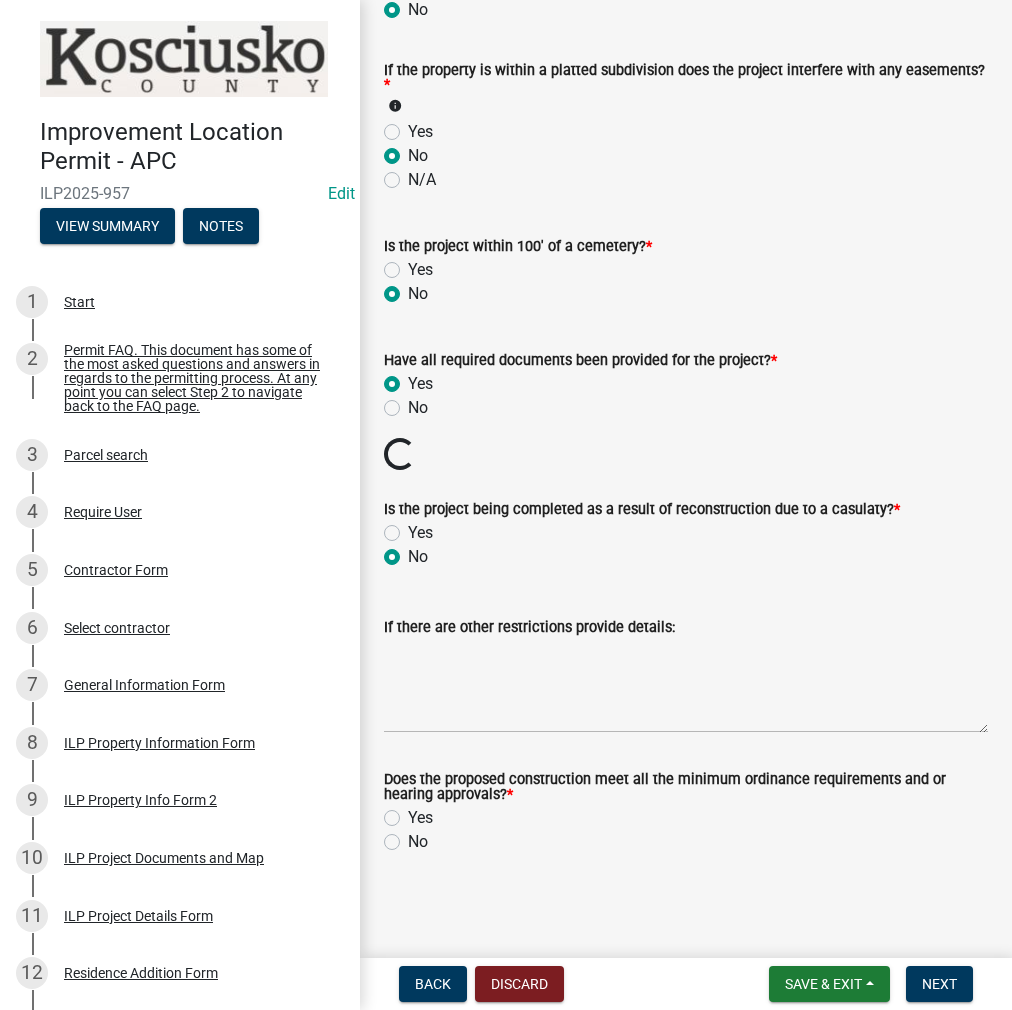 radio on "true" 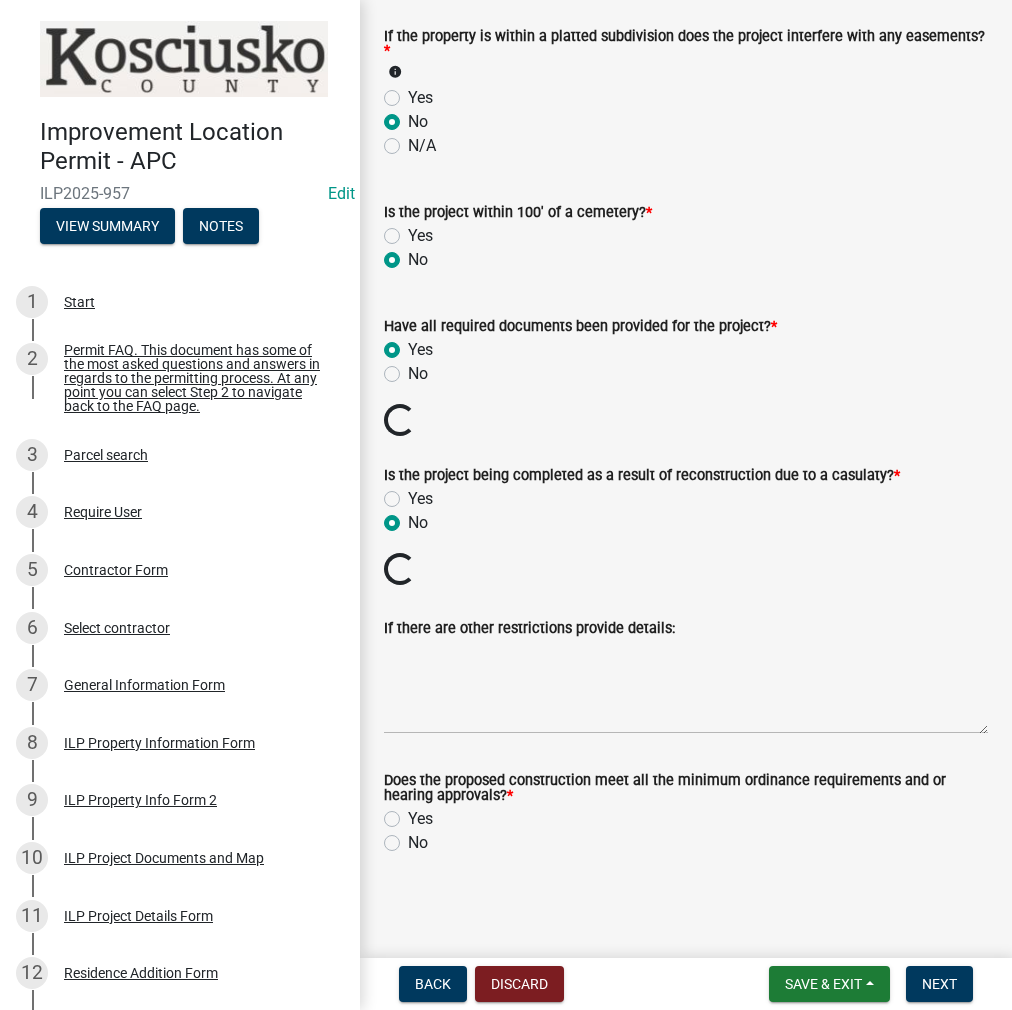scroll, scrollTop: 1969, scrollLeft: 0, axis: vertical 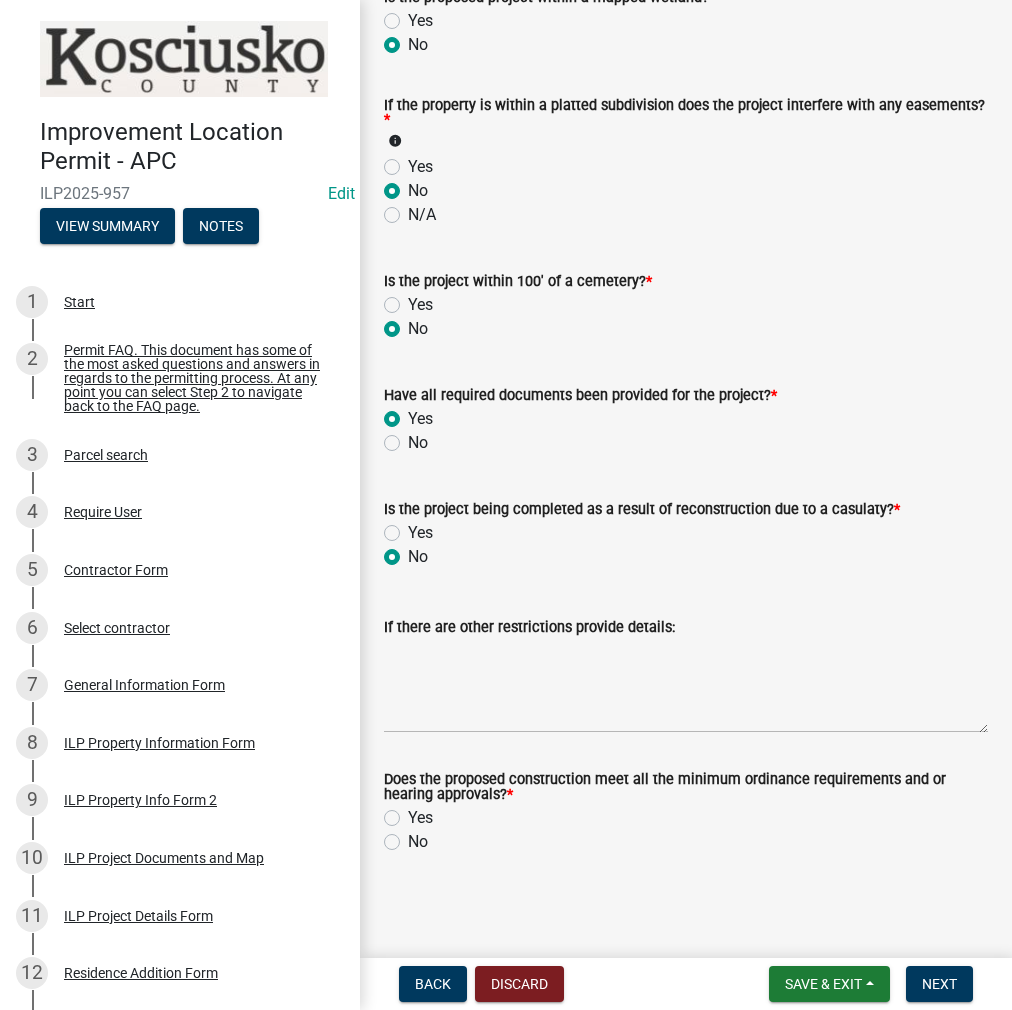 click on "Yes" 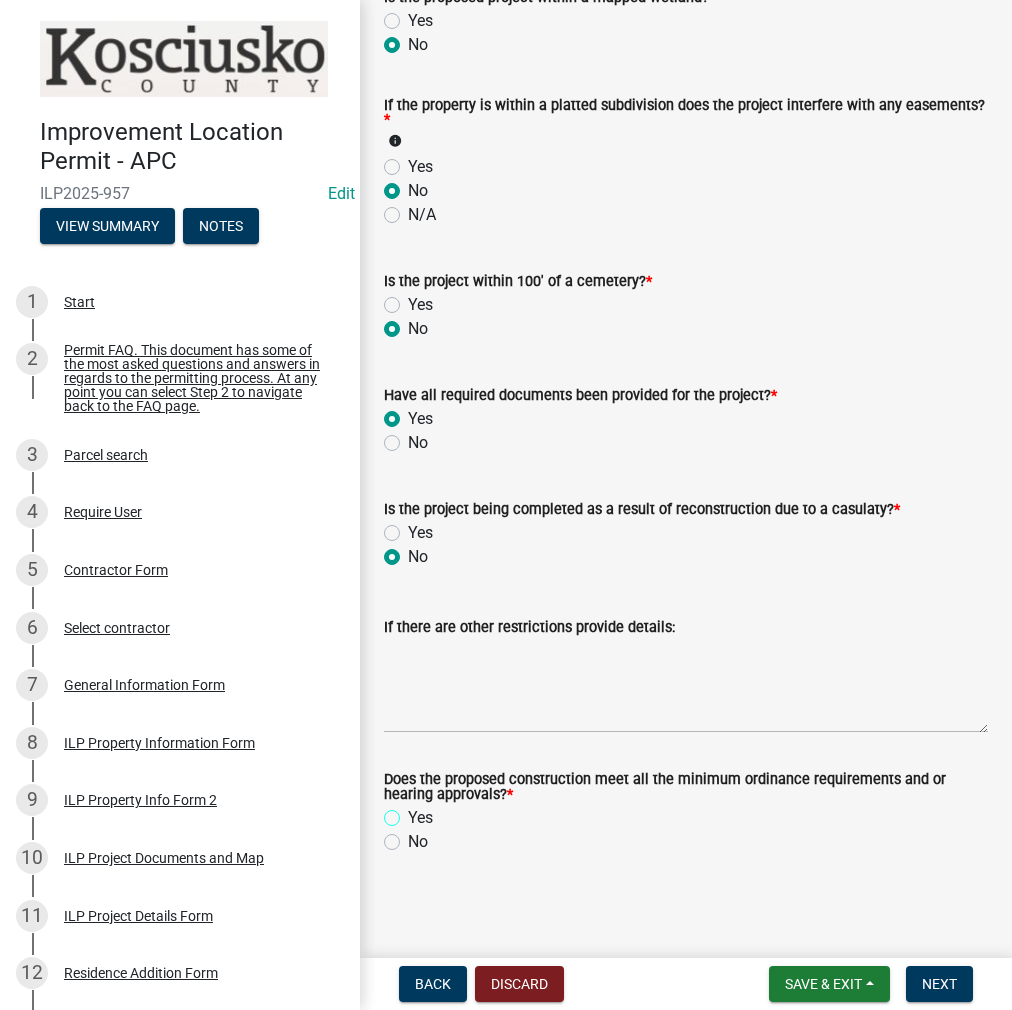 click on "Yes" at bounding box center (414, 812) 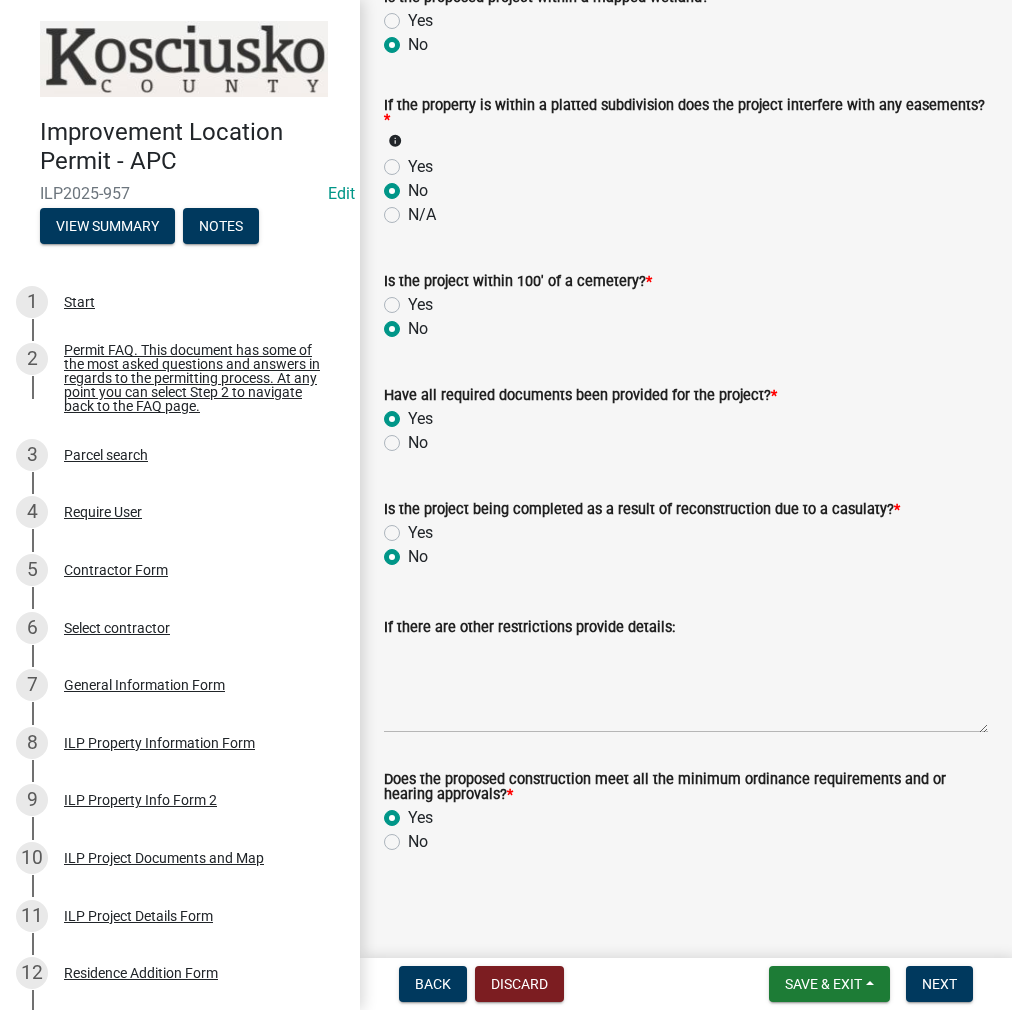 radio on "true" 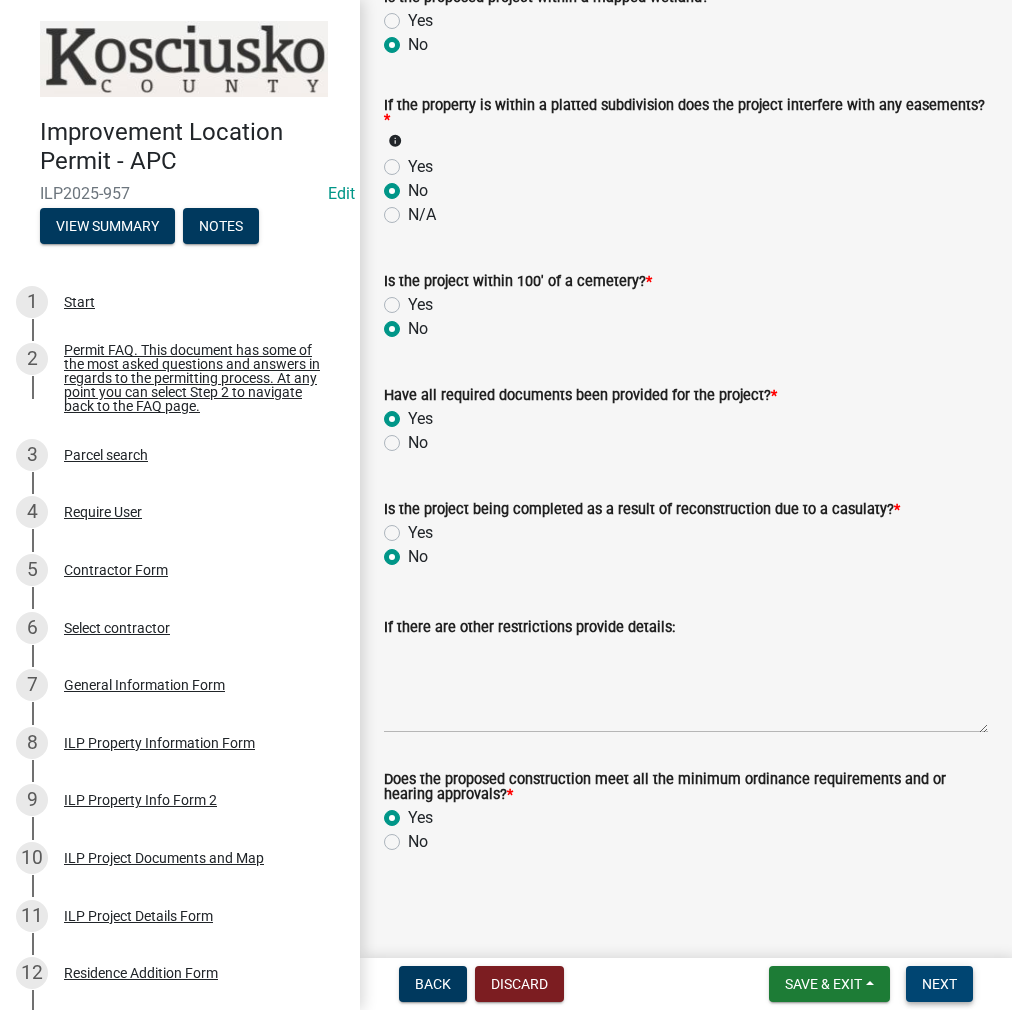 click on "Next" at bounding box center [939, 984] 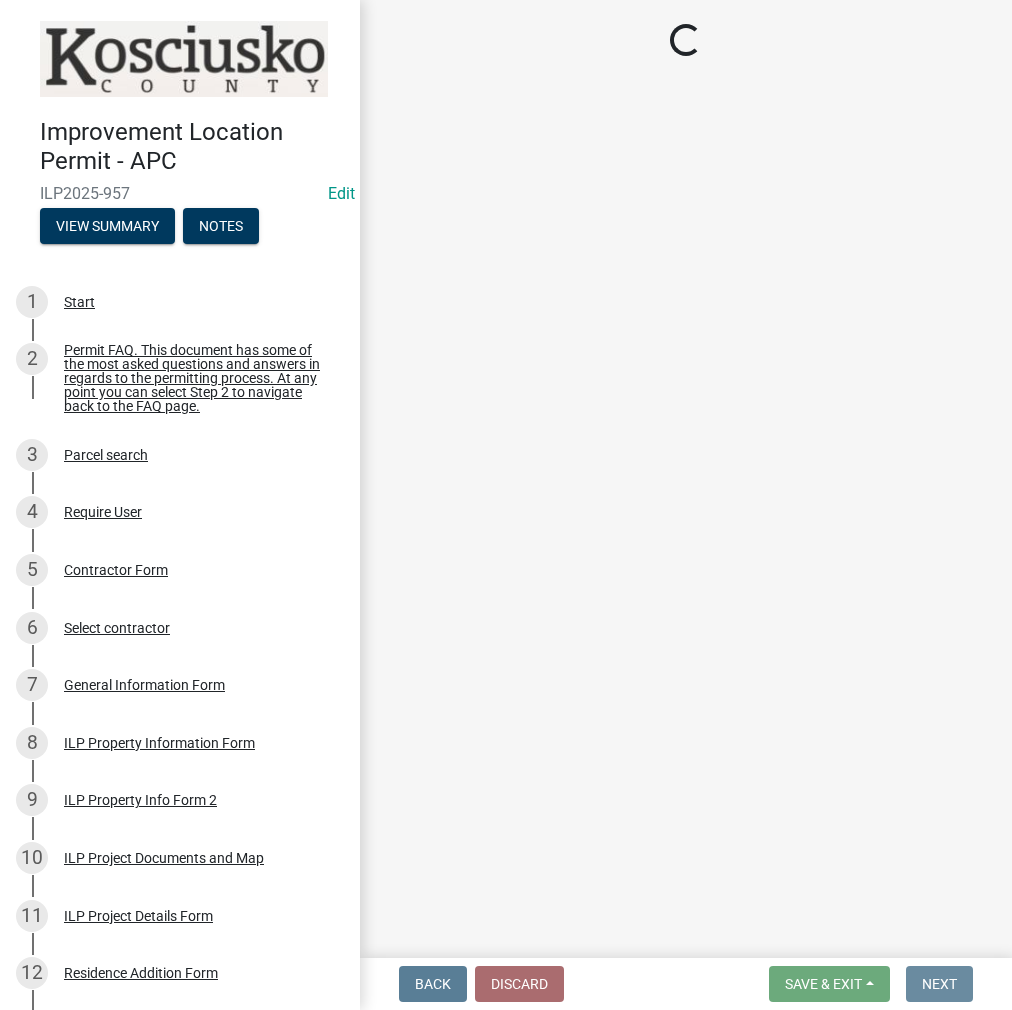 scroll, scrollTop: 0, scrollLeft: 0, axis: both 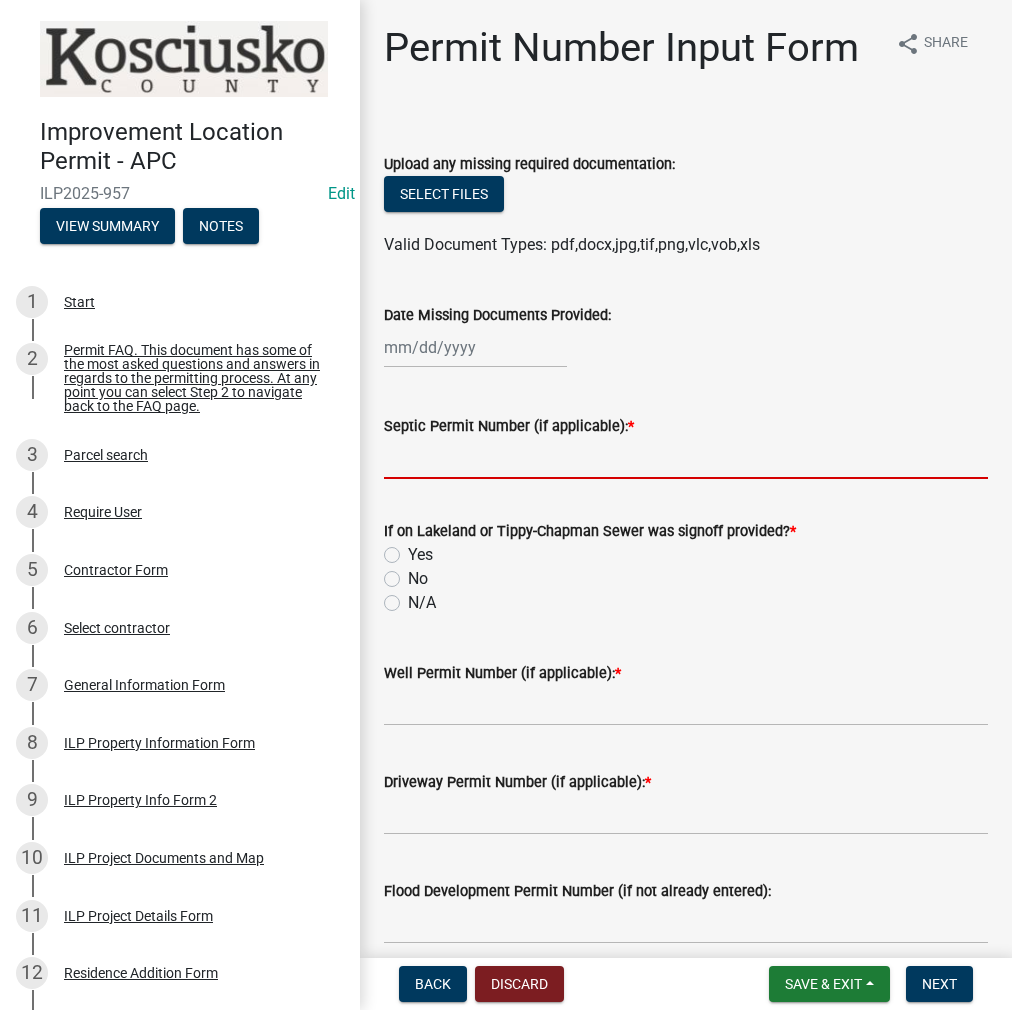click on "Septic Permit Number (if applicable):  *" at bounding box center (686, 458) 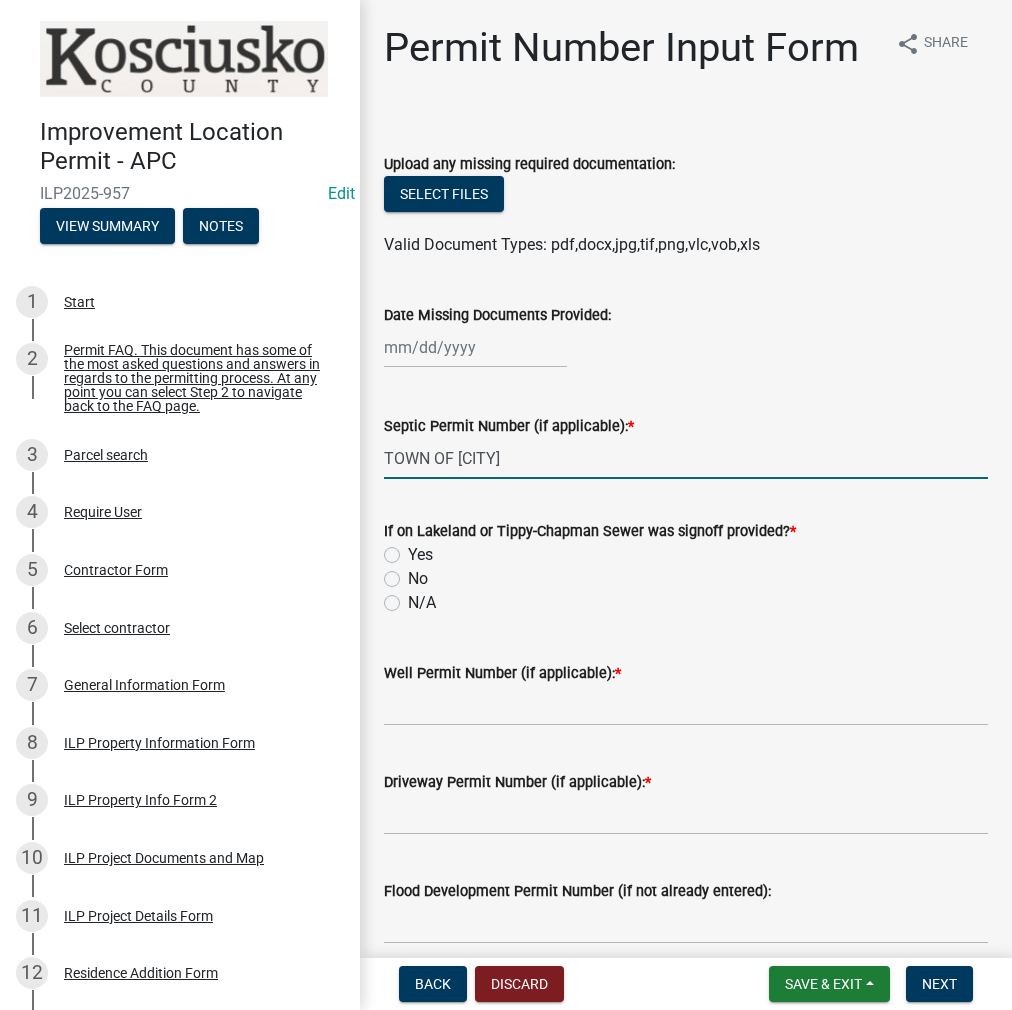 type on "TOWN OF [CITY]" 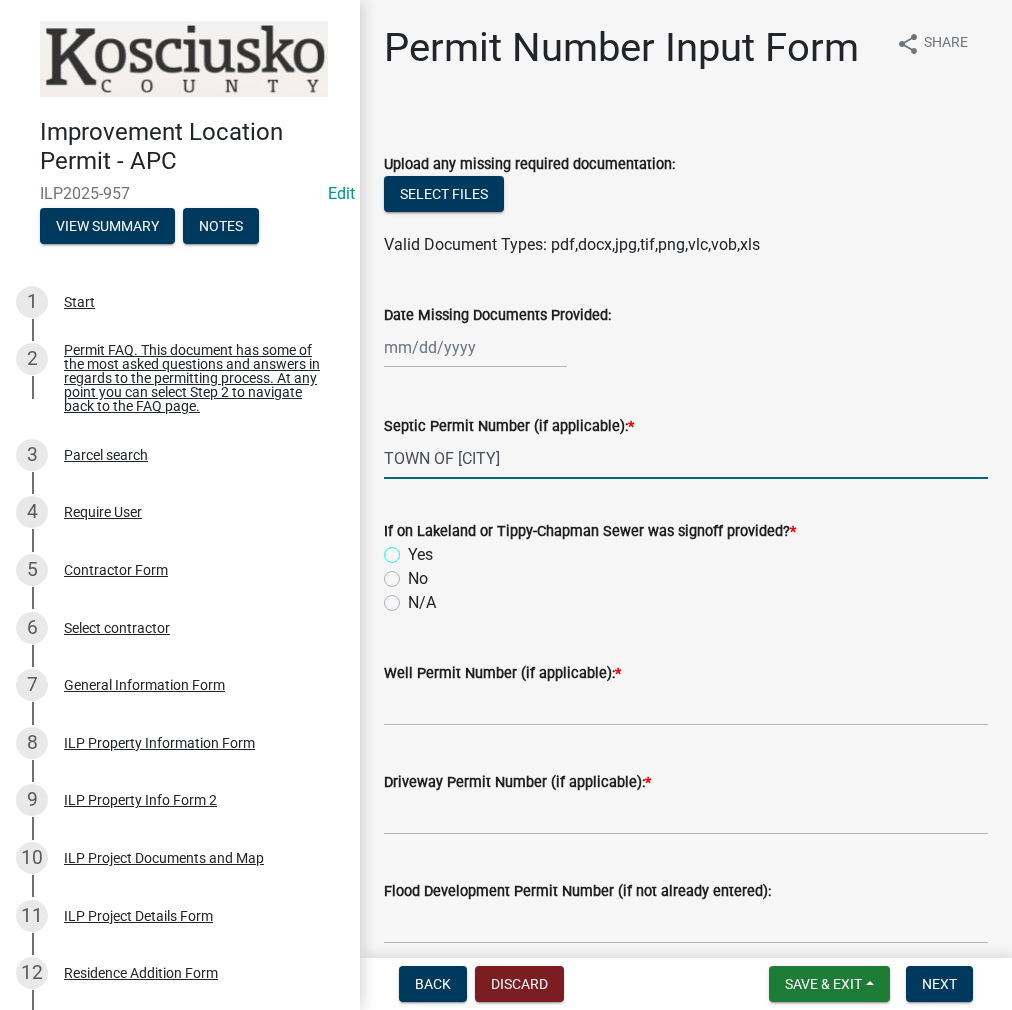 click on "Yes" at bounding box center [414, 549] 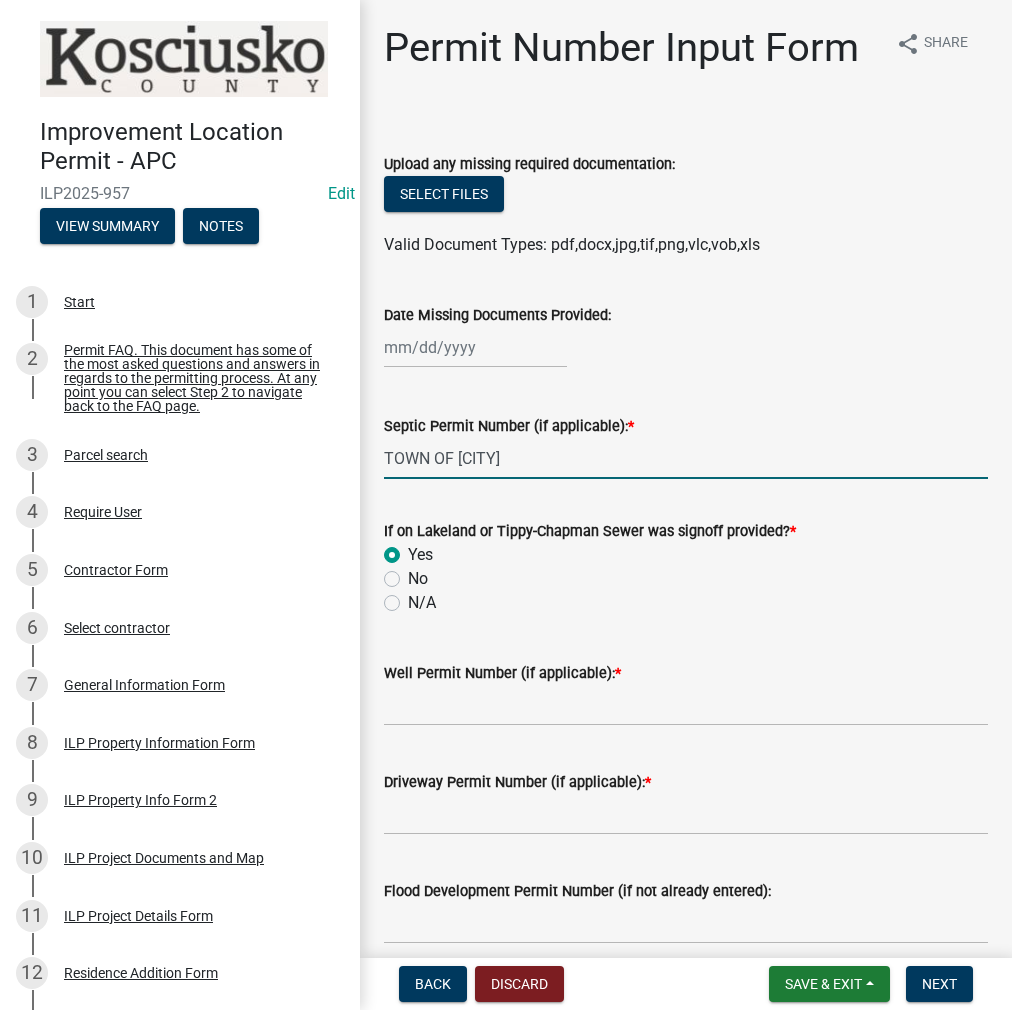 radio on "true" 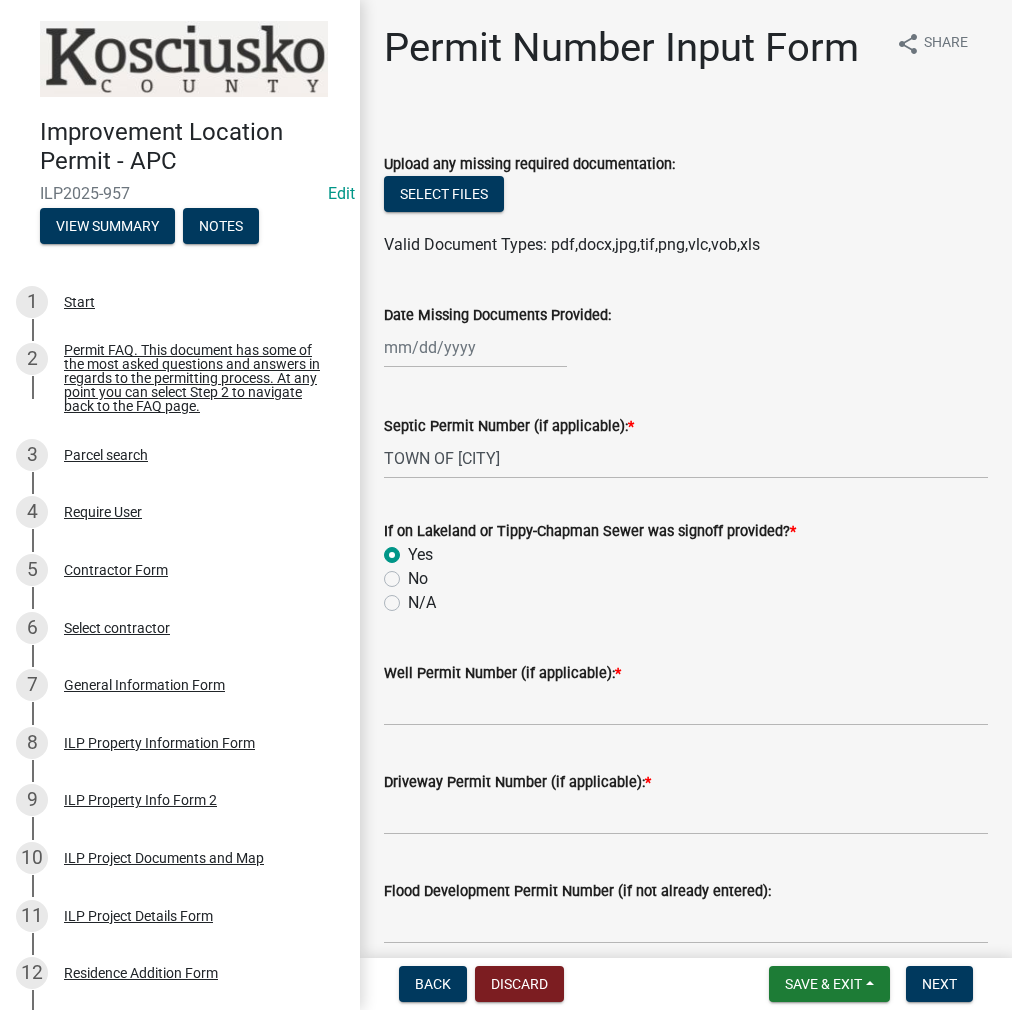click on "No" 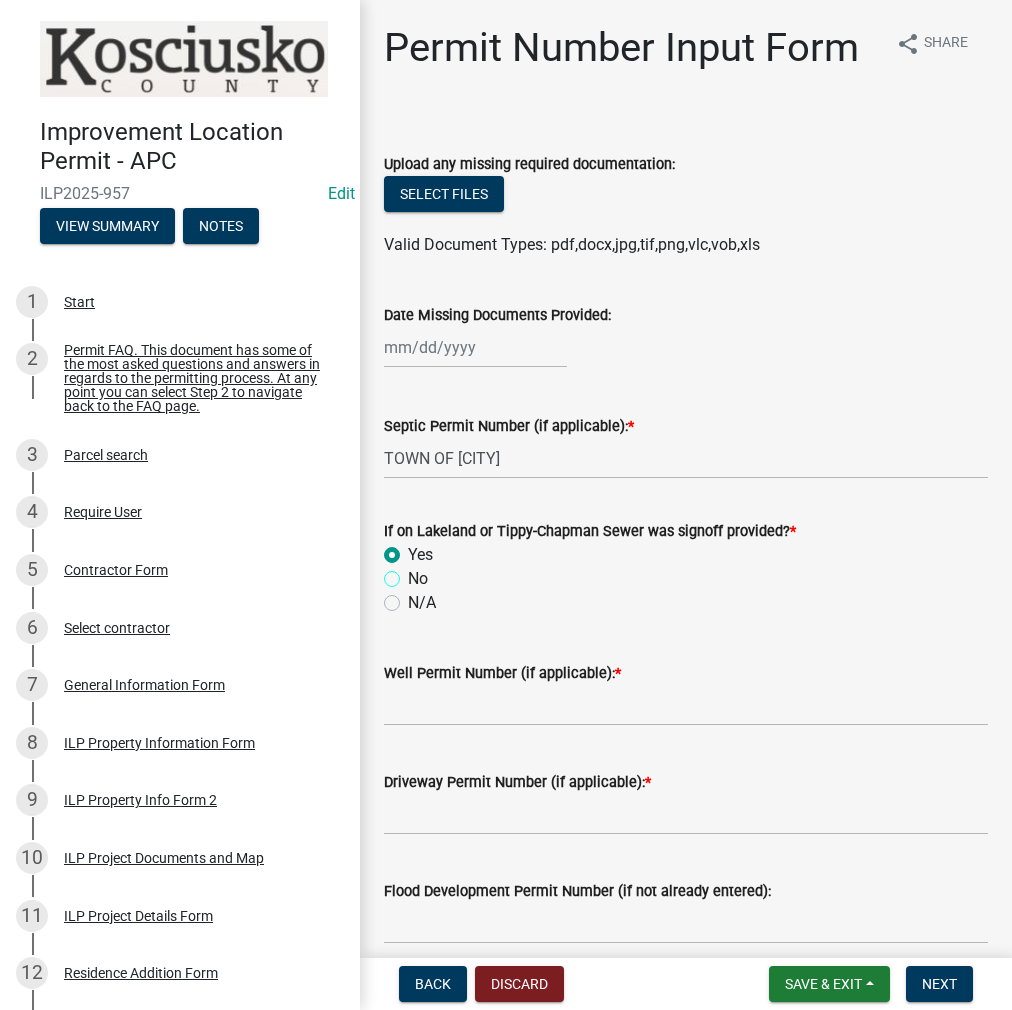 click on "No" at bounding box center [414, 573] 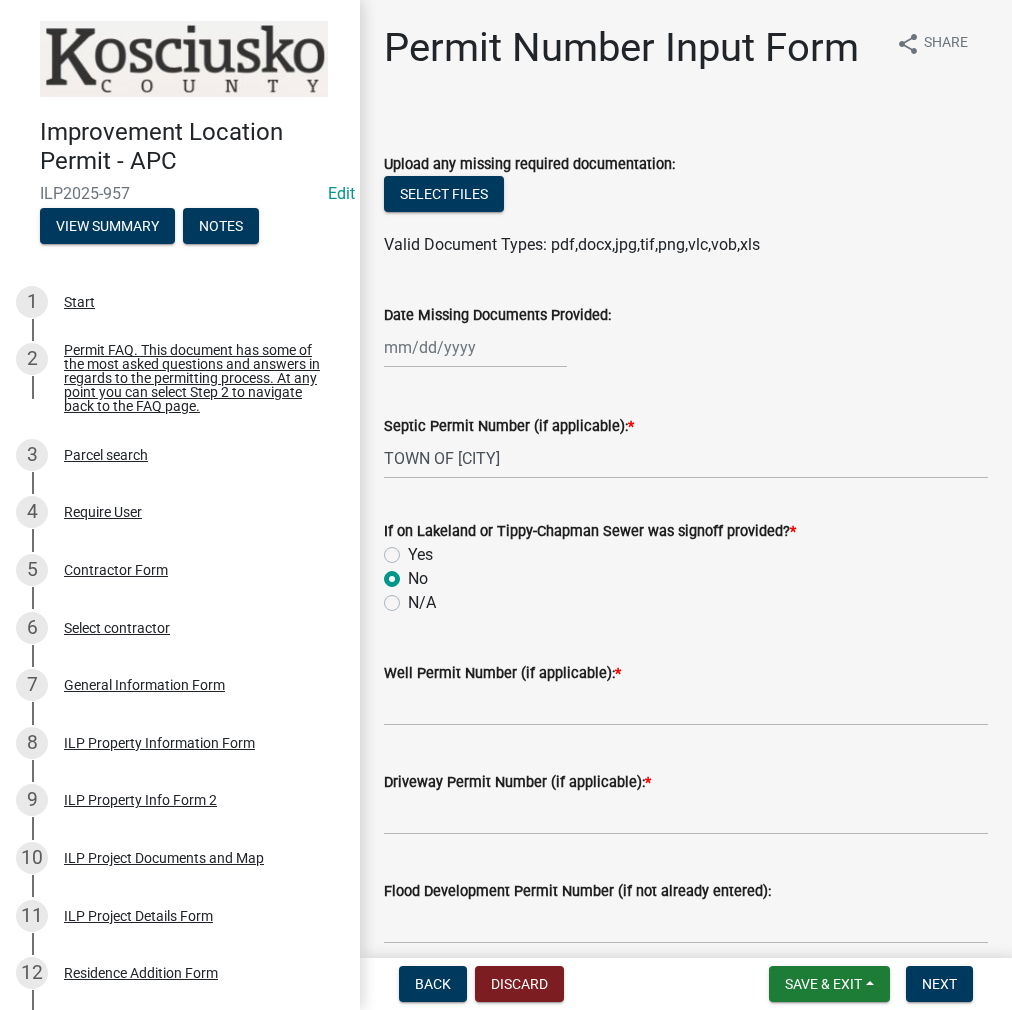 radio on "true" 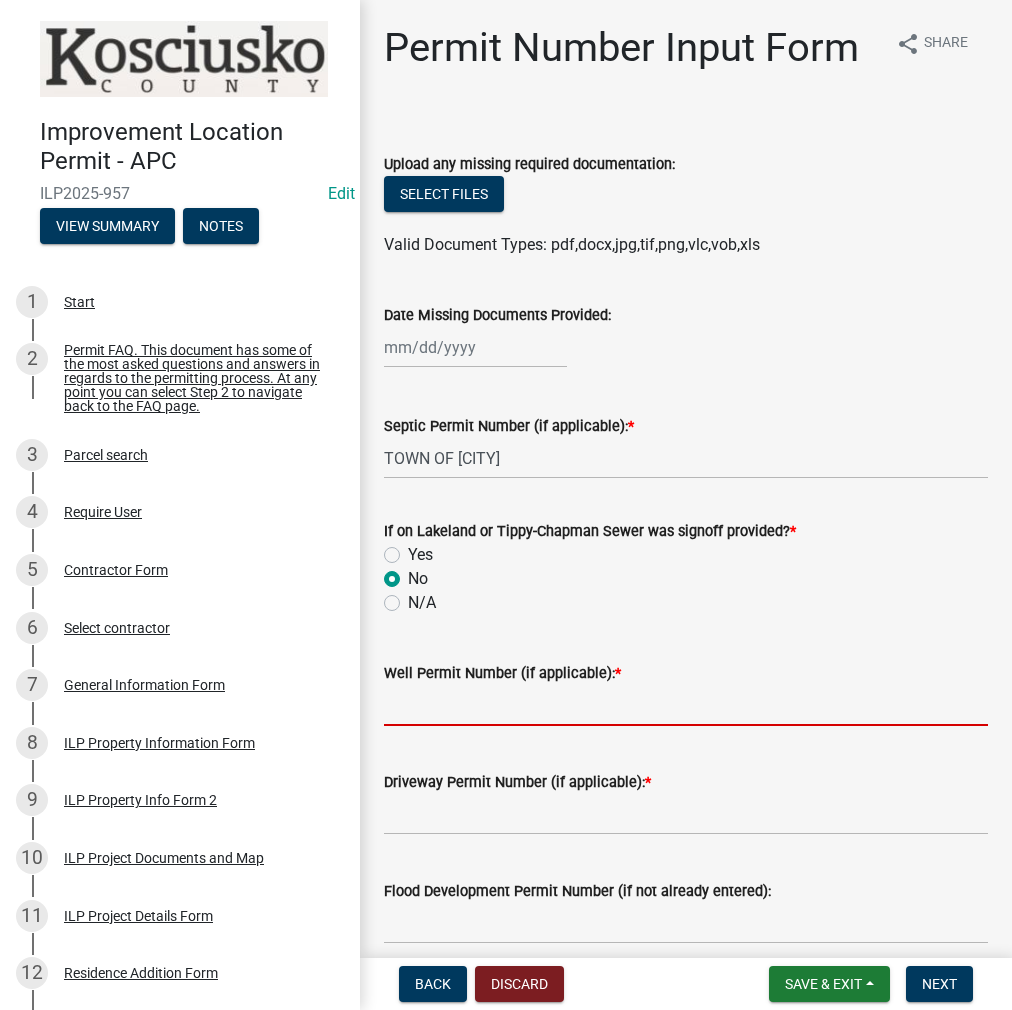 click on "Well Permit Number (if applicable):  *" at bounding box center [686, 705] 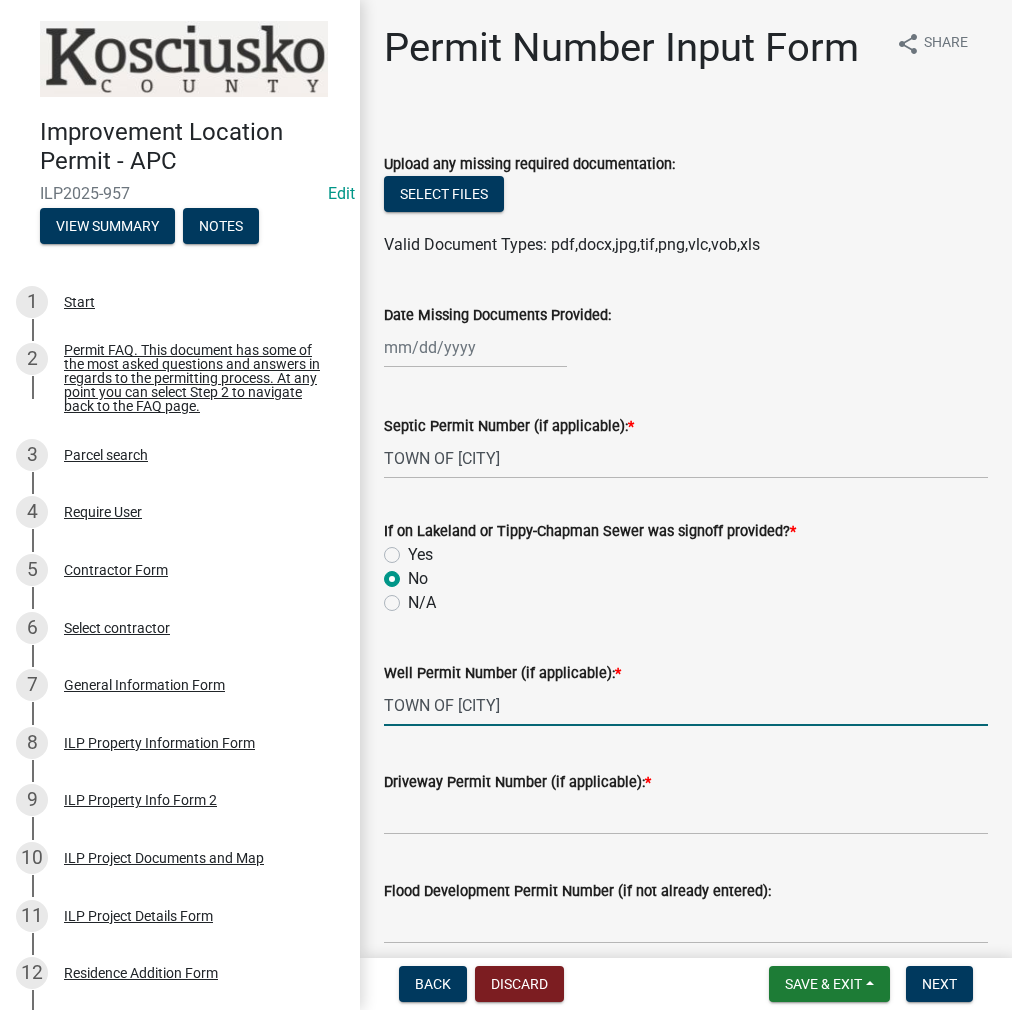 type on "TOWN OF [CITY]" 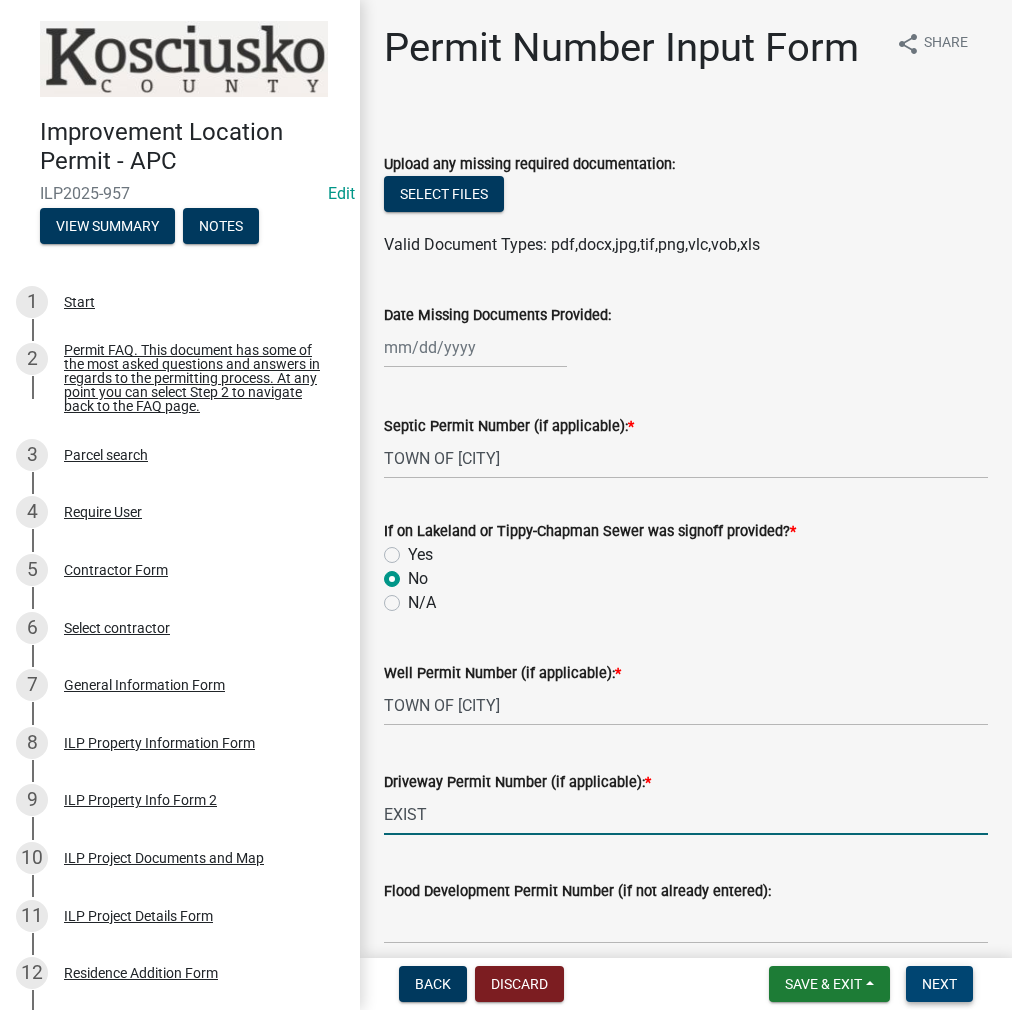 type on "EXIST" 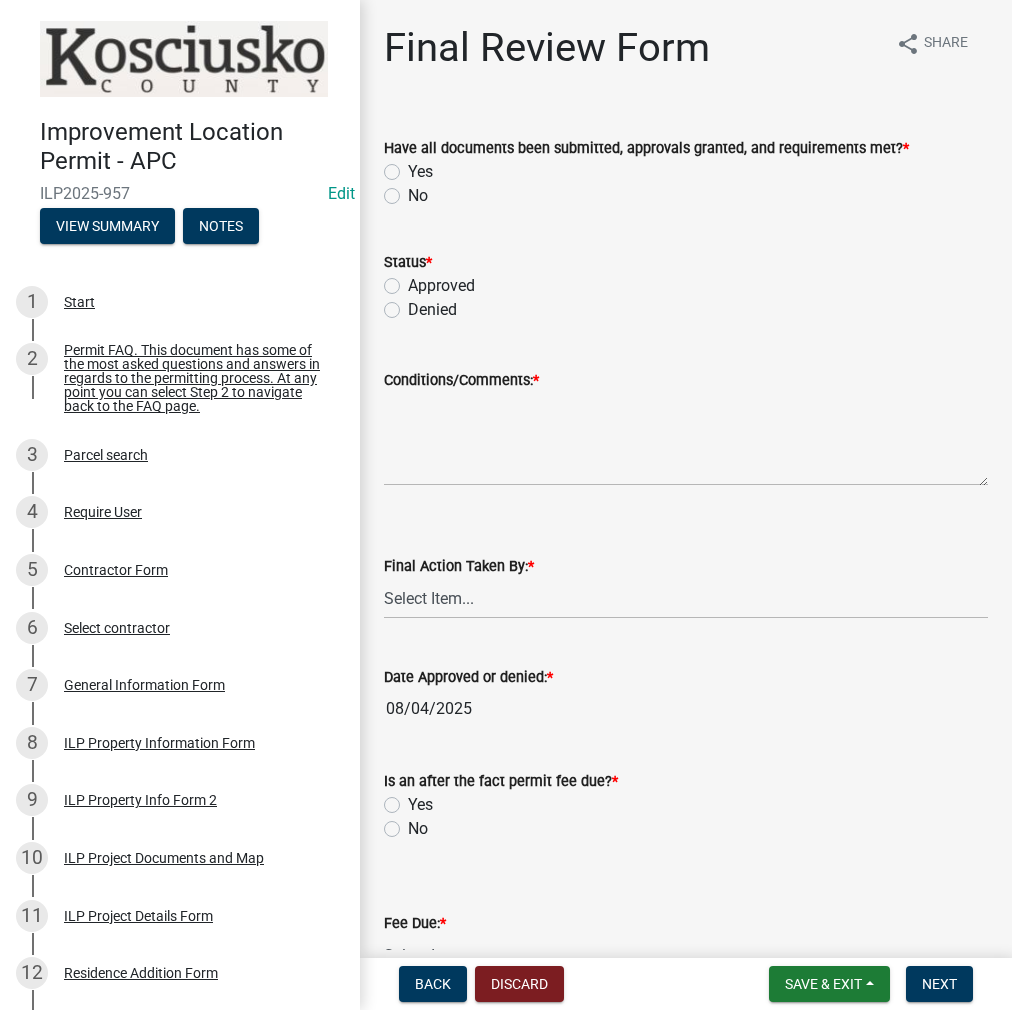 click on "Yes" 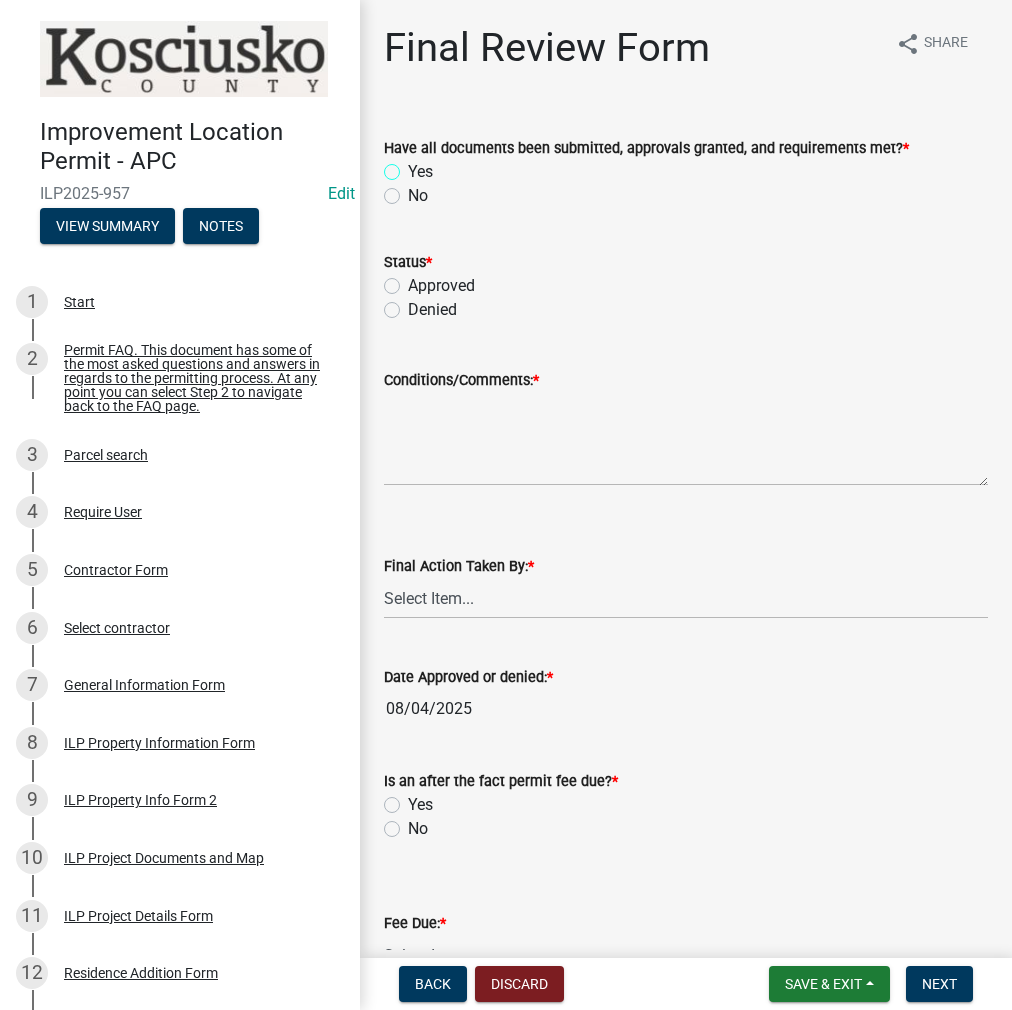 click on "Yes" at bounding box center (414, 166) 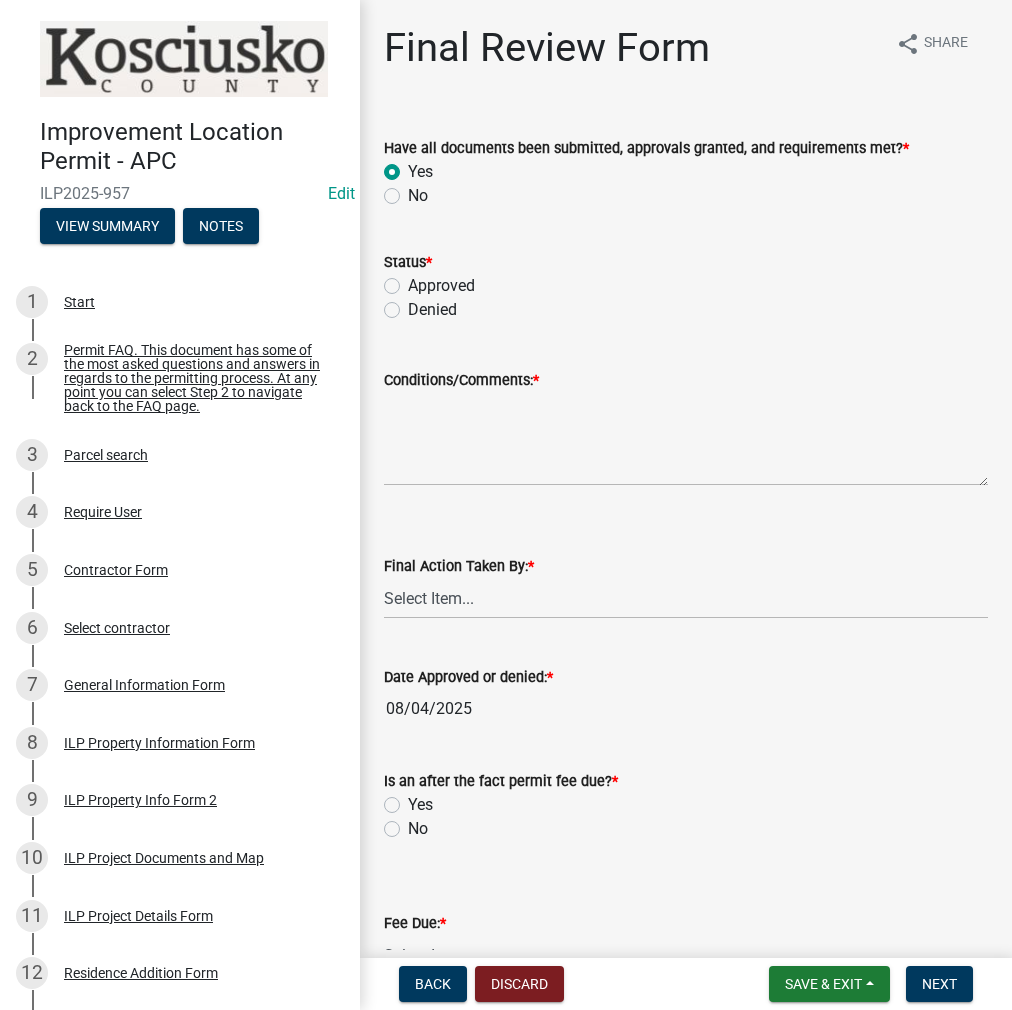 radio on "true" 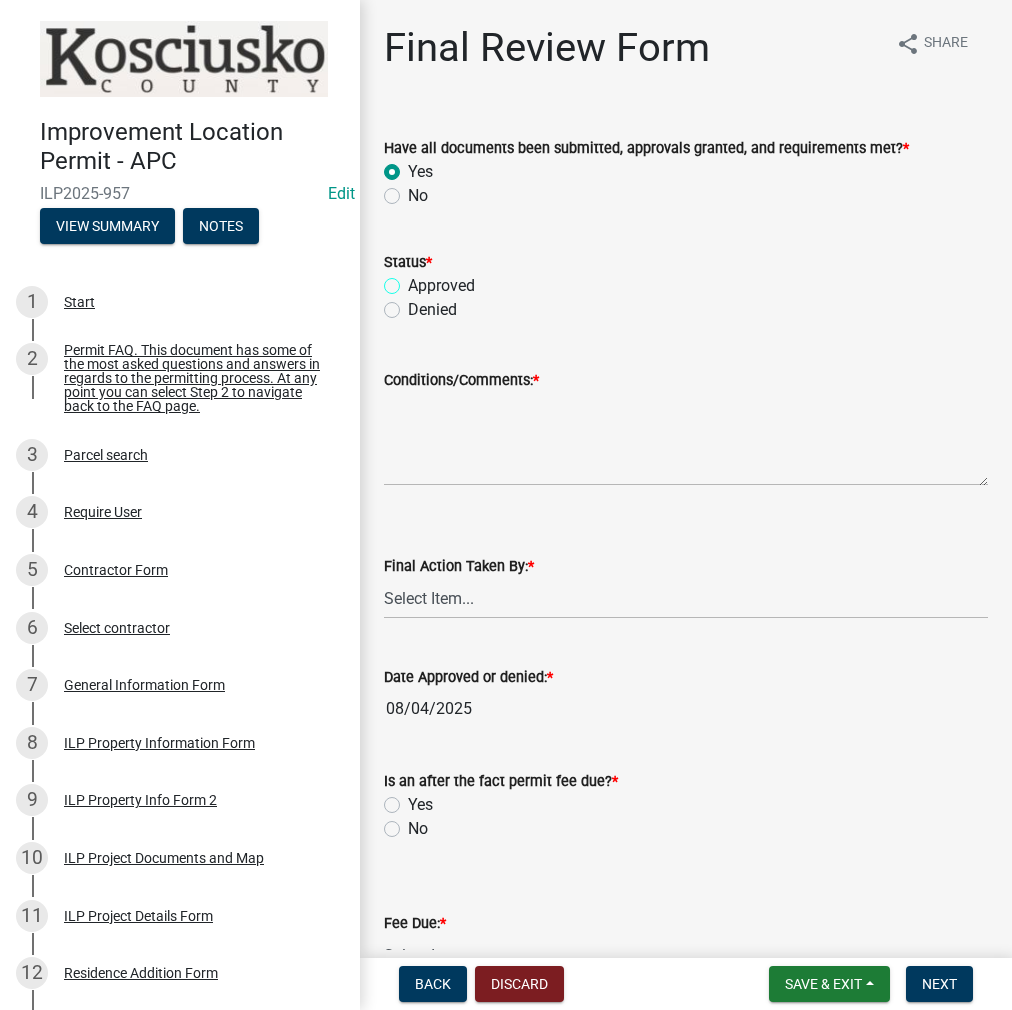 click on "Approved" at bounding box center (414, 280) 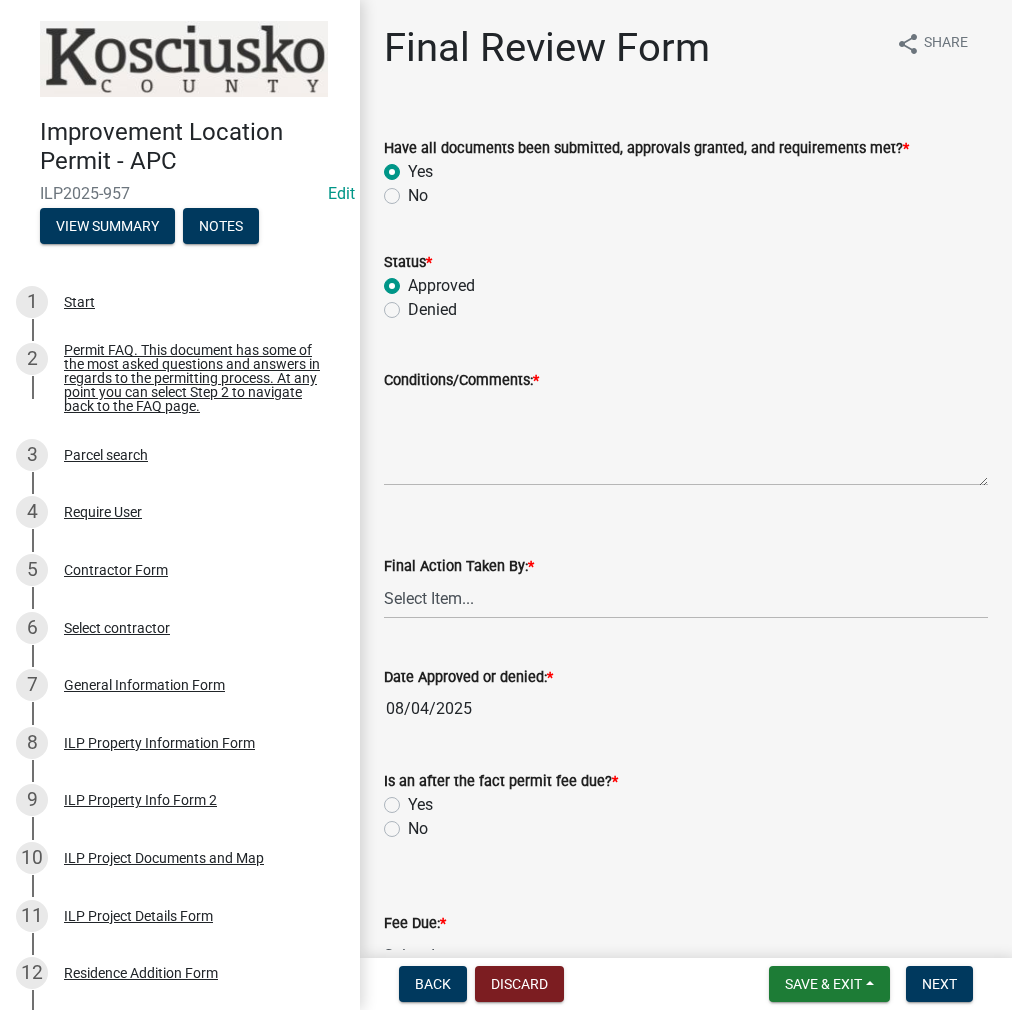 radio on "true" 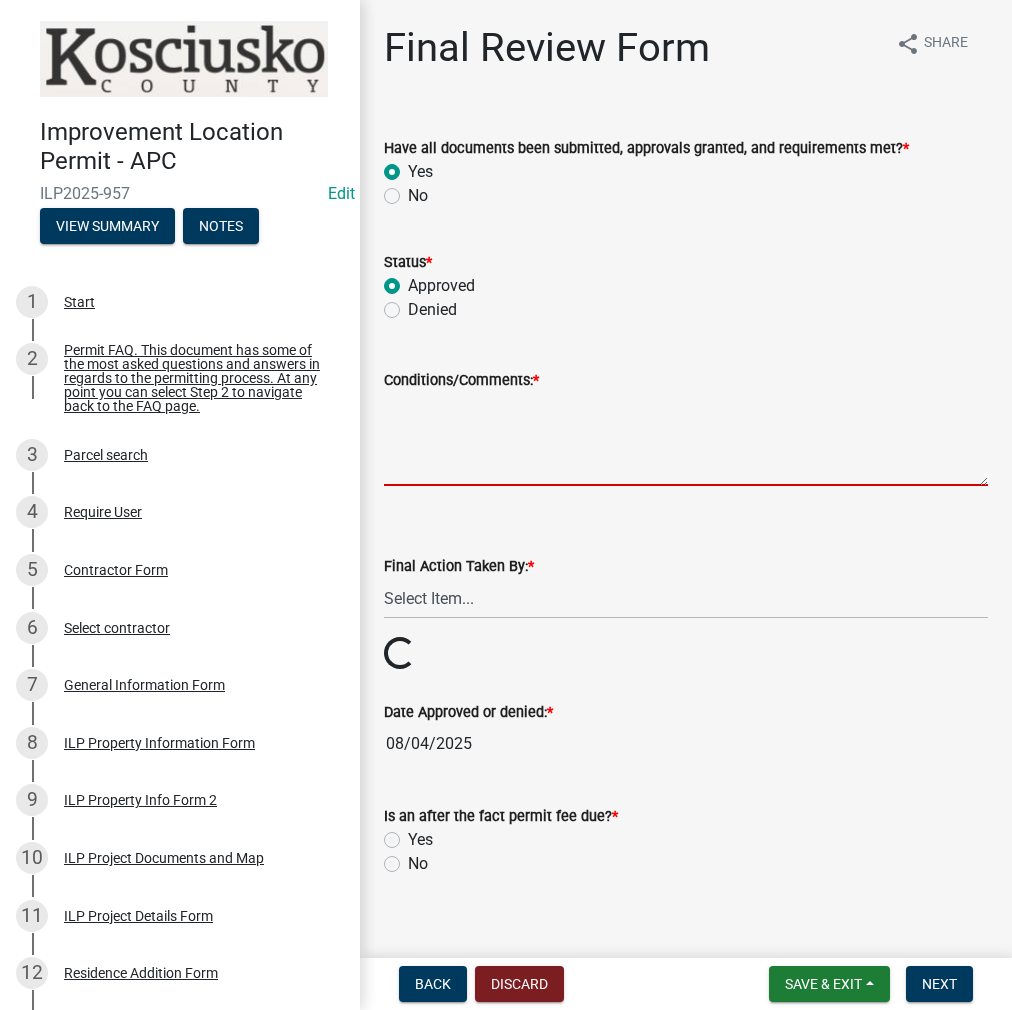 click on "Conditions/Comments:  *" at bounding box center [686, 439] 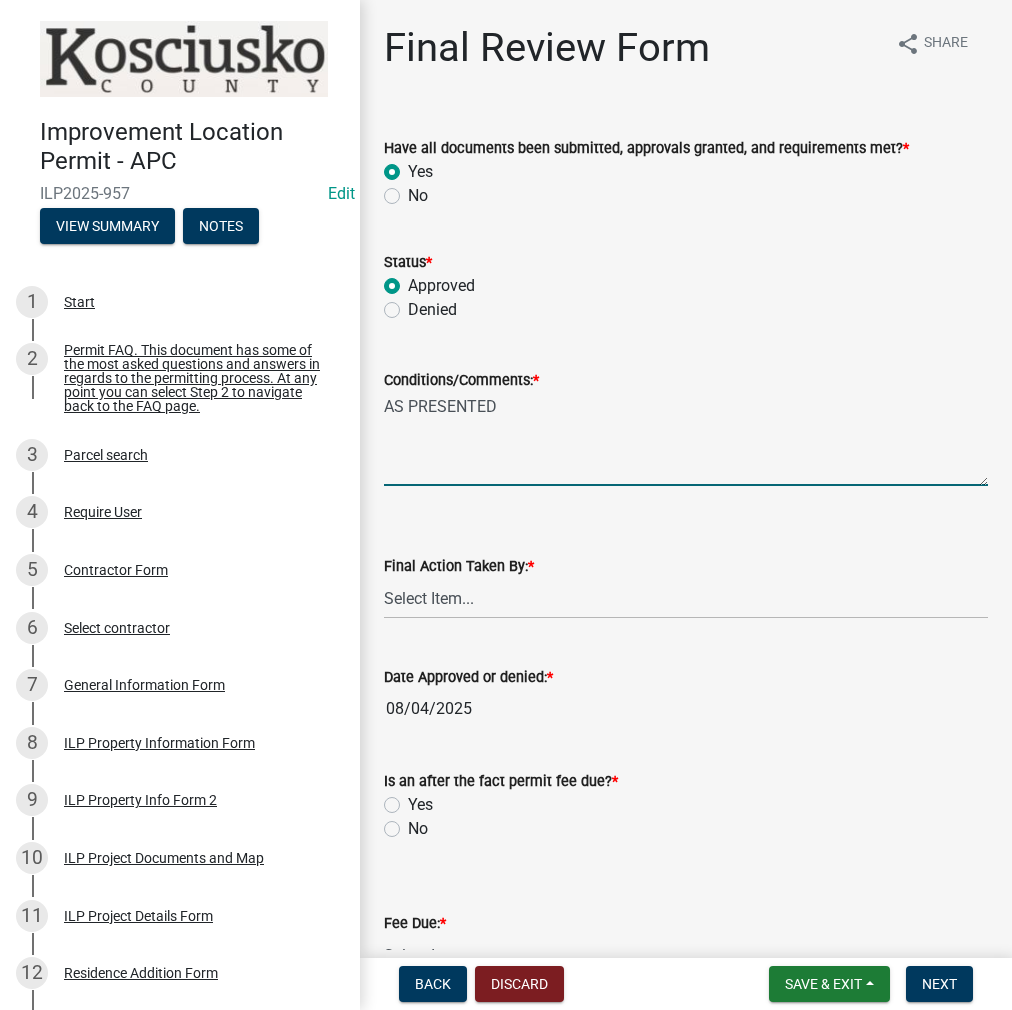 type on "AS PRESENTED" 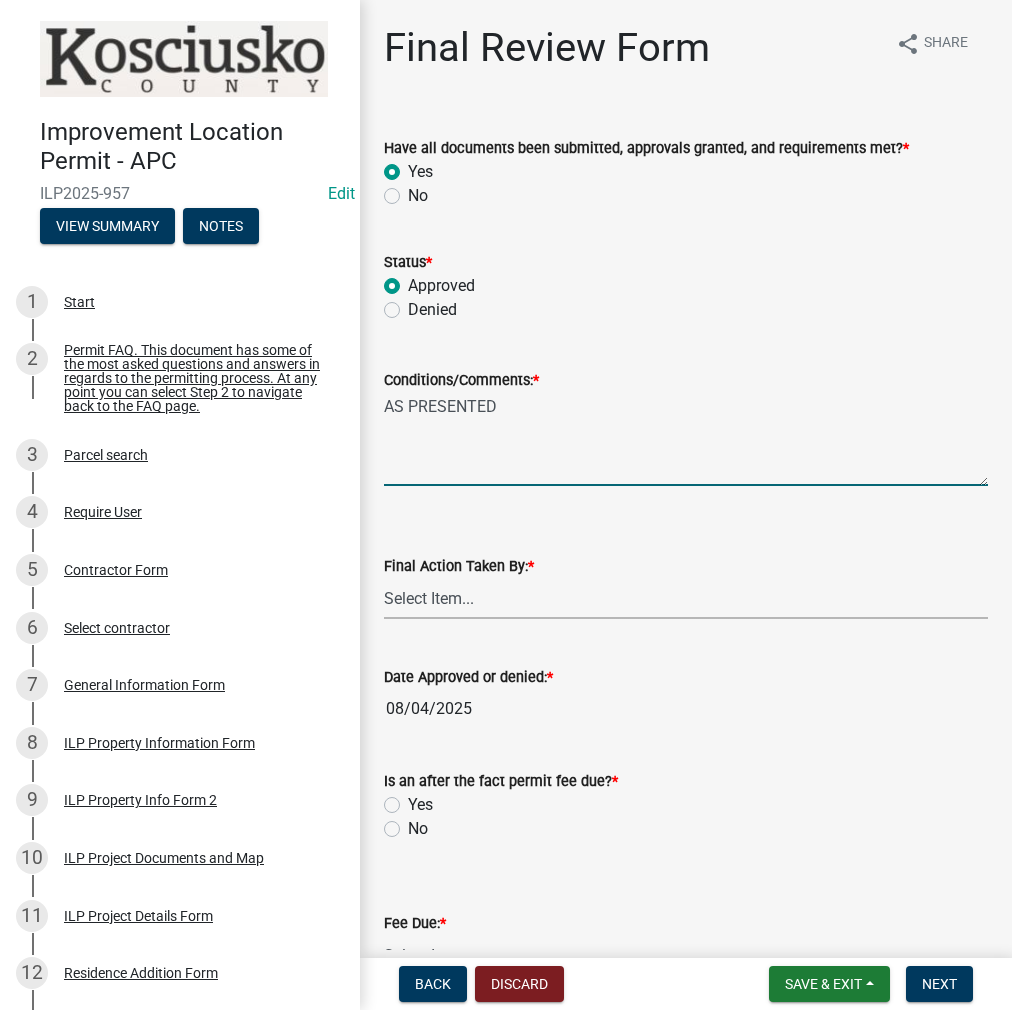 click on "Select Item...   MMS   LT   AT   CS   AH   Vacant" at bounding box center (686, 598) 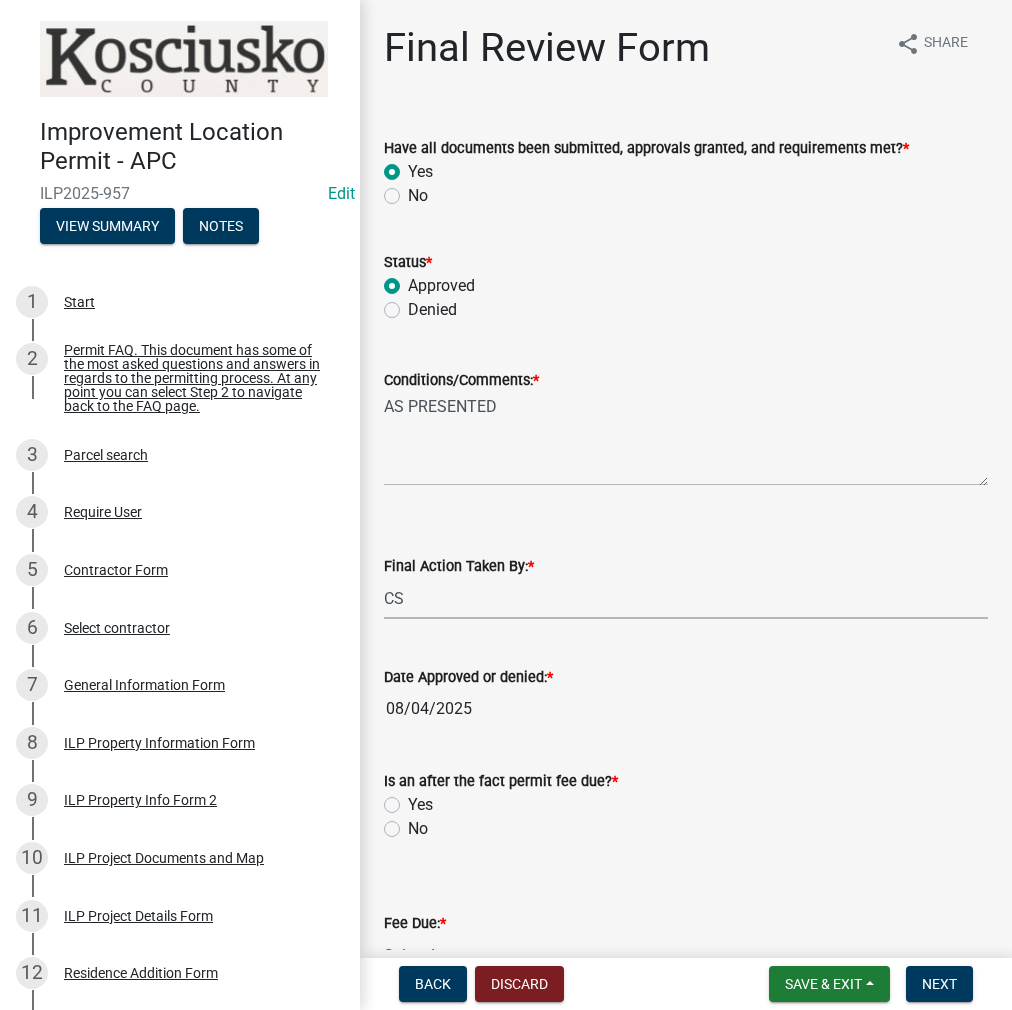 click on "Select Item...   MMS   LT   AT   CS   AH   Vacant" at bounding box center [686, 598] 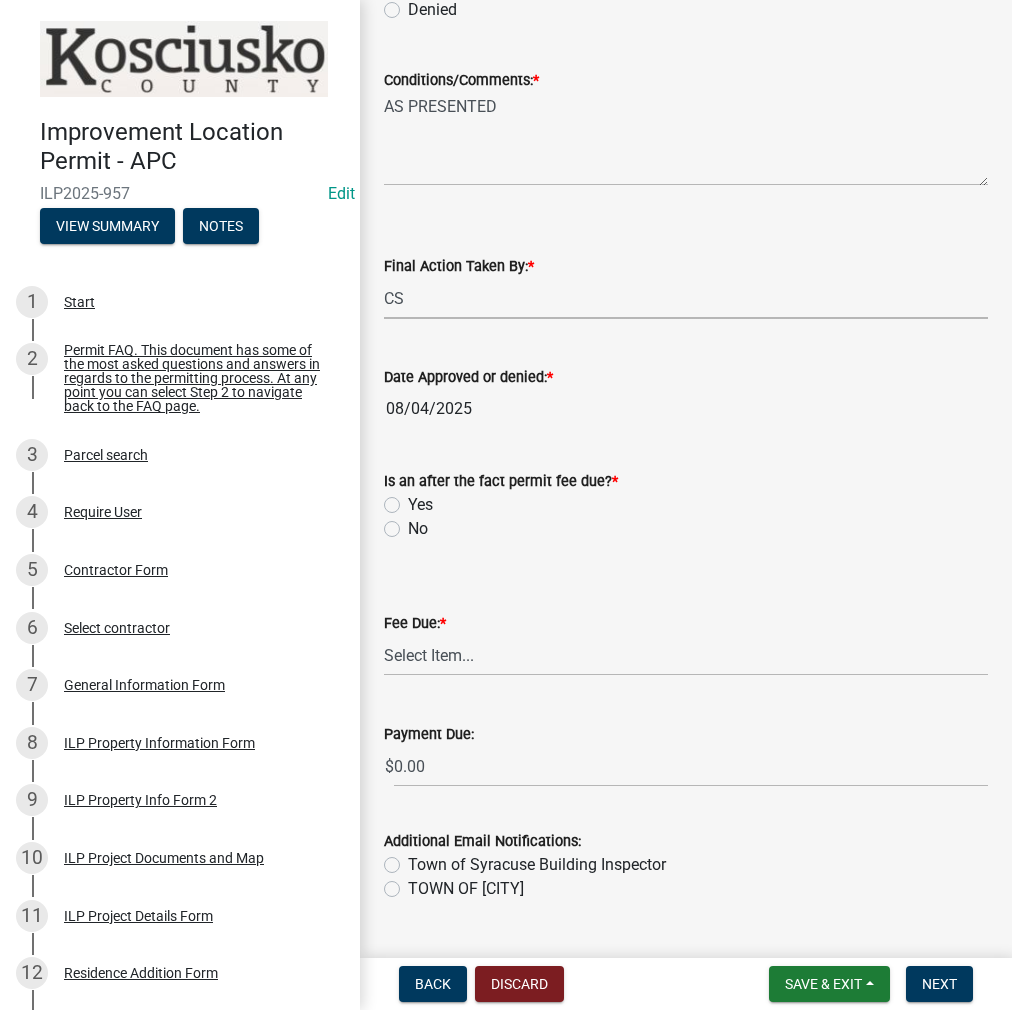 click on "No" 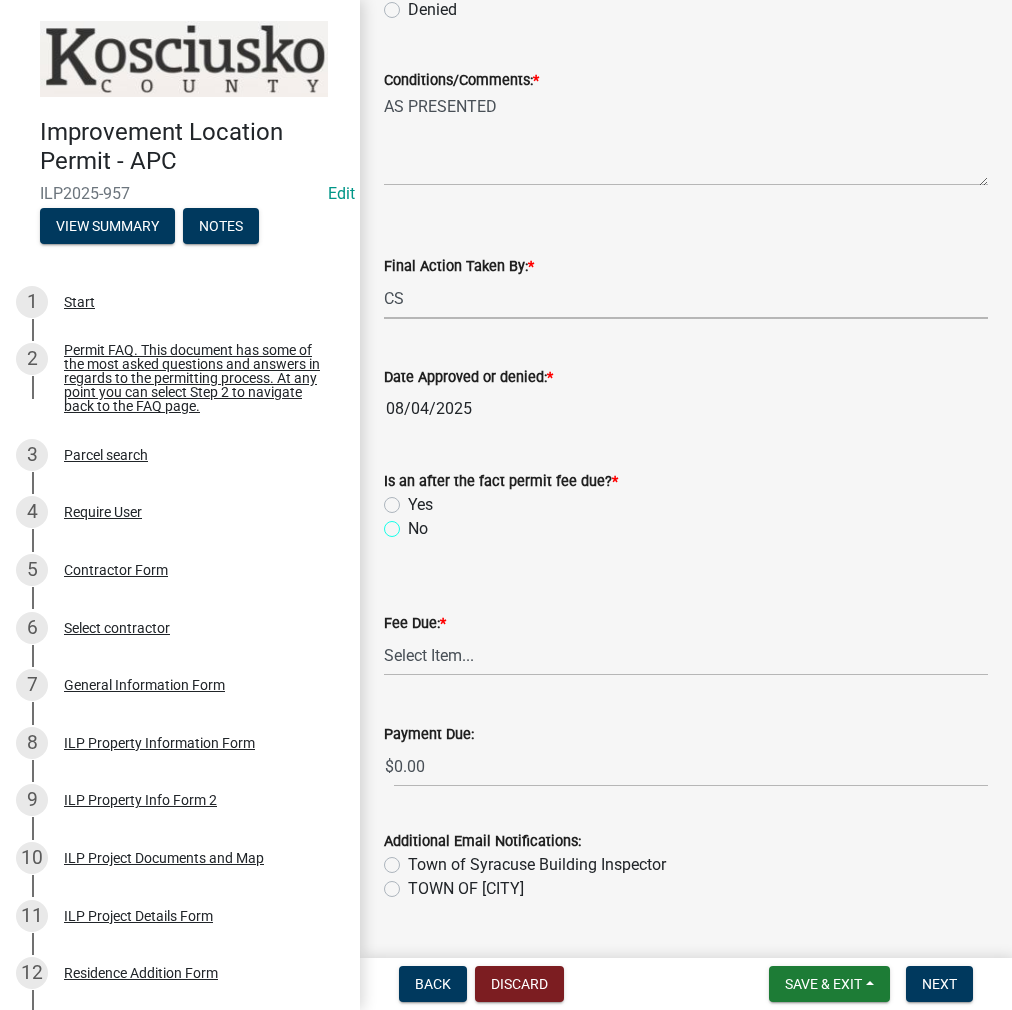 click on "No" at bounding box center (414, 523) 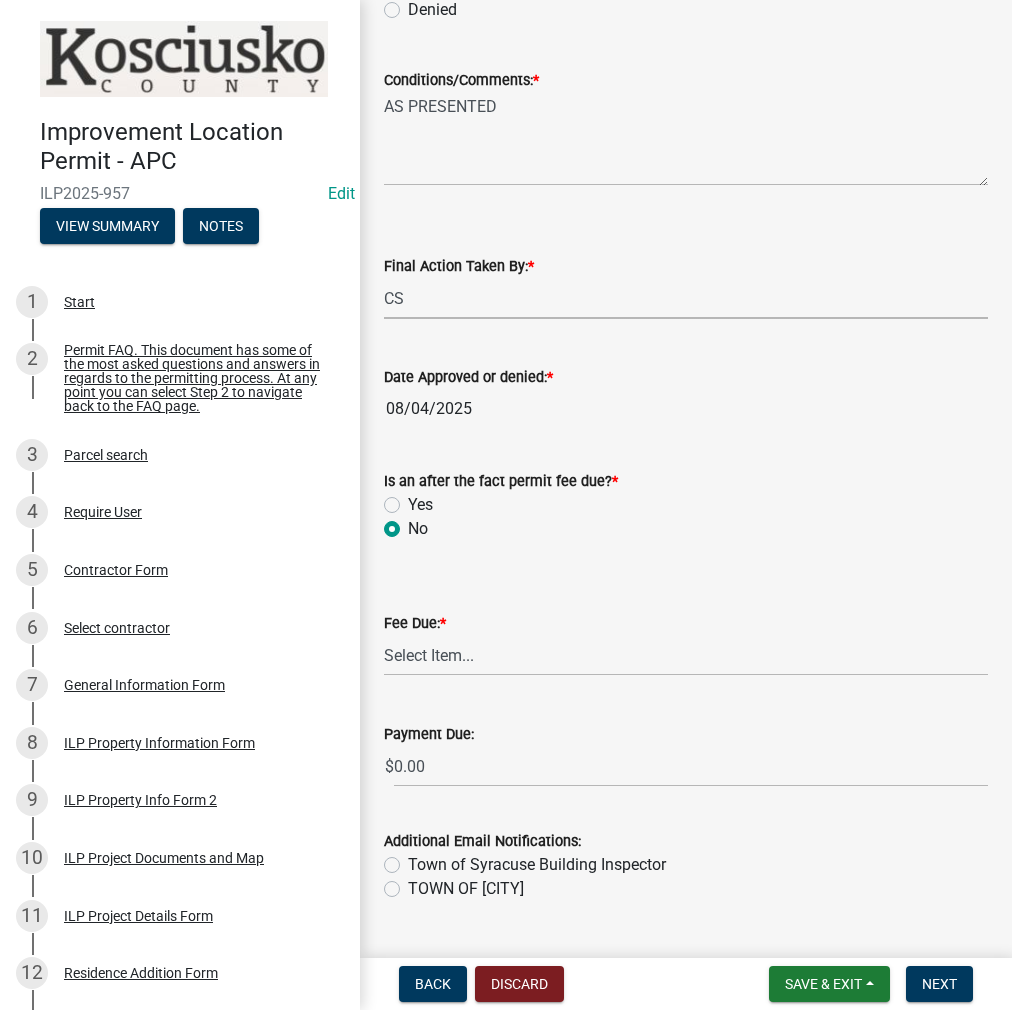 radio on "true" 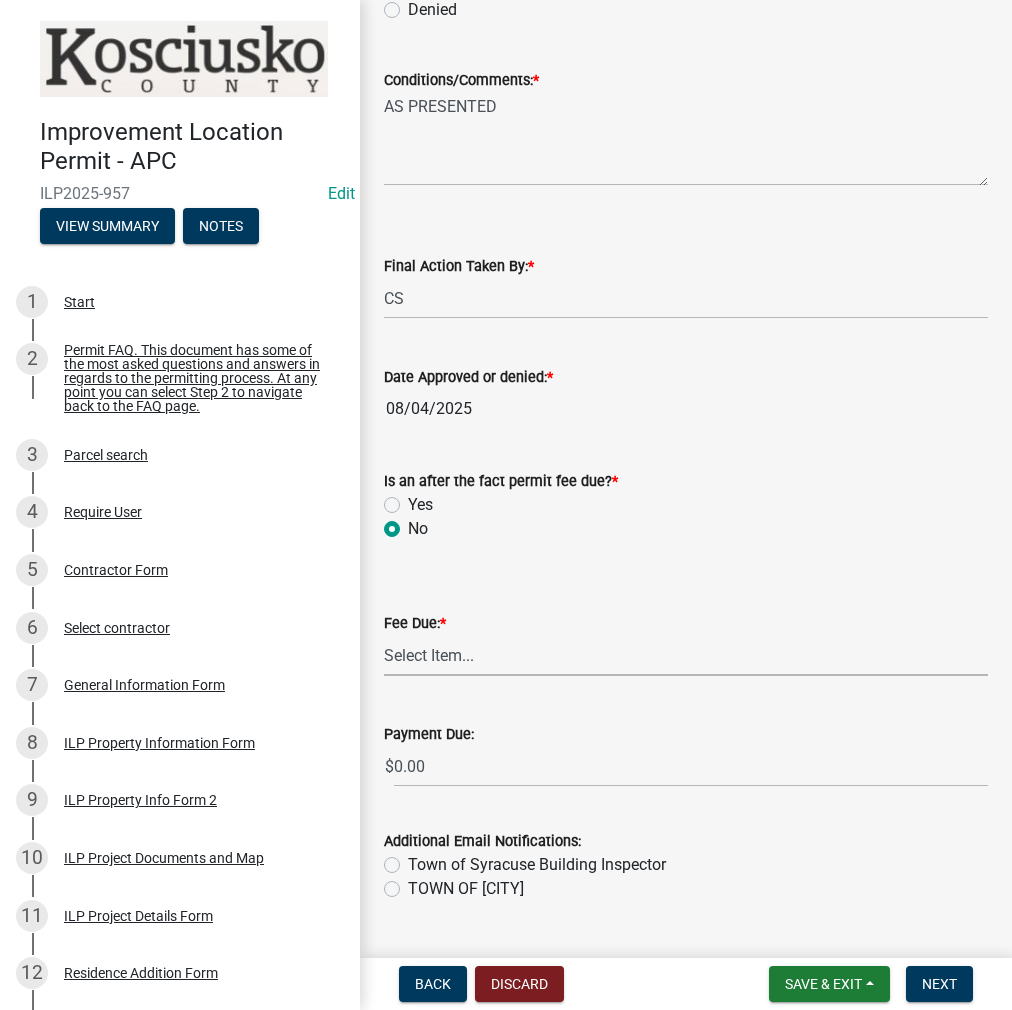 click on "Select Item...   N/A   $10.00   $25.00   $125.00   $250   $500   $500 + $10.00 for every 10 sq. ft. over 5000   $1000" at bounding box center [686, 655] 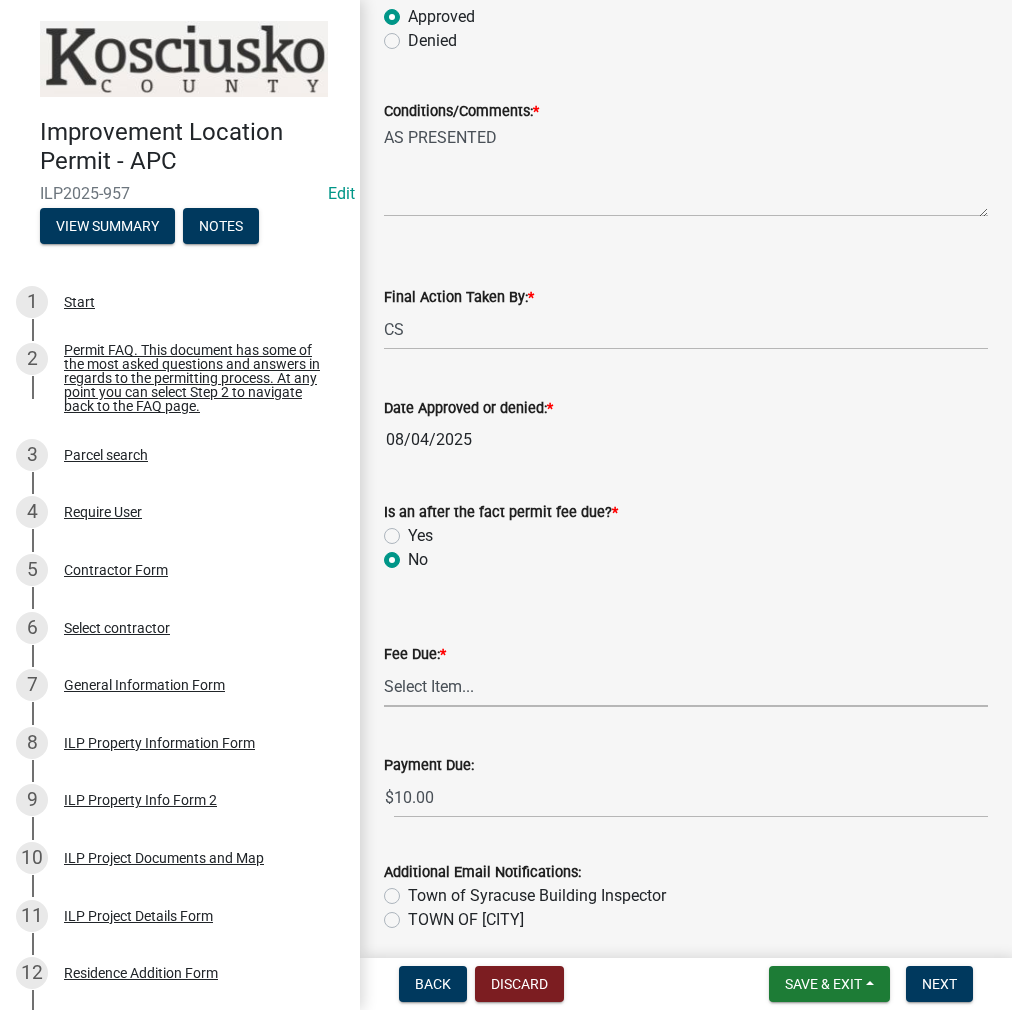scroll, scrollTop: 300, scrollLeft: 0, axis: vertical 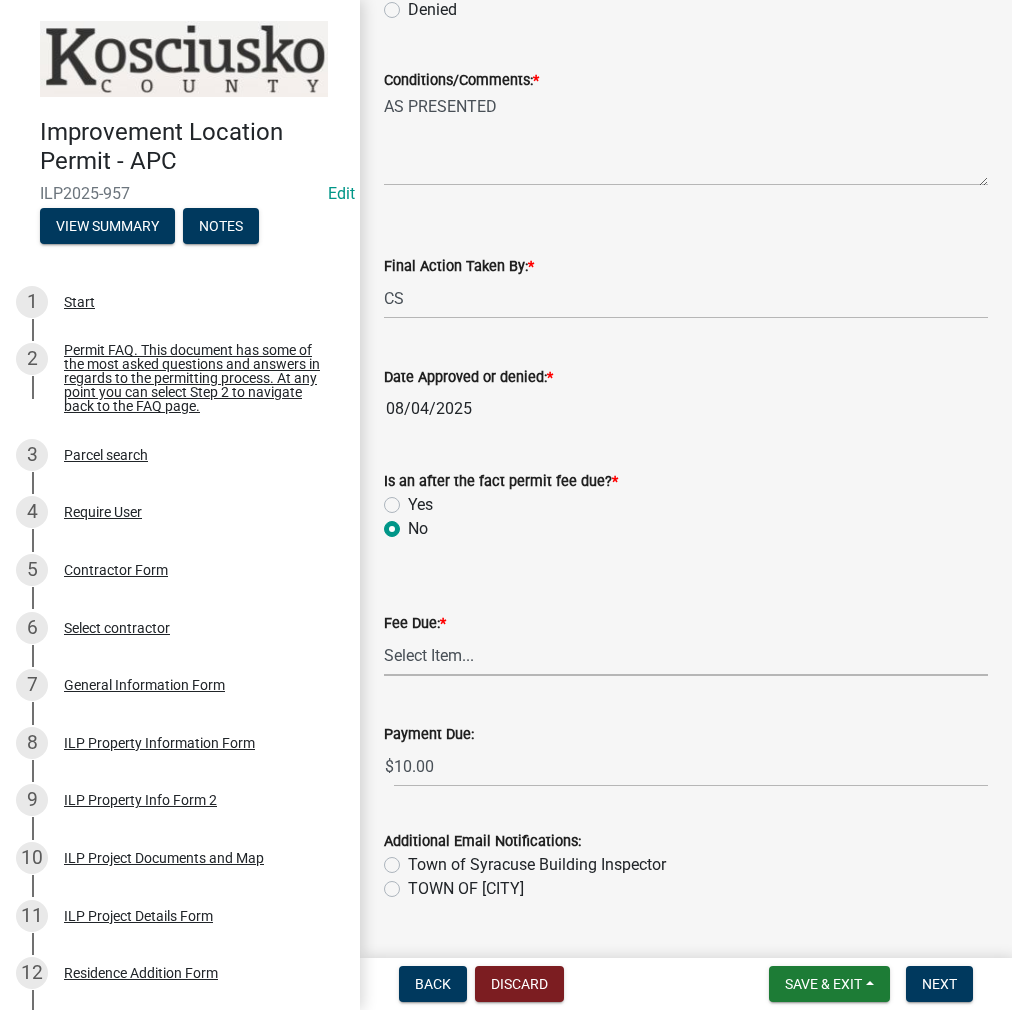 click on "Town of Syracuse Building Inspector" 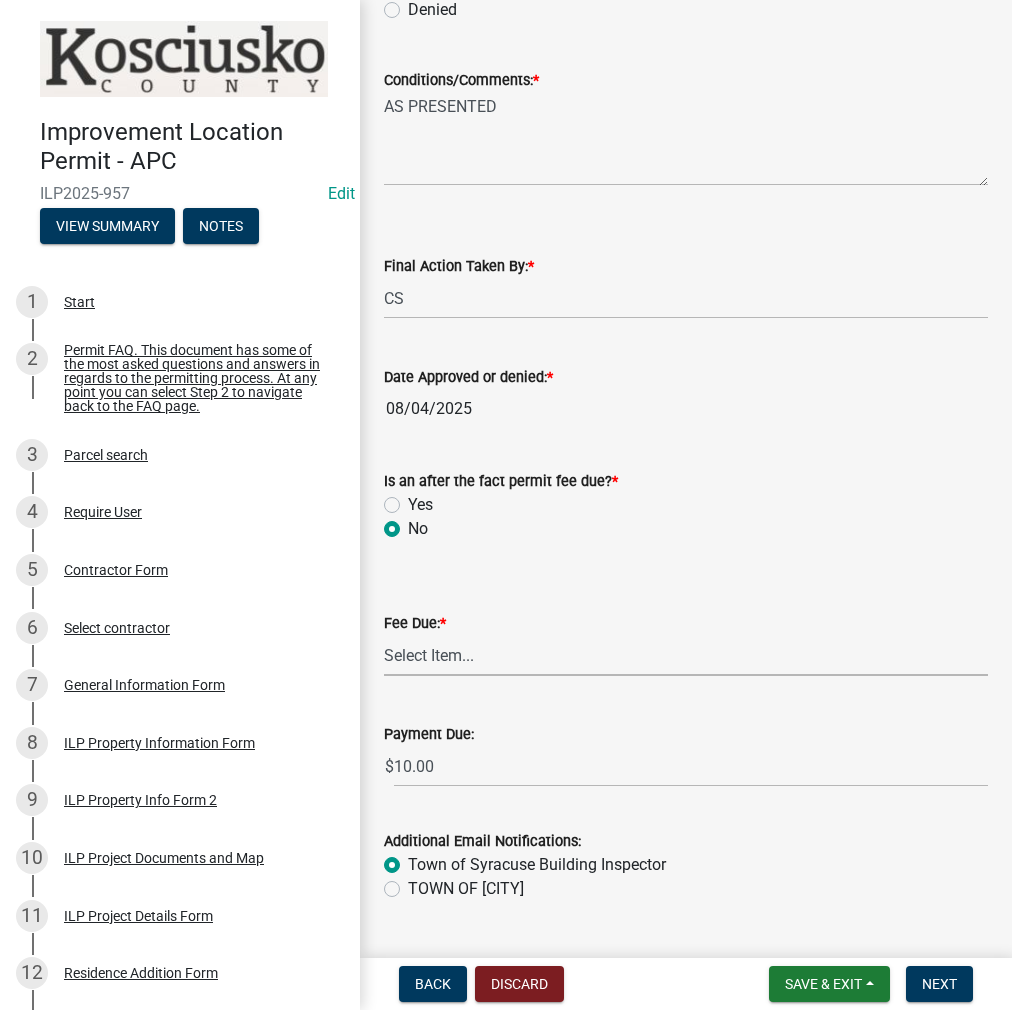 radio on "true" 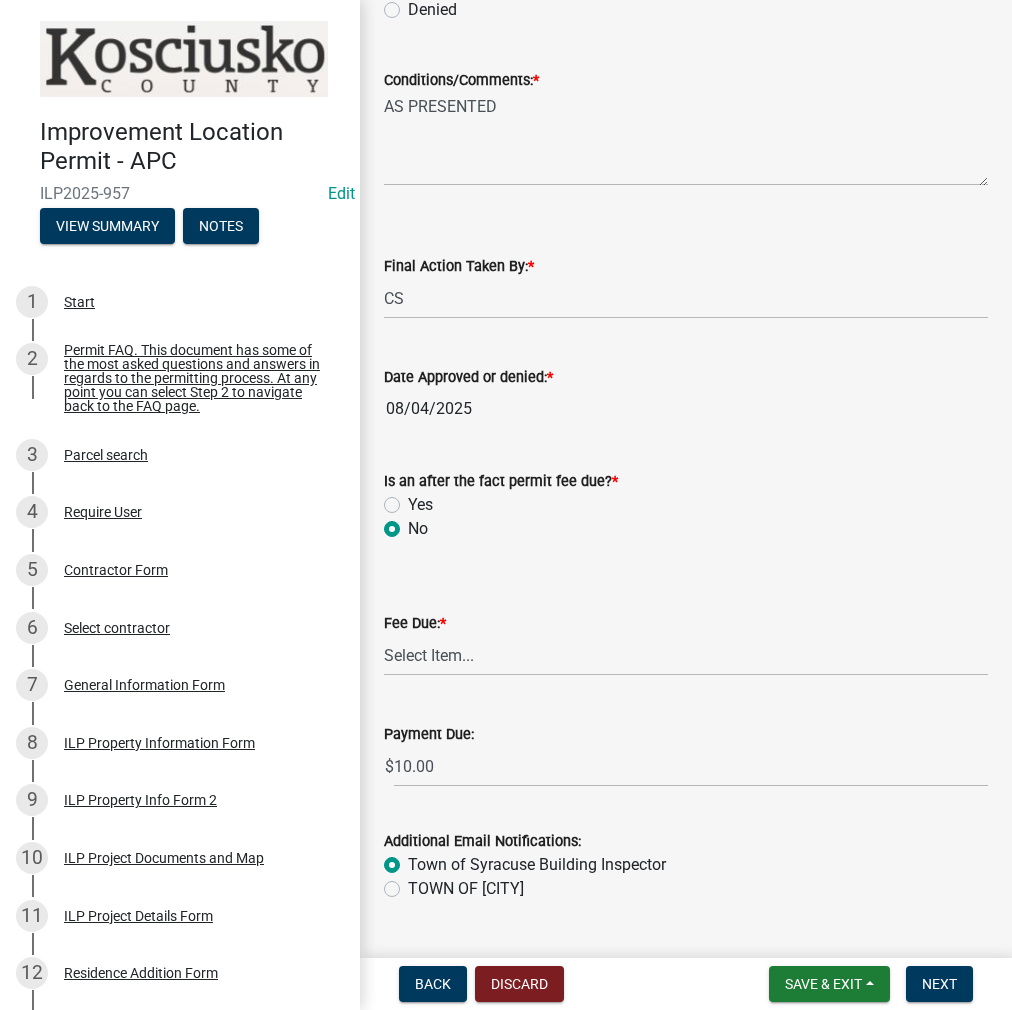 click on "Is an after the fact permit fee due?  *  Yes   No" 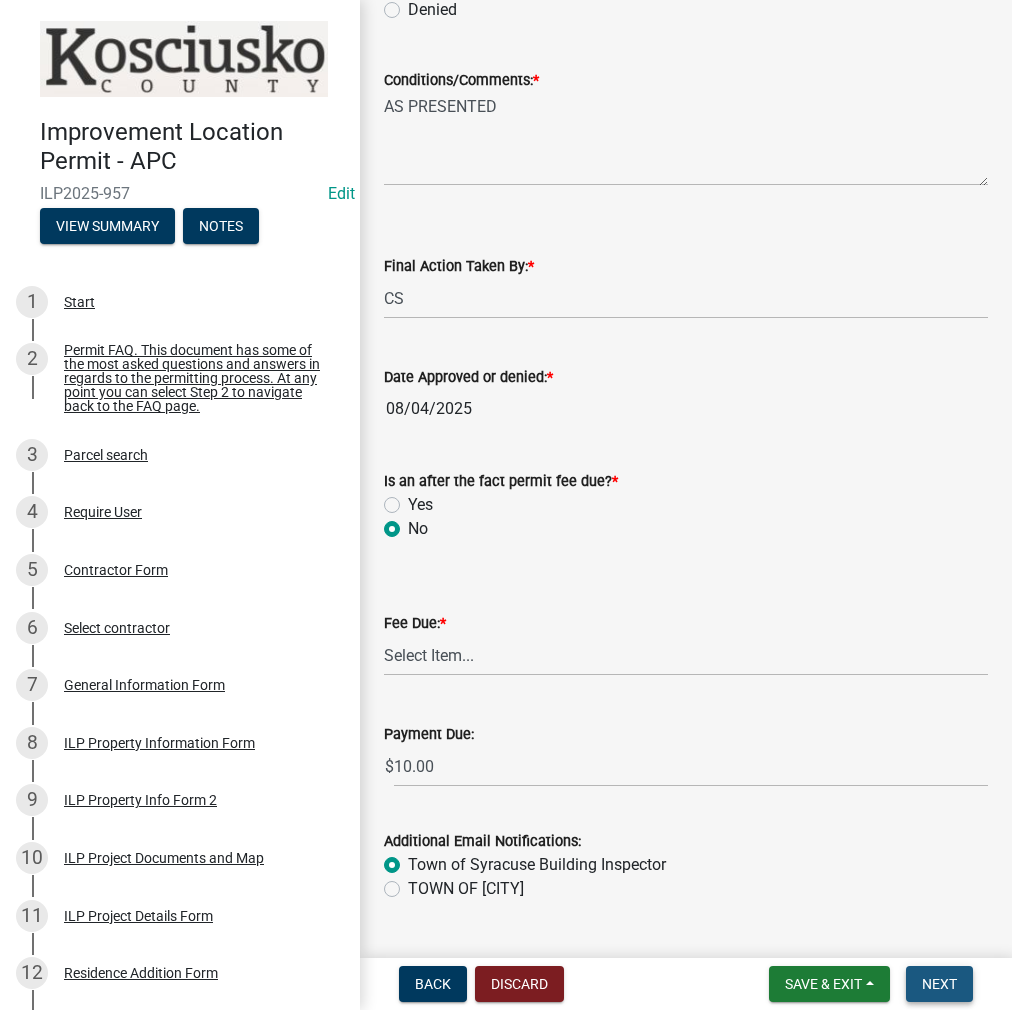 click on "Next" at bounding box center (939, 984) 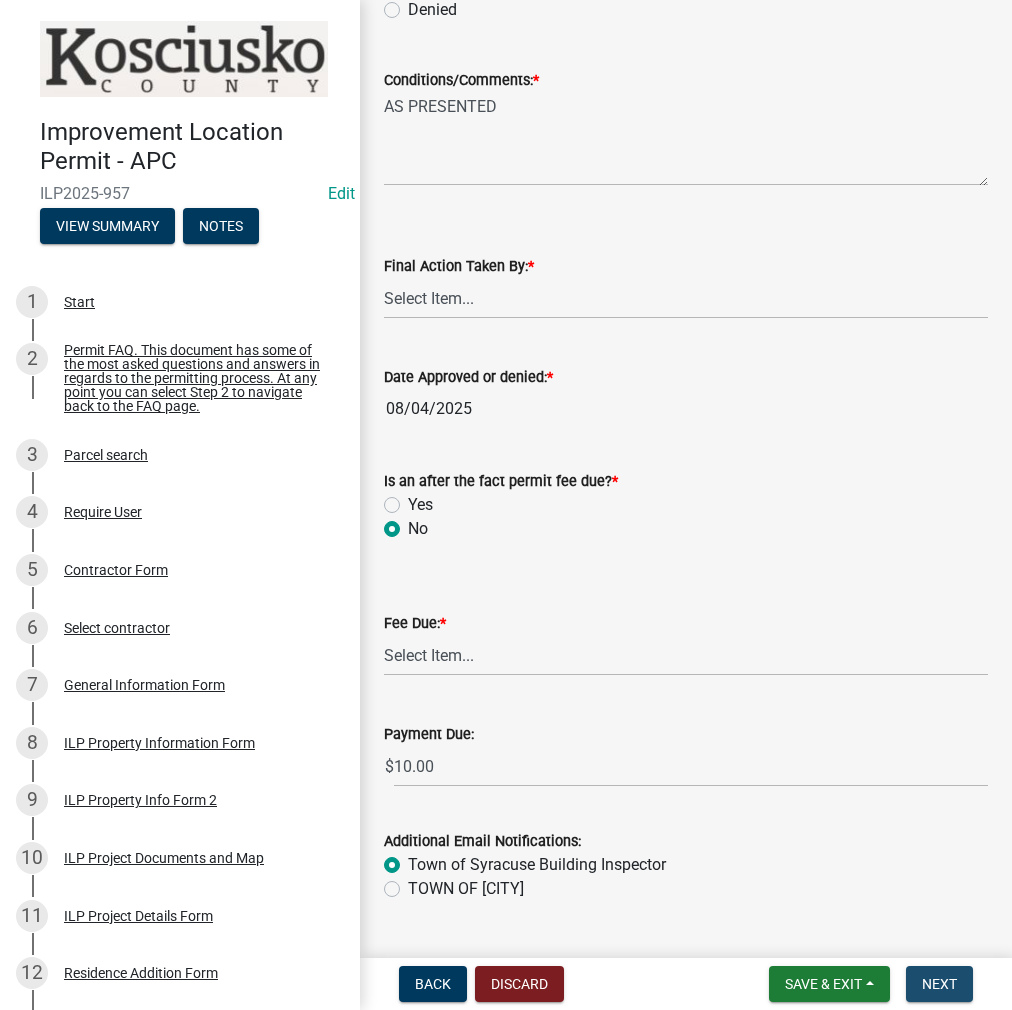 scroll, scrollTop: 0, scrollLeft: 0, axis: both 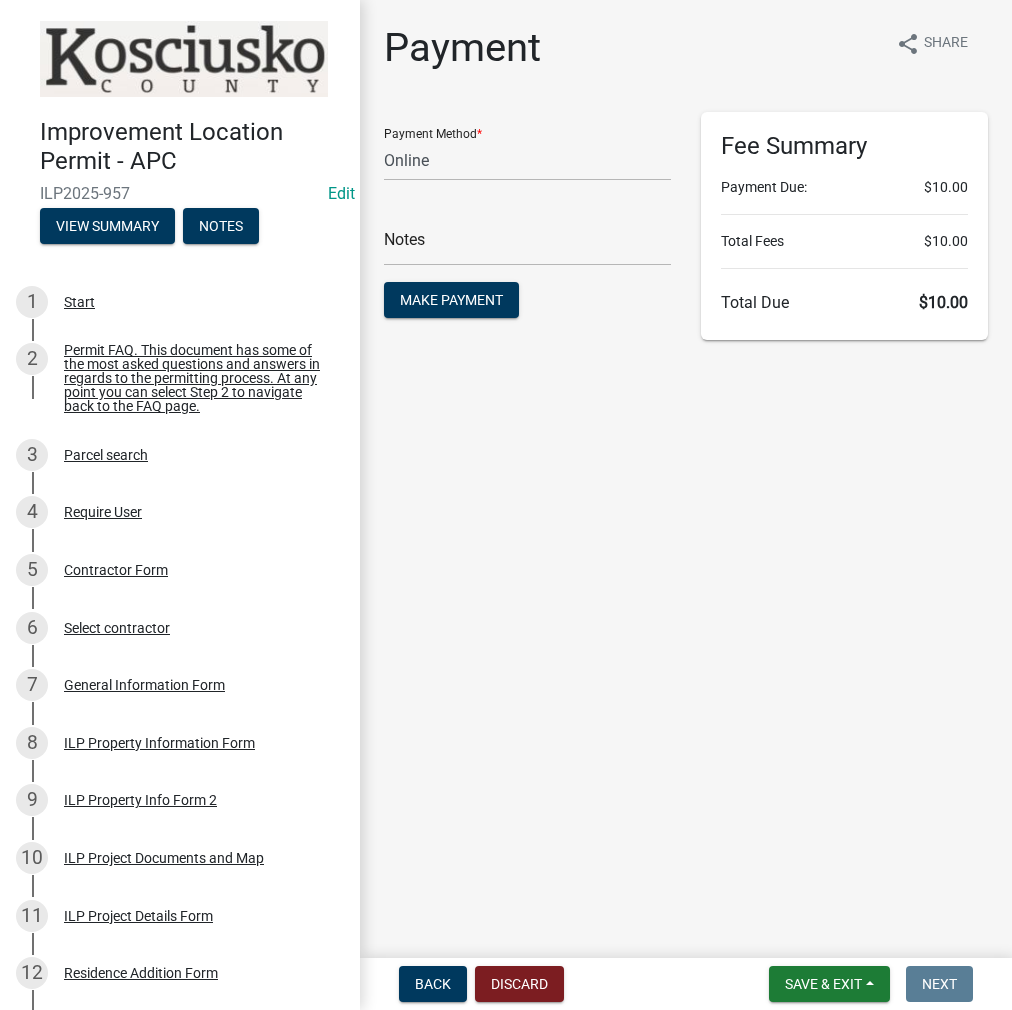 click on "Payment share Share  Payment Method  * Credit Card POS Check Cash Online  Notes  Make Payment Fee Summary  Payment Due:  $10.00  Total Fees   $10.00   Total Due   $10.00" 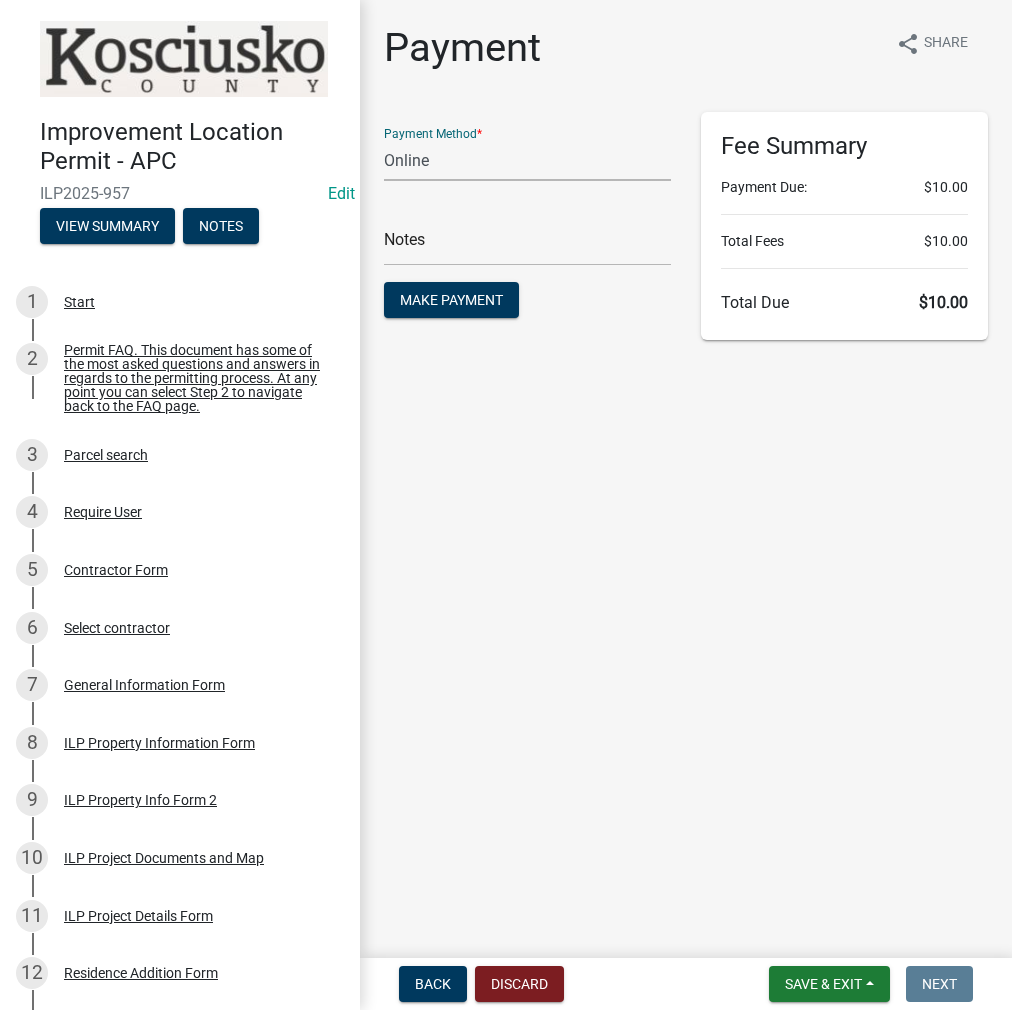 click on "Credit Card POS Check Cash Online" 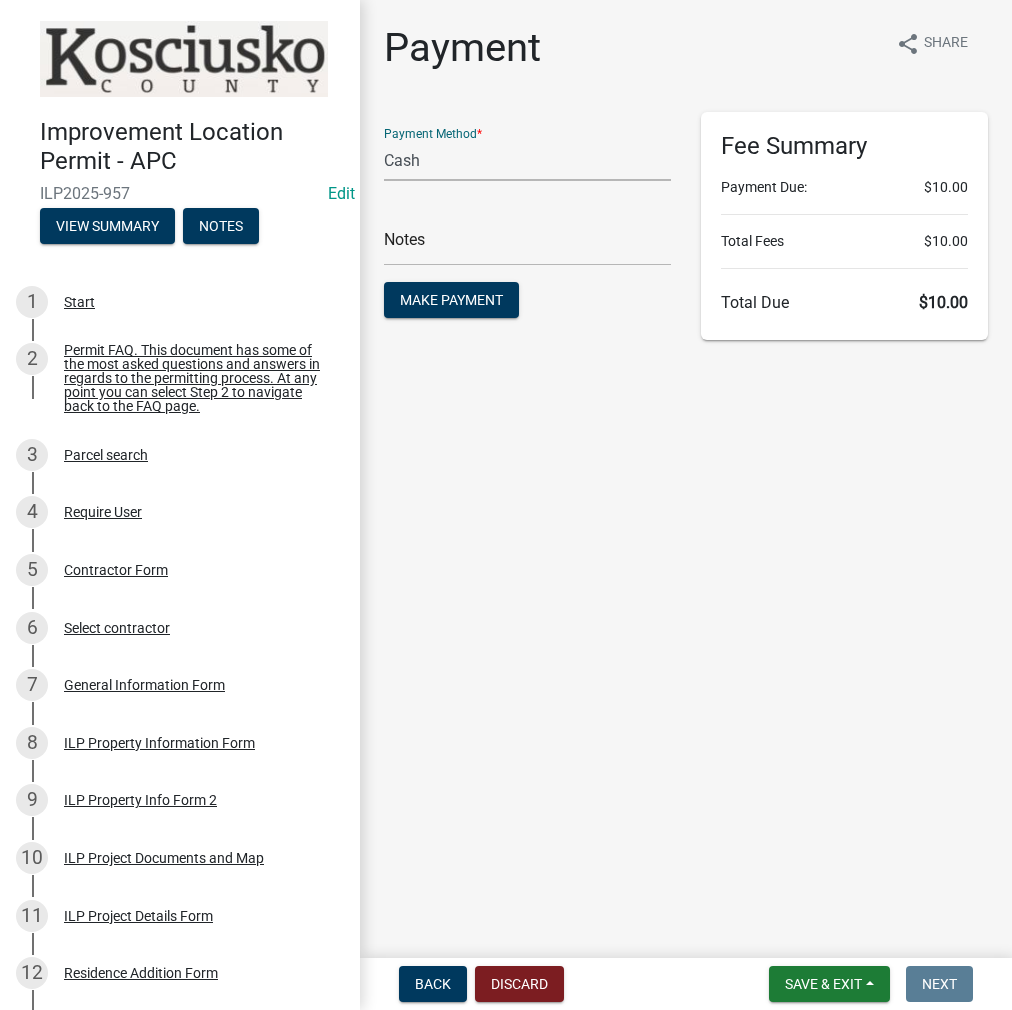 click on "Credit Card POS Check Cash Online" 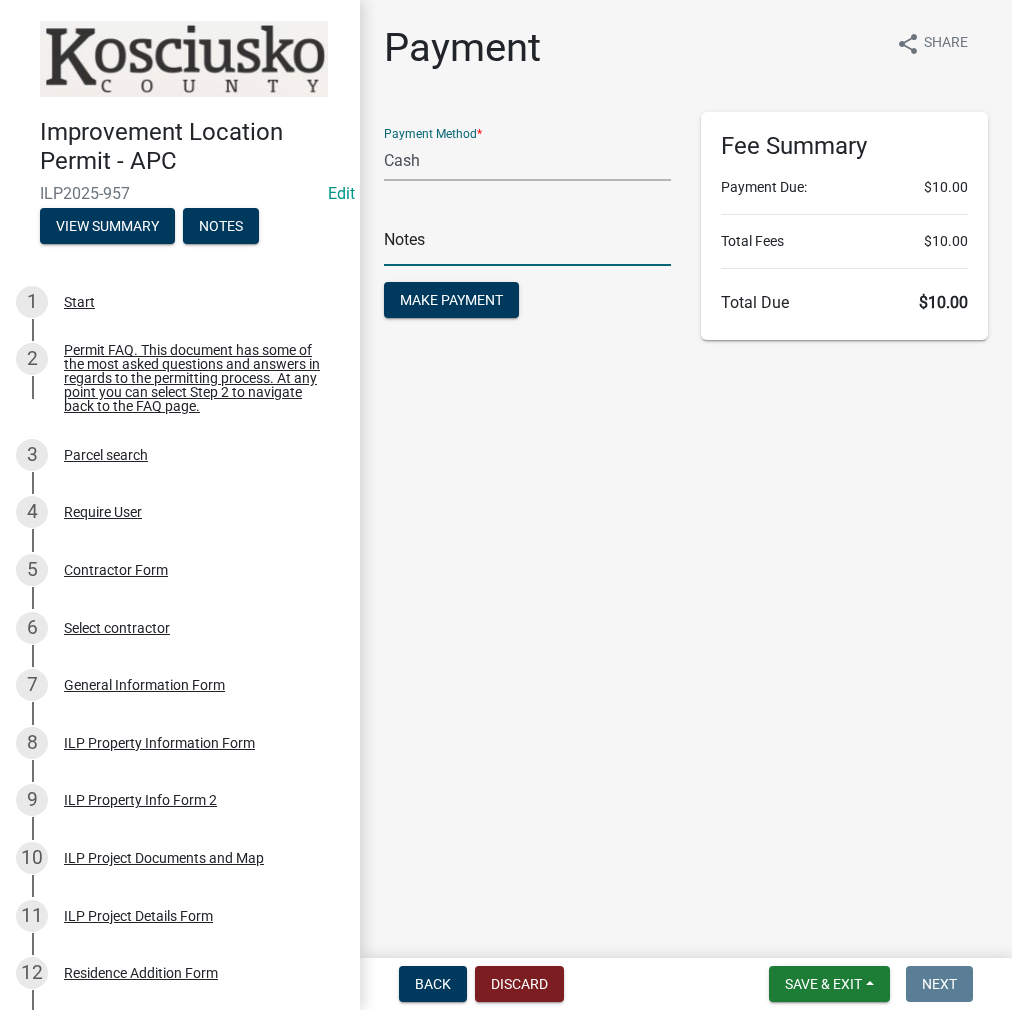 click 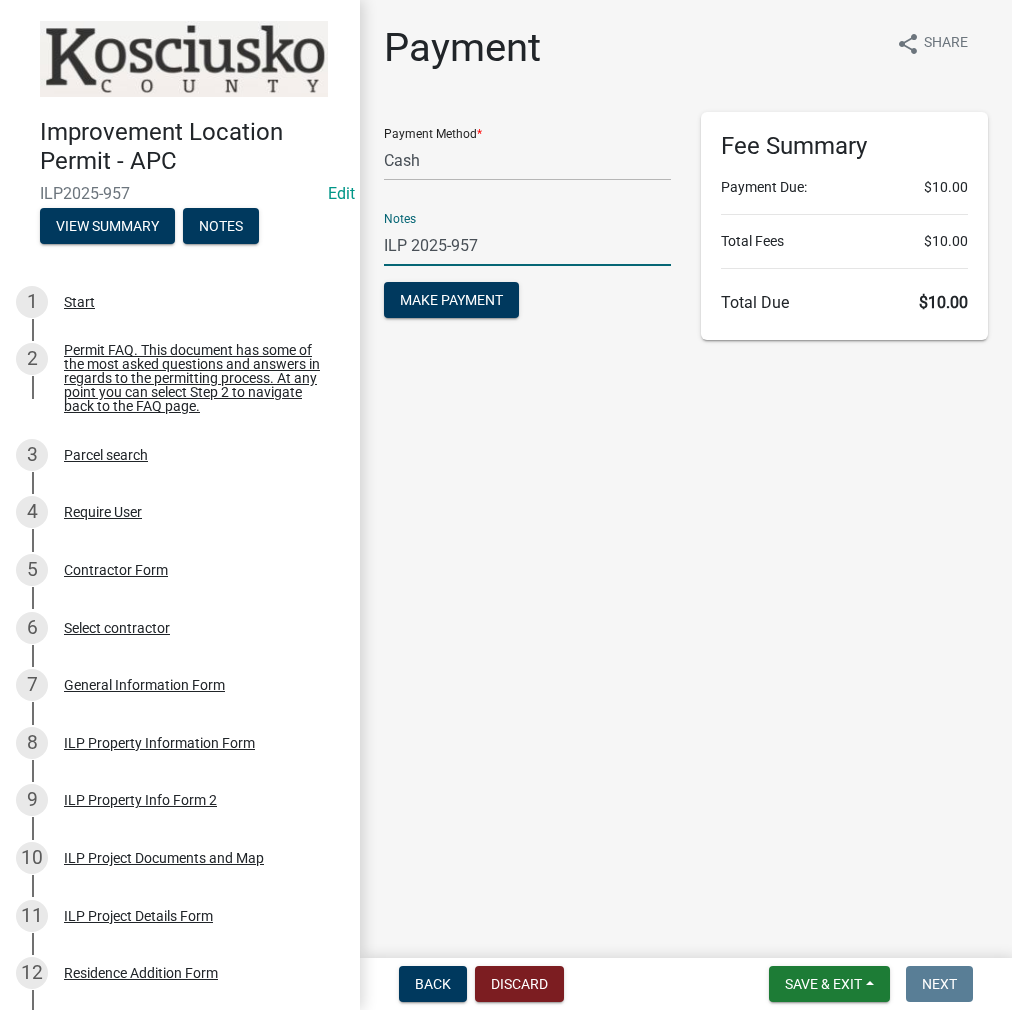 type on "ILP 2025-957" 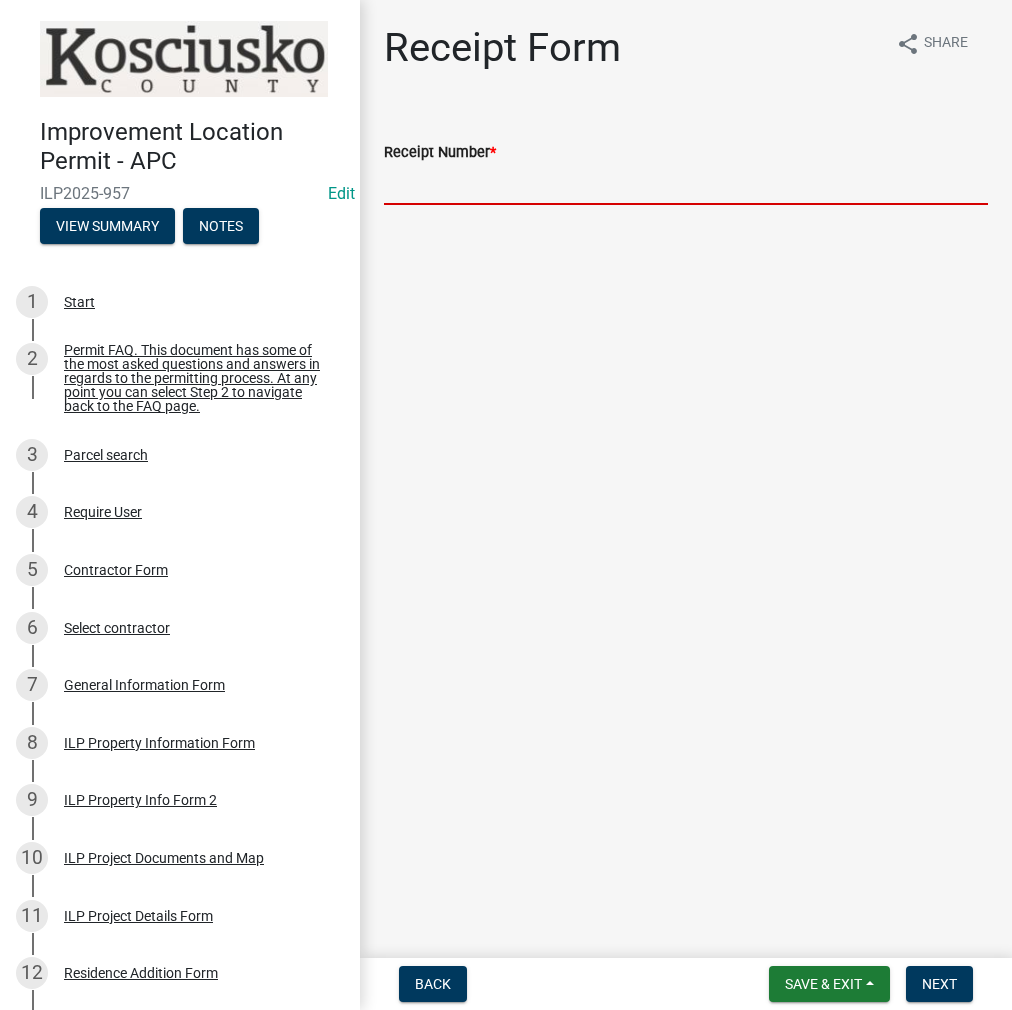 click on "Receipt Number  *" at bounding box center [686, 184] 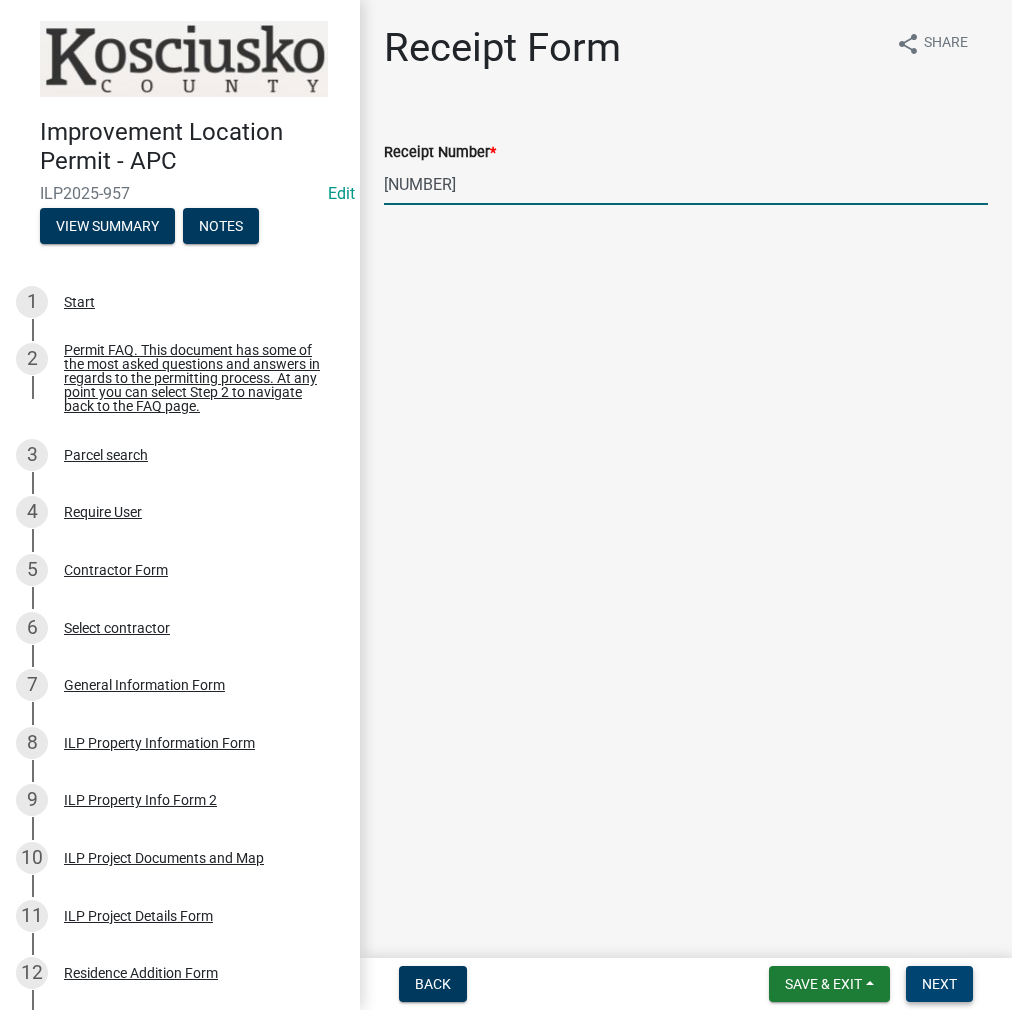 type on "[NUMBER]" 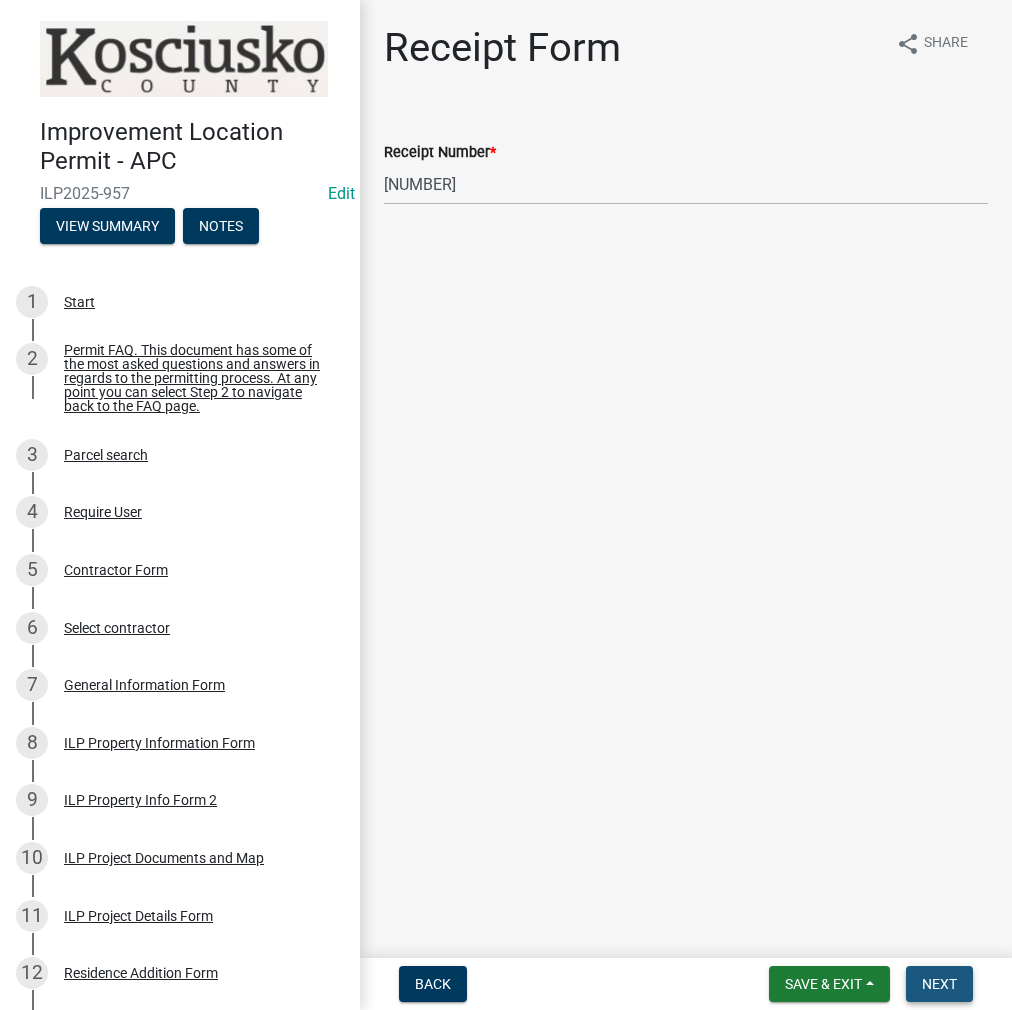 click on "Next" at bounding box center [939, 984] 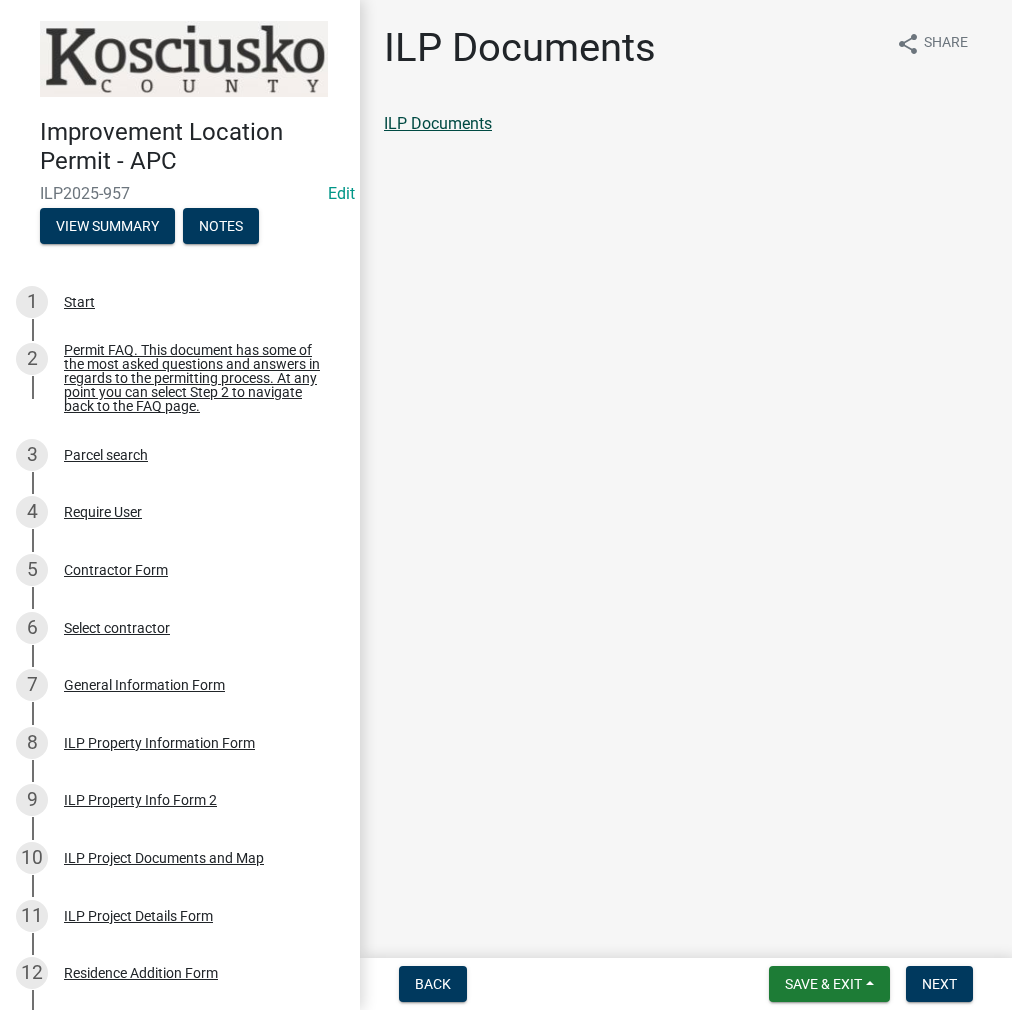 click on "ILP Documents" 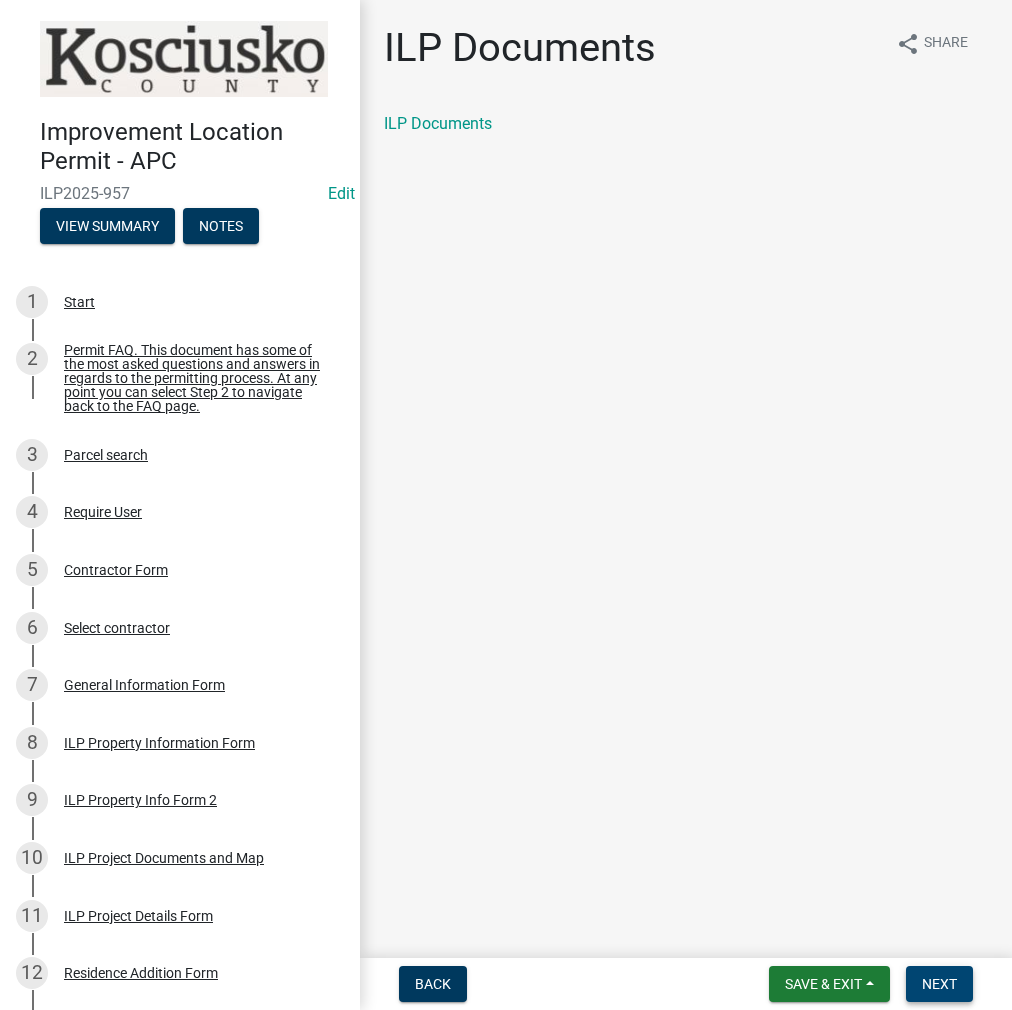 click on "Next" at bounding box center [939, 984] 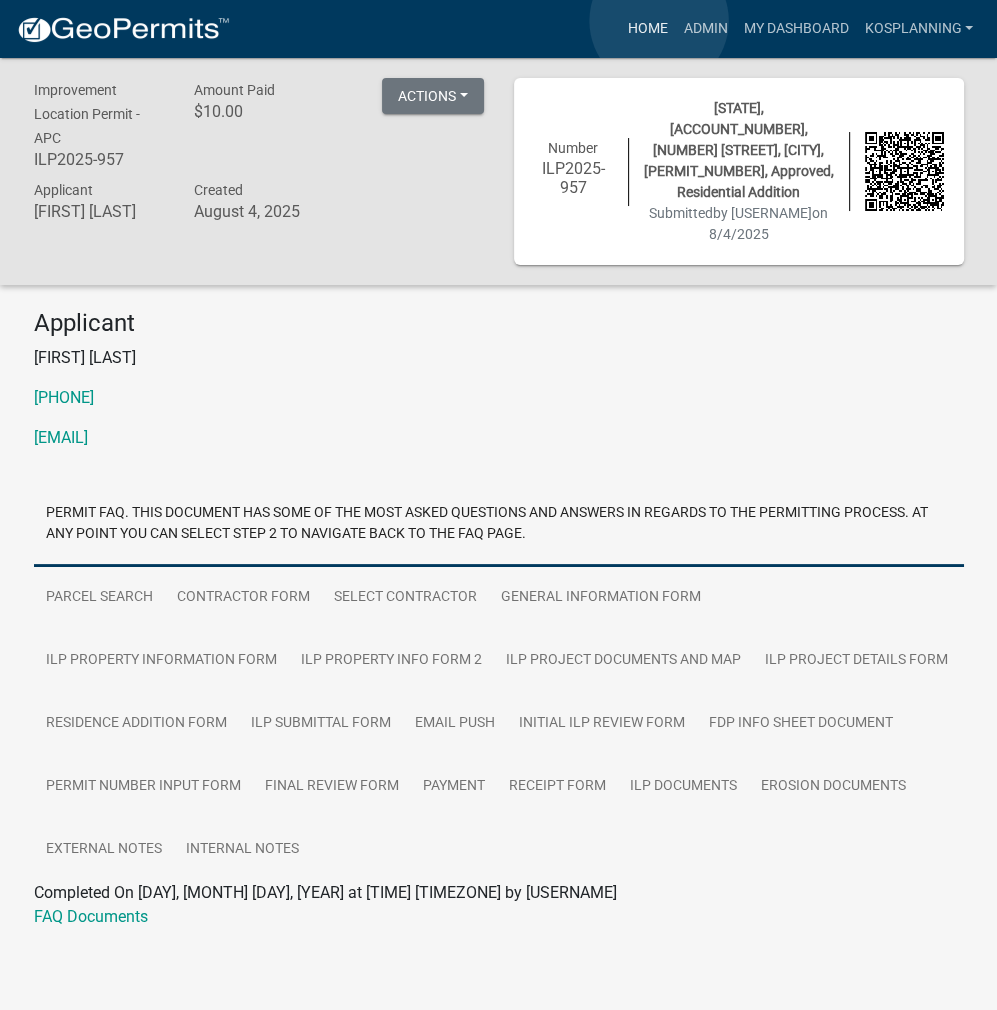 click on "Home" at bounding box center (647, 29) 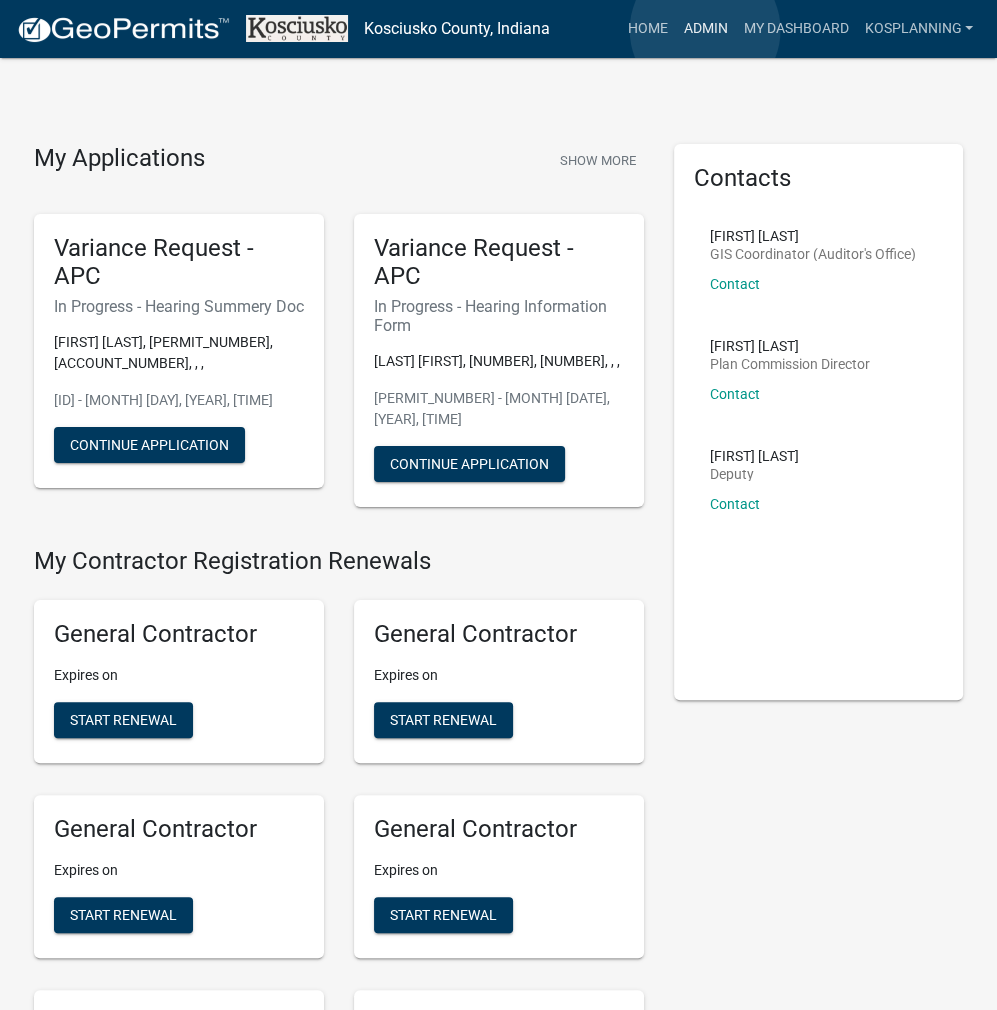 click on "Admin" at bounding box center [705, 29] 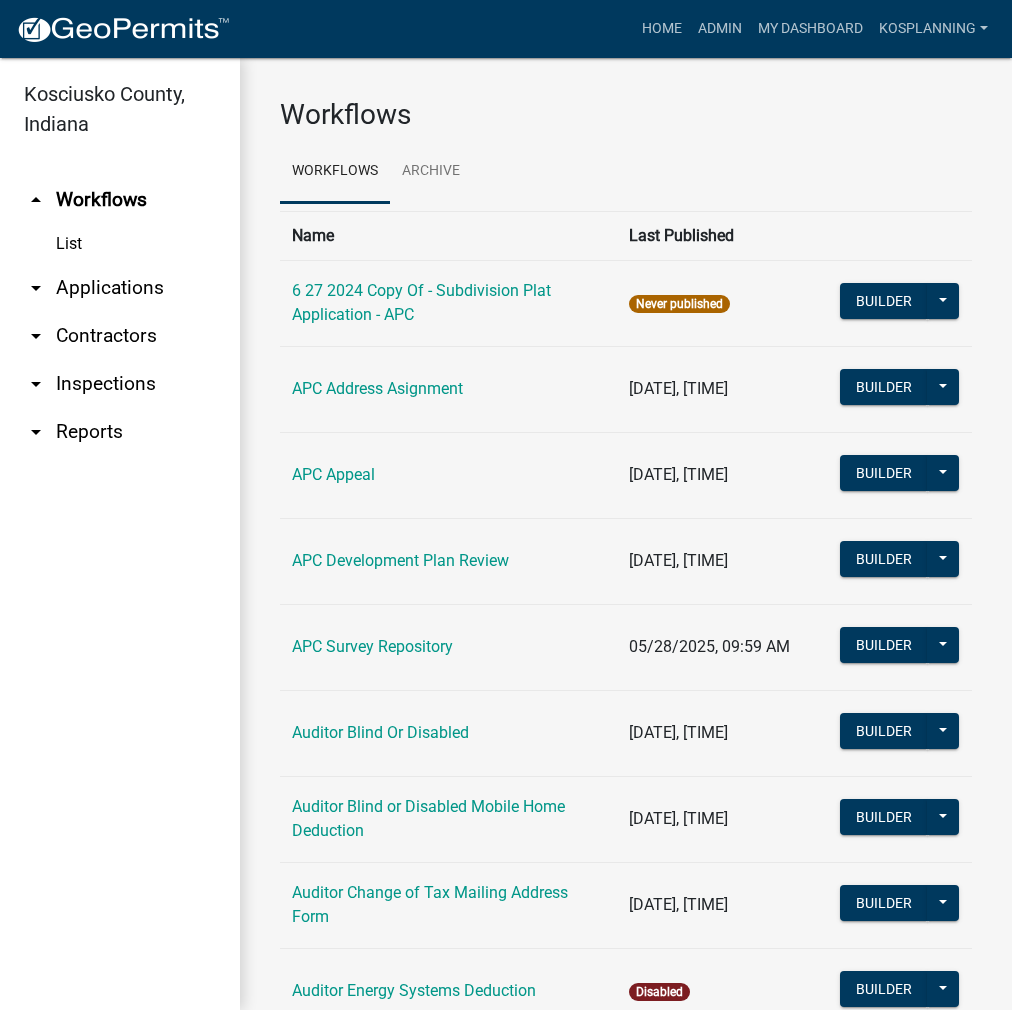 drag, startPoint x: 112, startPoint y: 295, endPoint x: 145, endPoint y: 284, distance: 34.785053 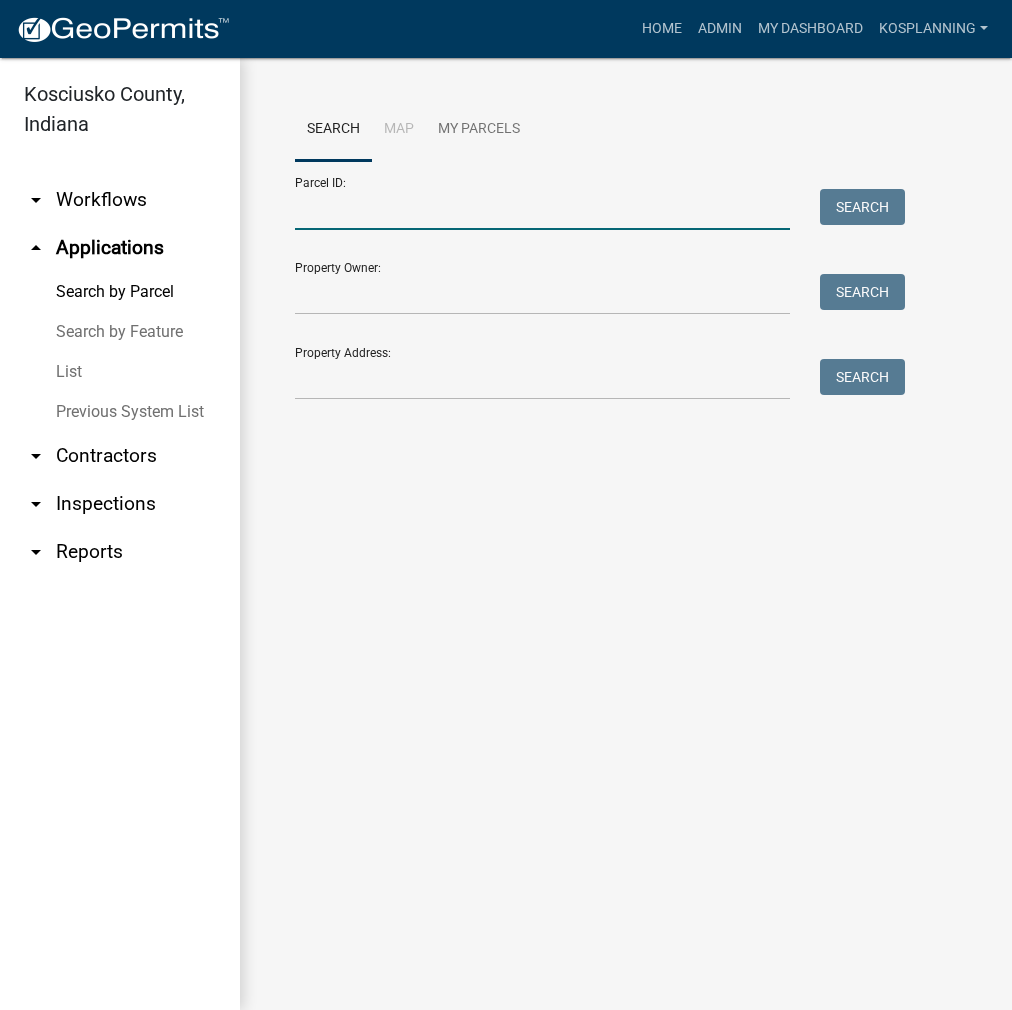 click on "Parcel ID:" at bounding box center [542, 209] 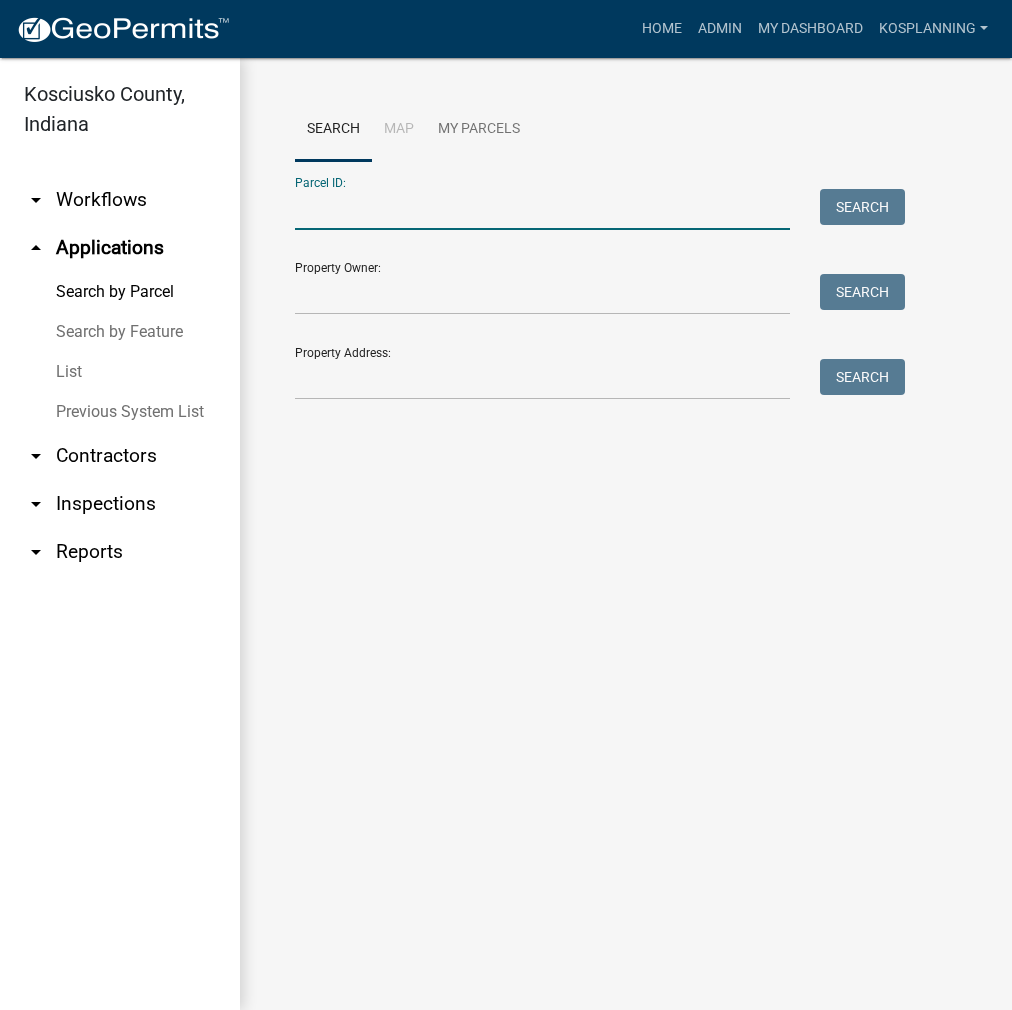 click on "Parcel ID:" at bounding box center (542, 209) 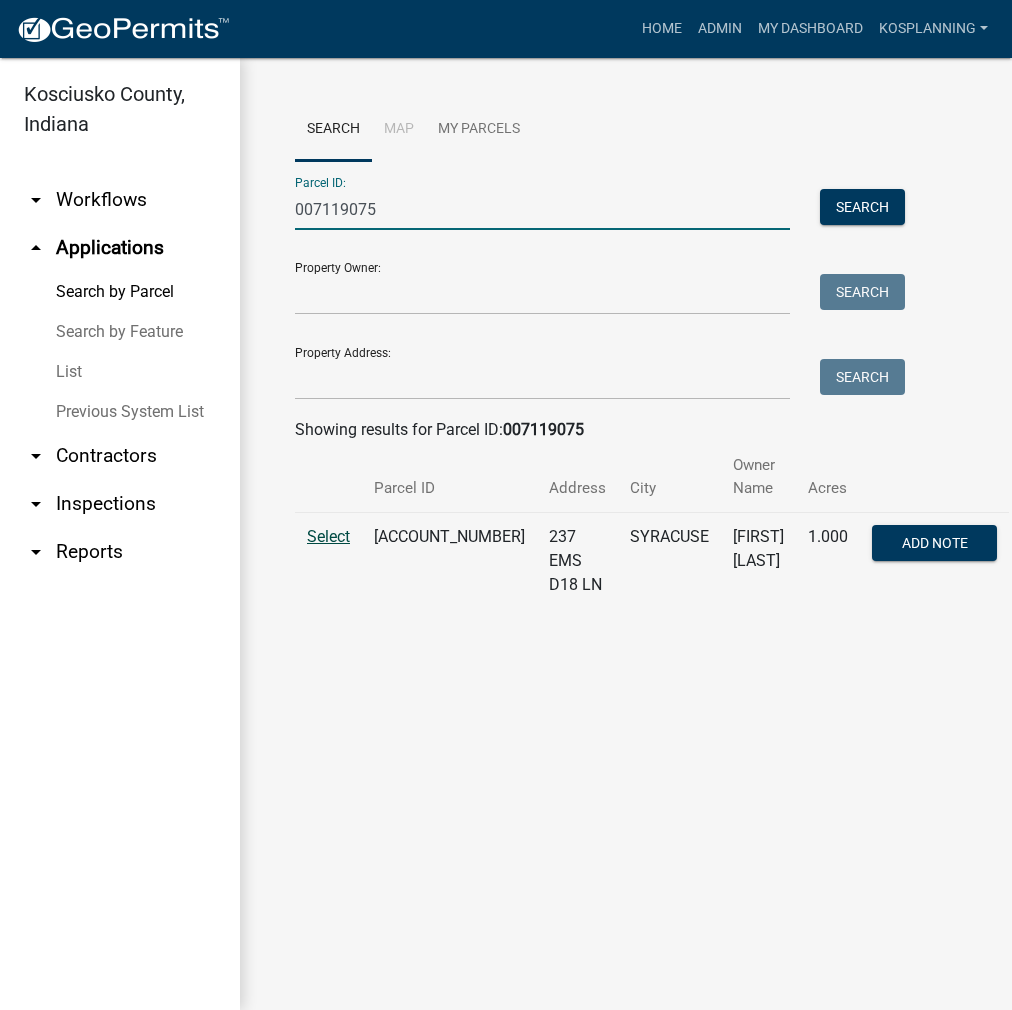 type on "007119075" 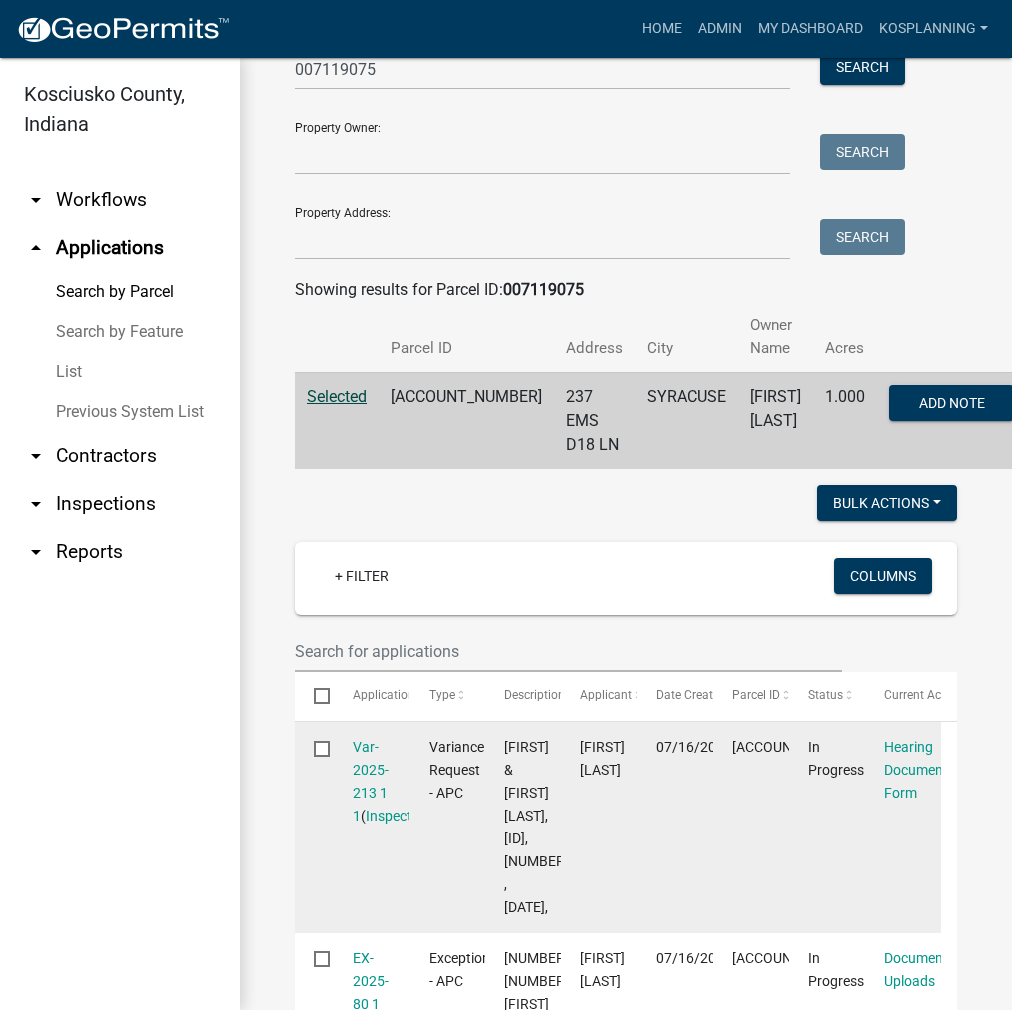 scroll, scrollTop: 300, scrollLeft: 0, axis: vertical 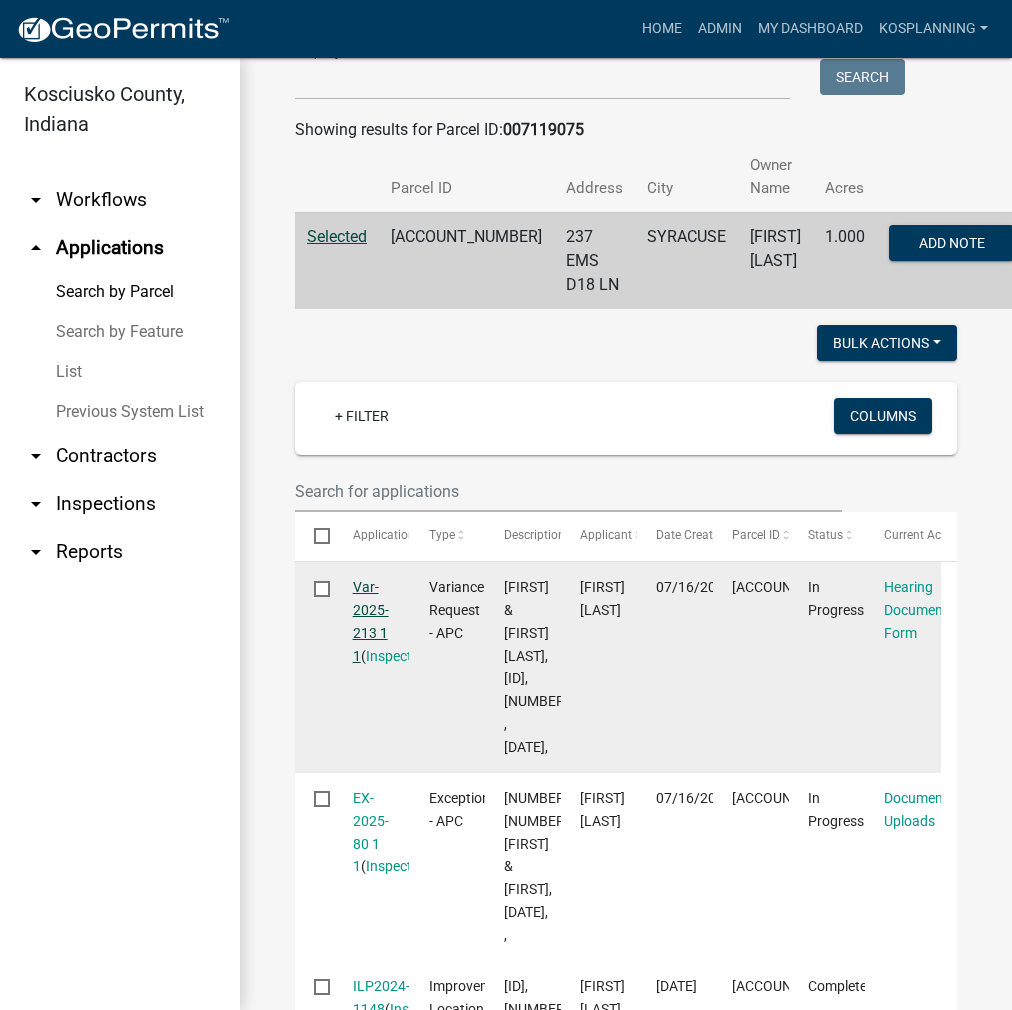 click on "Var-2025-213 1 1" 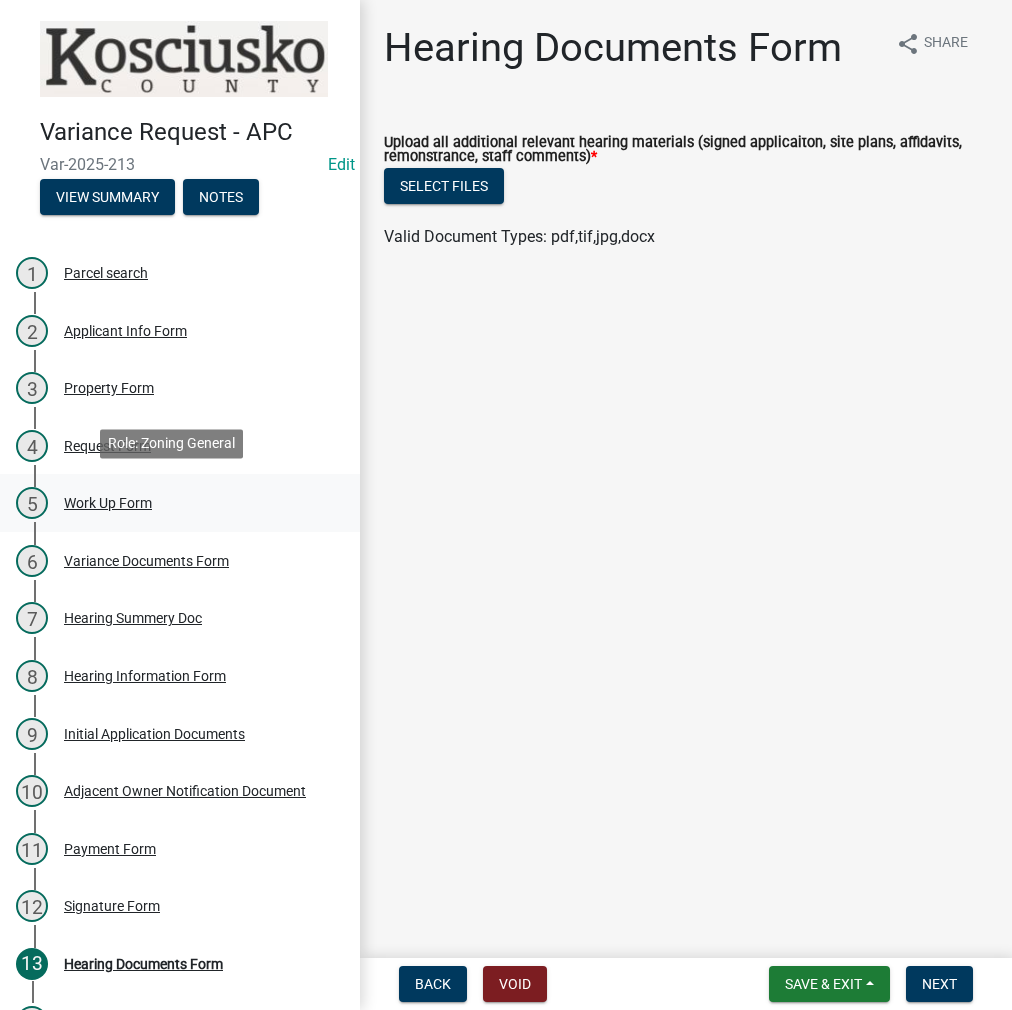 click on "Work Up Form" at bounding box center (108, 503) 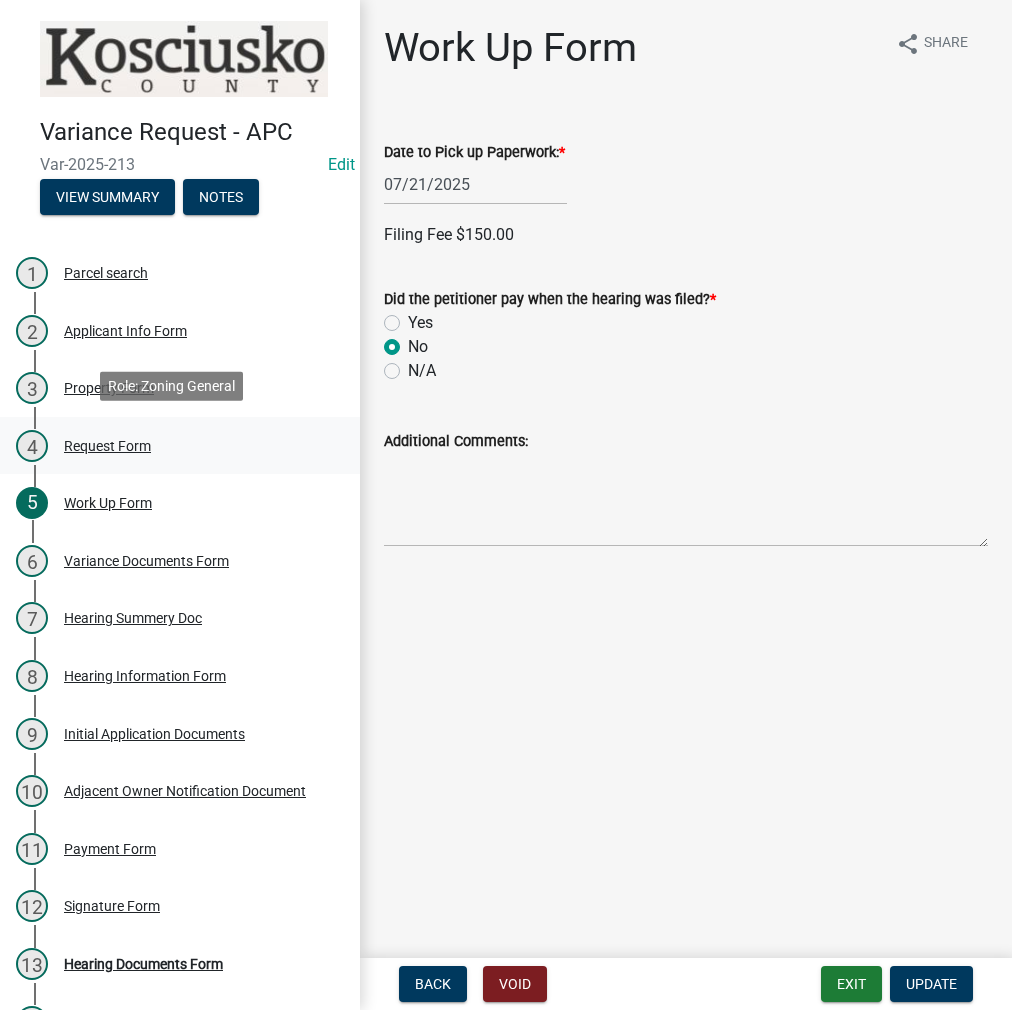 click on "Request Form" at bounding box center [107, 446] 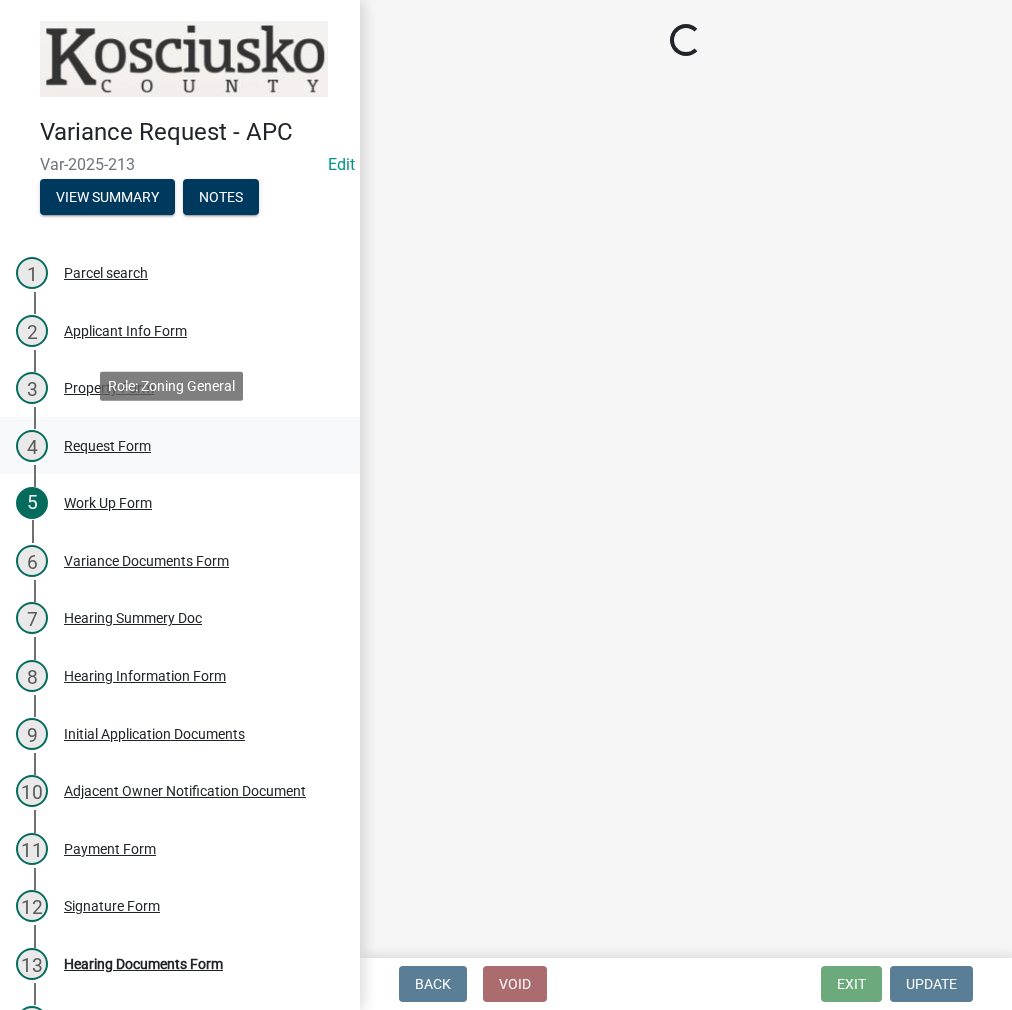 select on "[UUID]" 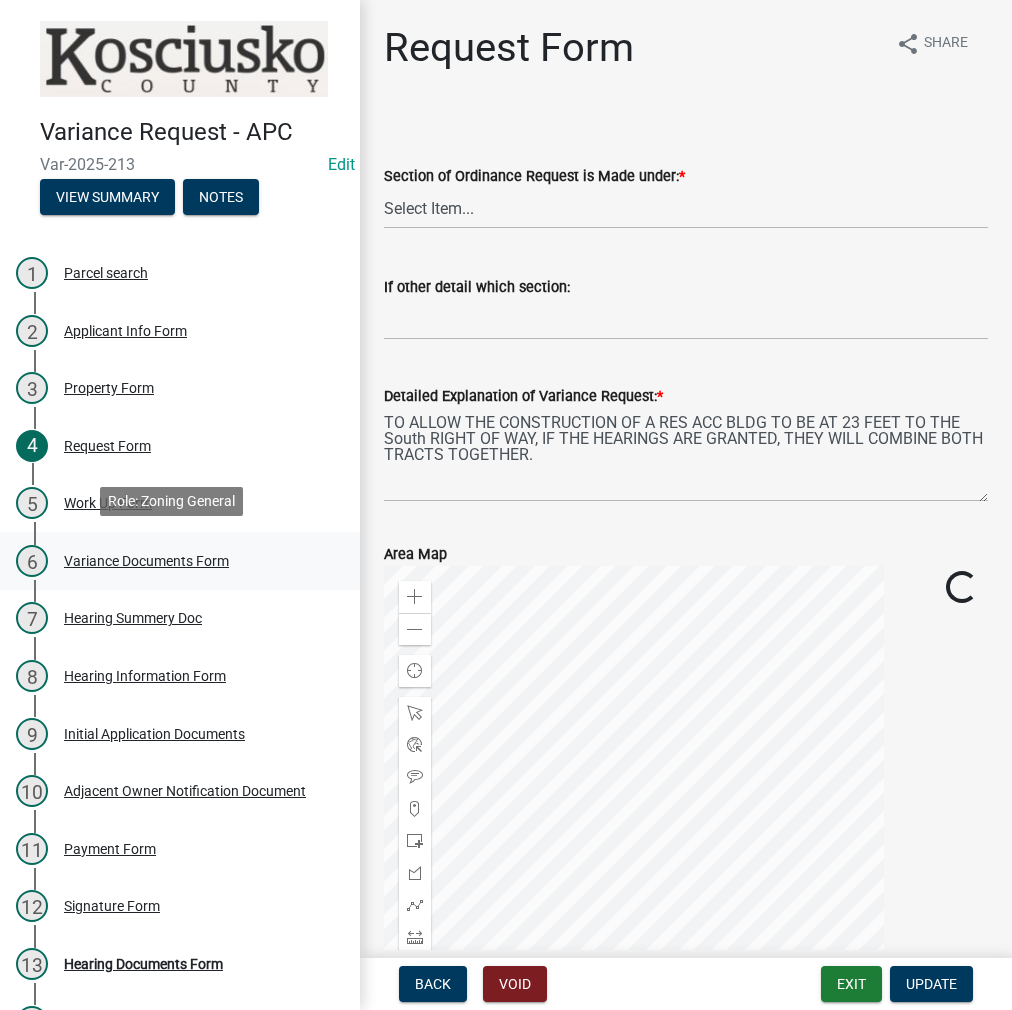 click on "Variance Documents Form" at bounding box center [146, 561] 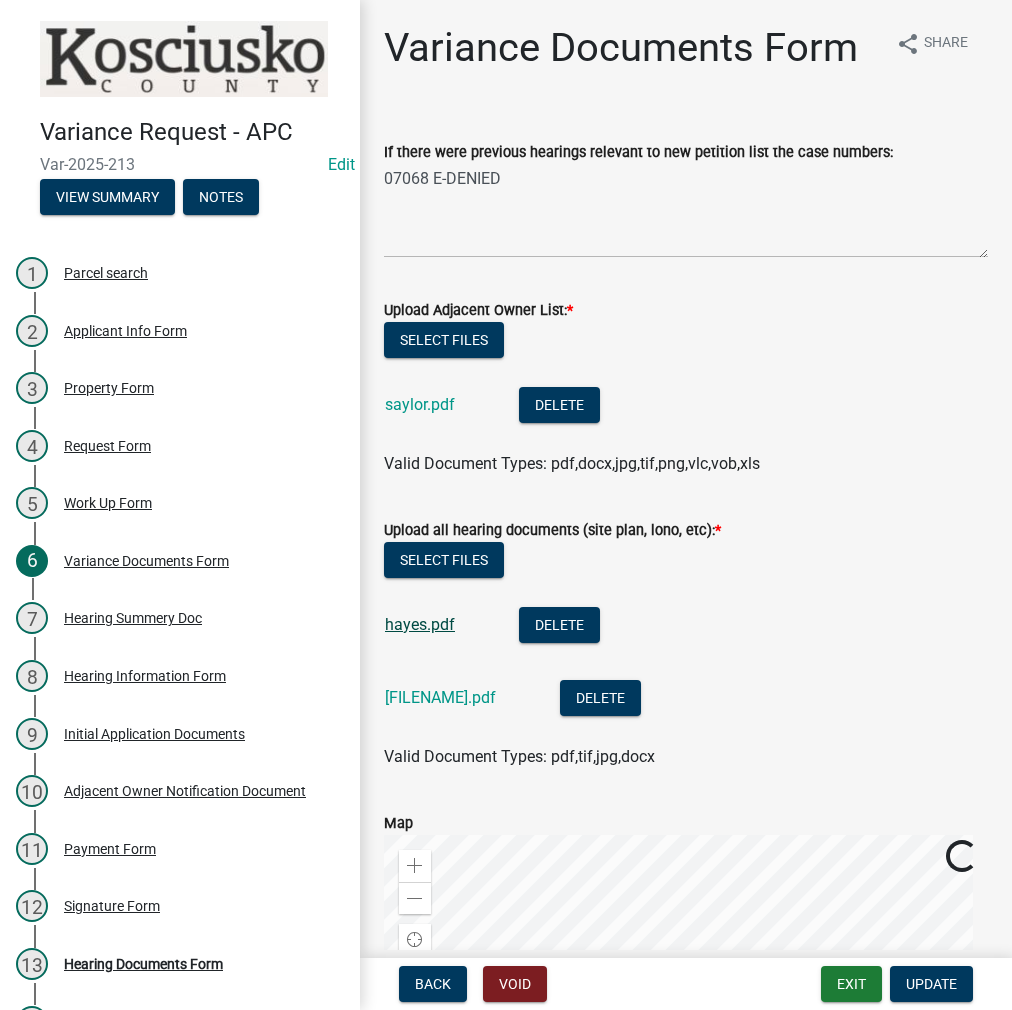 click on "hayes.pdf" 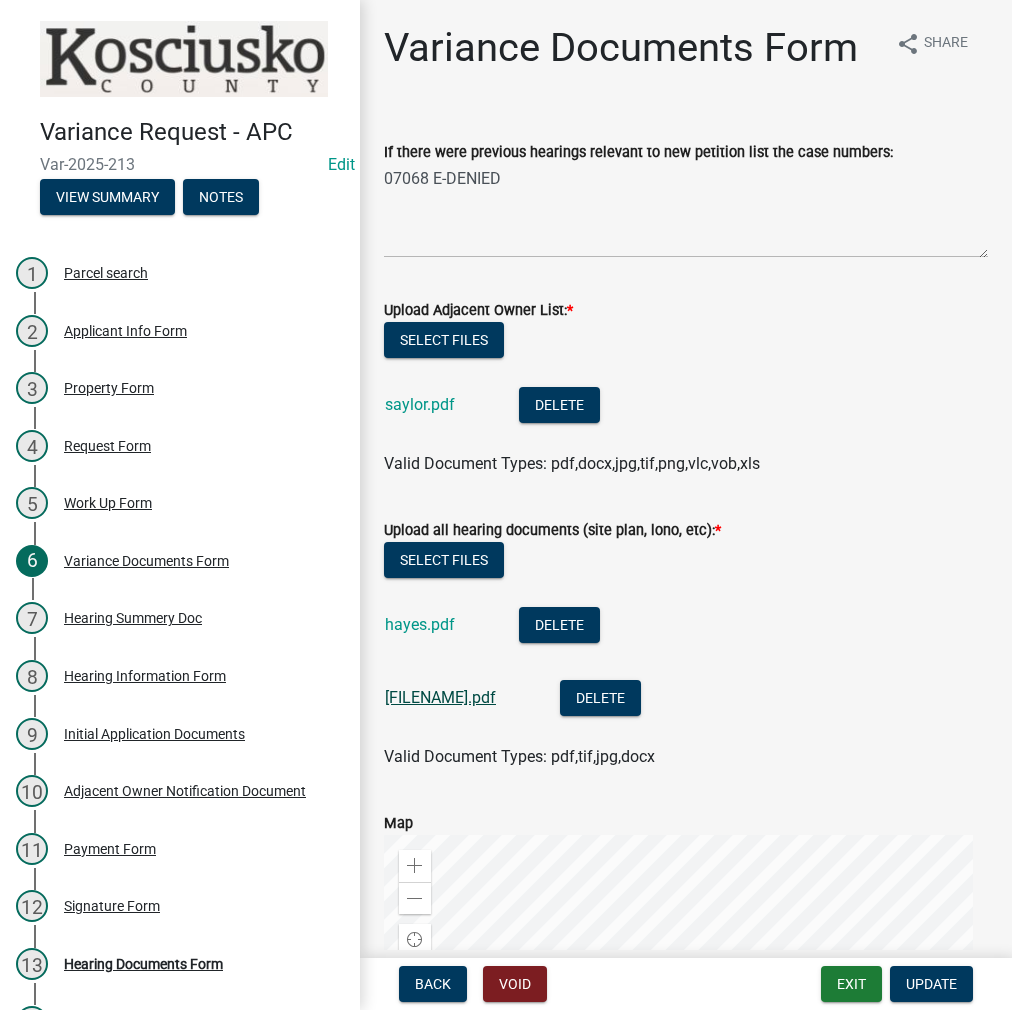click on "[FILENAME].pdf" 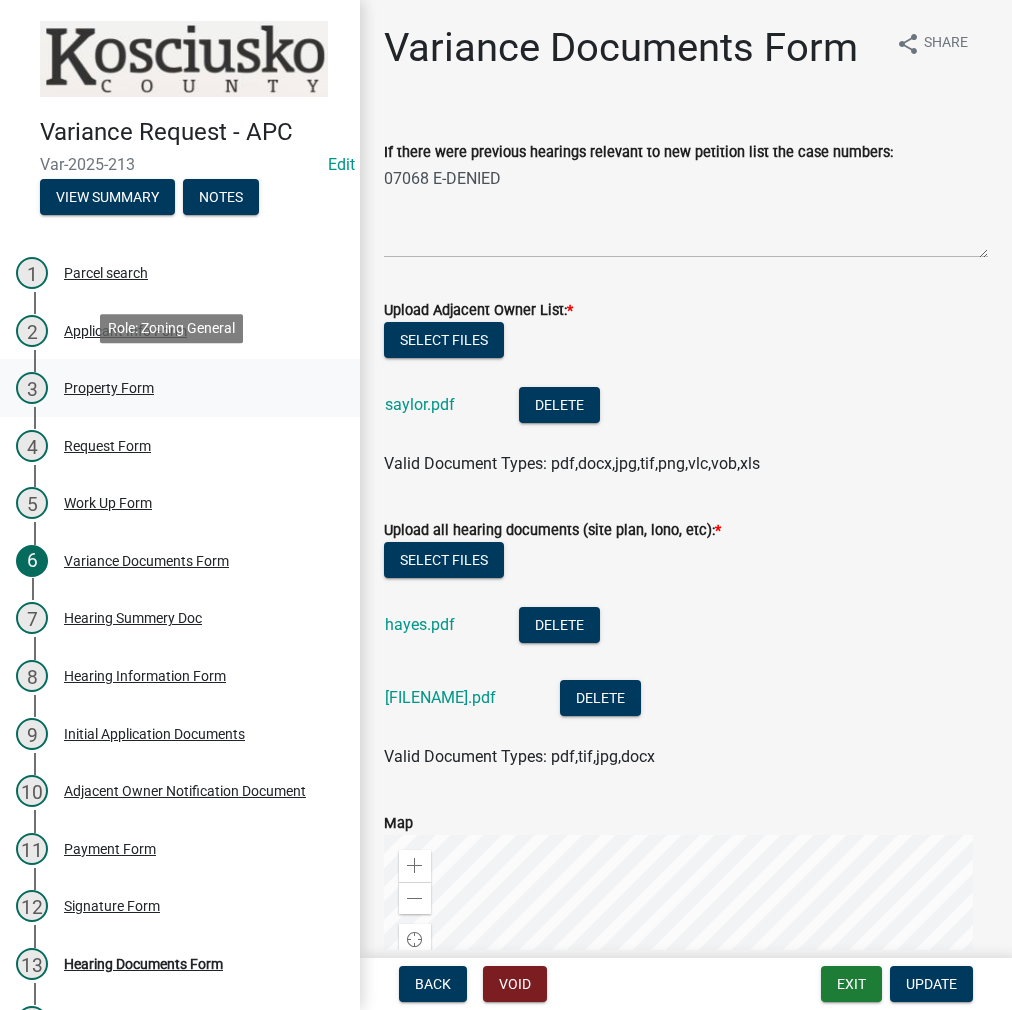 click on "Property Form" at bounding box center [109, 388] 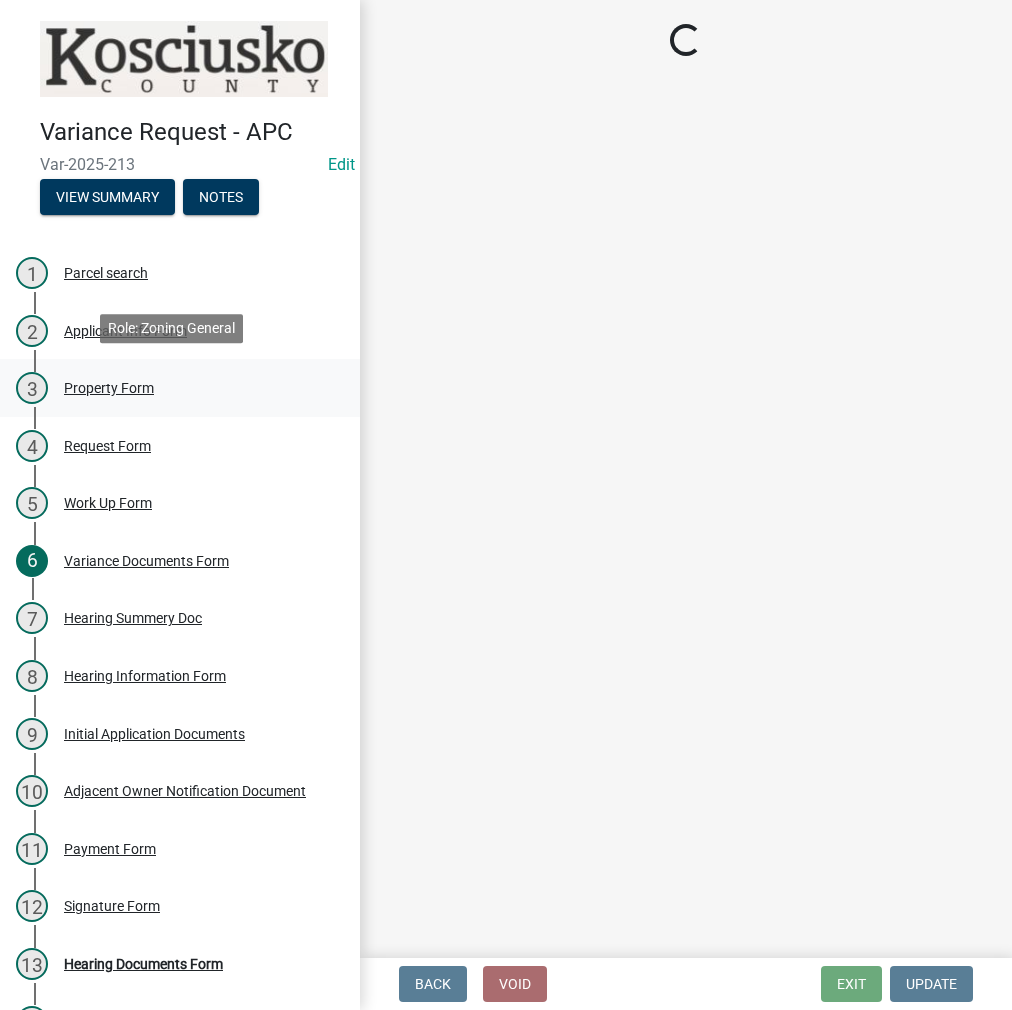 select on "1146270b-2111-4e23-bf7f-74ce85cf7041" 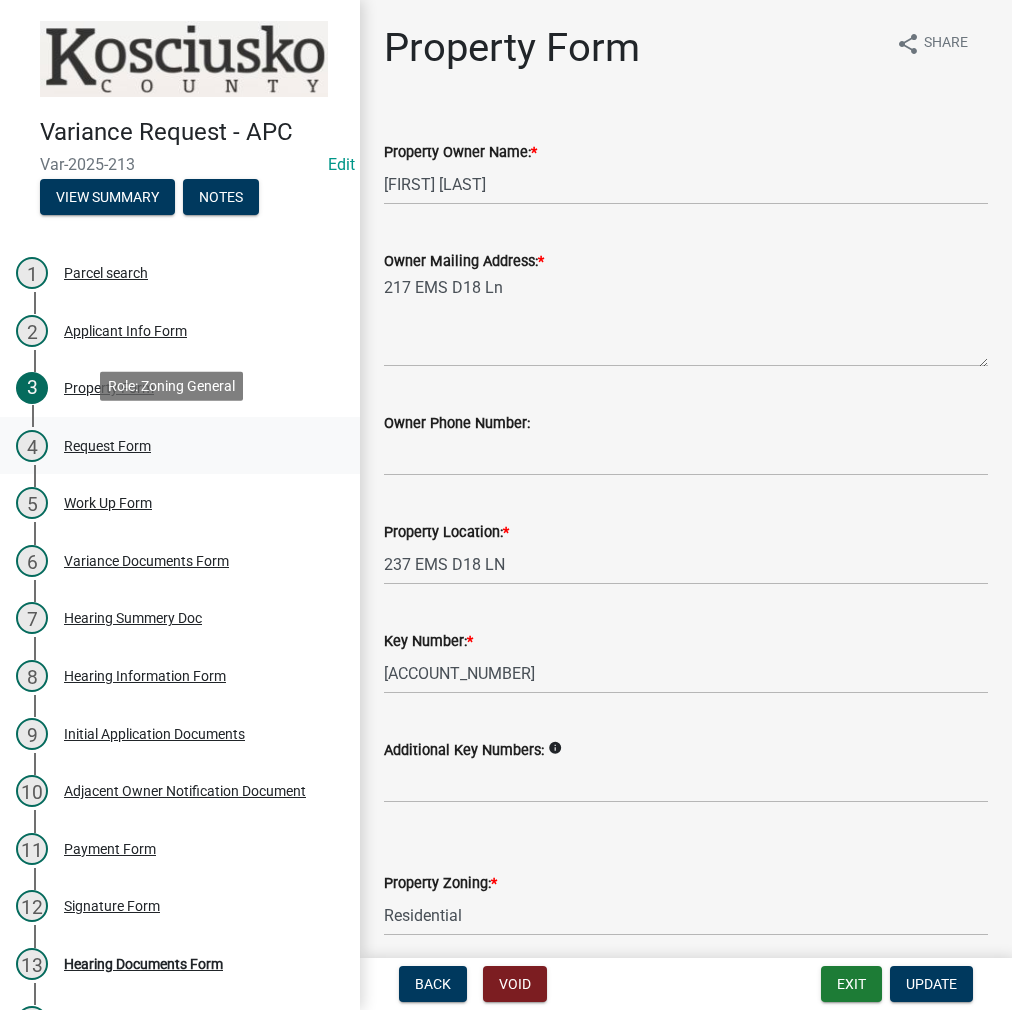 click on "Request Form" at bounding box center [107, 446] 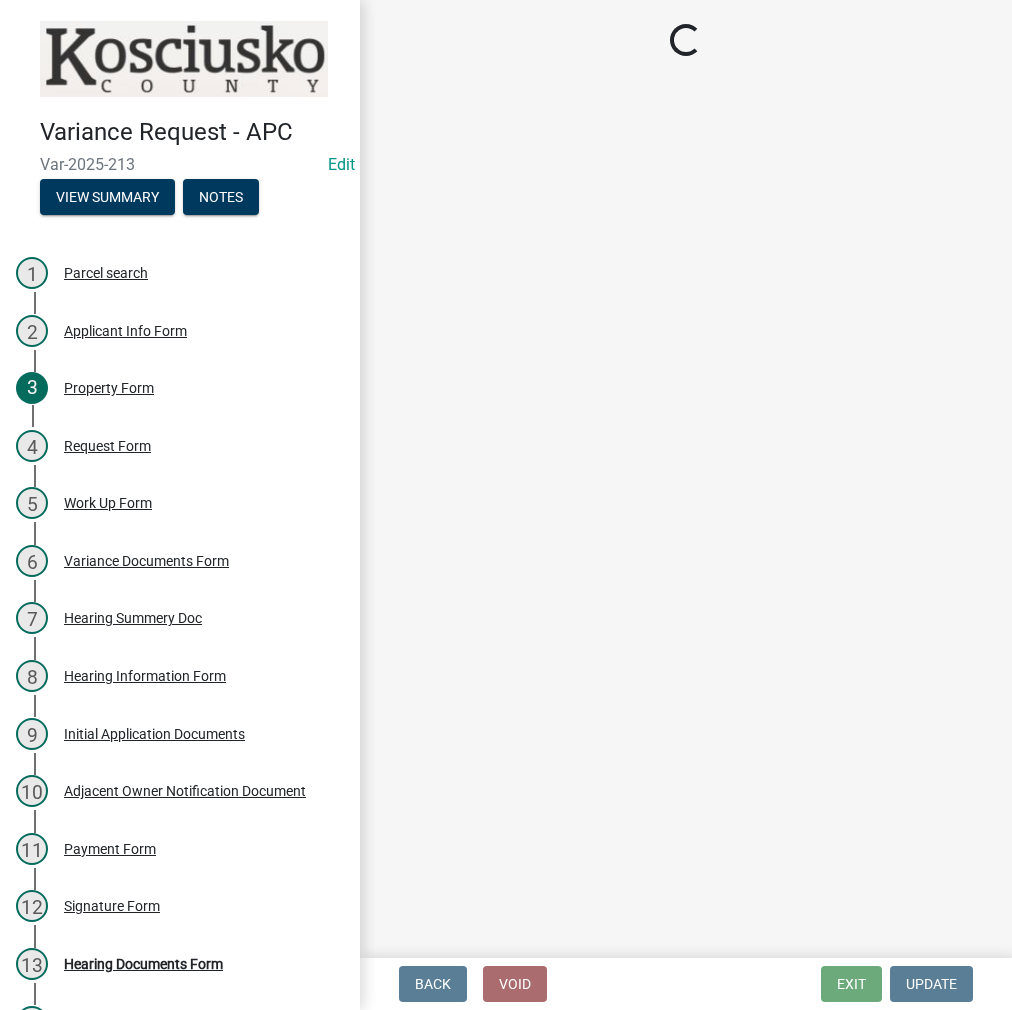 select on "[UUID]" 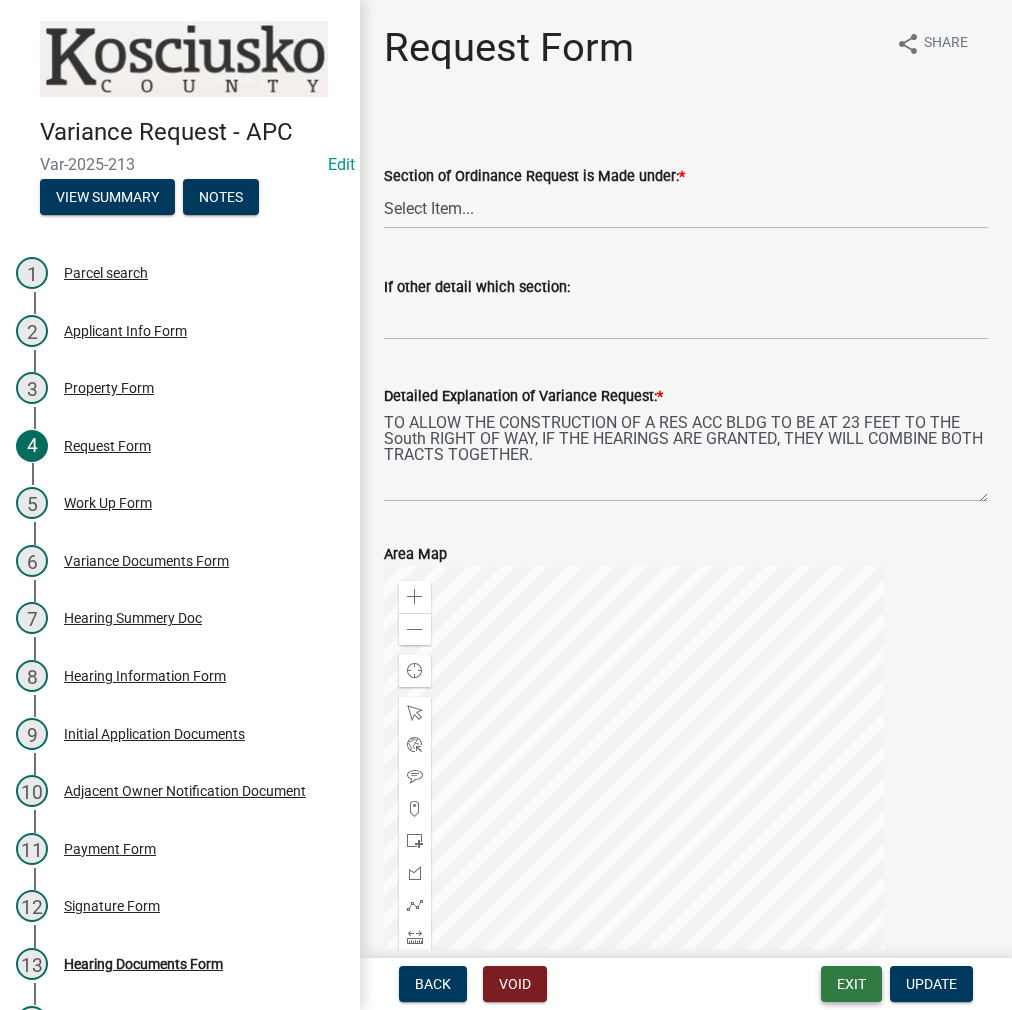 click on "Exit" at bounding box center [851, 984] 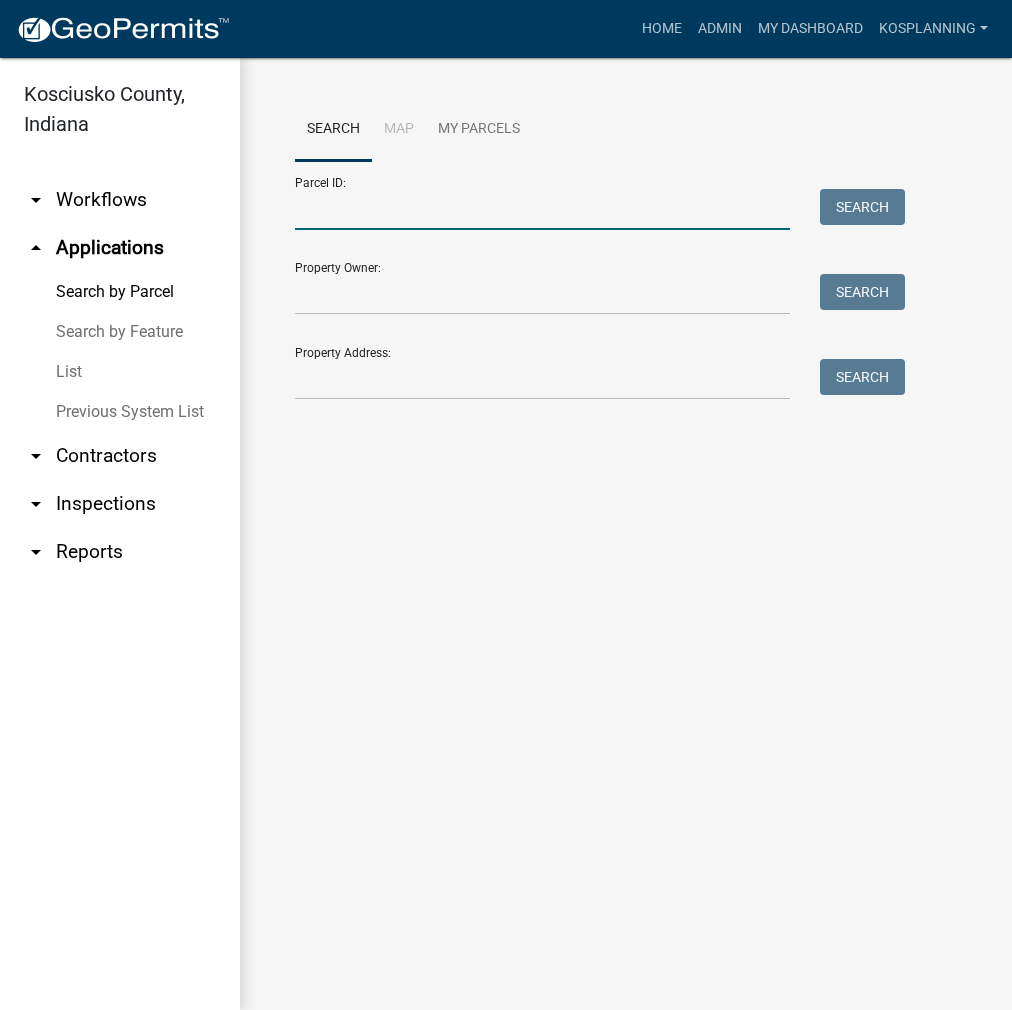 click on "Parcel ID:" at bounding box center (542, 209) 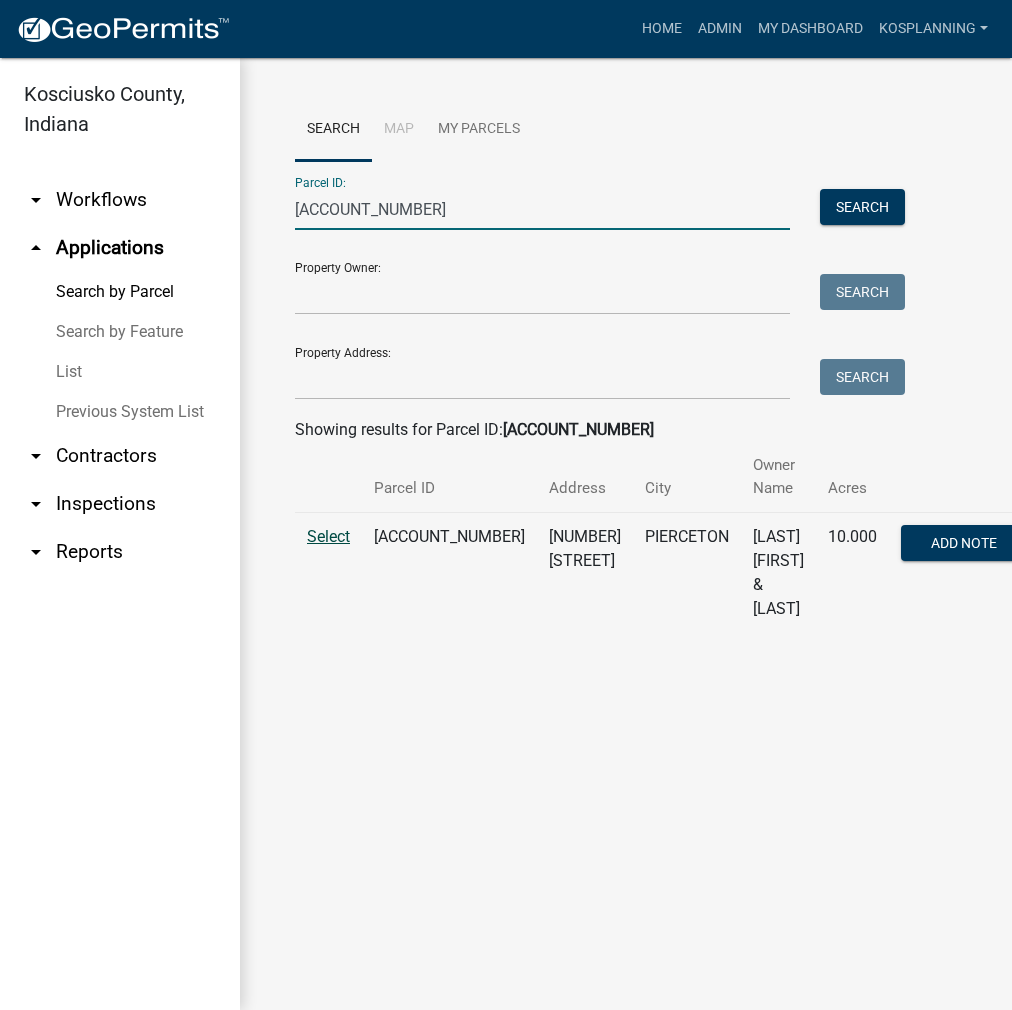 type on "[ACCOUNT_NUMBER]" 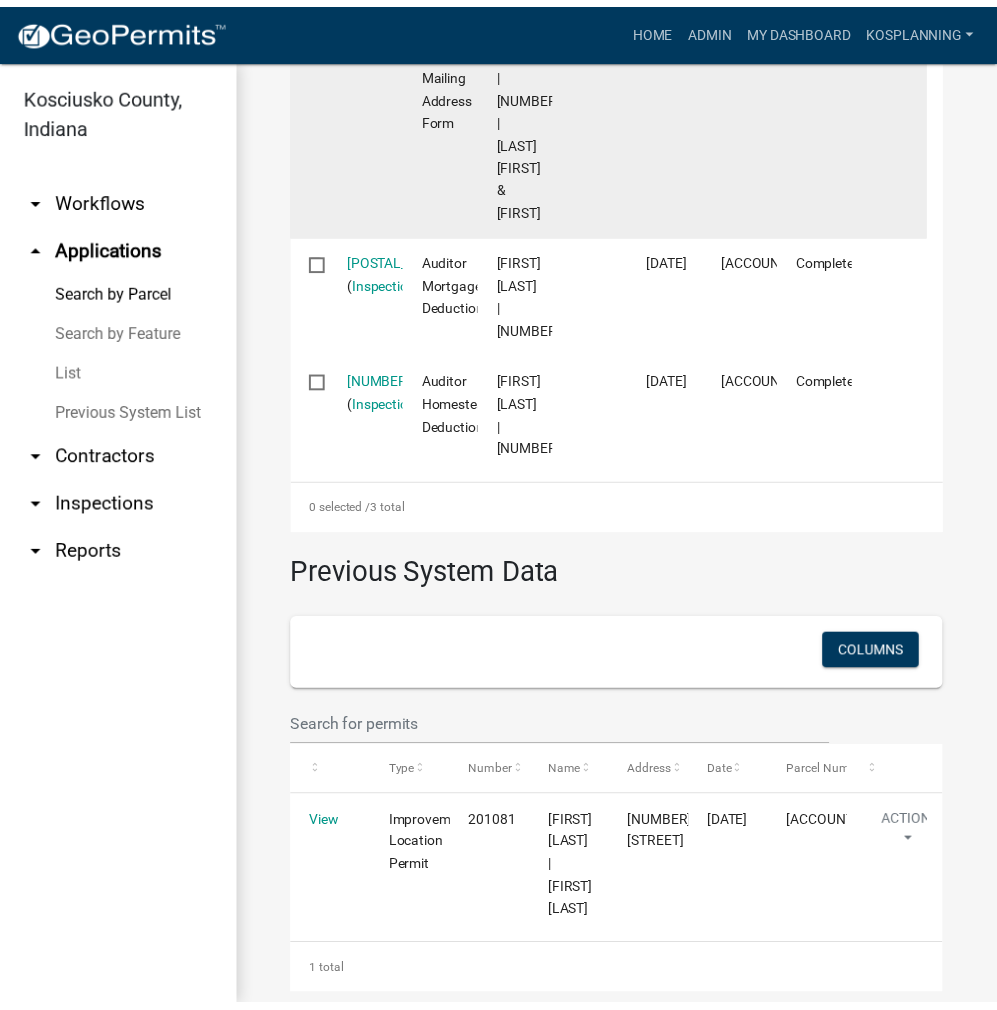 scroll, scrollTop: 932, scrollLeft: 0, axis: vertical 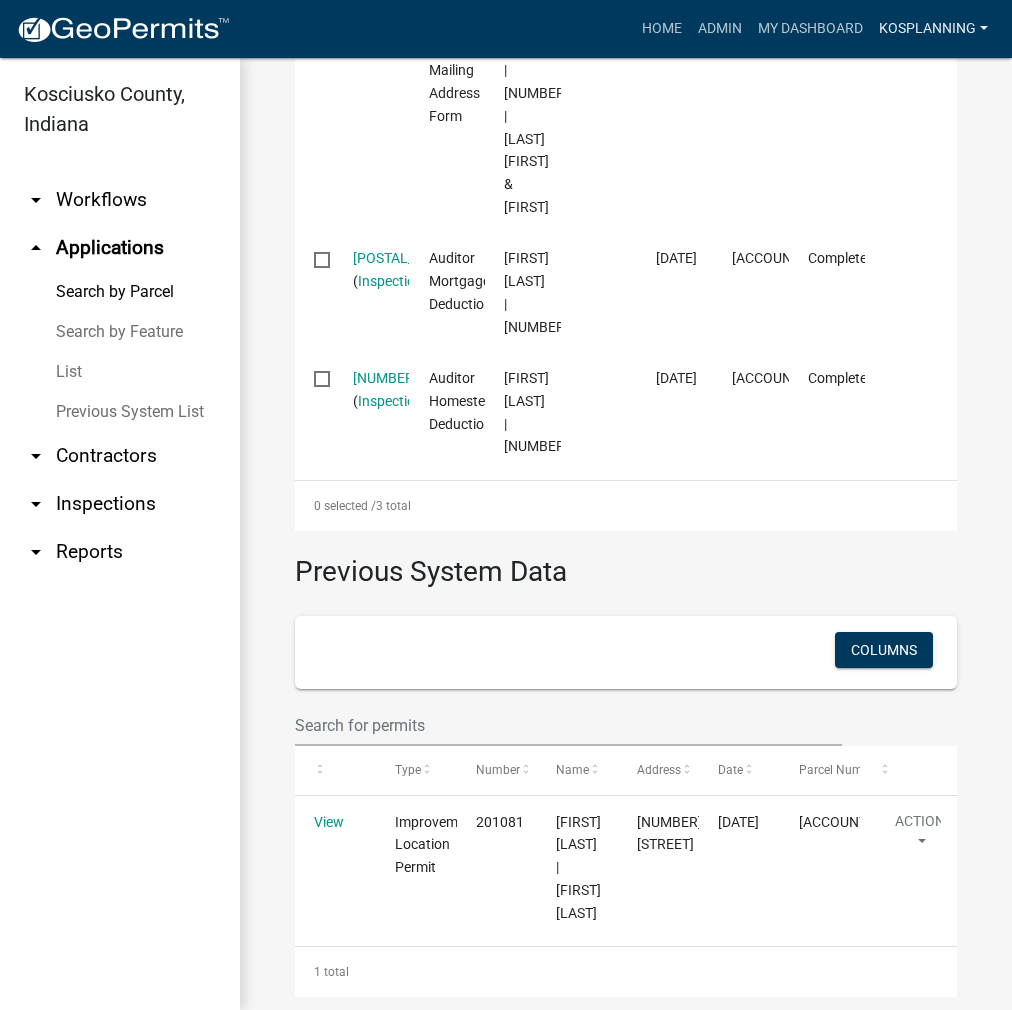 click on "kosplanning" at bounding box center (933, 29) 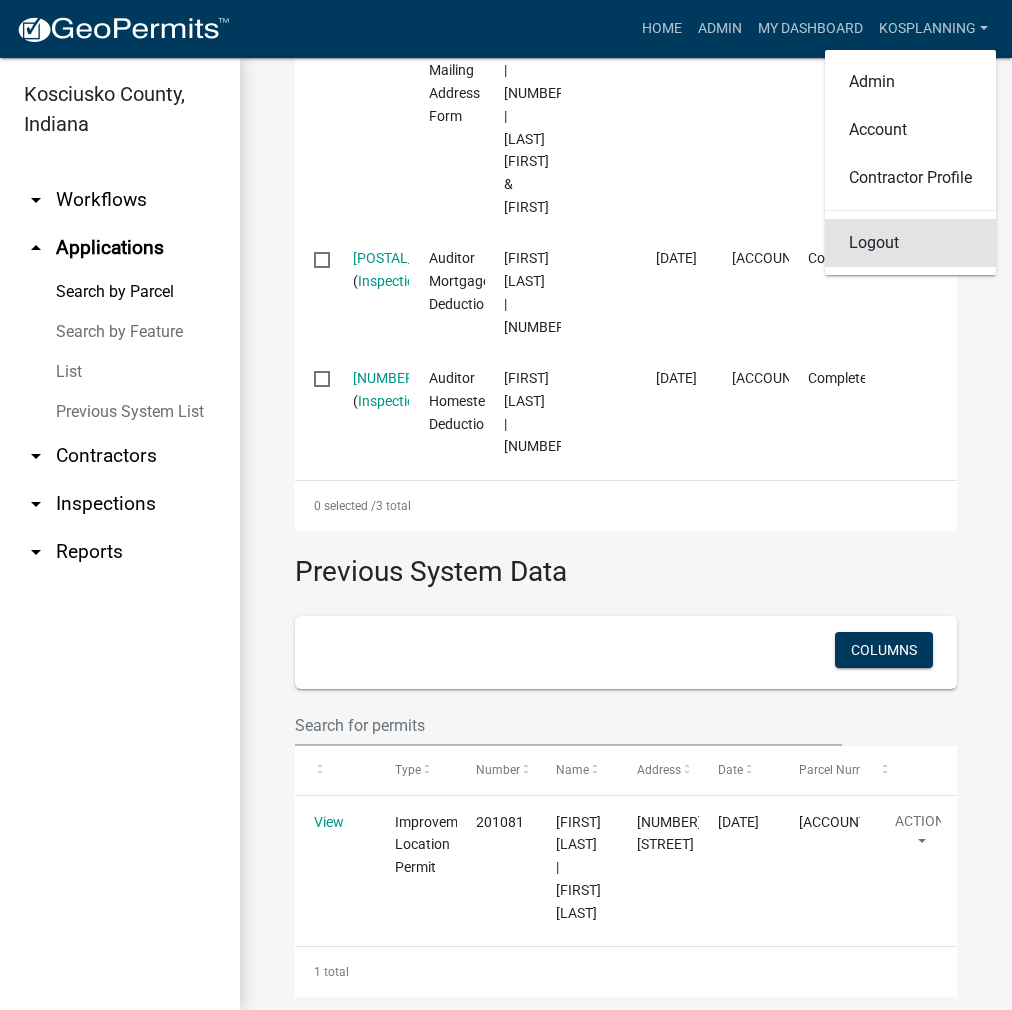 click on "Logout" at bounding box center (910, 243) 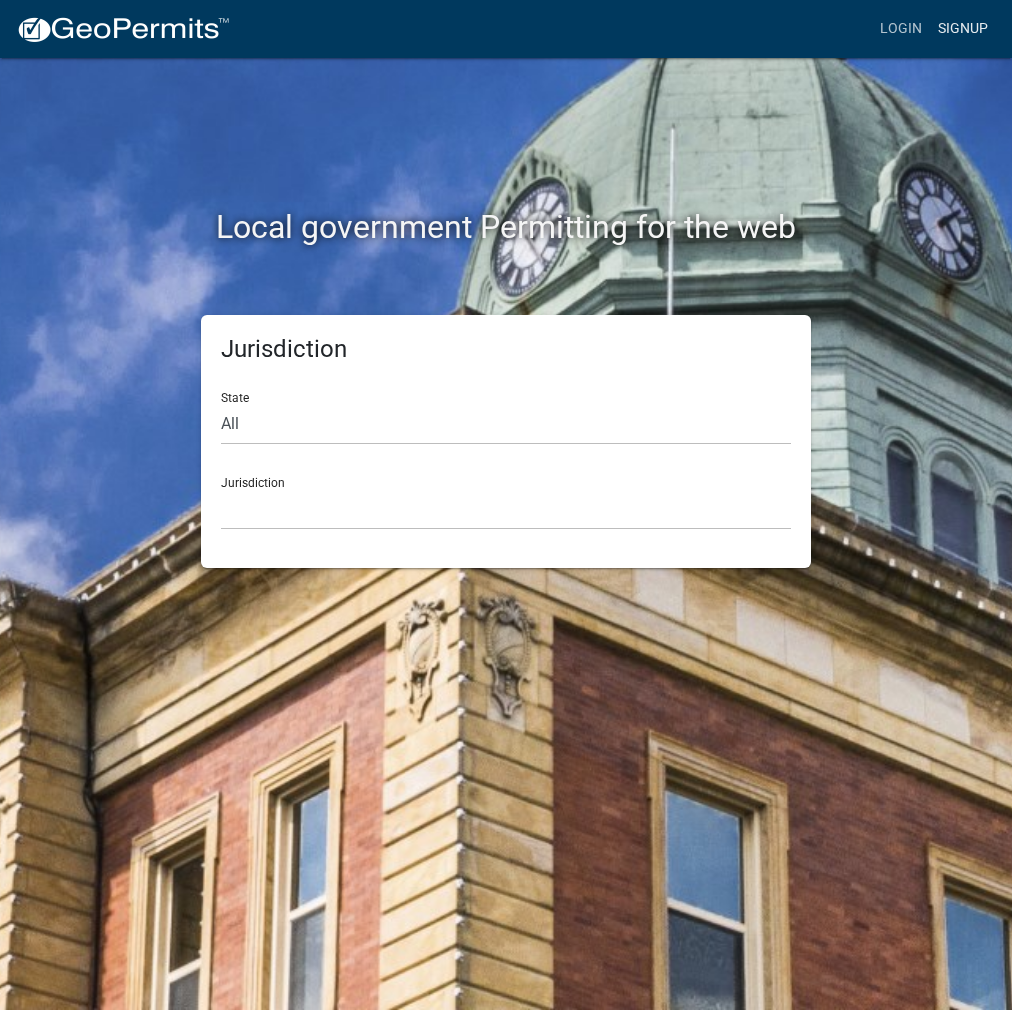 click on "Signup" at bounding box center (963, 29) 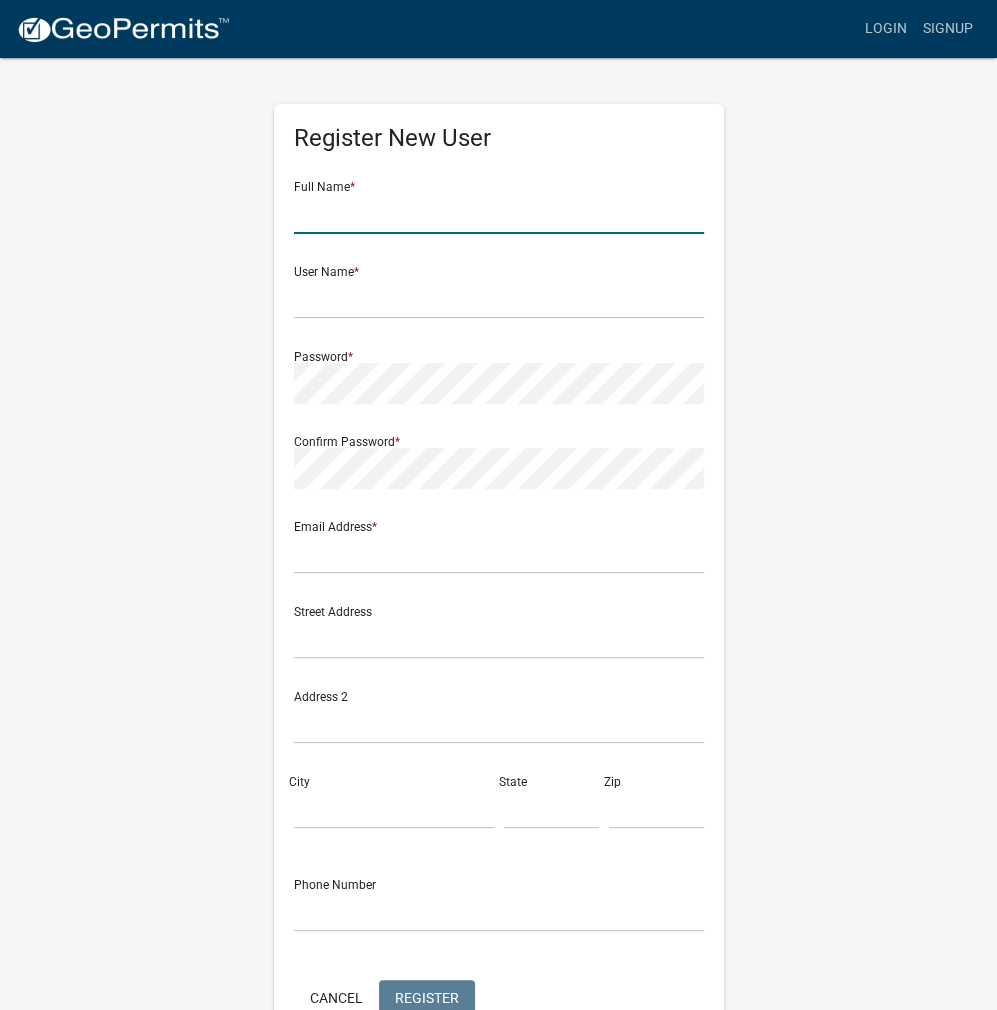 click 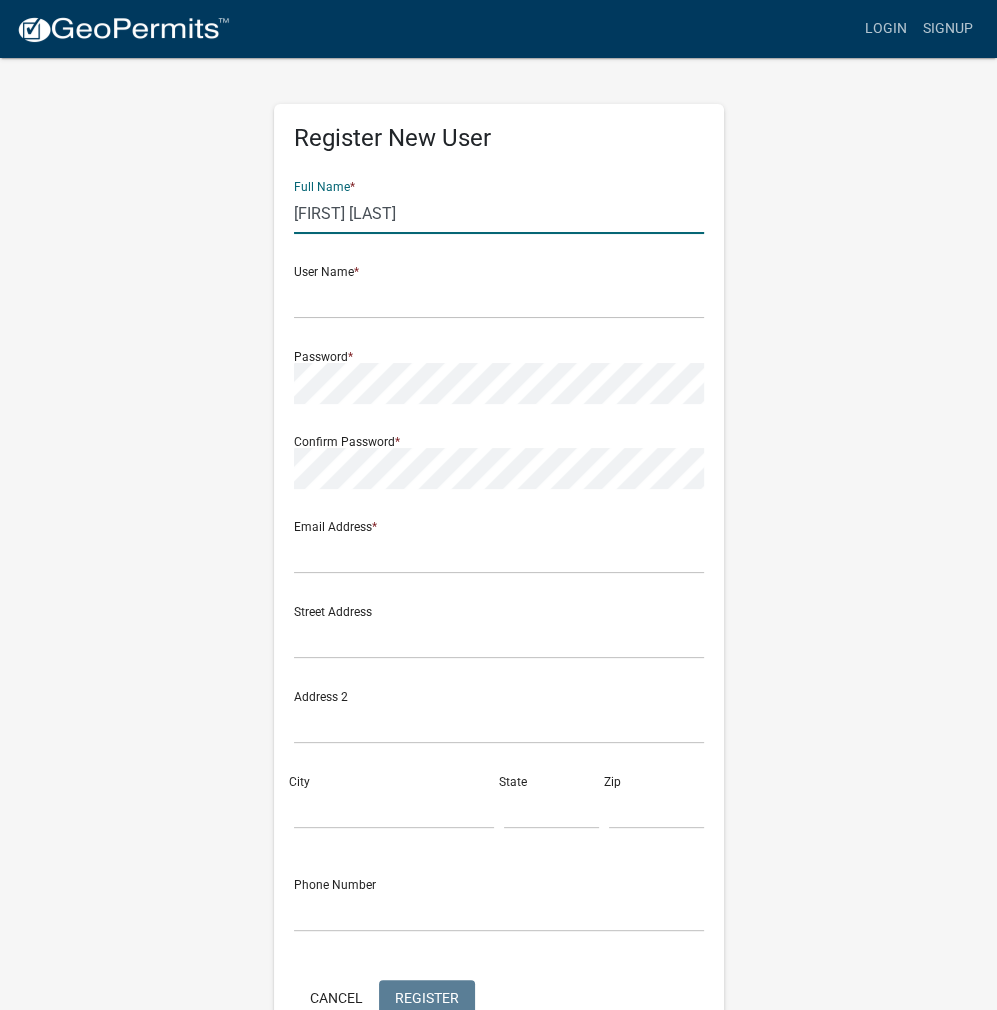 type on "[FIRST] [LAST]" 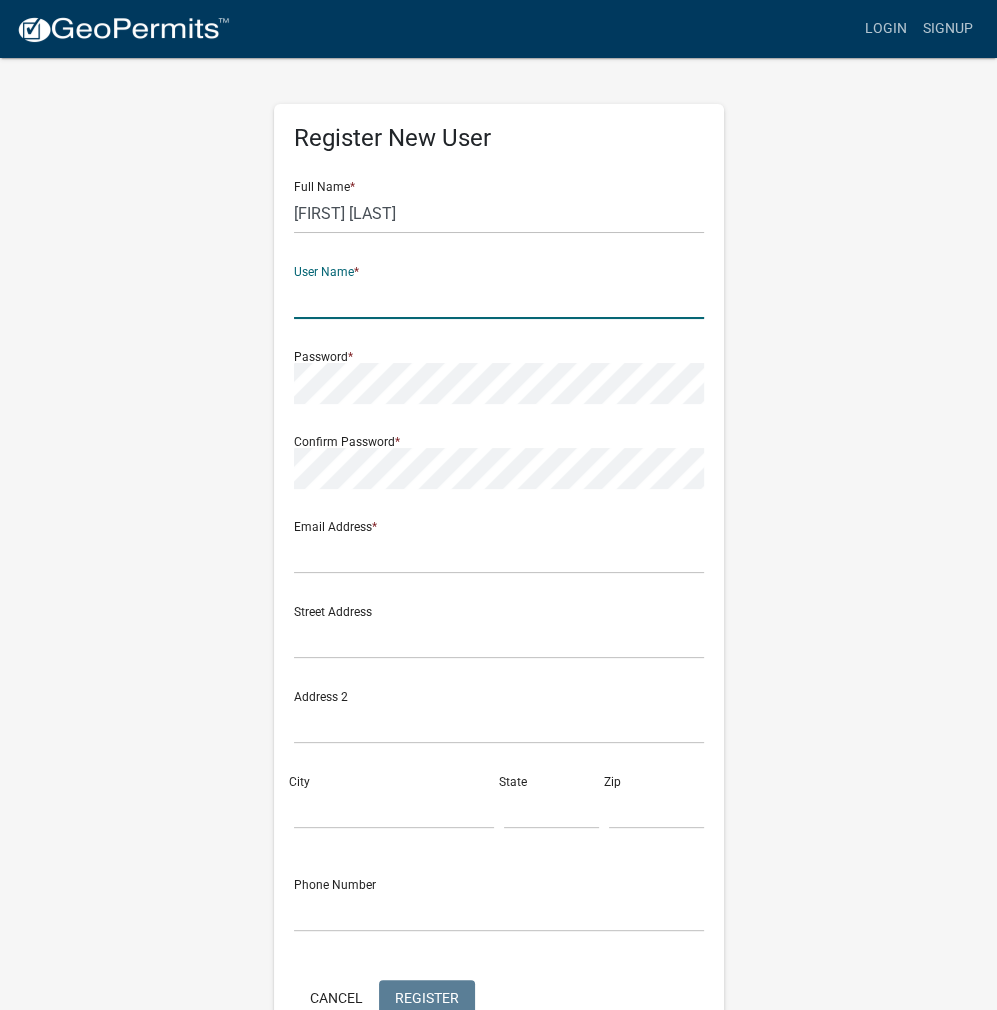 click 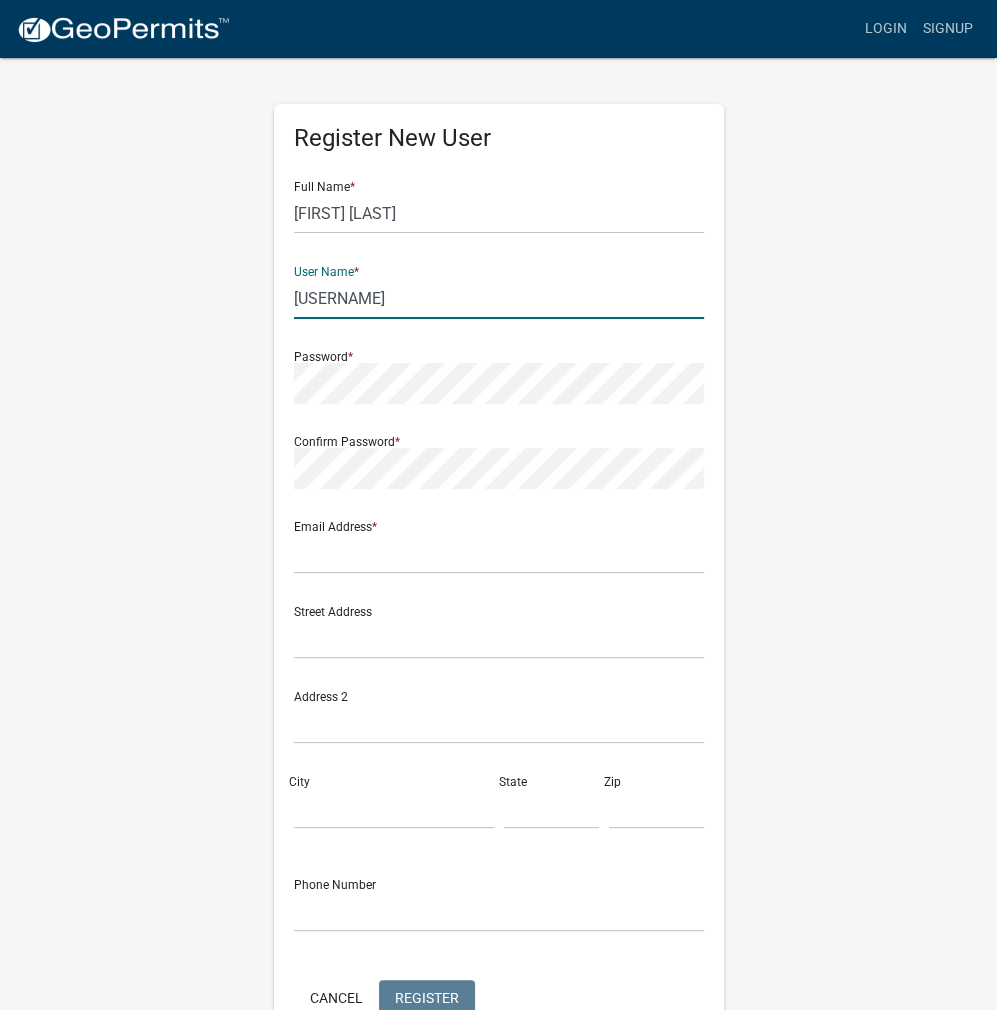 drag, startPoint x: 436, startPoint y: 301, endPoint x: 251, endPoint y: 309, distance: 185.1729 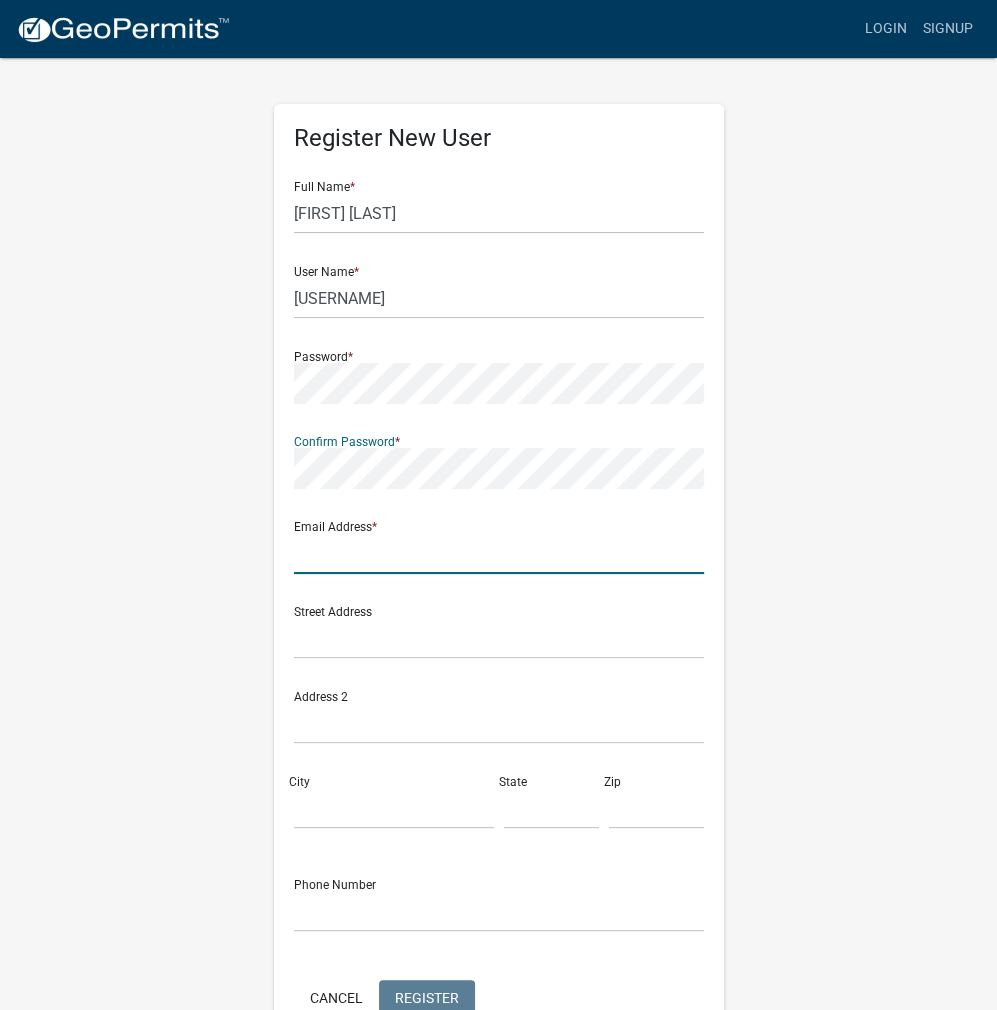 click 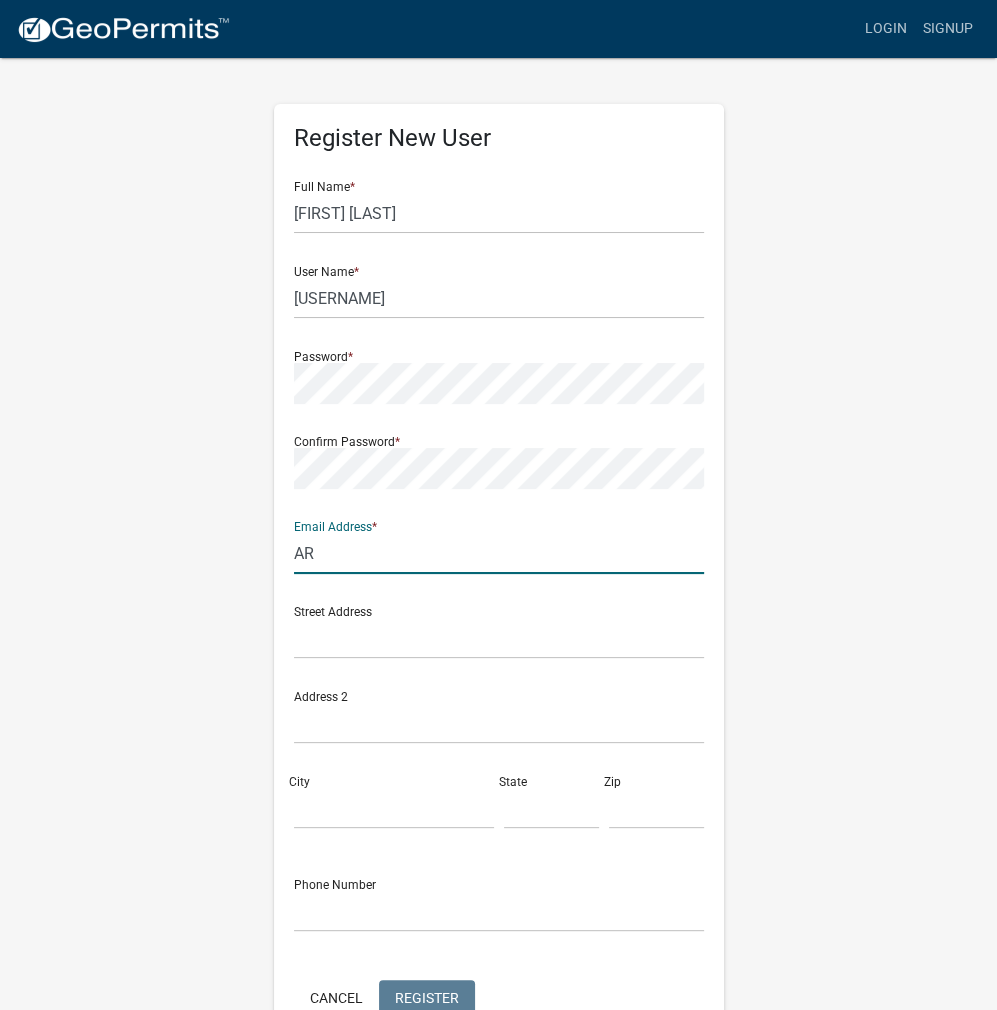 type on "A" 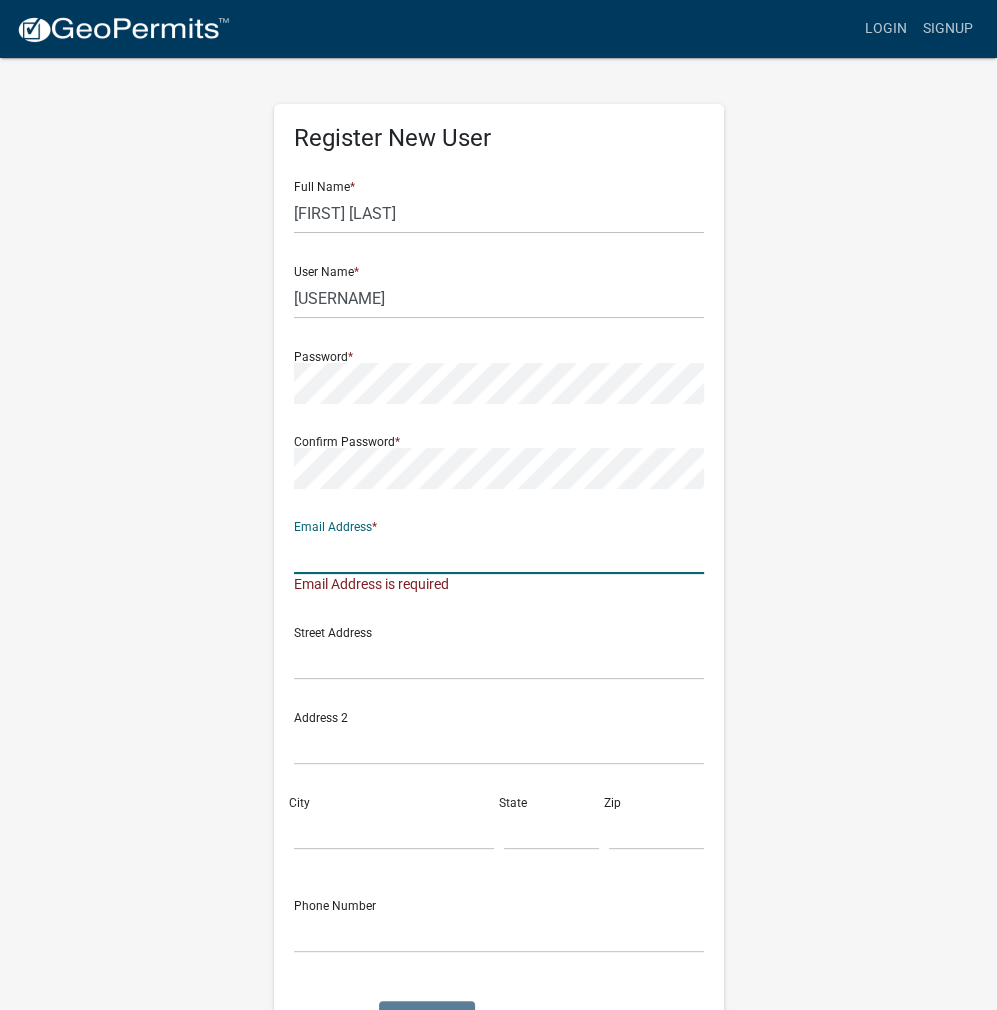 paste on "[EMAIL]" 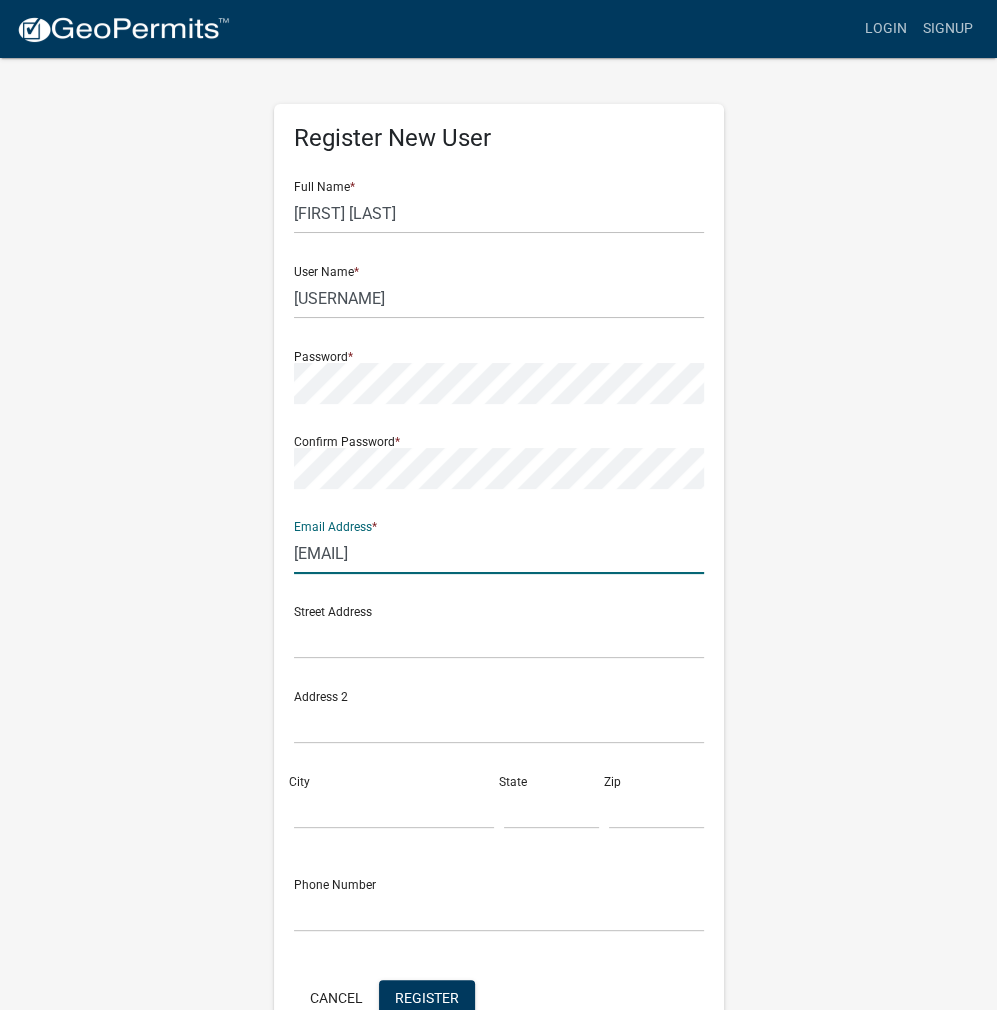 type on "[EMAIL]" 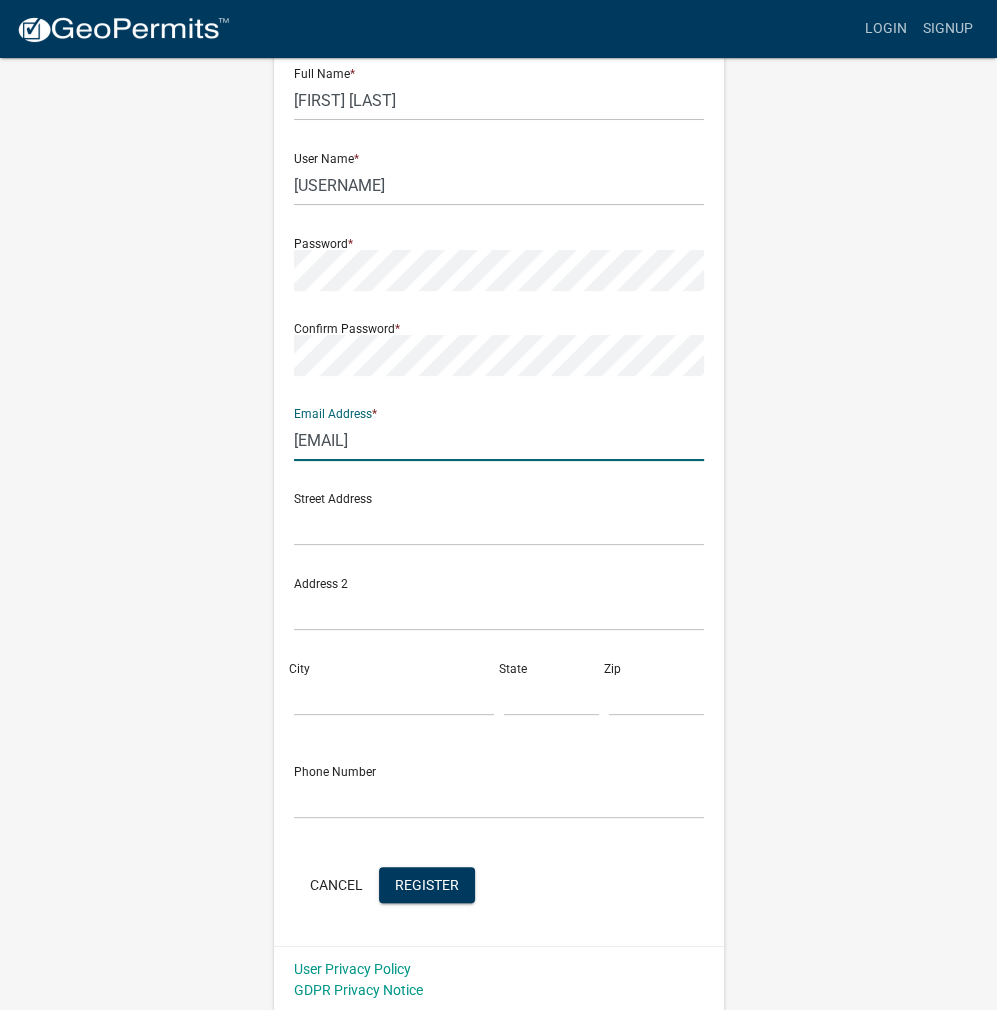 scroll, scrollTop: 115, scrollLeft: 0, axis: vertical 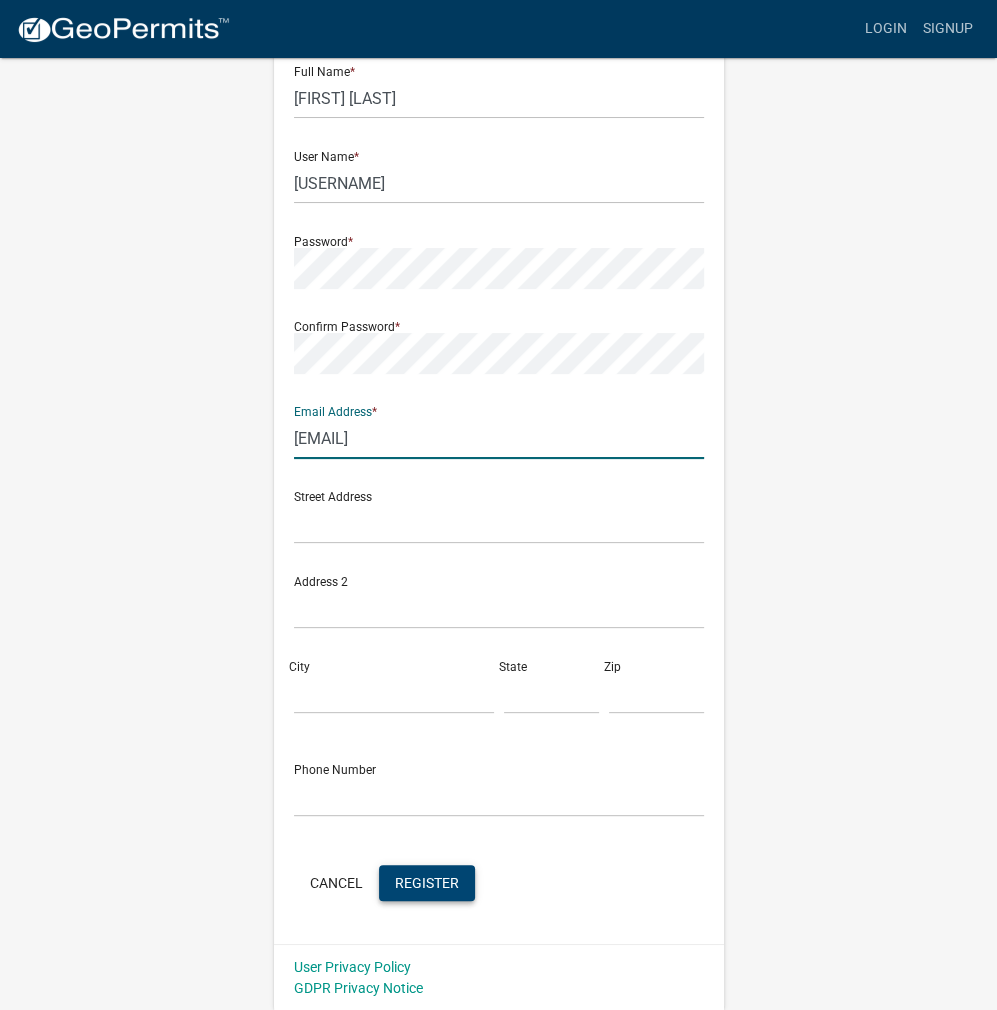 click on "Register" 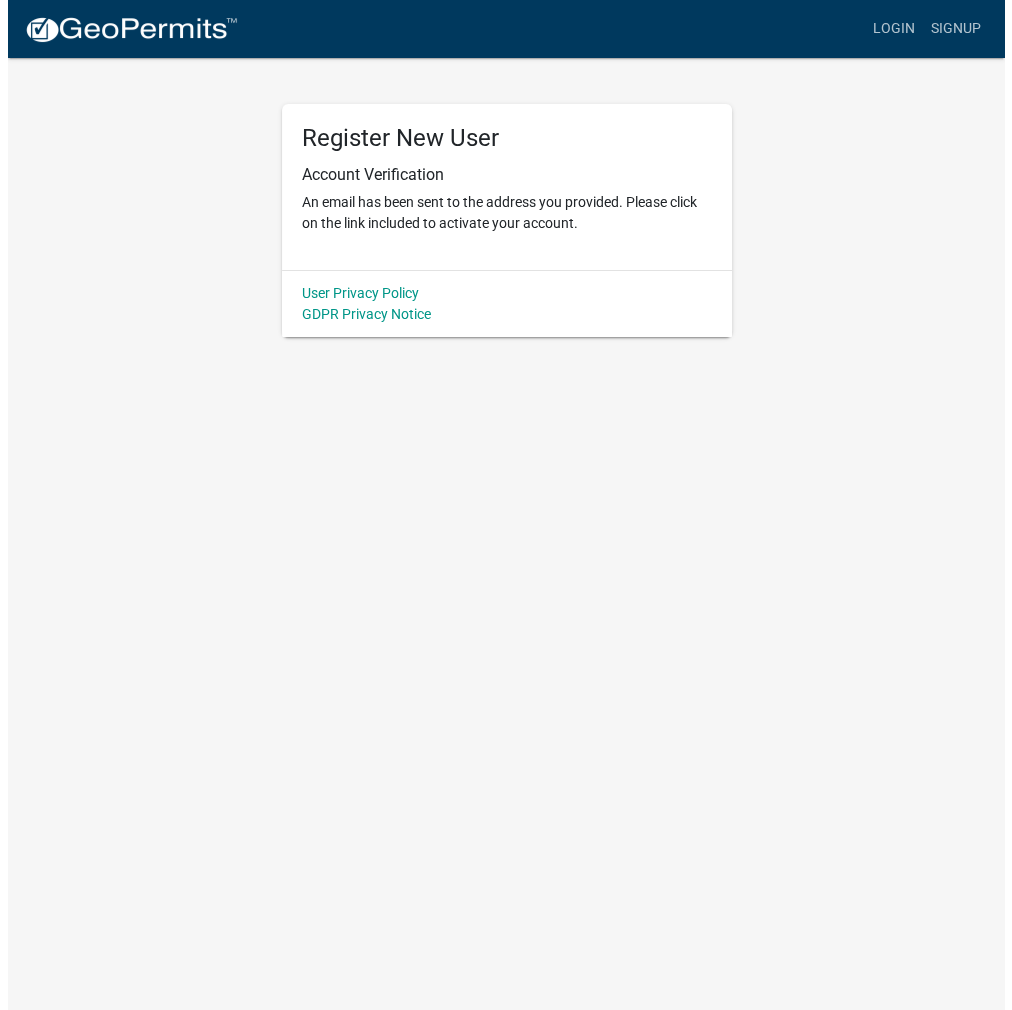 scroll, scrollTop: 0, scrollLeft: 0, axis: both 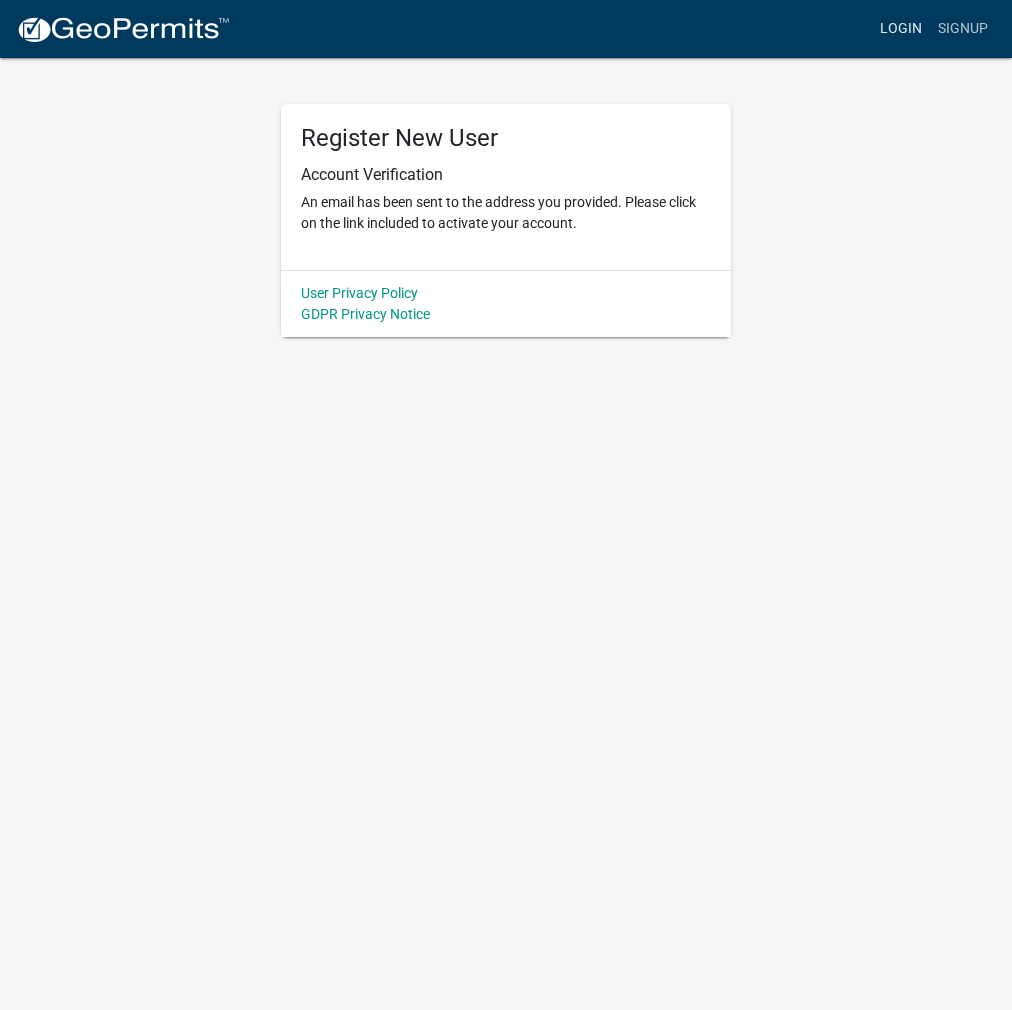 click on "Login" at bounding box center (901, 29) 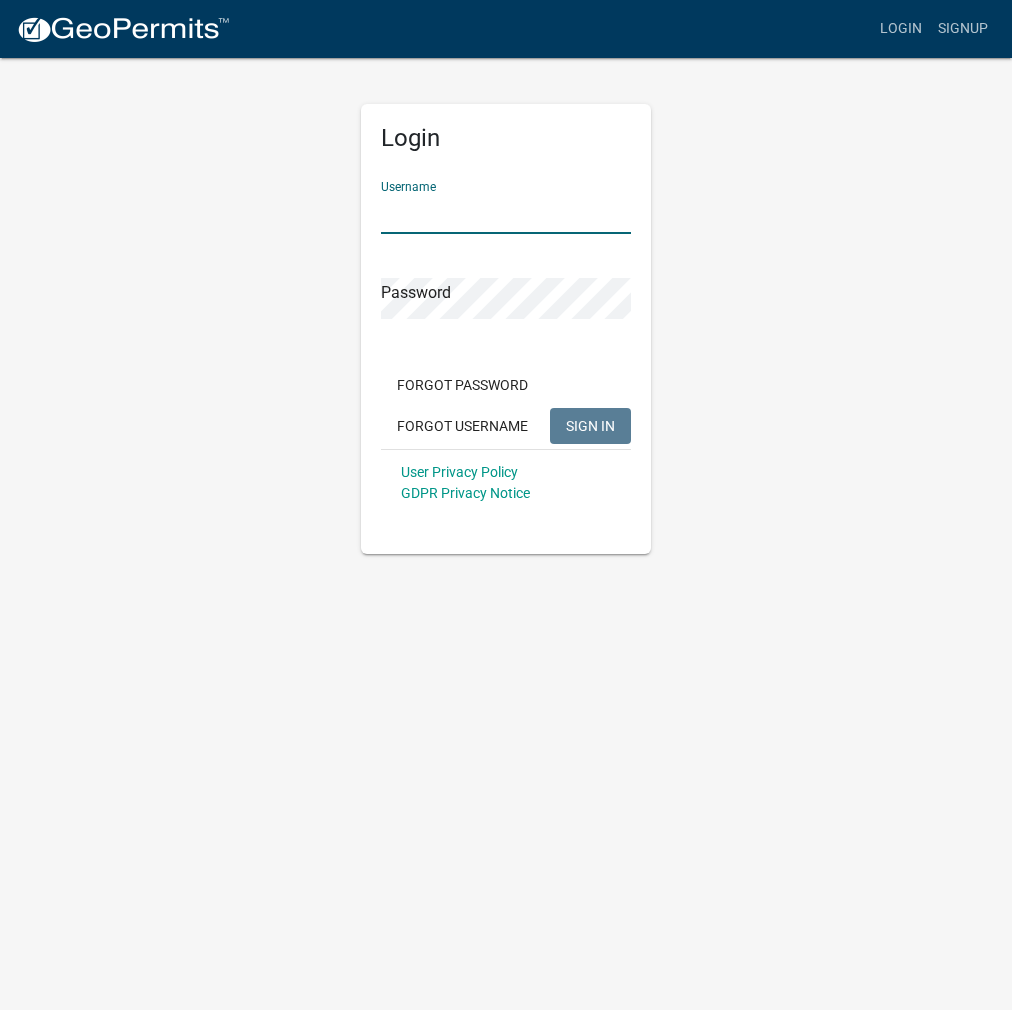 click on "Username" at bounding box center [506, 213] 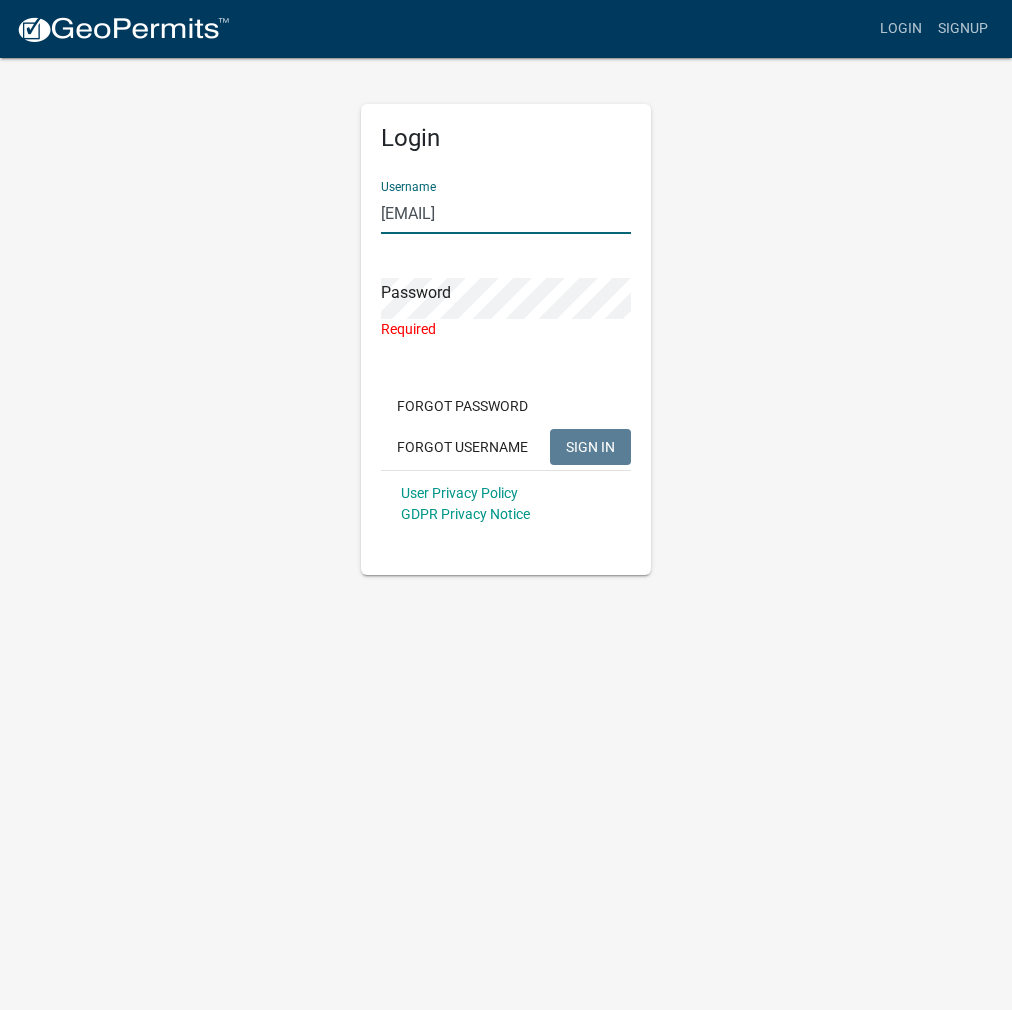 drag, startPoint x: 557, startPoint y: 213, endPoint x: 407, endPoint y: 212, distance: 150.00333 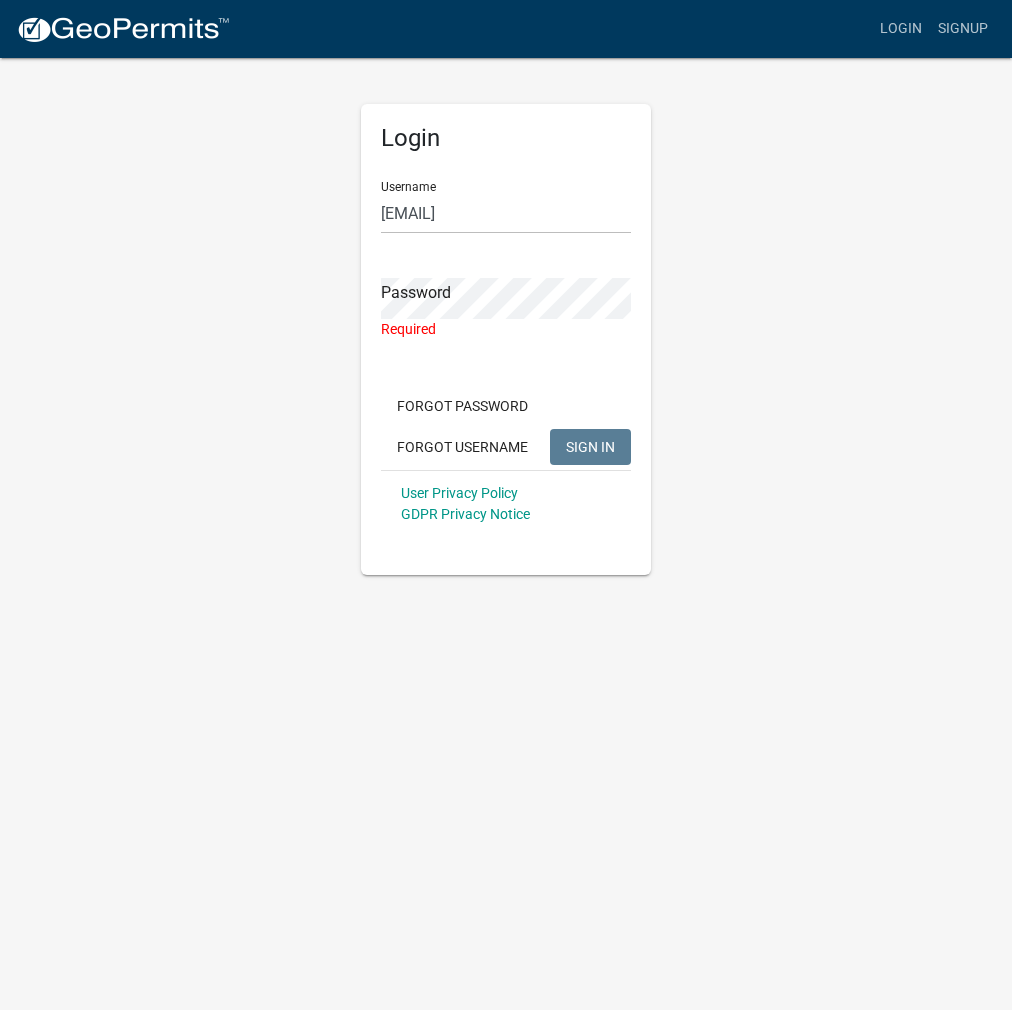 click on "Login Username [EMAIL] Password Required Forgot Password Forgot Username SIGN IN User Privacy Policy GDPR Privacy Notice" 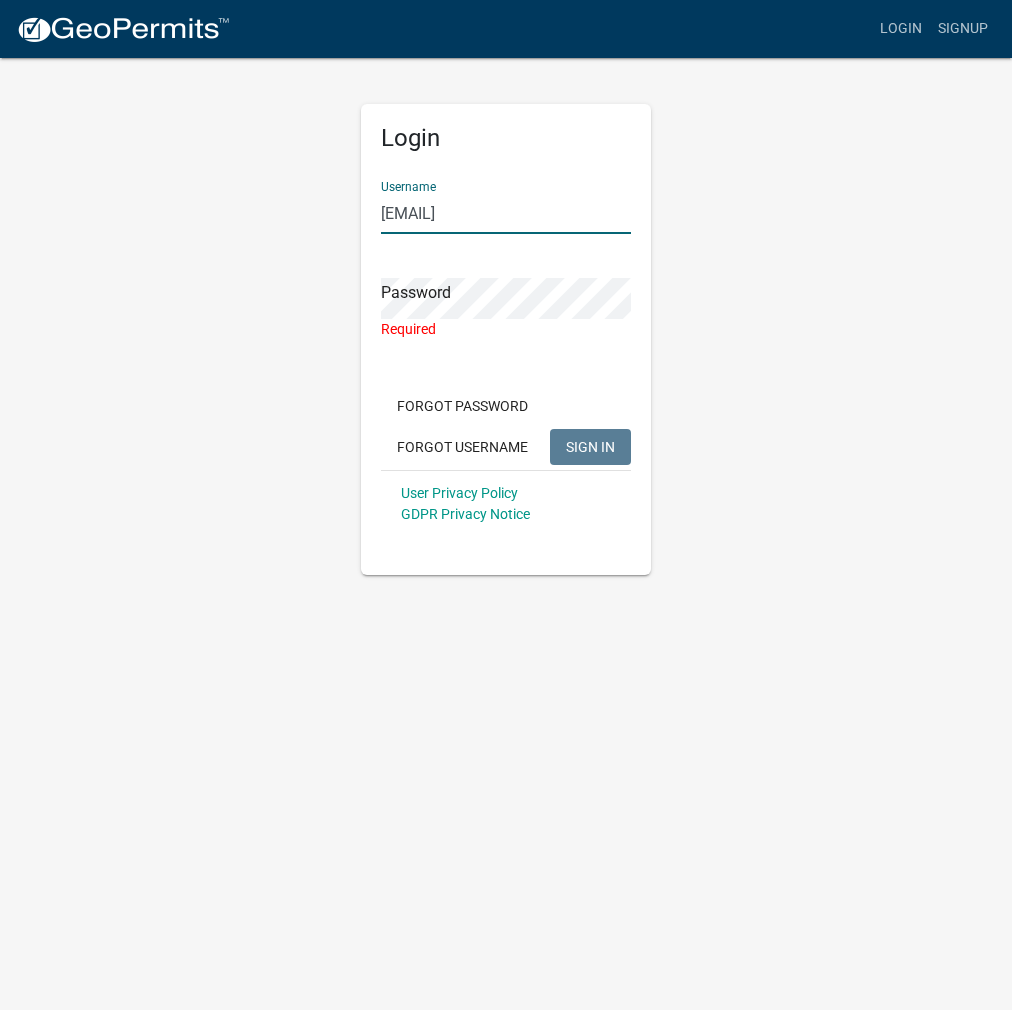 drag, startPoint x: 572, startPoint y: 221, endPoint x: 301, endPoint y: 214, distance: 271.0904 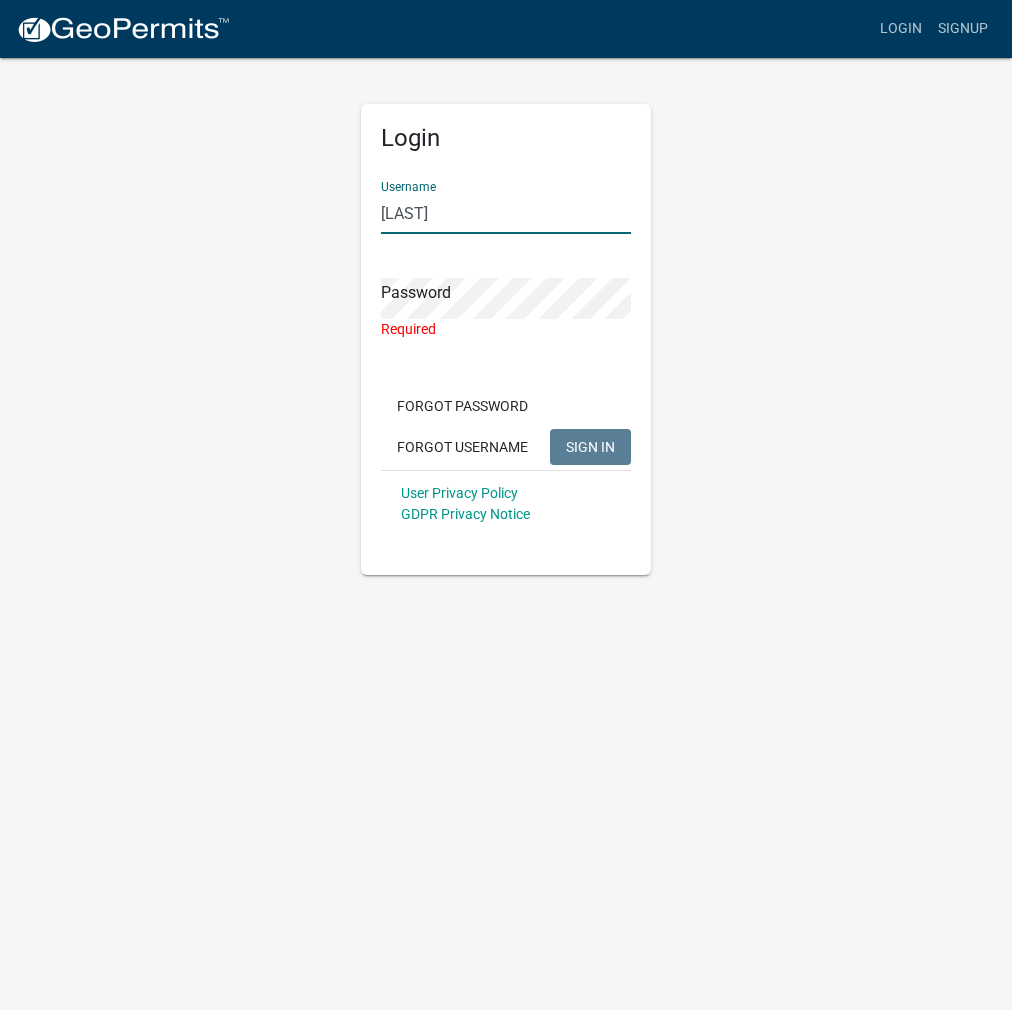 type on "[USERNAME]" 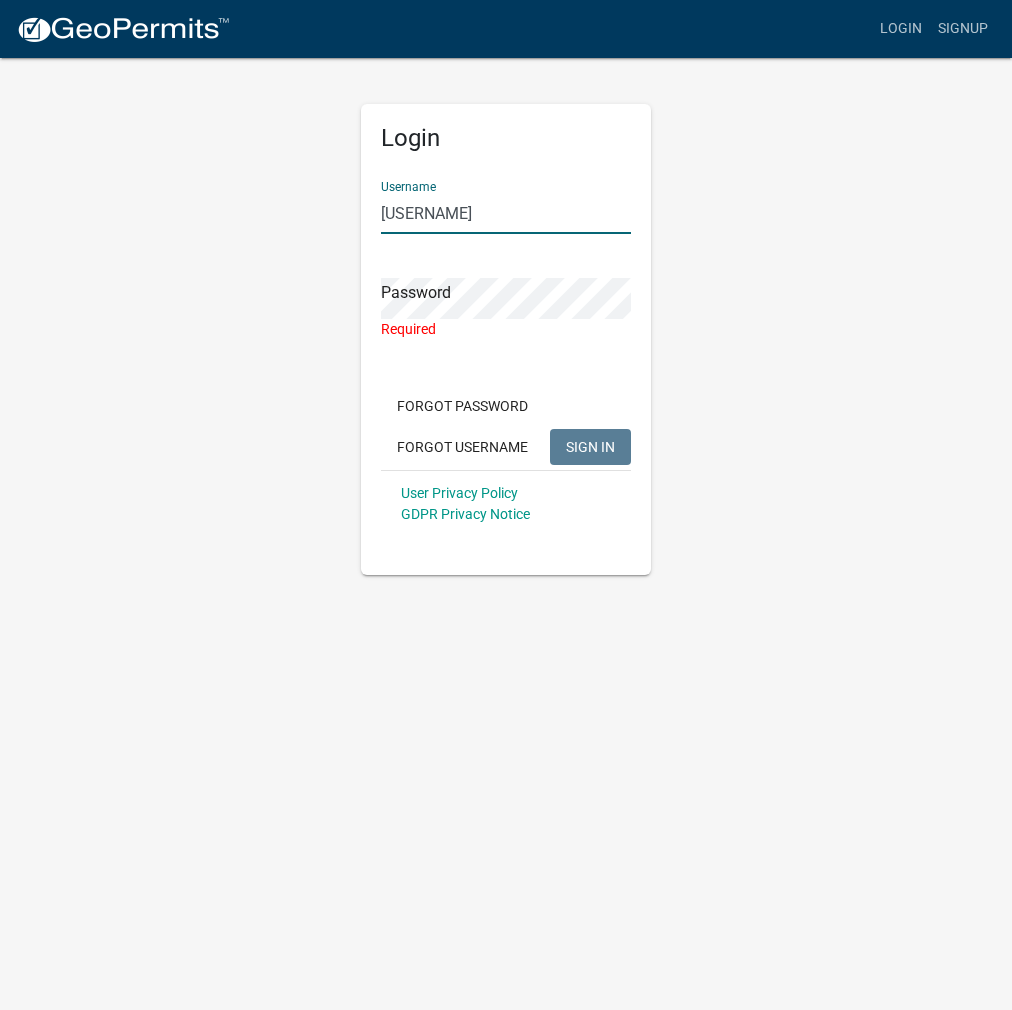 drag, startPoint x: 484, startPoint y: 213, endPoint x: 332, endPoint y: 216, distance: 152.0296 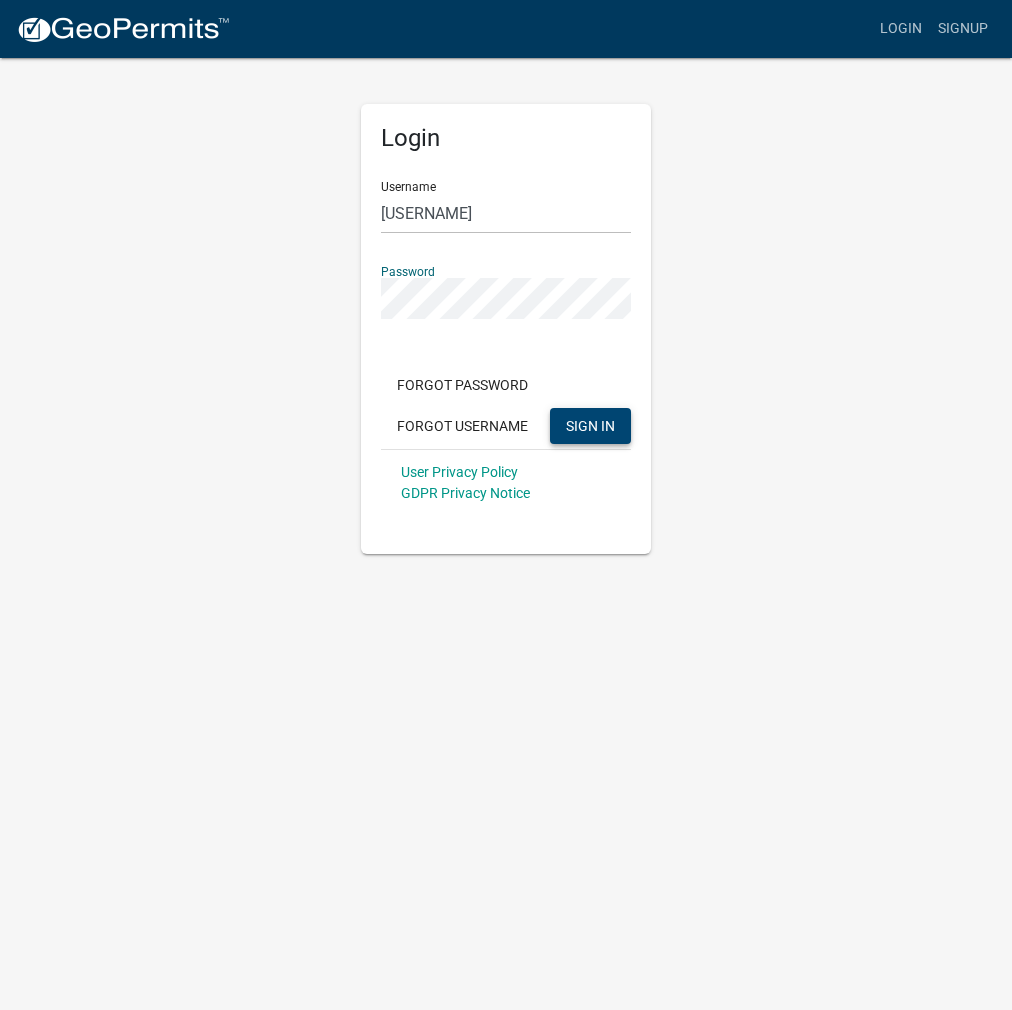 click on "SIGN IN" 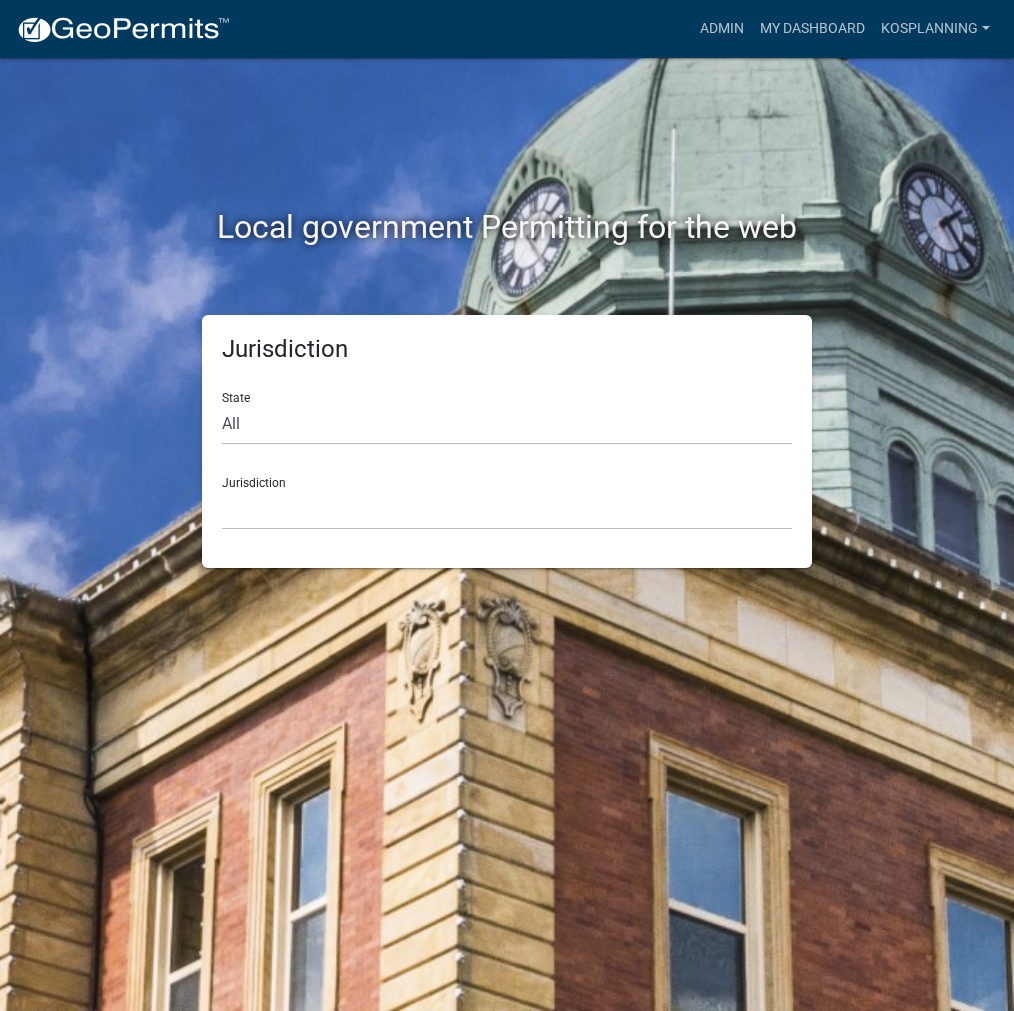 scroll, scrollTop: 0, scrollLeft: 0, axis: both 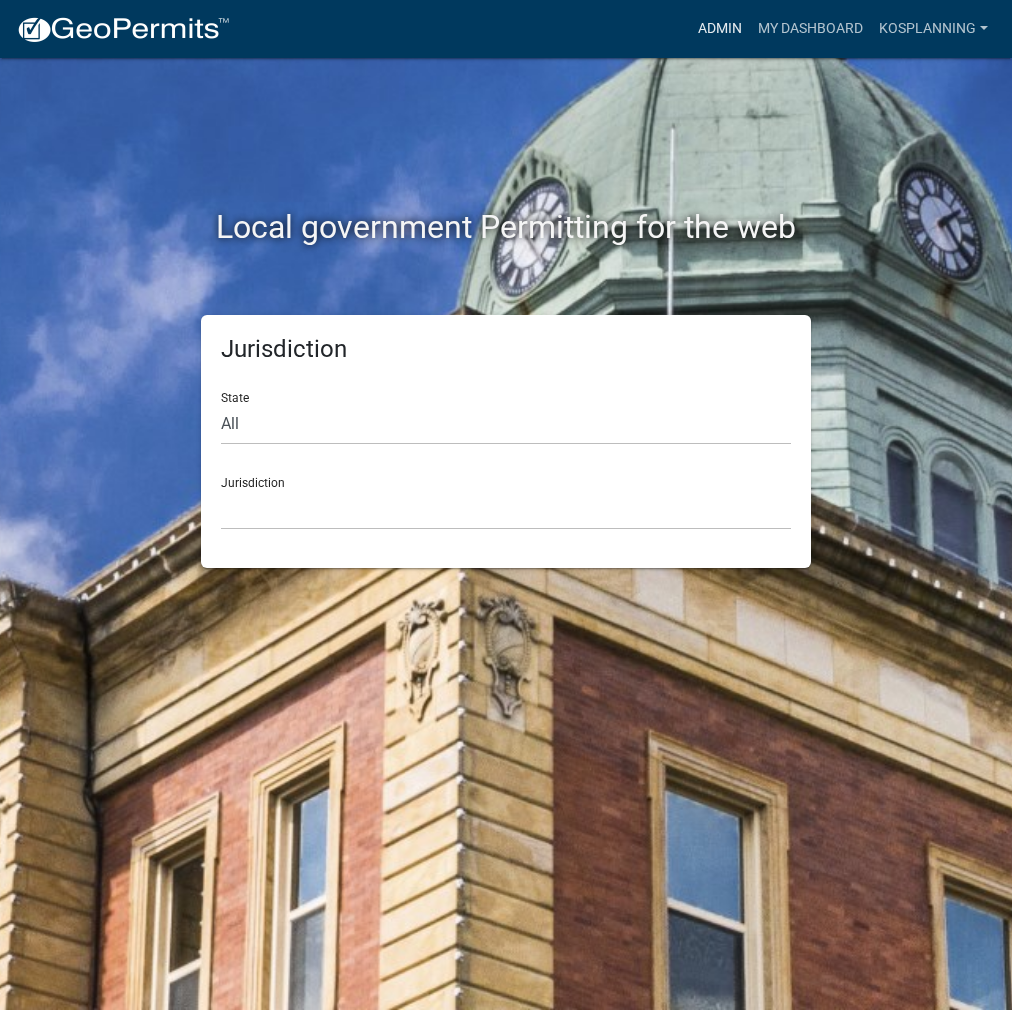 click on "Admin" at bounding box center (720, 29) 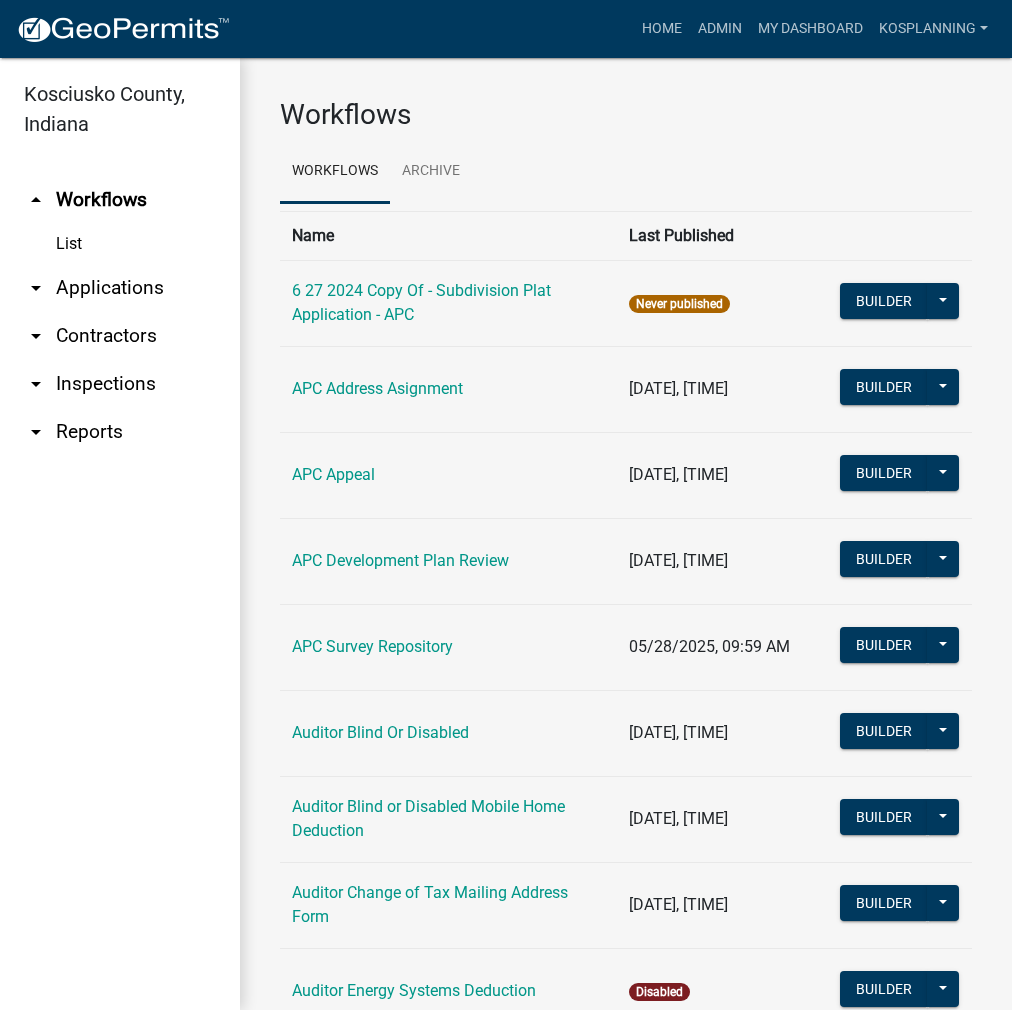 click on "arrow_drop_down   Applications" at bounding box center [120, 288] 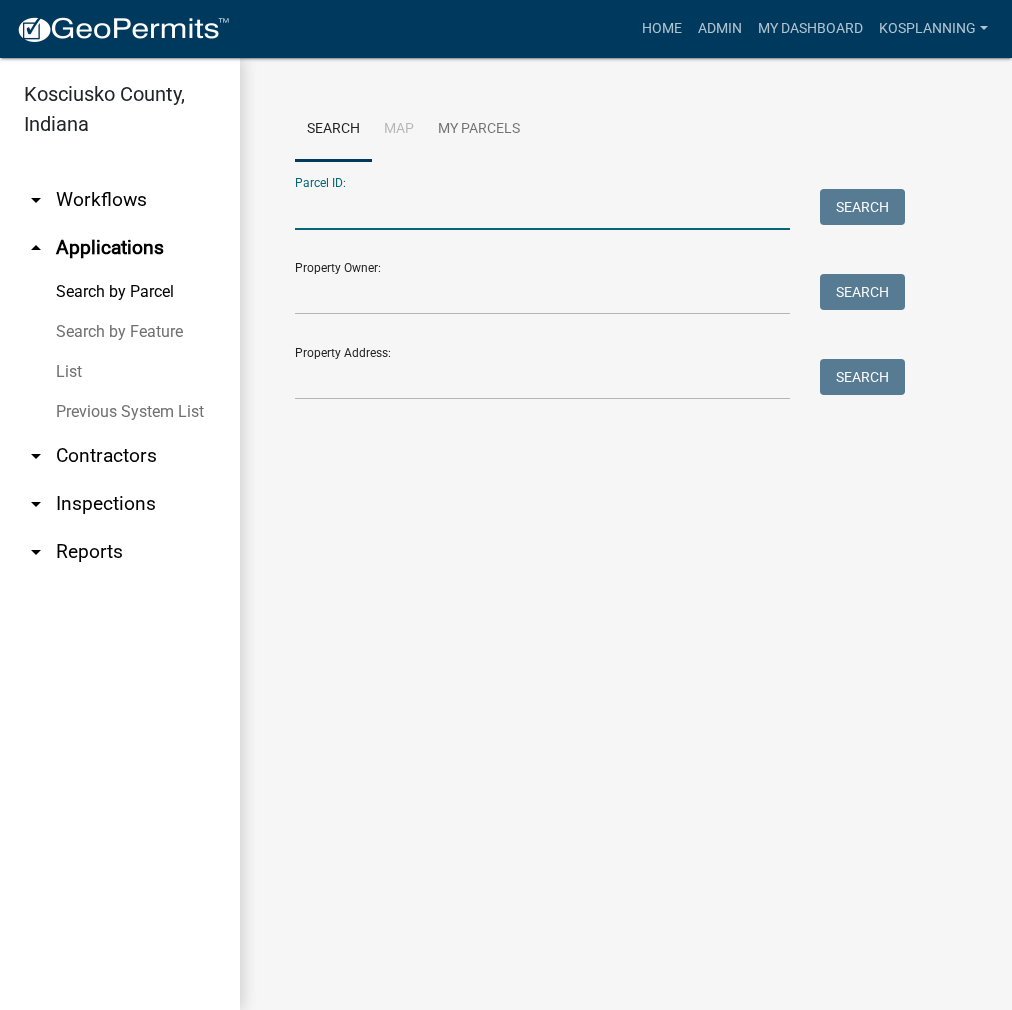 click on "Parcel ID:" at bounding box center [542, 209] 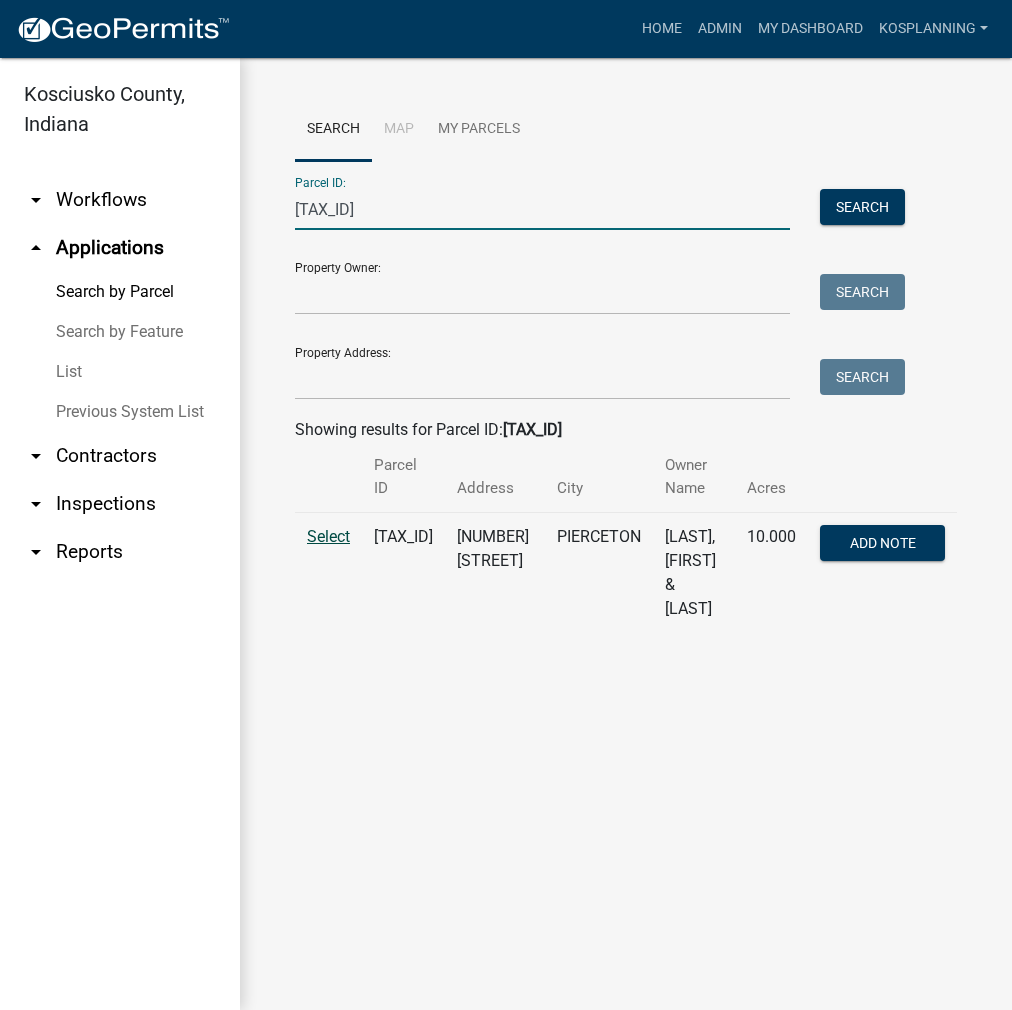 type on "[TAX_ID]" 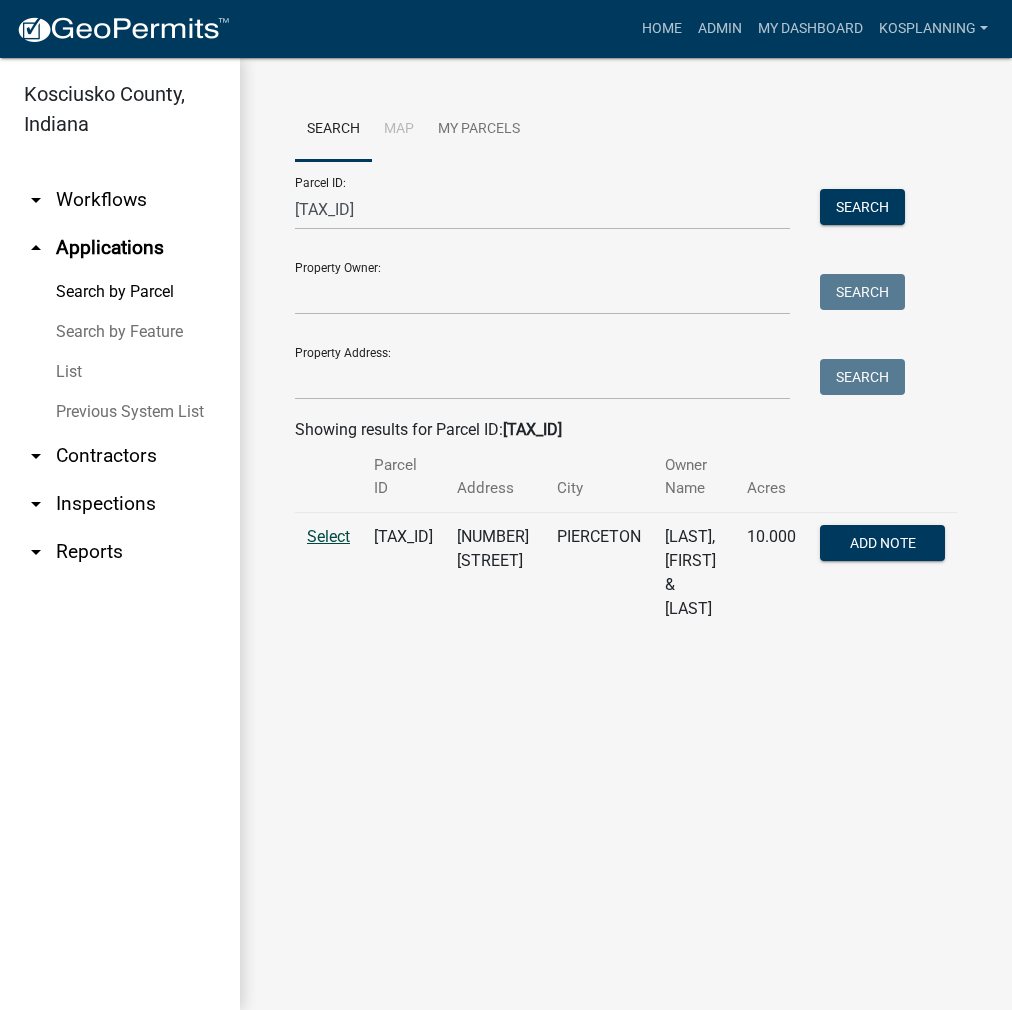 click on "Select" at bounding box center (328, 536) 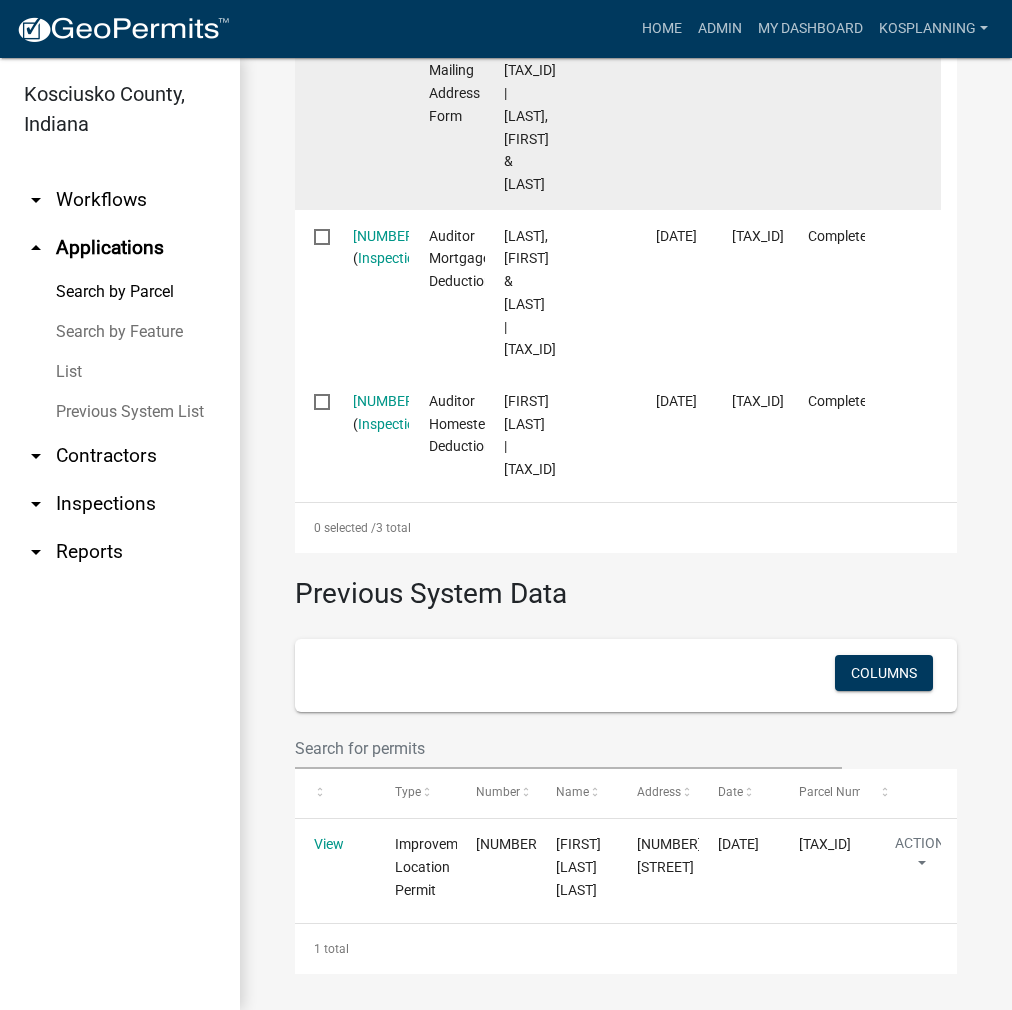 scroll, scrollTop: 932, scrollLeft: 0, axis: vertical 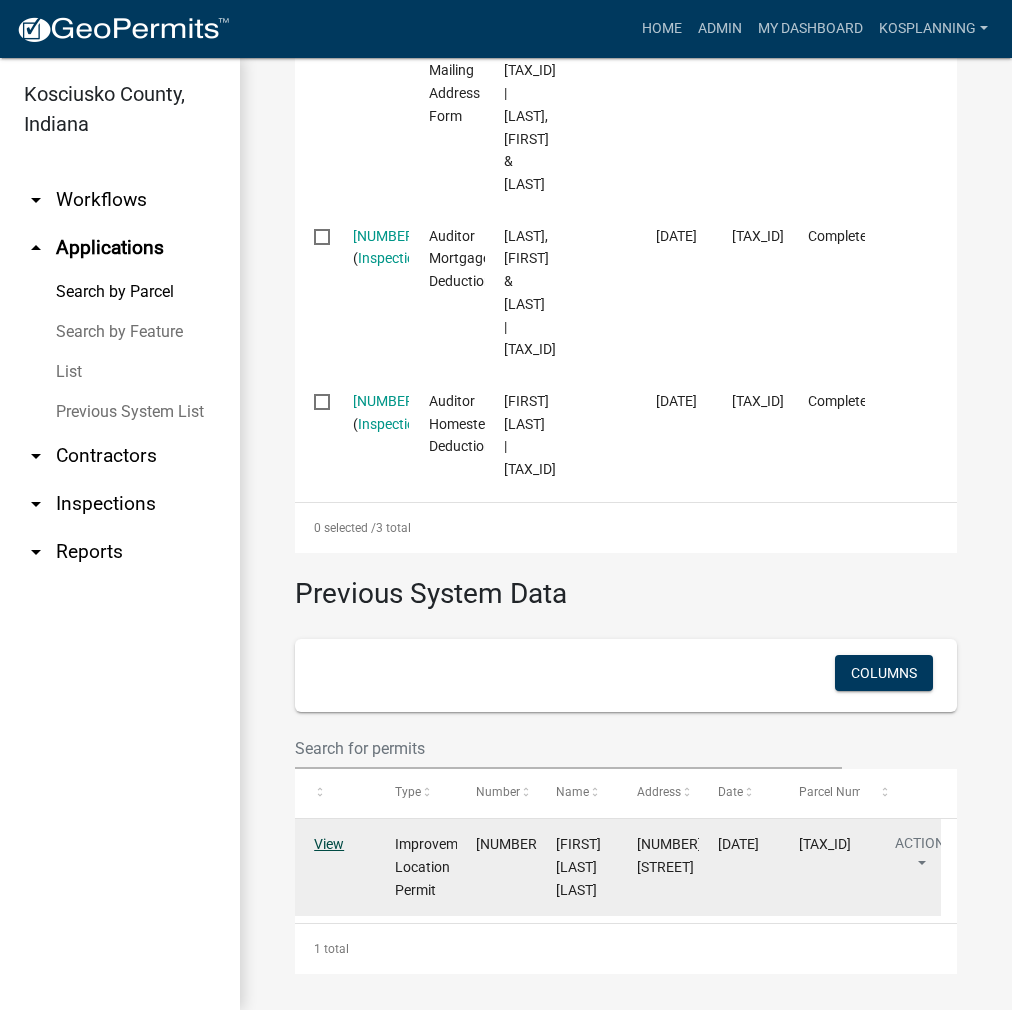 click on "View" at bounding box center (329, 844) 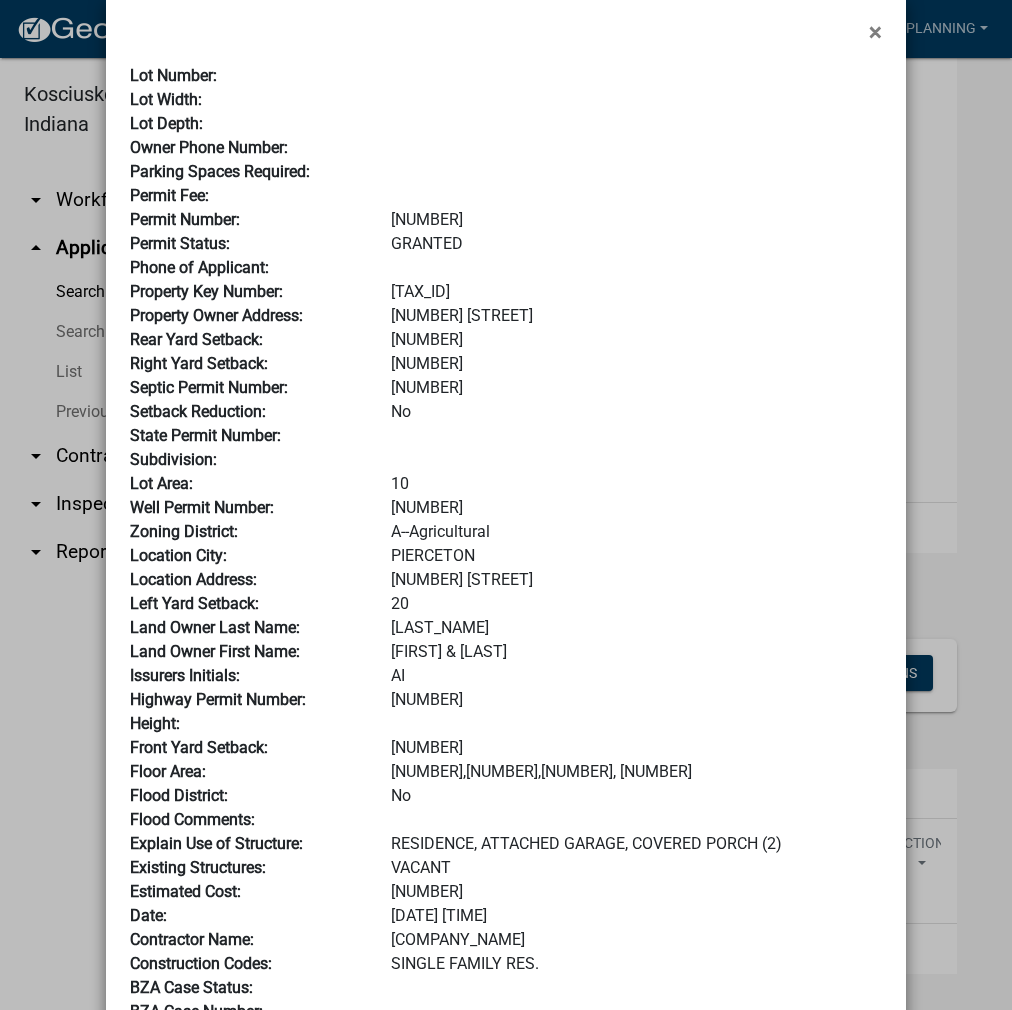 scroll, scrollTop: 0, scrollLeft: 0, axis: both 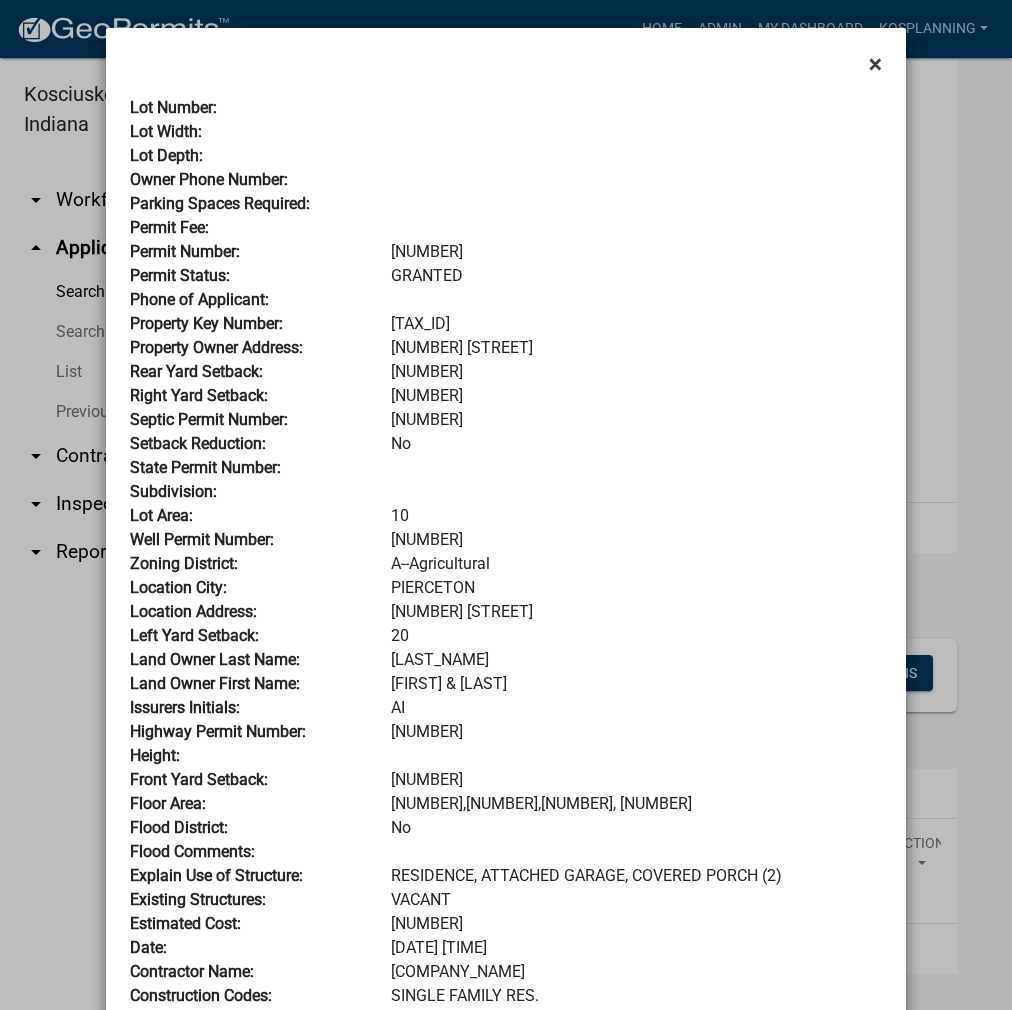 click on "×" 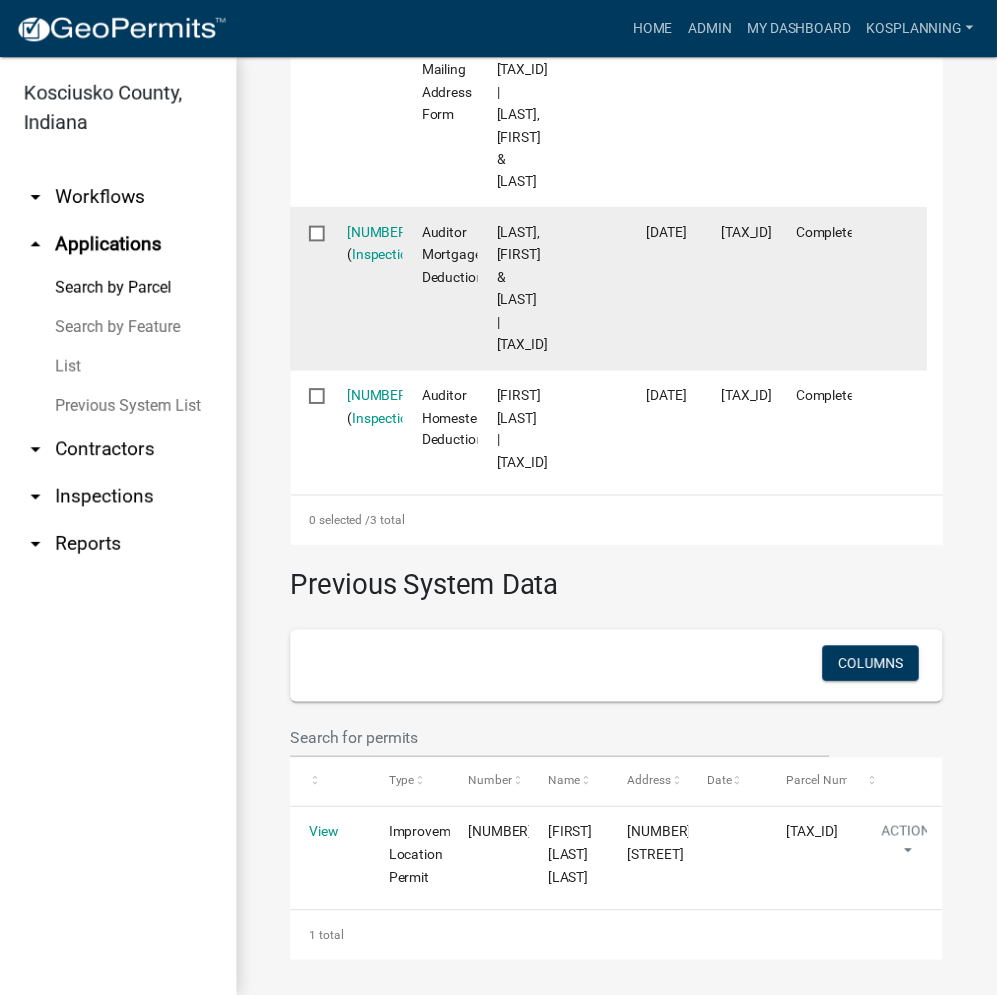 scroll, scrollTop: 732, scrollLeft: 0, axis: vertical 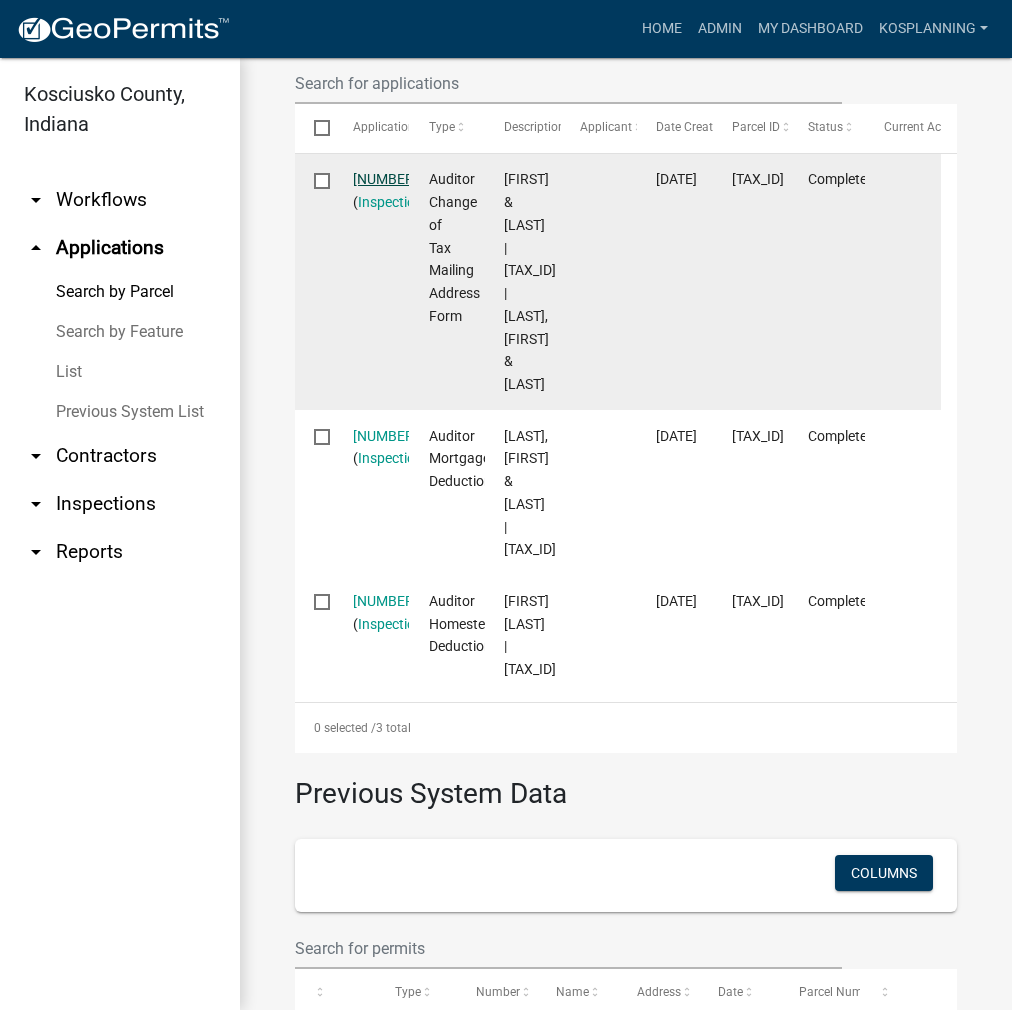 click on "[NUMBER]" 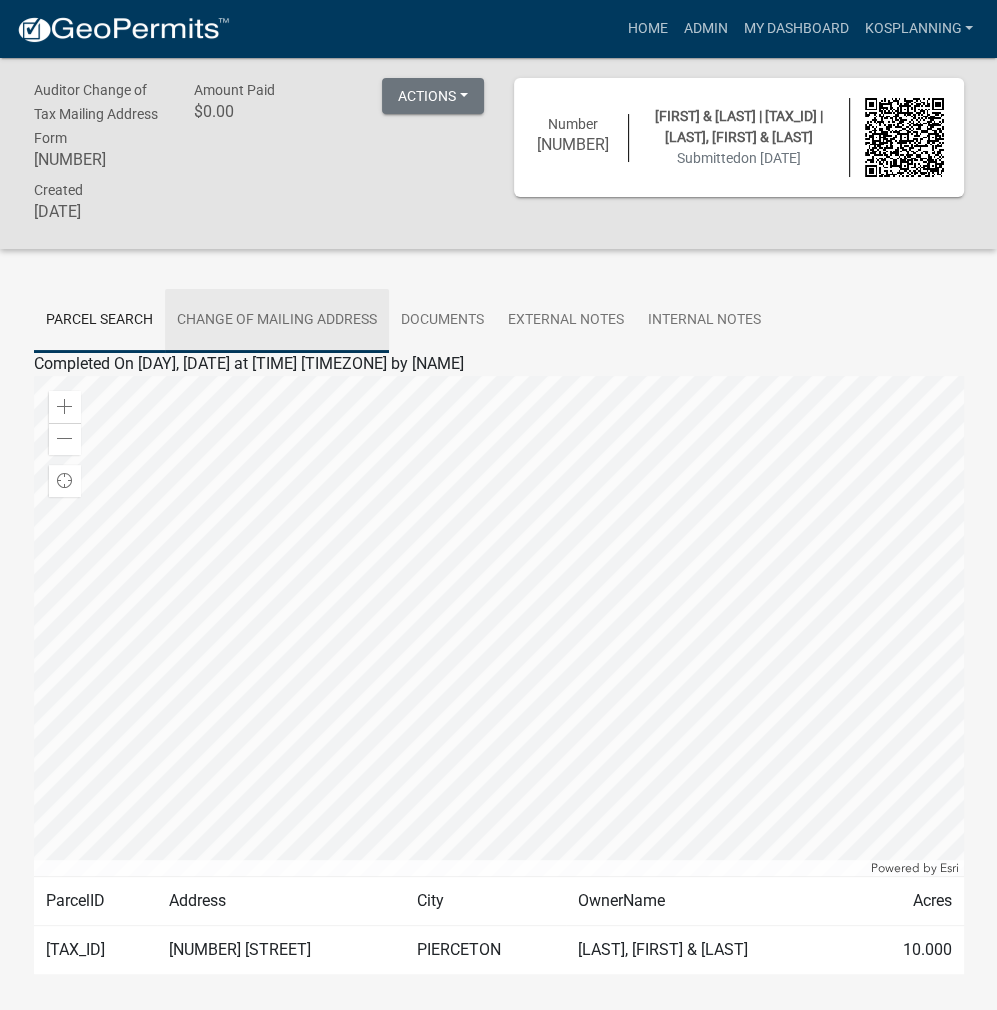 click on "Change of Mailing Address" at bounding box center (277, 321) 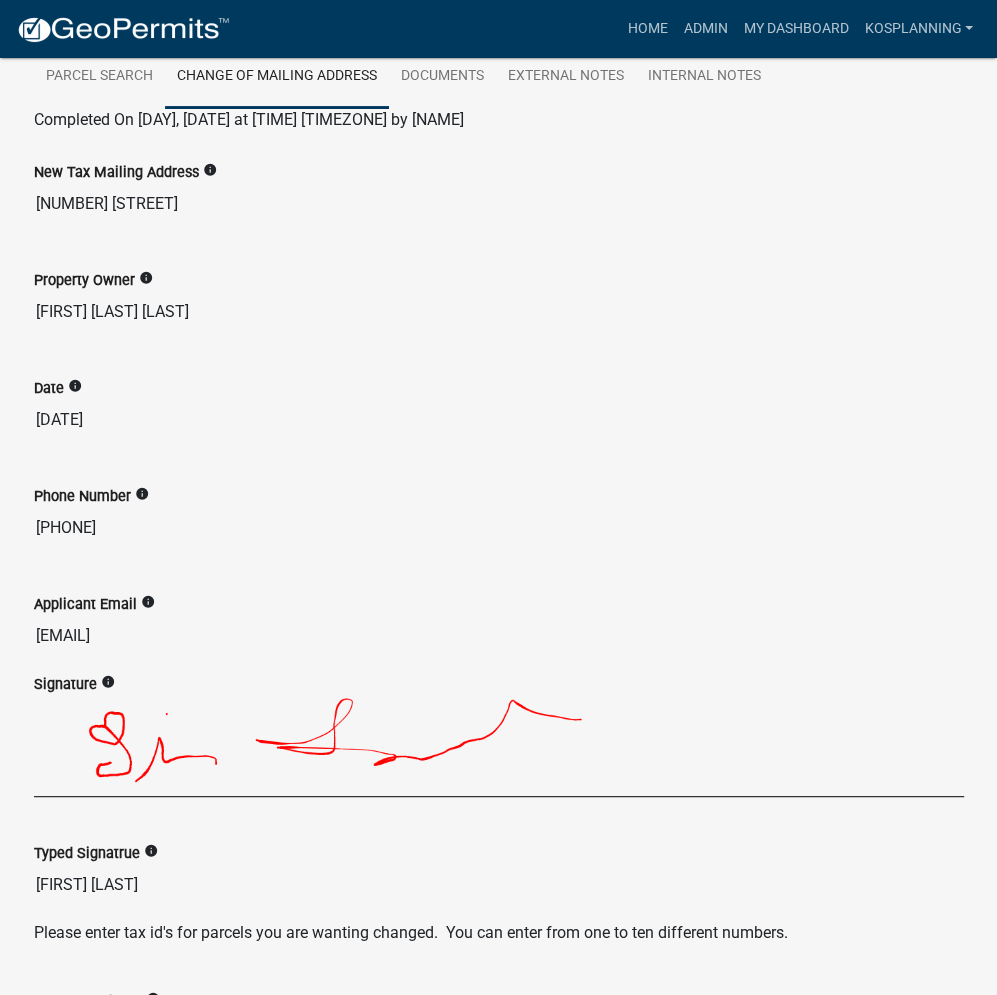 scroll, scrollTop: 200, scrollLeft: 0, axis: vertical 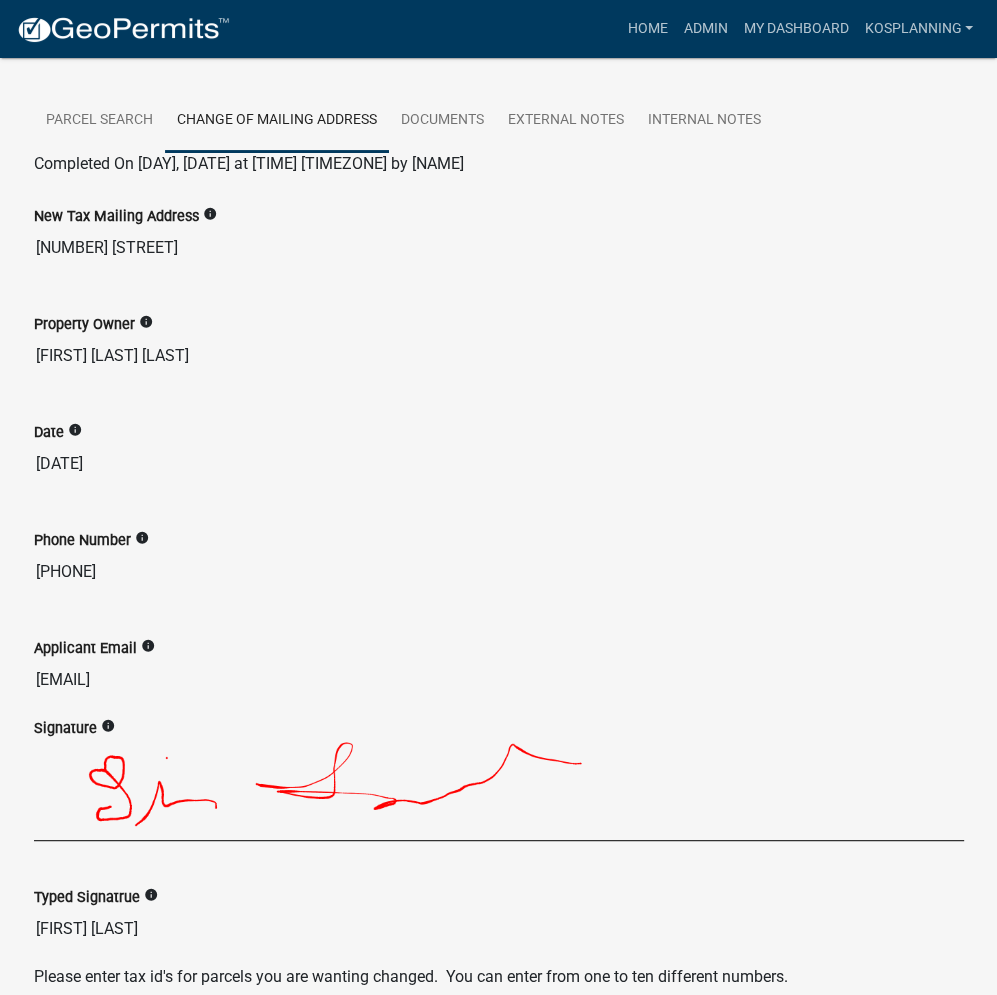 drag, startPoint x: 220, startPoint y: 695, endPoint x: 29, endPoint y: 704, distance: 191.21193 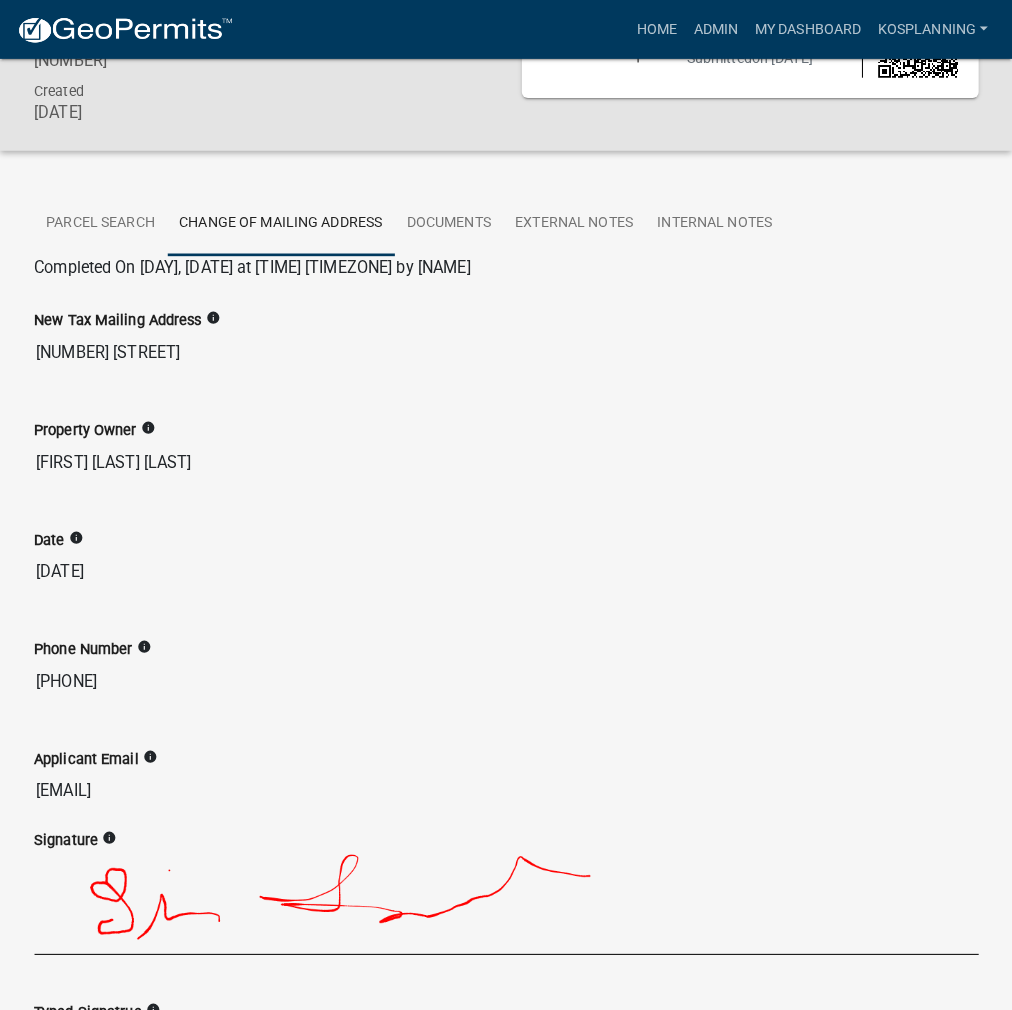 scroll, scrollTop: 0, scrollLeft: 0, axis: both 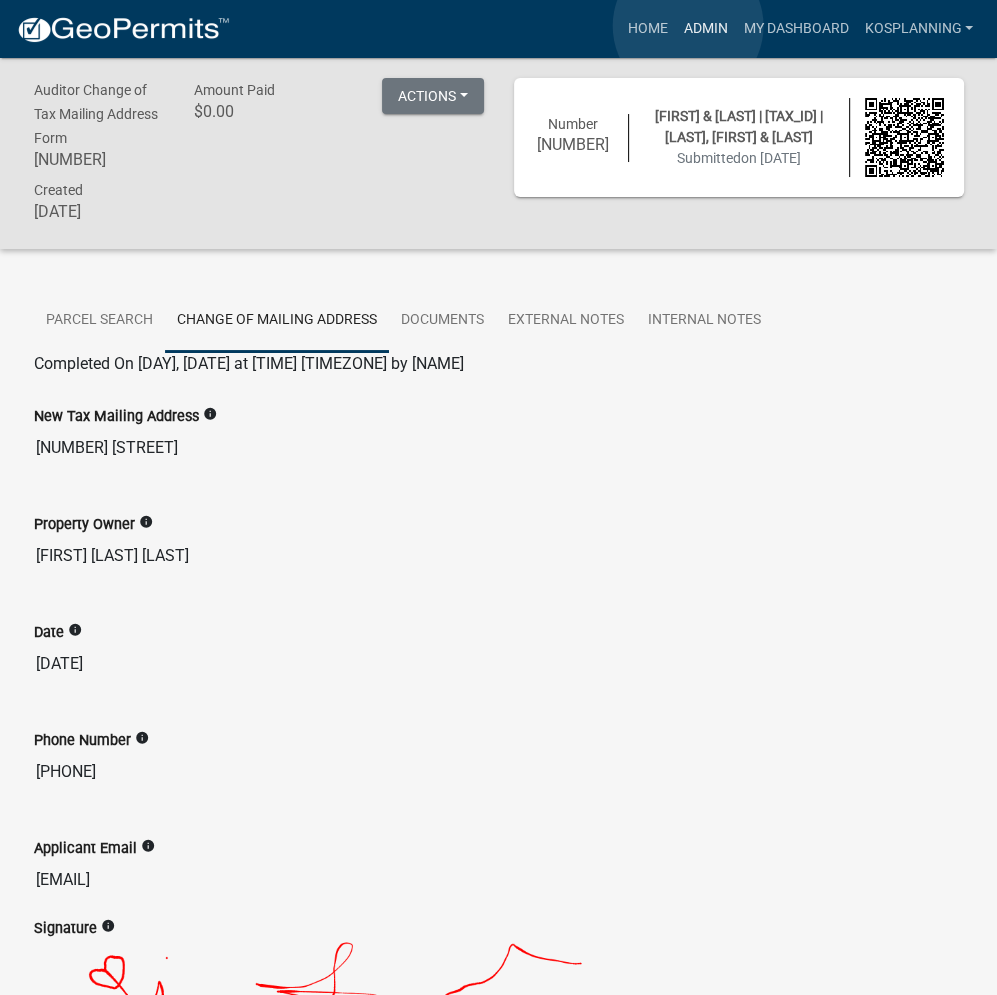 click on "Admin" at bounding box center (705, 29) 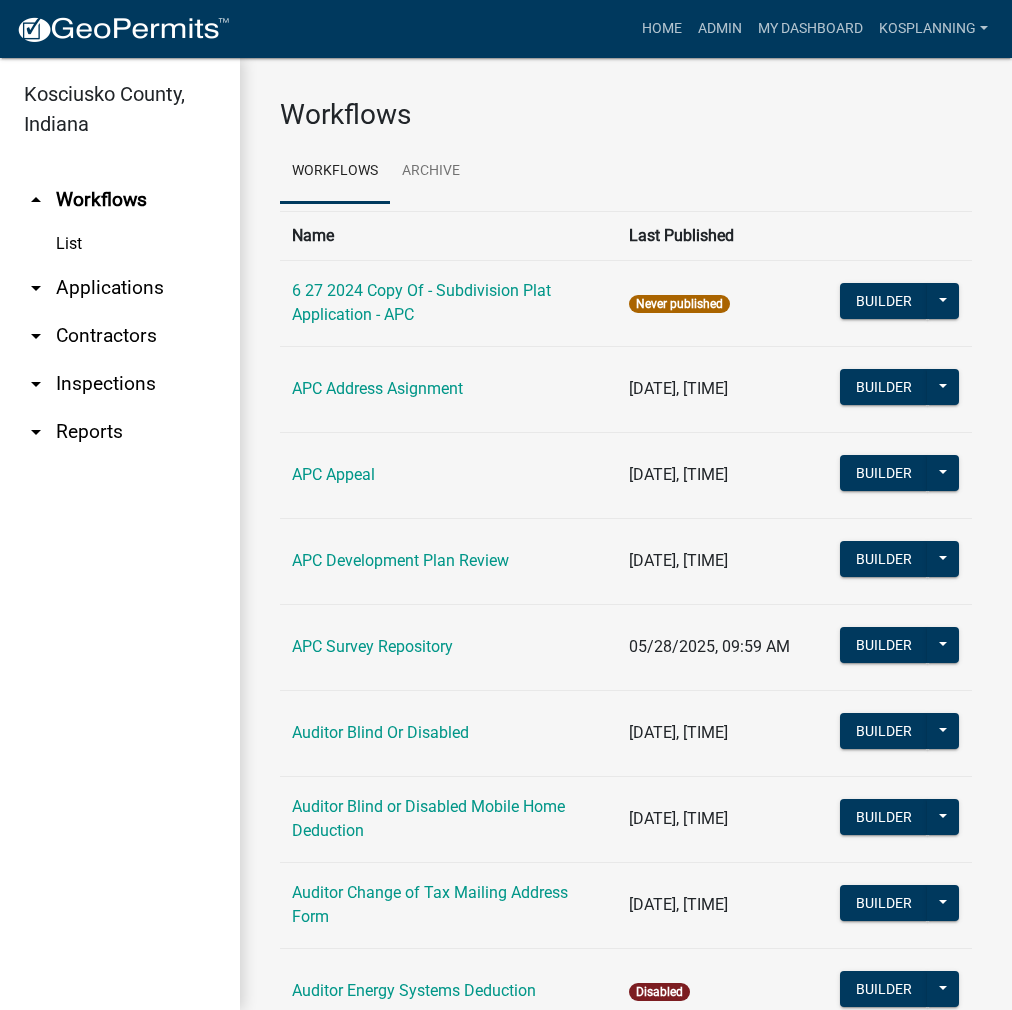 click on "arrow_drop_down   Applications" at bounding box center (120, 288) 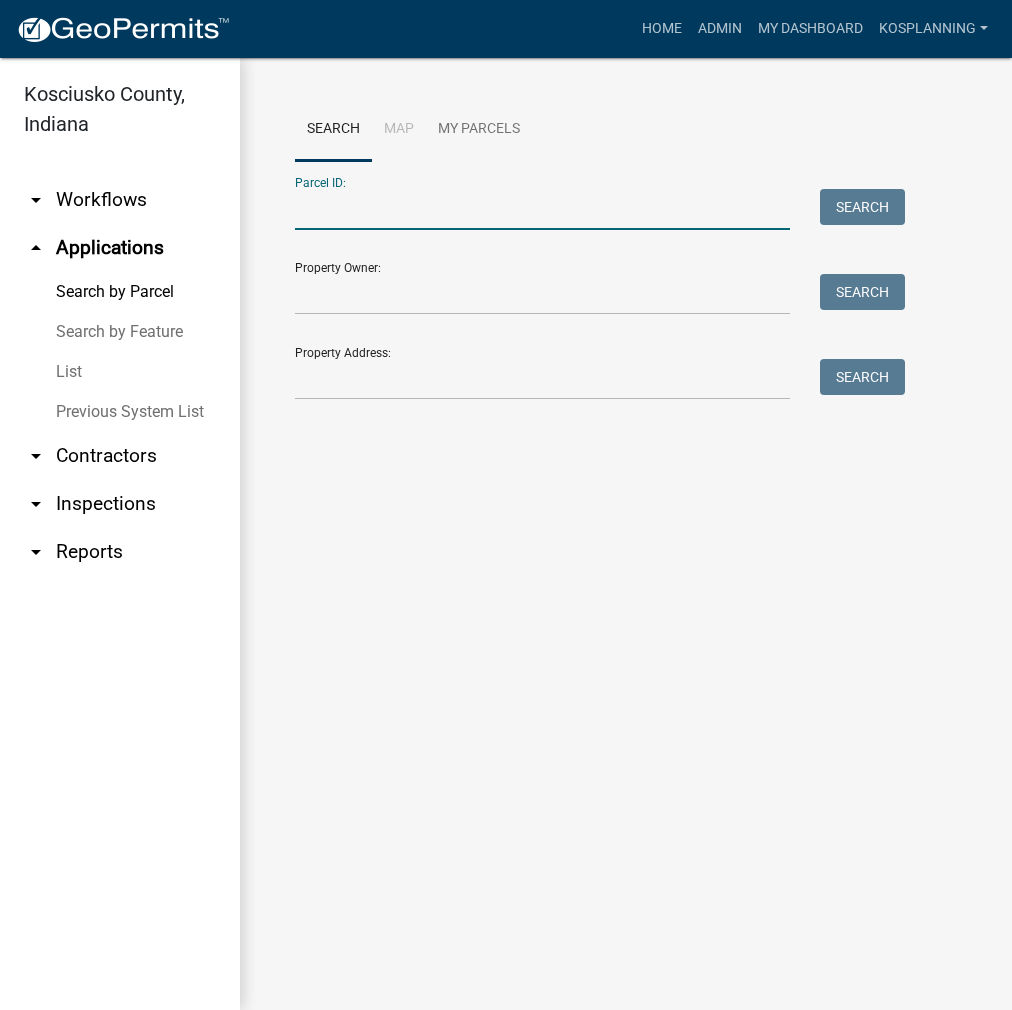 click on "Parcel ID:" at bounding box center [542, 209] 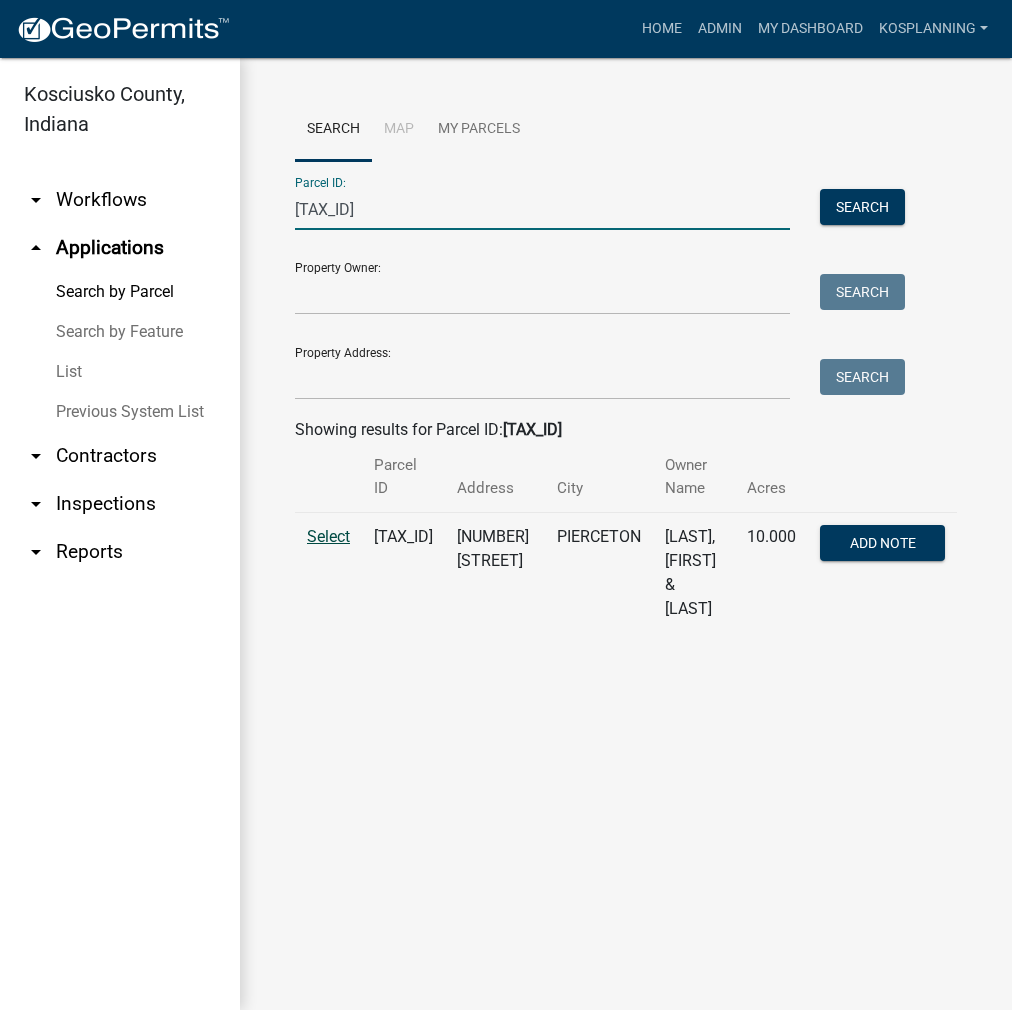 type on "[ACCOUNT_NUMBER]" 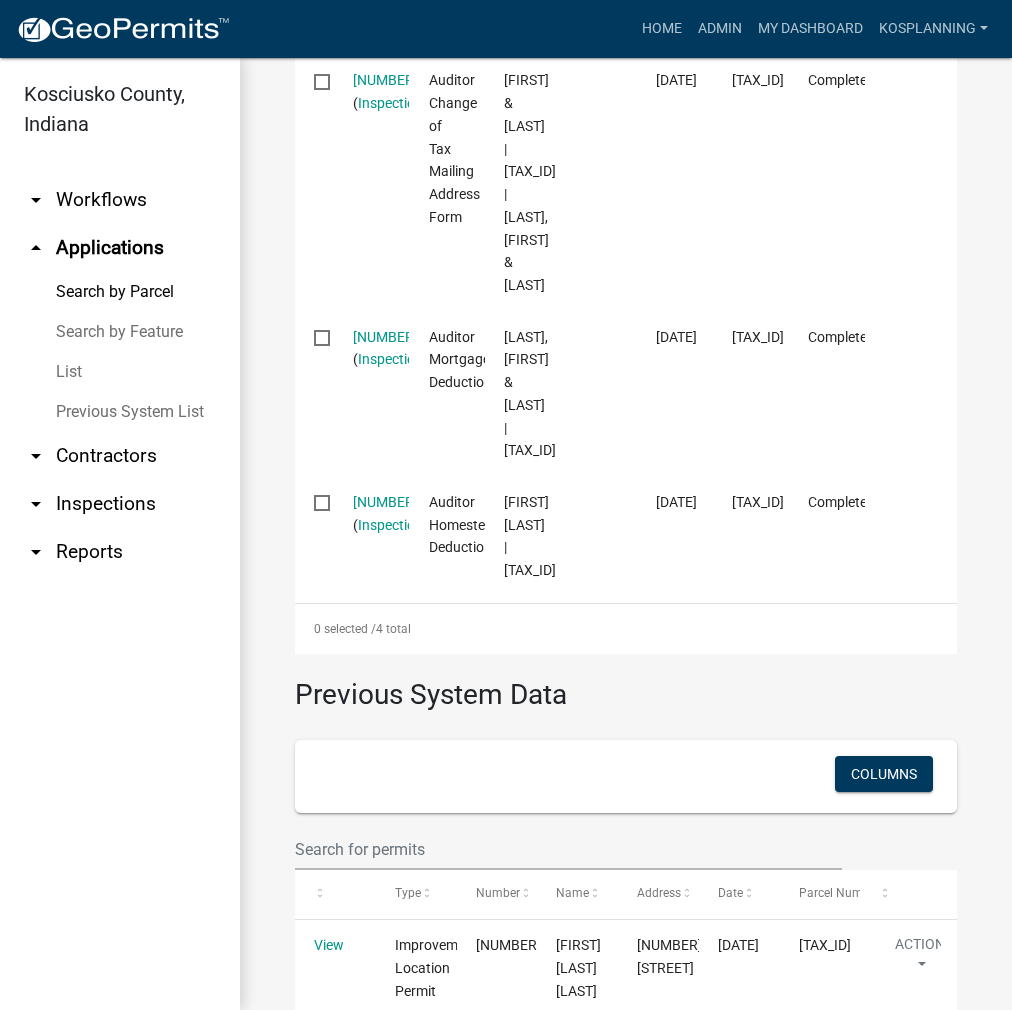 scroll, scrollTop: 1166, scrollLeft: 0, axis: vertical 